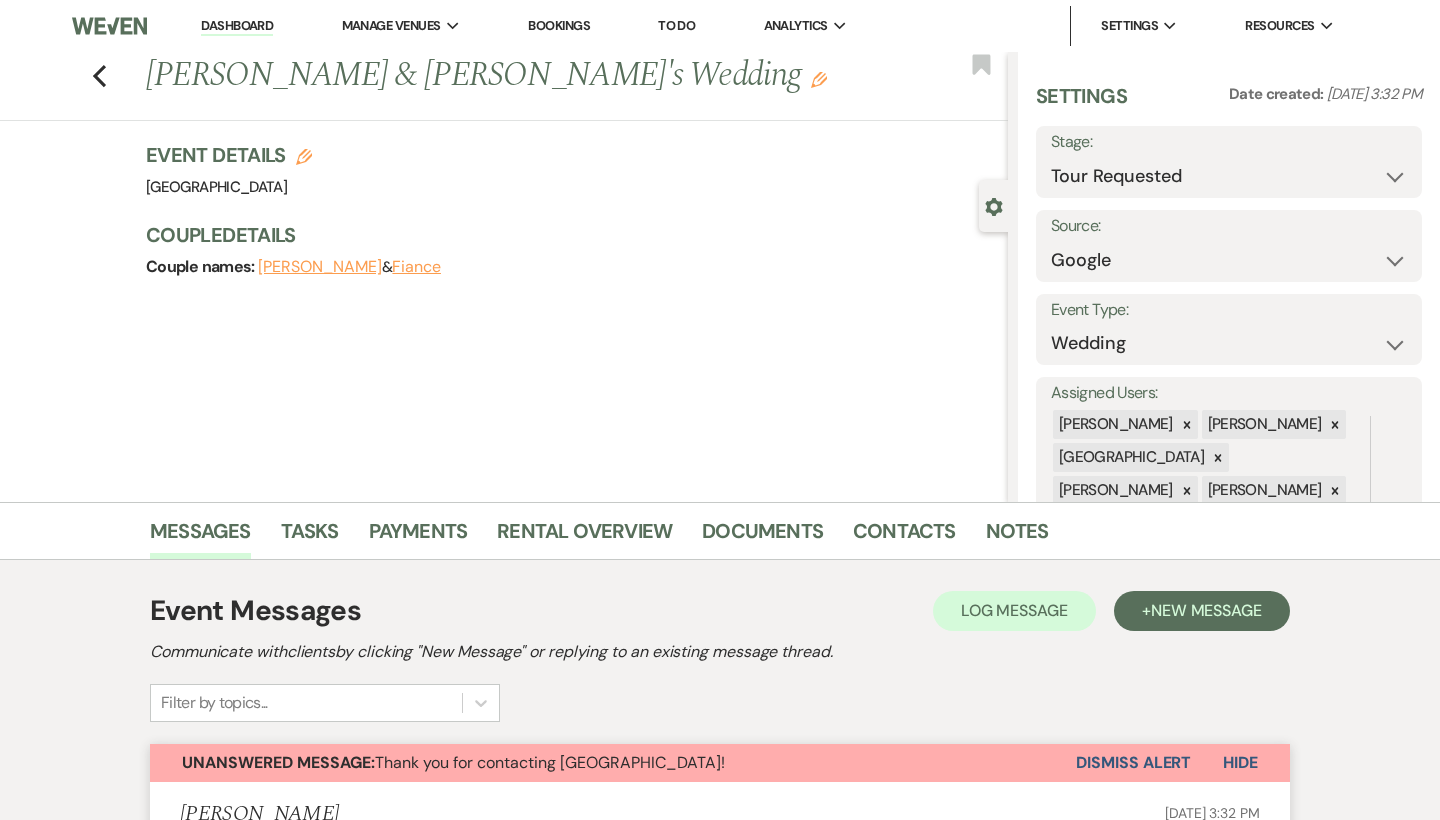select on "2" 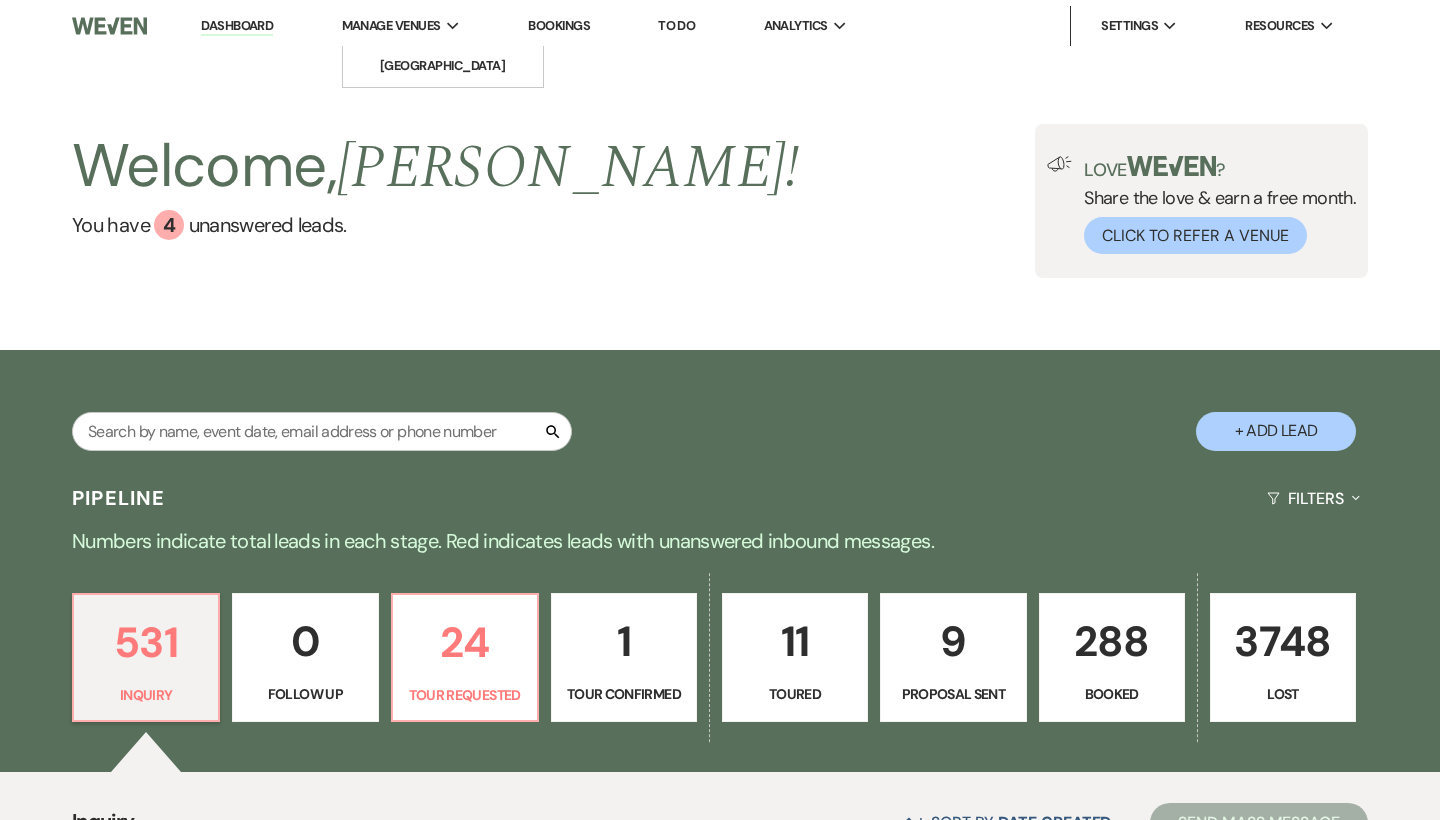 scroll, scrollTop: 0, scrollLeft: 0, axis: both 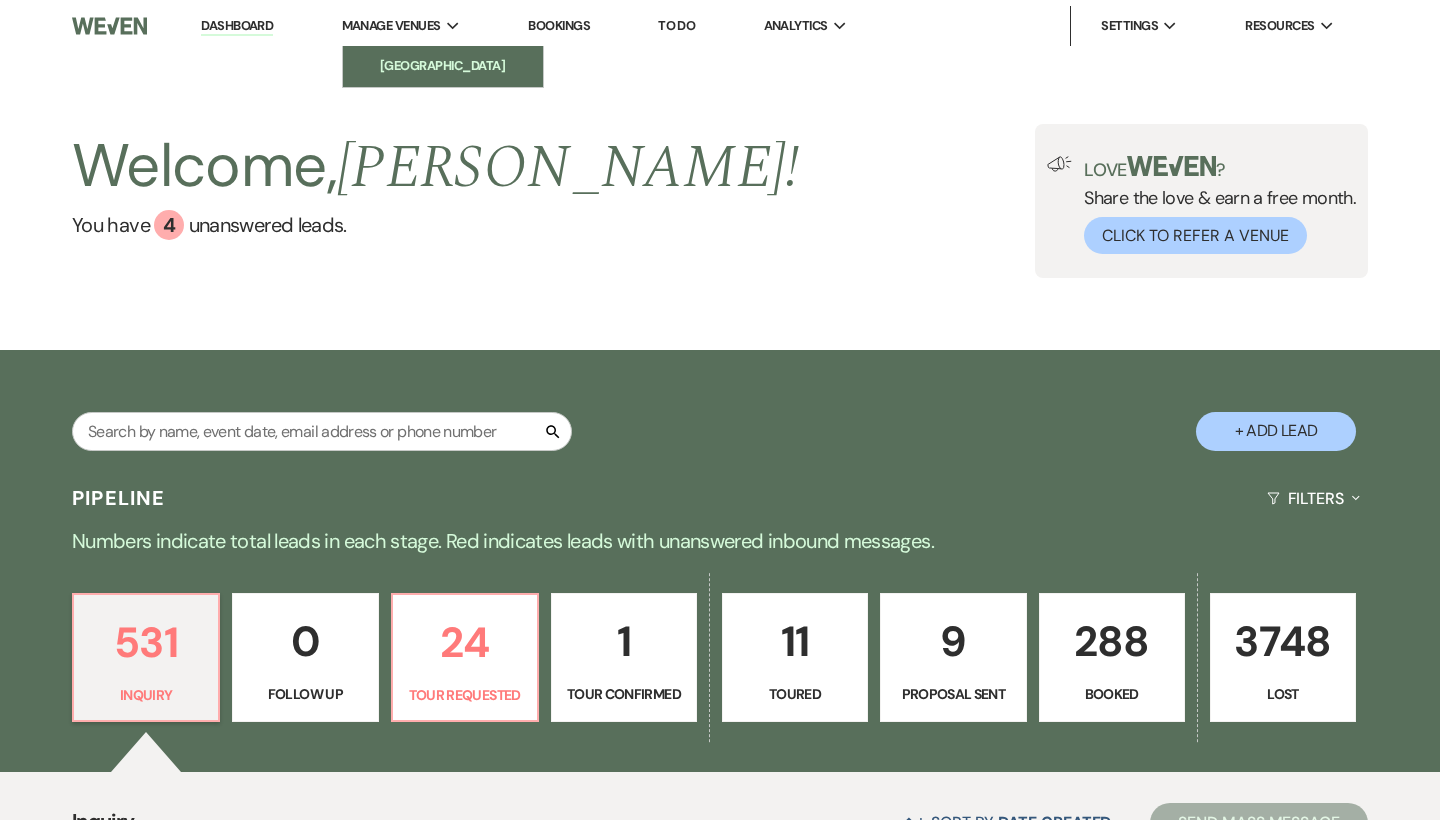 click on "[GEOGRAPHIC_DATA]" at bounding box center (443, 66) 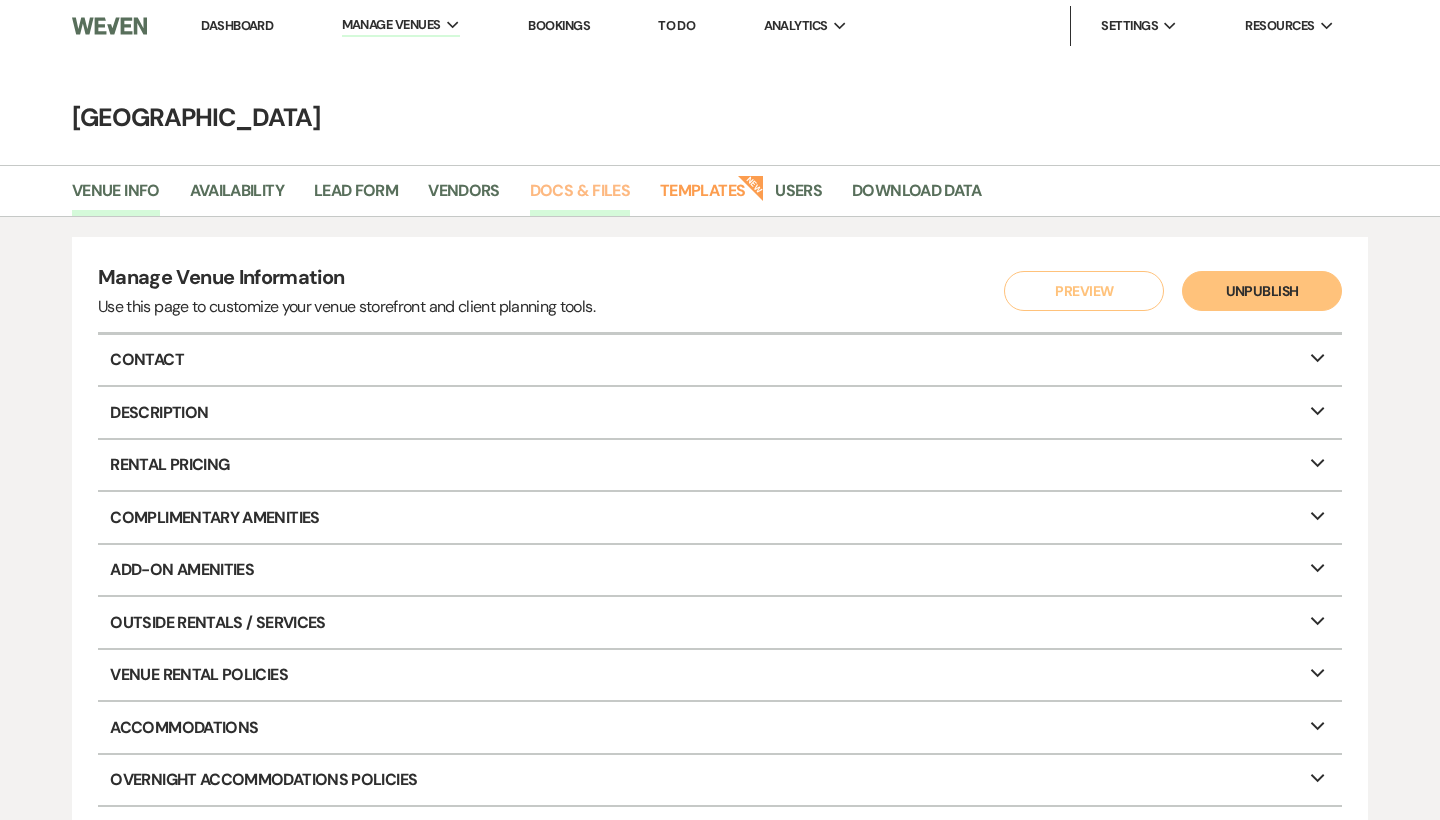 click on "Docs & Files" at bounding box center [580, 197] 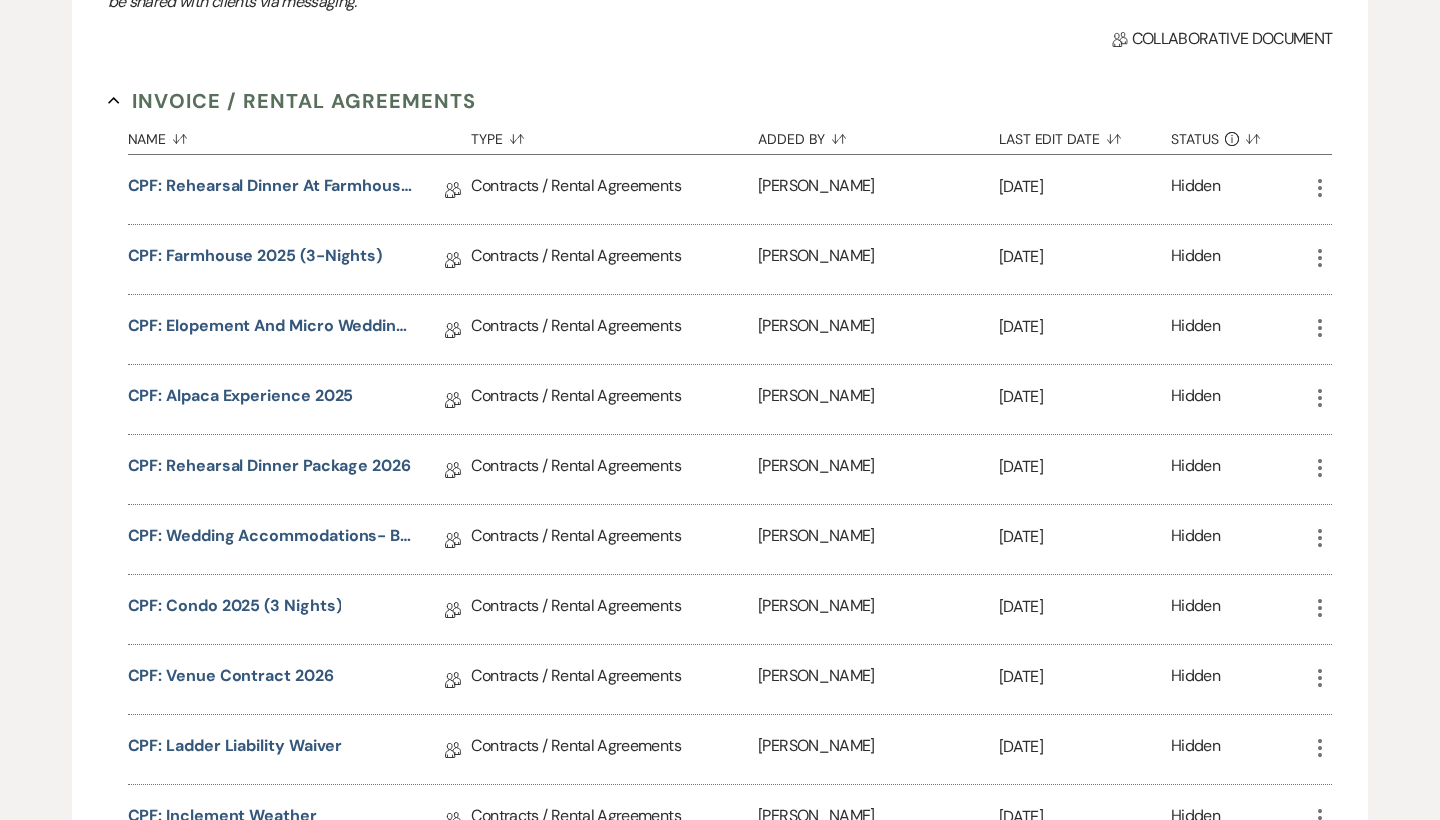 scroll, scrollTop: 347, scrollLeft: 0, axis: vertical 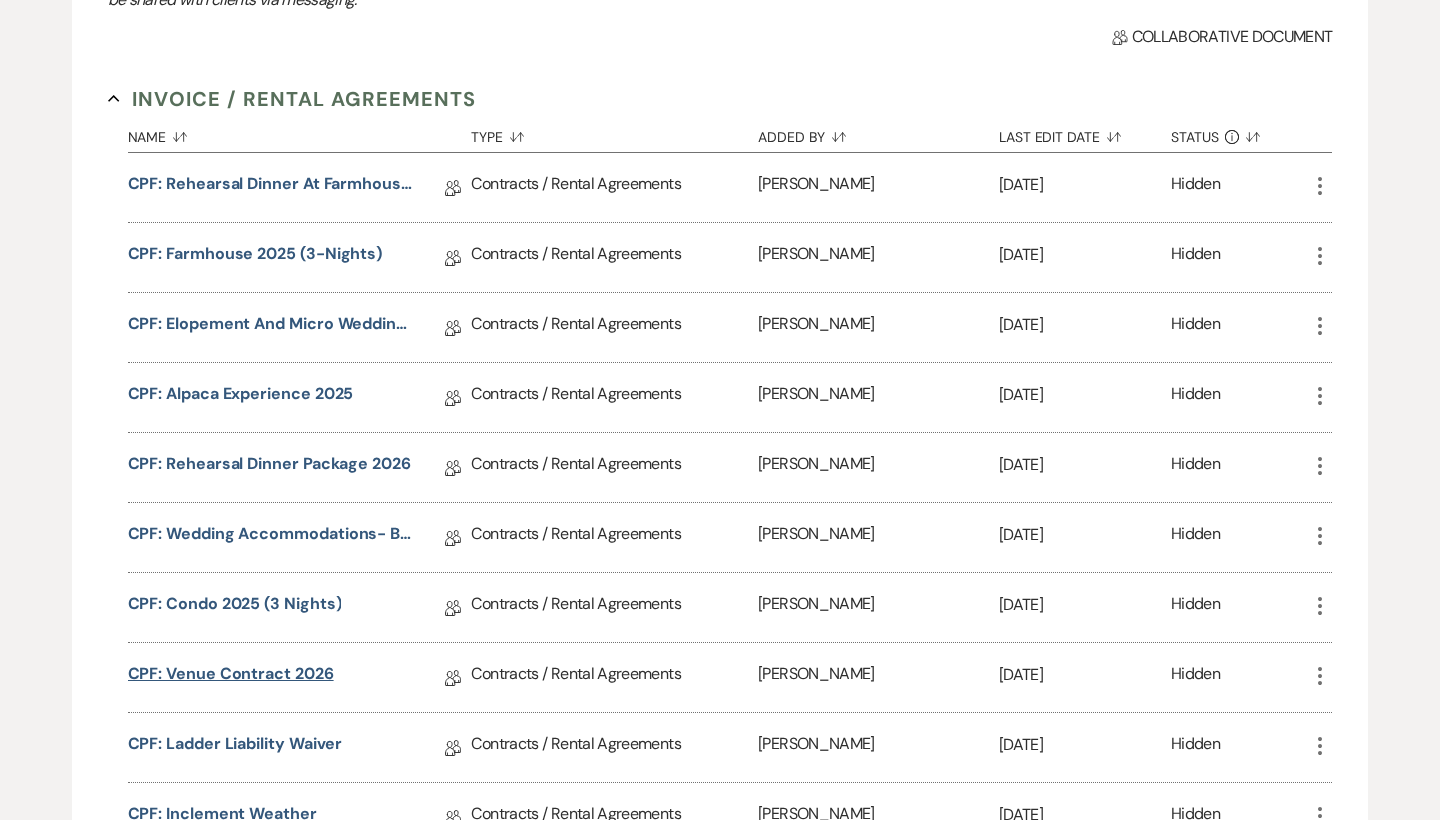 click on "CPF: Venue Contract 2026" at bounding box center (231, 677) 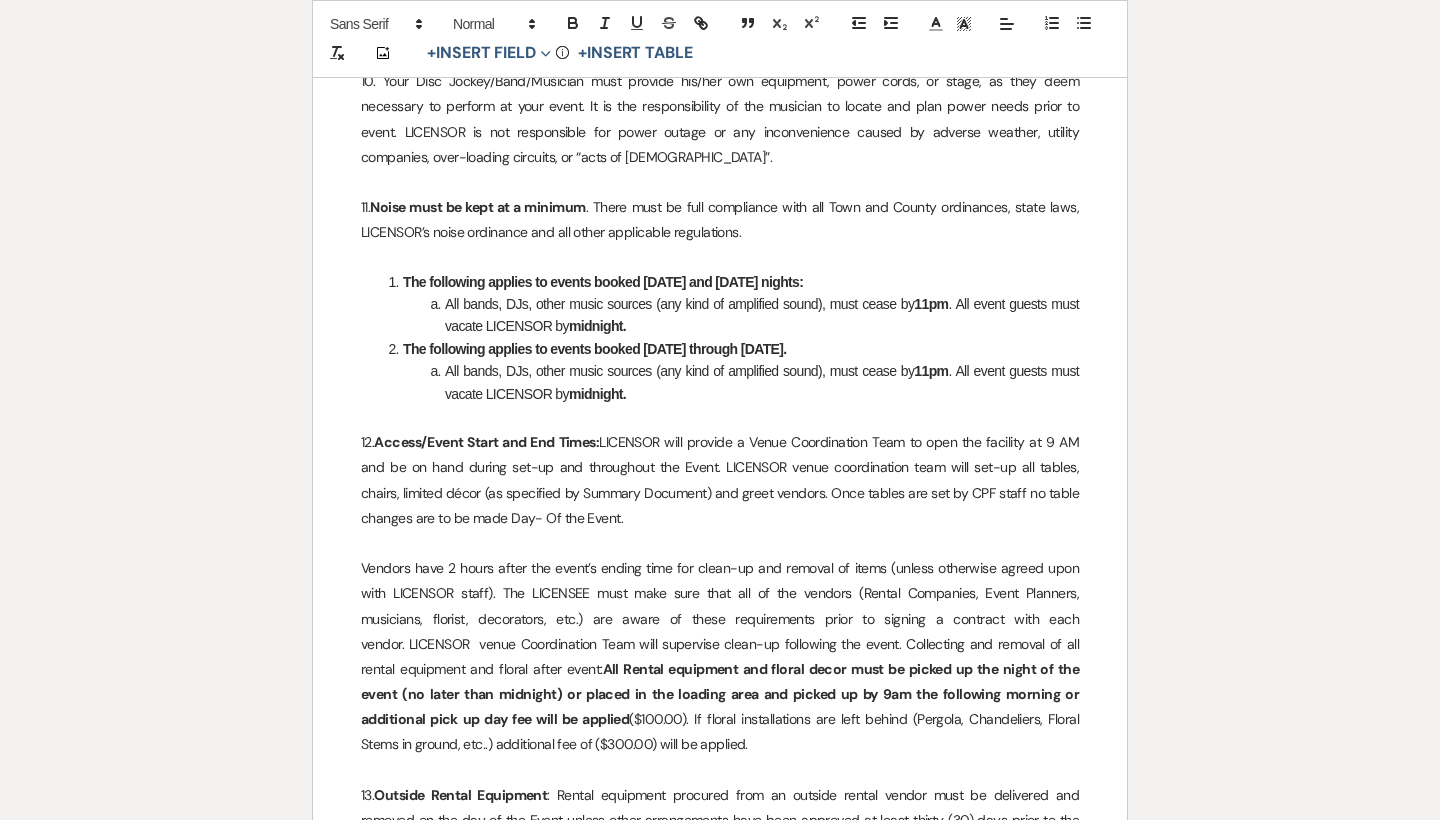 scroll, scrollTop: 4516, scrollLeft: 0, axis: vertical 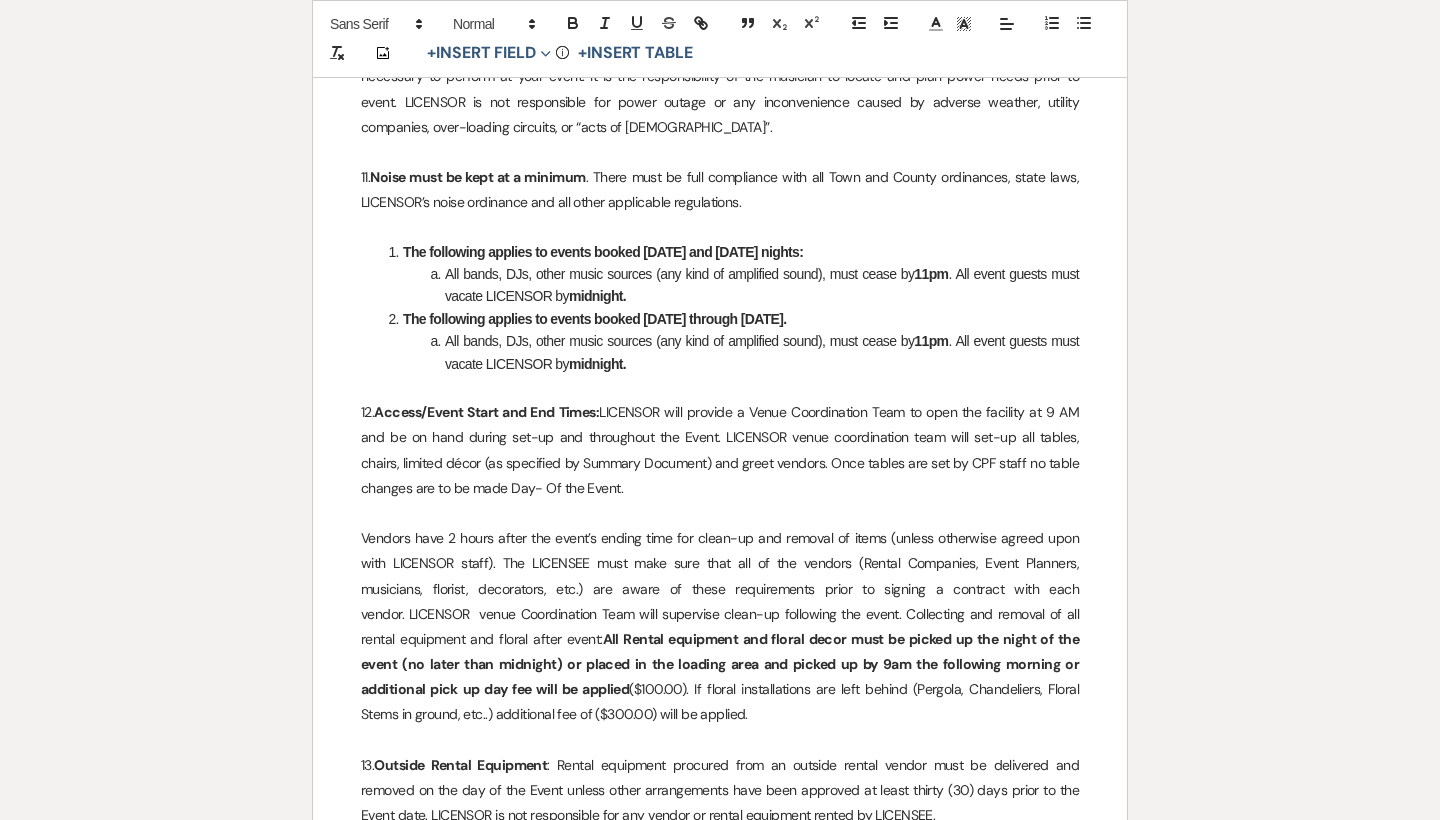 drag, startPoint x: 656, startPoint y: 452, endPoint x: 331, endPoint y: 374, distance: 334.22897 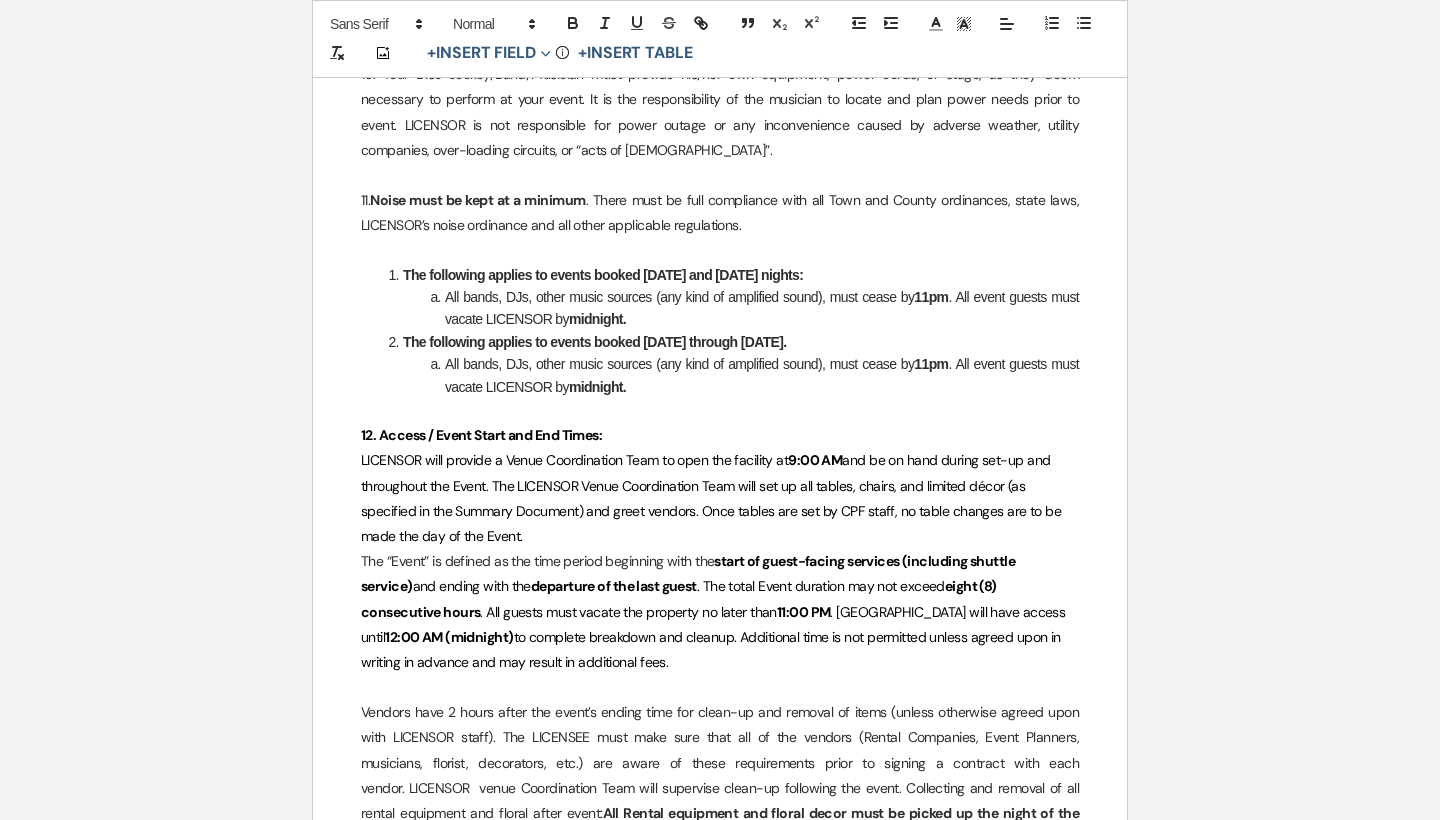 scroll, scrollTop: 4470, scrollLeft: 0, axis: vertical 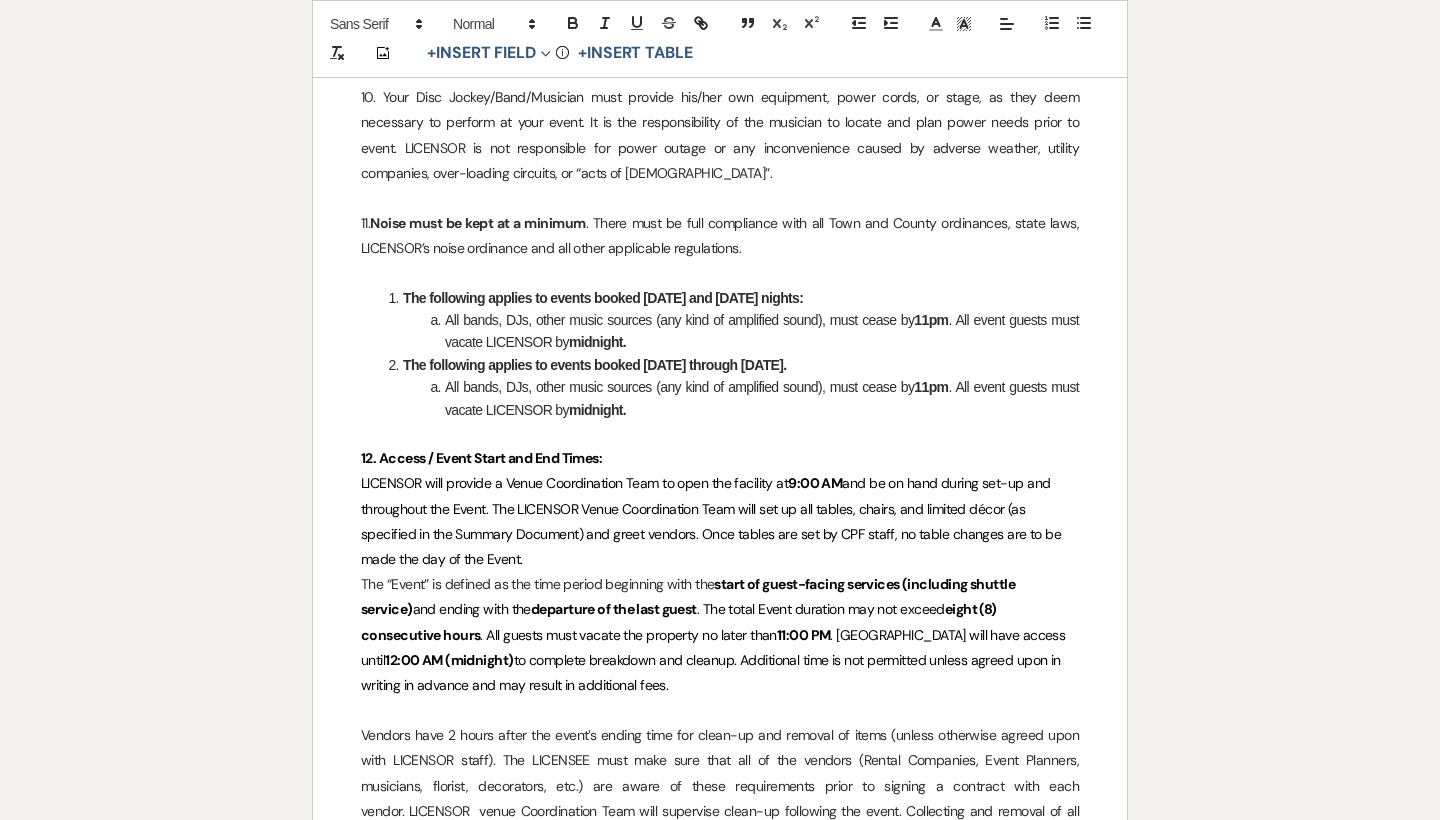 click on "LICENSOR will provide a Venue Coordination Team to open the facility at  9:00 AM  and be on hand during set-up and throughout the Event. The LICENSOR Venue Coordination Team will set up all tables, chairs, and limited décor (as specified in the Summary Document) and greet vendors. Once tables are set by CPF staff, no table changes are to be made the day of the Event." at bounding box center [720, 521] 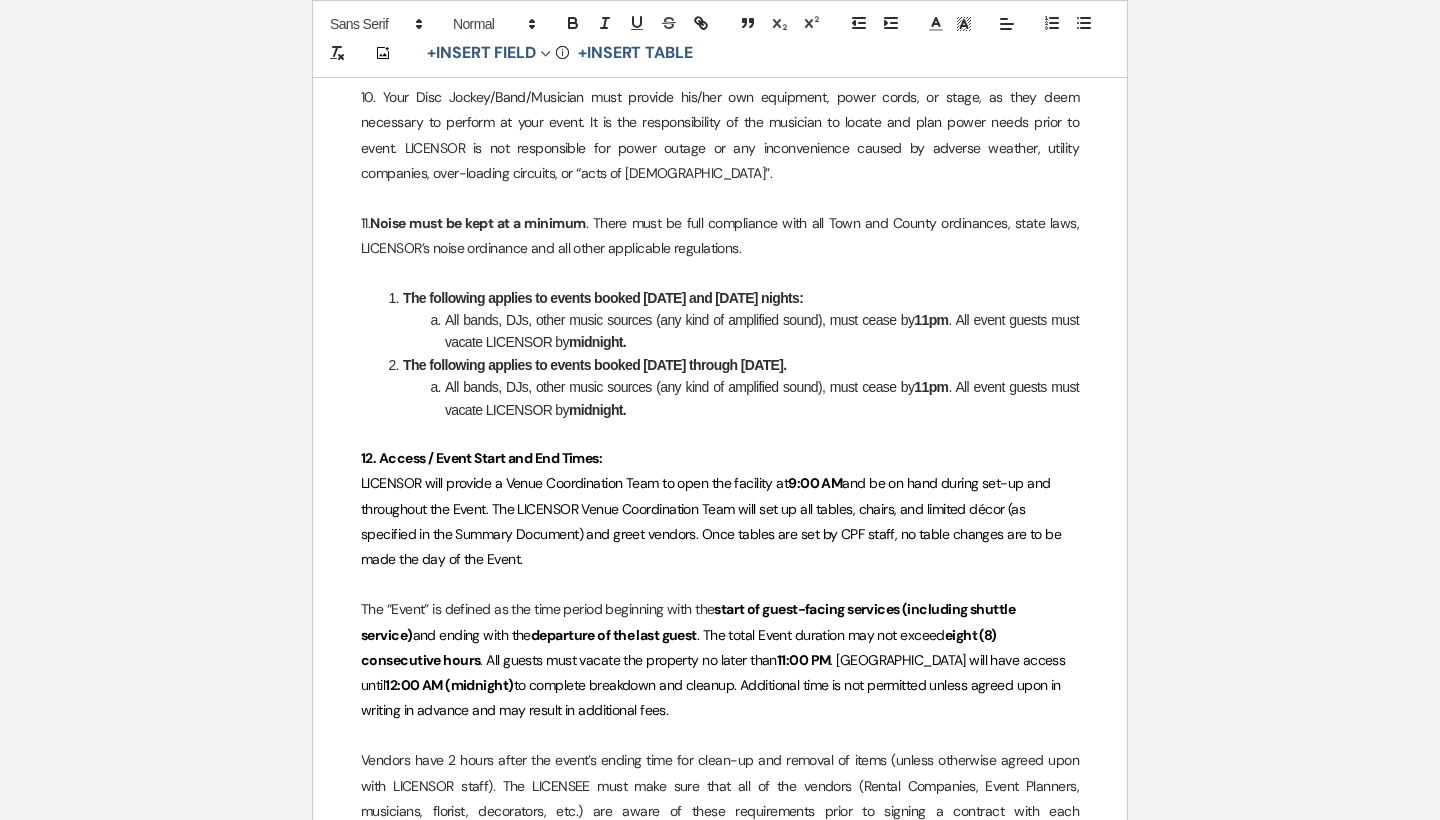 drag, startPoint x: 627, startPoint y: 369, endPoint x: 571, endPoint y: 371, distance: 56.0357 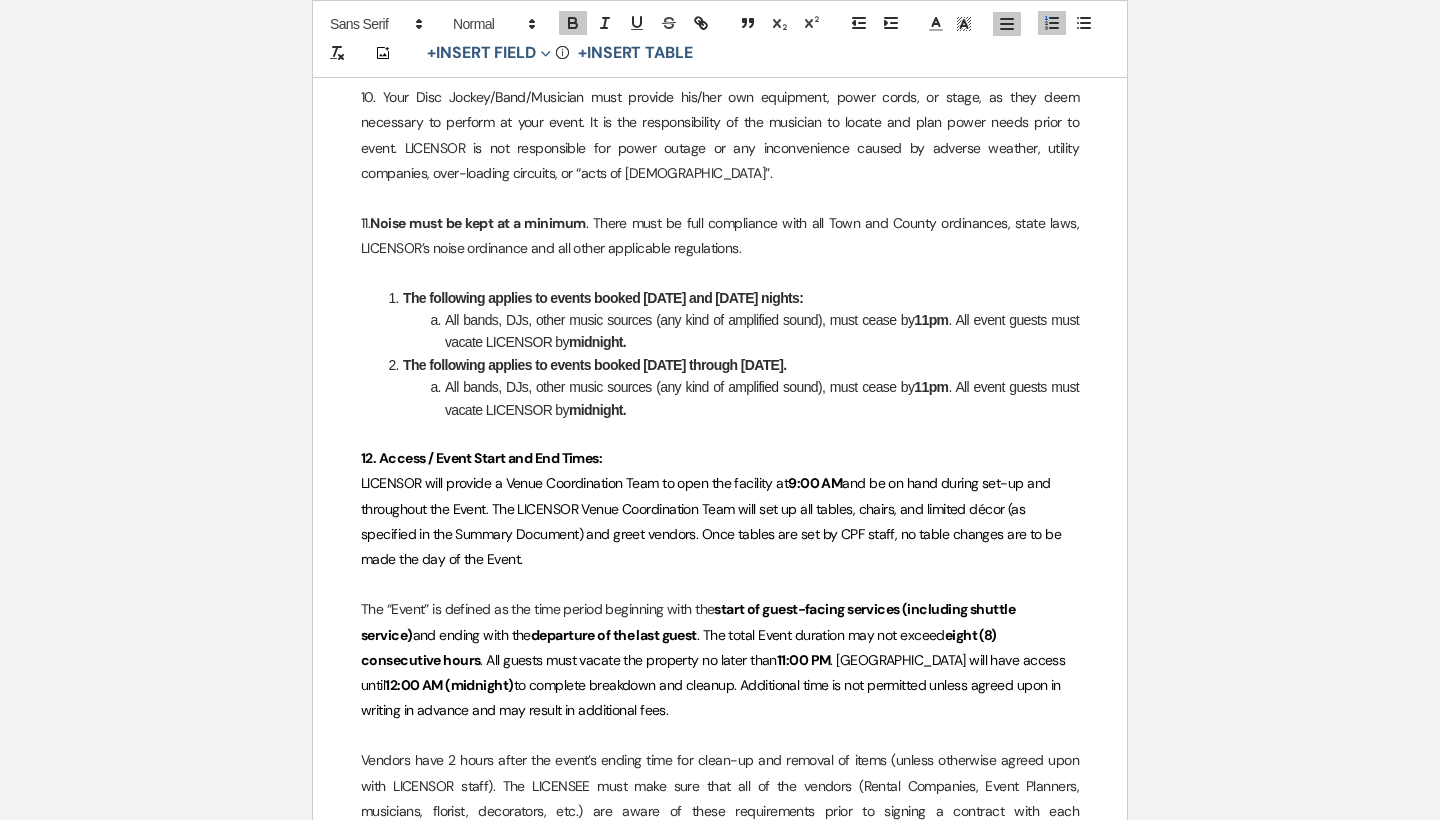 click on "All bands, DJs, other music sources (any kind of amplified sound), must cease by  11pm . All event guests must vacate LICENSOR by  midnight." at bounding box center (730, 398) 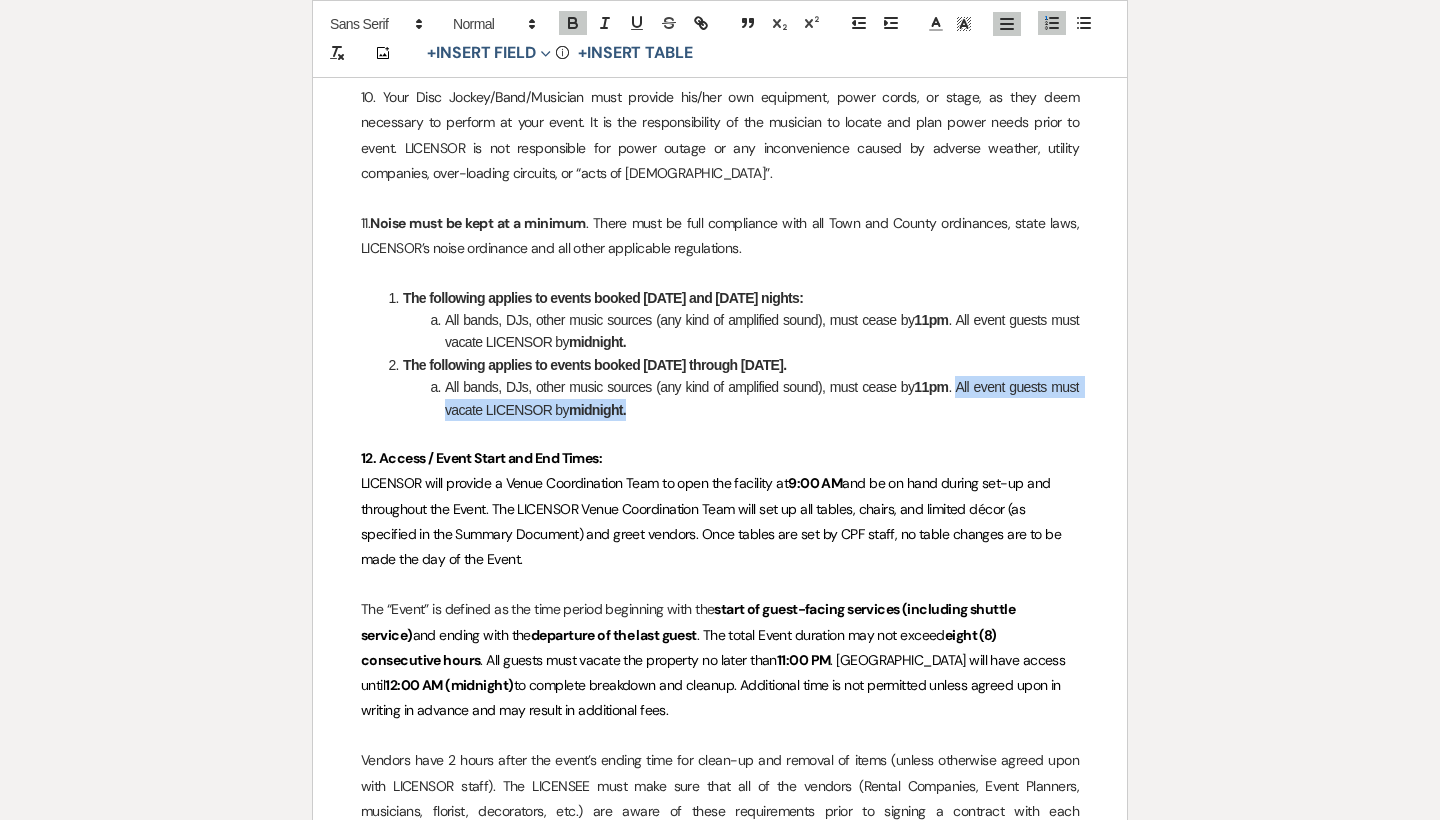drag, startPoint x: 708, startPoint y: 372, endPoint x: 960, endPoint y: 345, distance: 253.4423 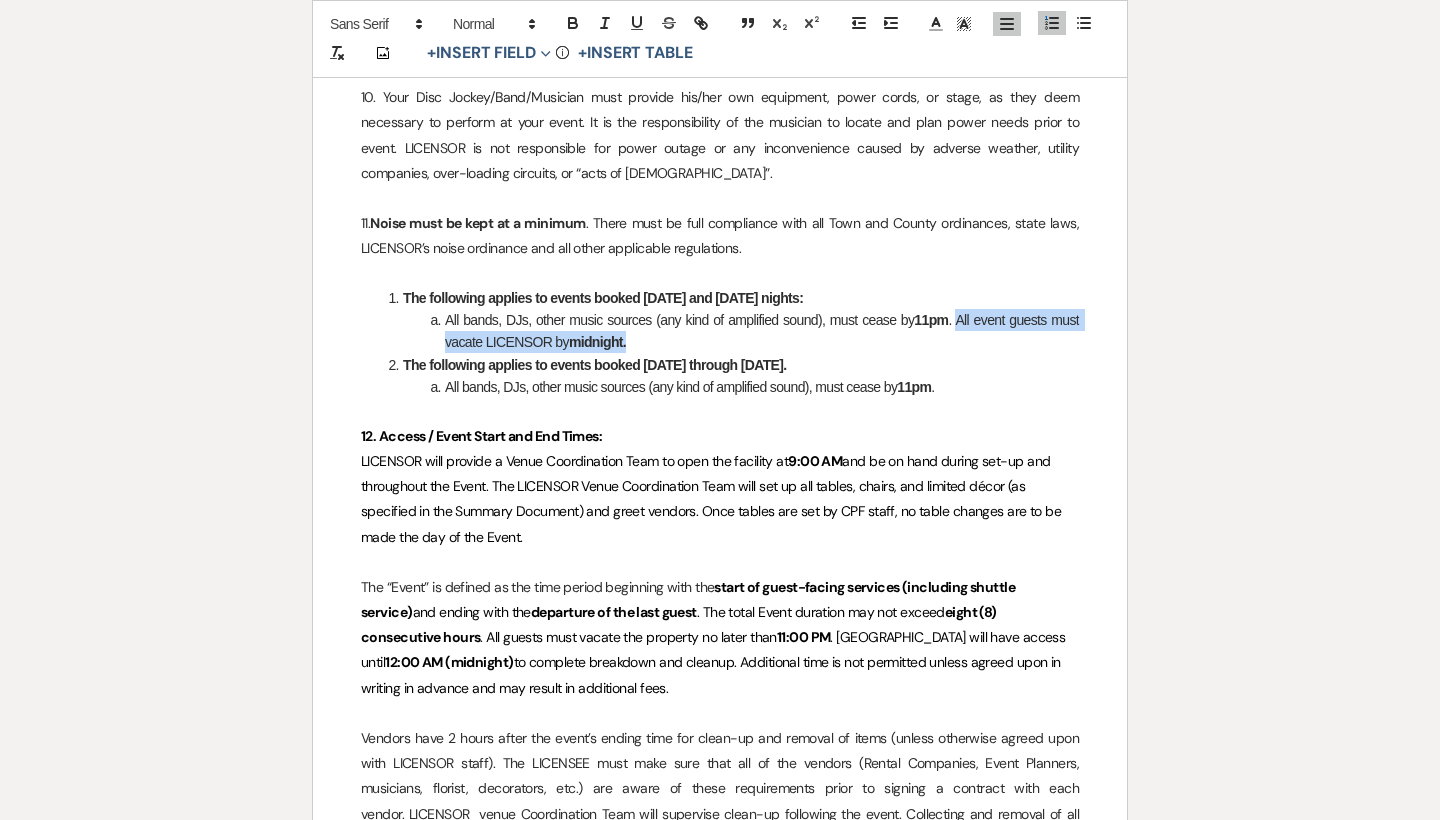 drag, startPoint x: 661, startPoint y: 297, endPoint x: 959, endPoint y: 282, distance: 298.3773 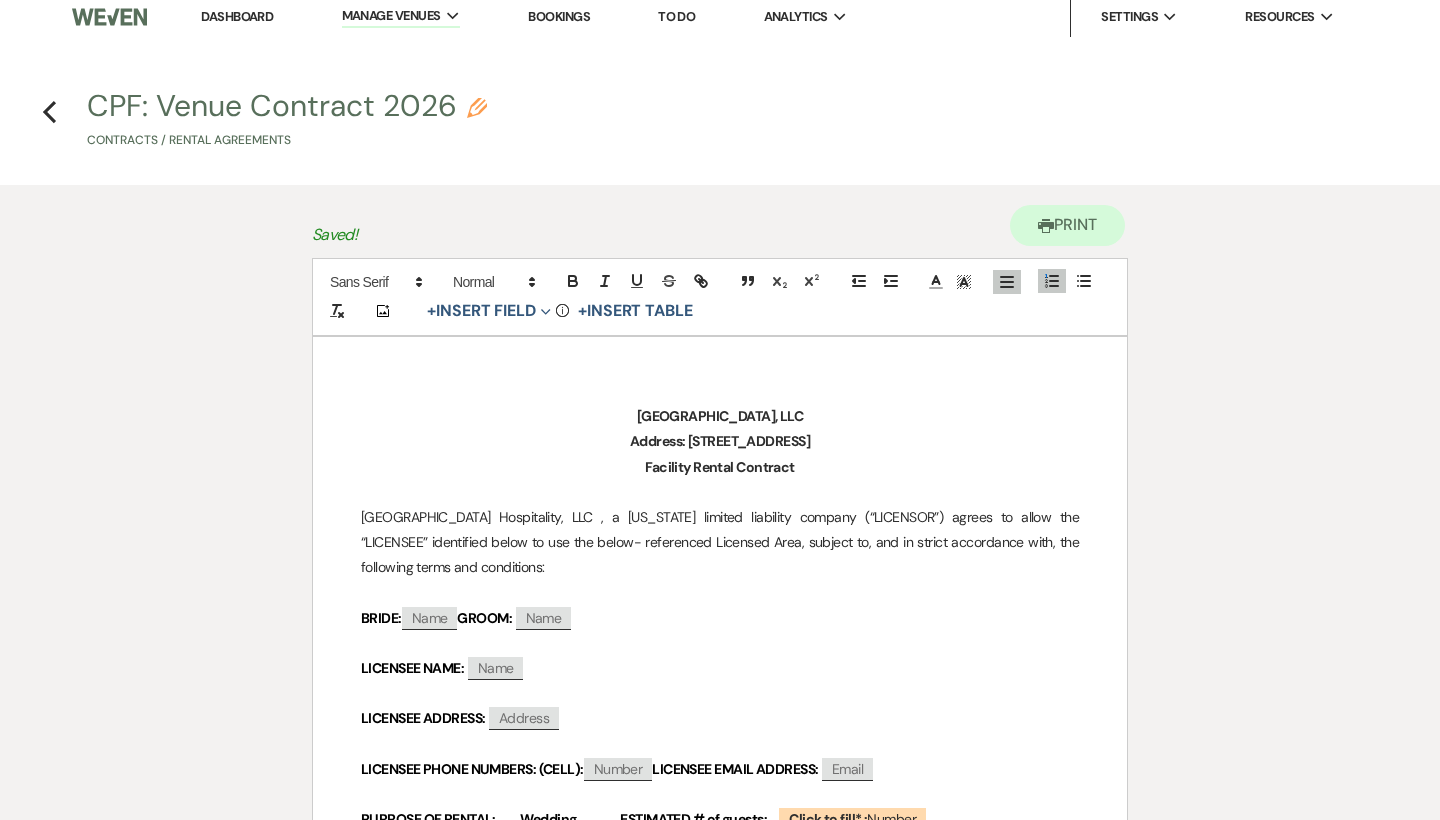 scroll, scrollTop: 0, scrollLeft: 0, axis: both 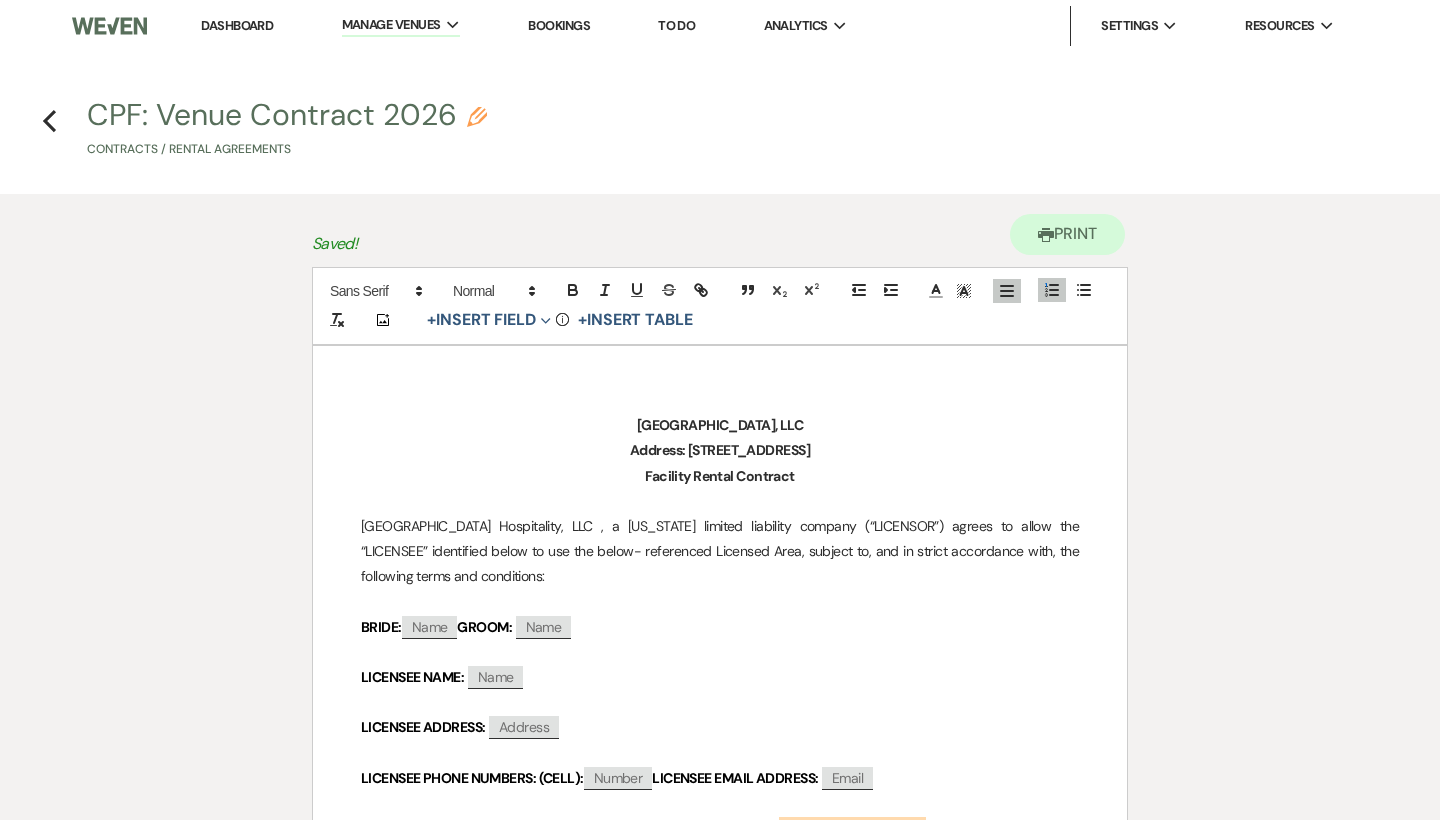 click on "Dashboard" at bounding box center [237, 25] 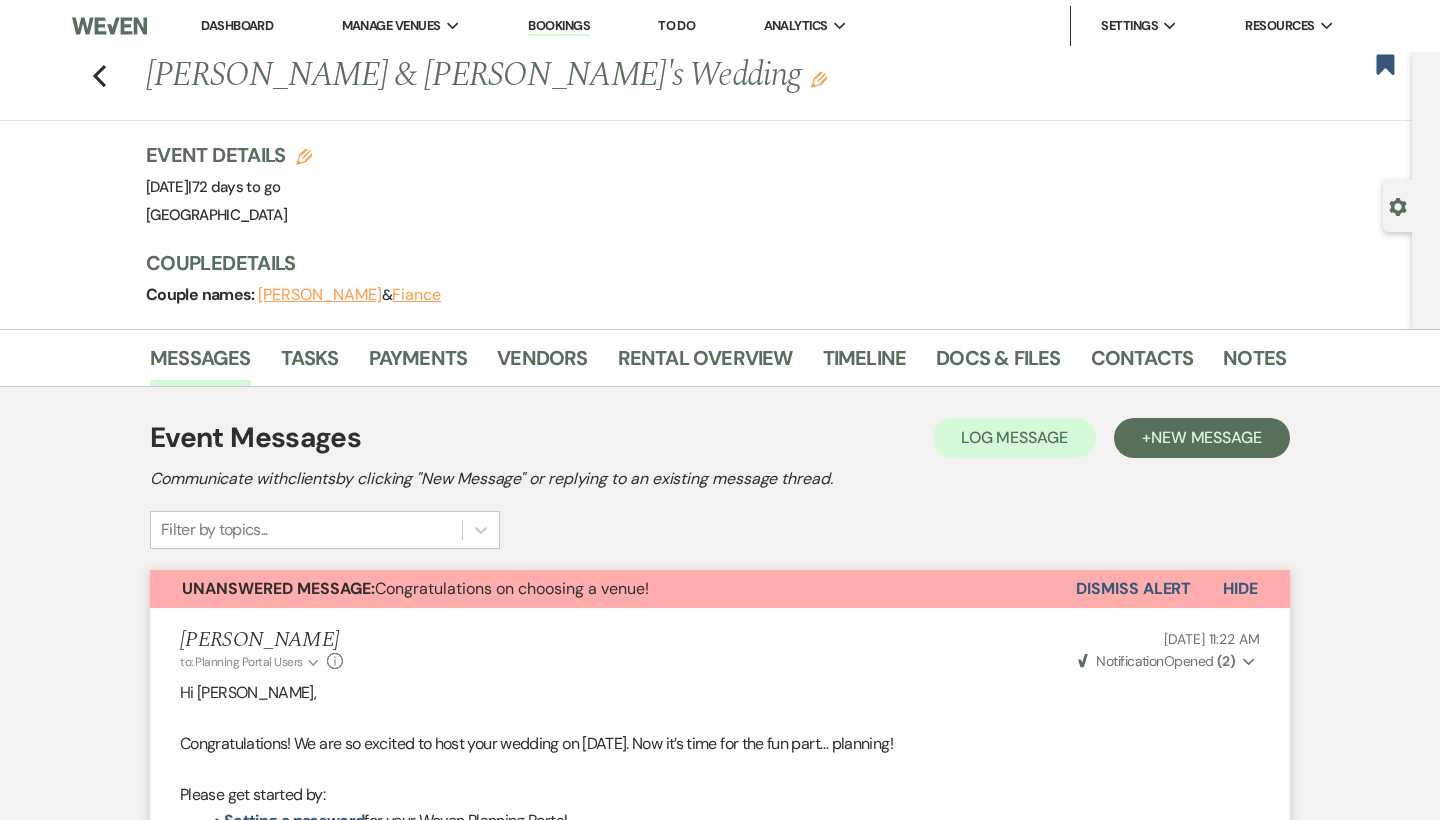 scroll, scrollTop: 1765, scrollLeft: 0, axis: vertical 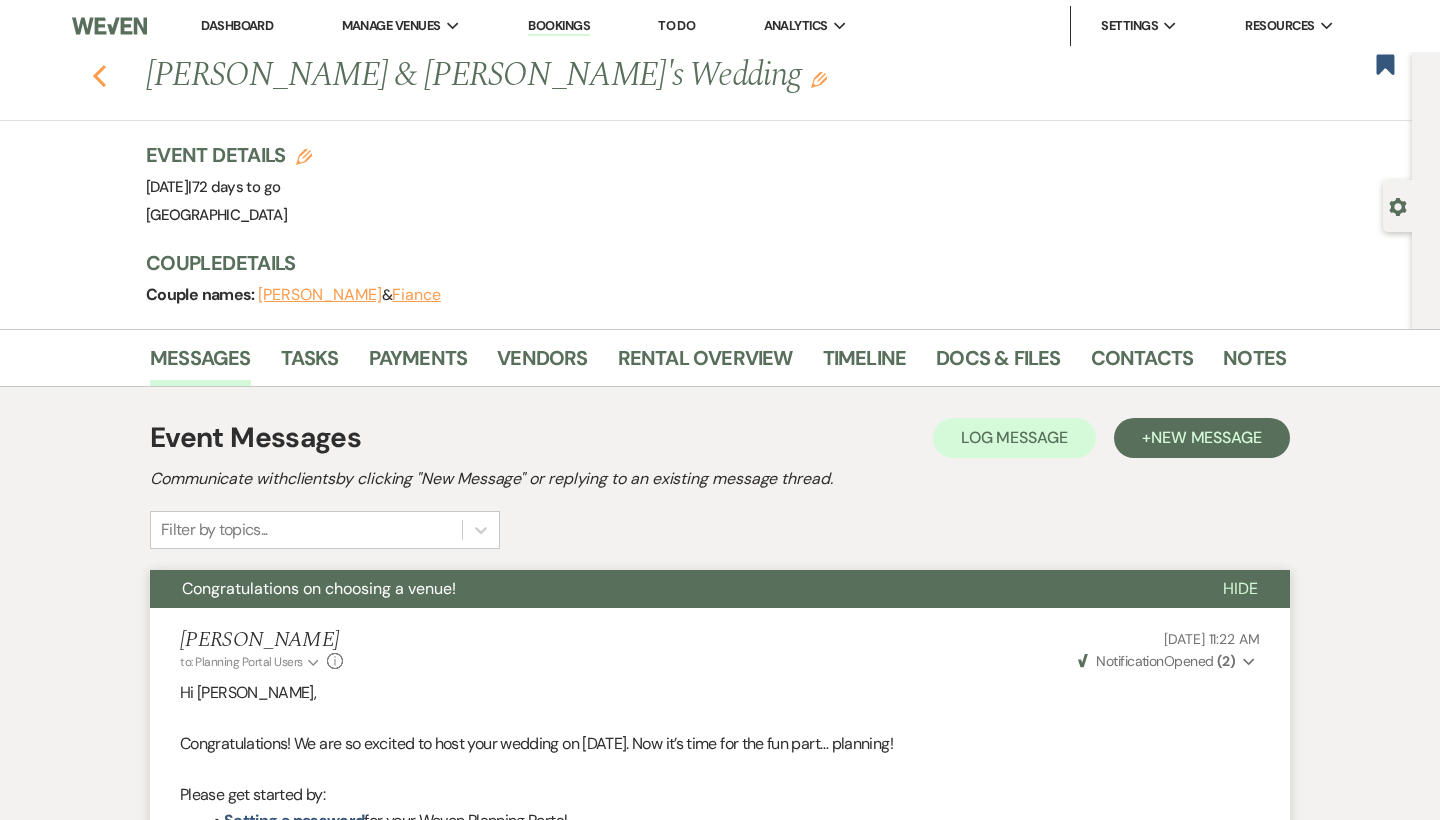 click on "Previous Amanda & Fiance's Wedding Edit Bookmark" at bounding box center [701, 86] 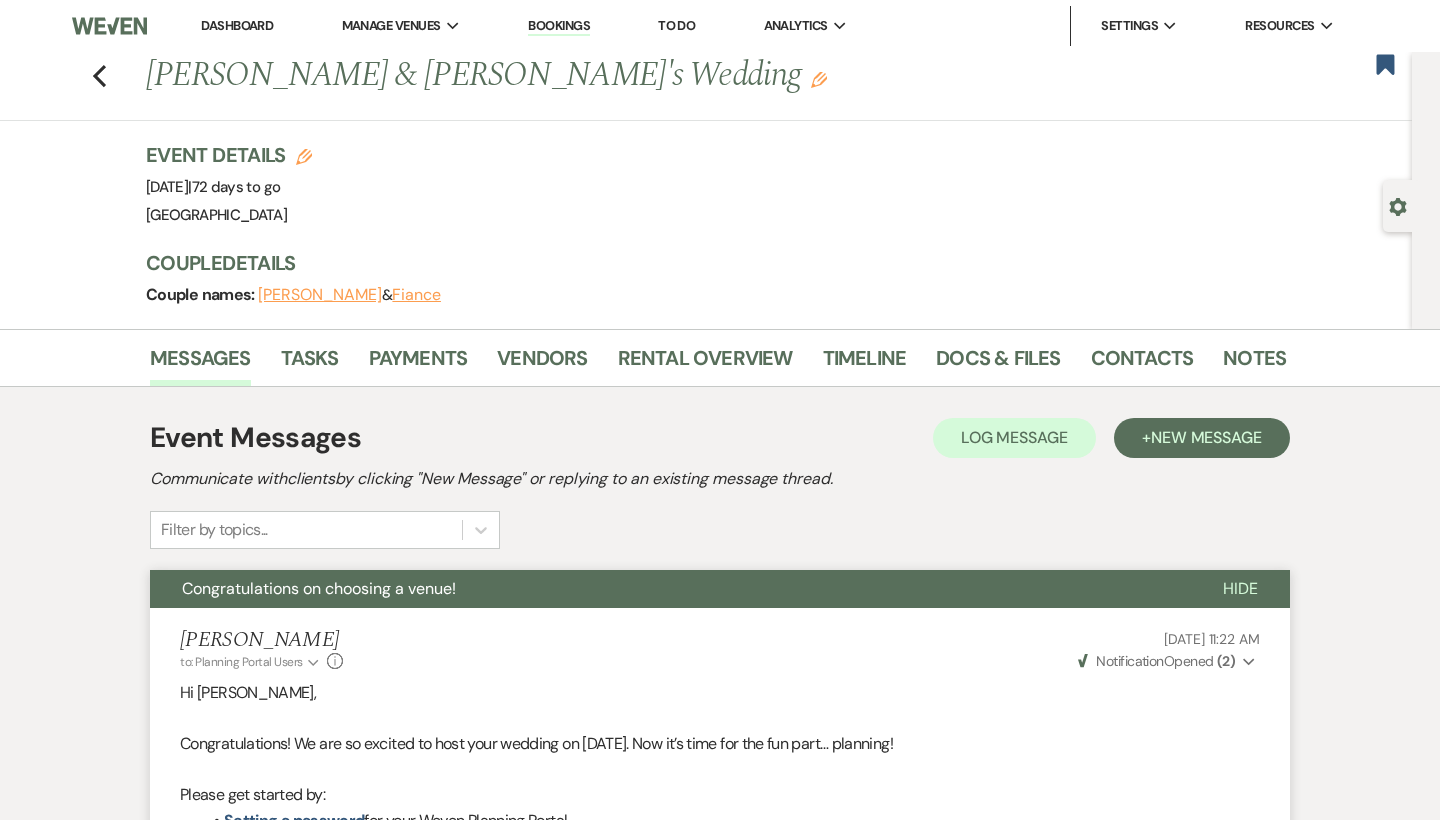 click on "Dashboard" at bounding box center [237, 25] 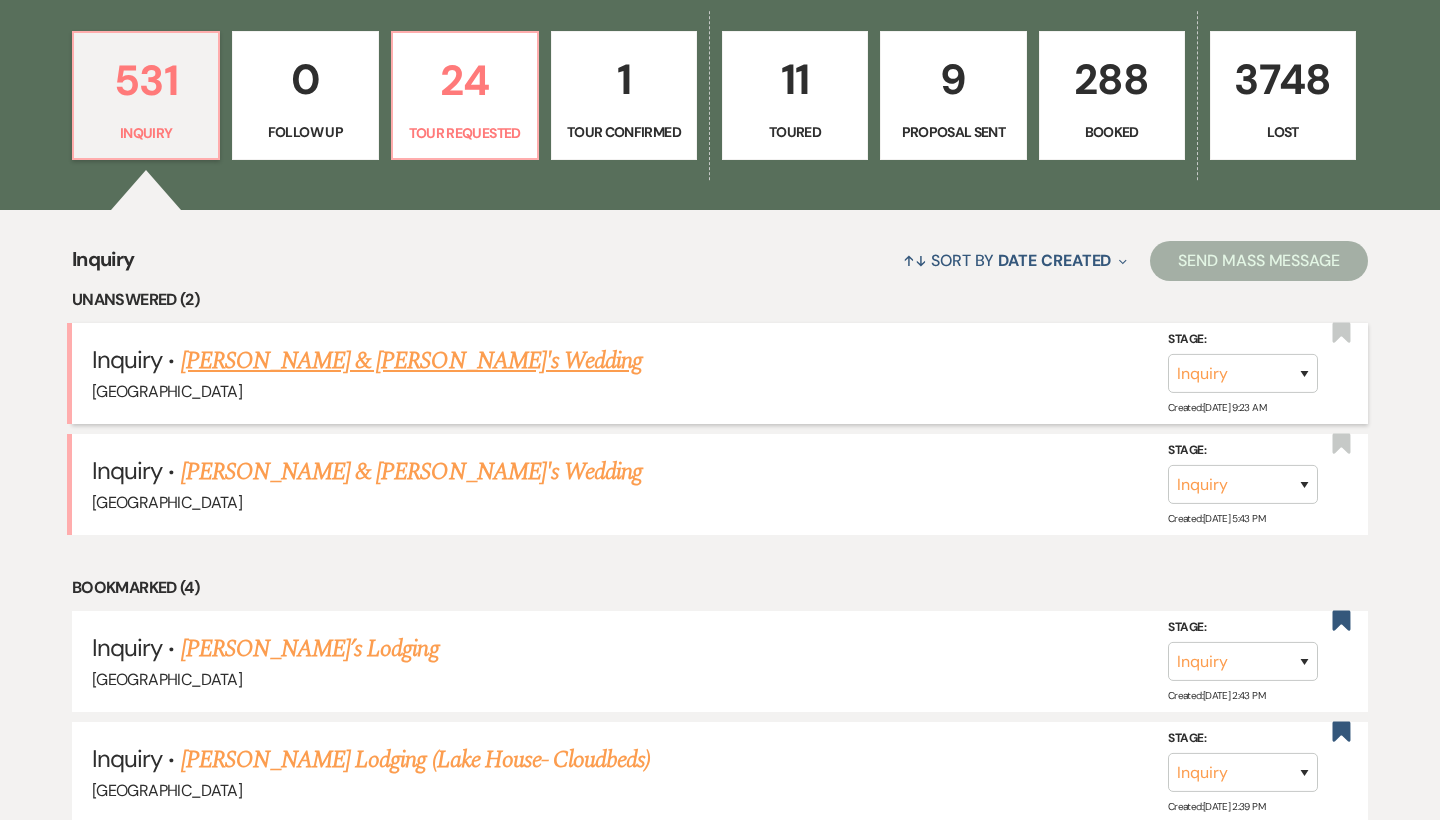 scroll, scrollTop: 541, scrollLeft: 0, axis: vertical 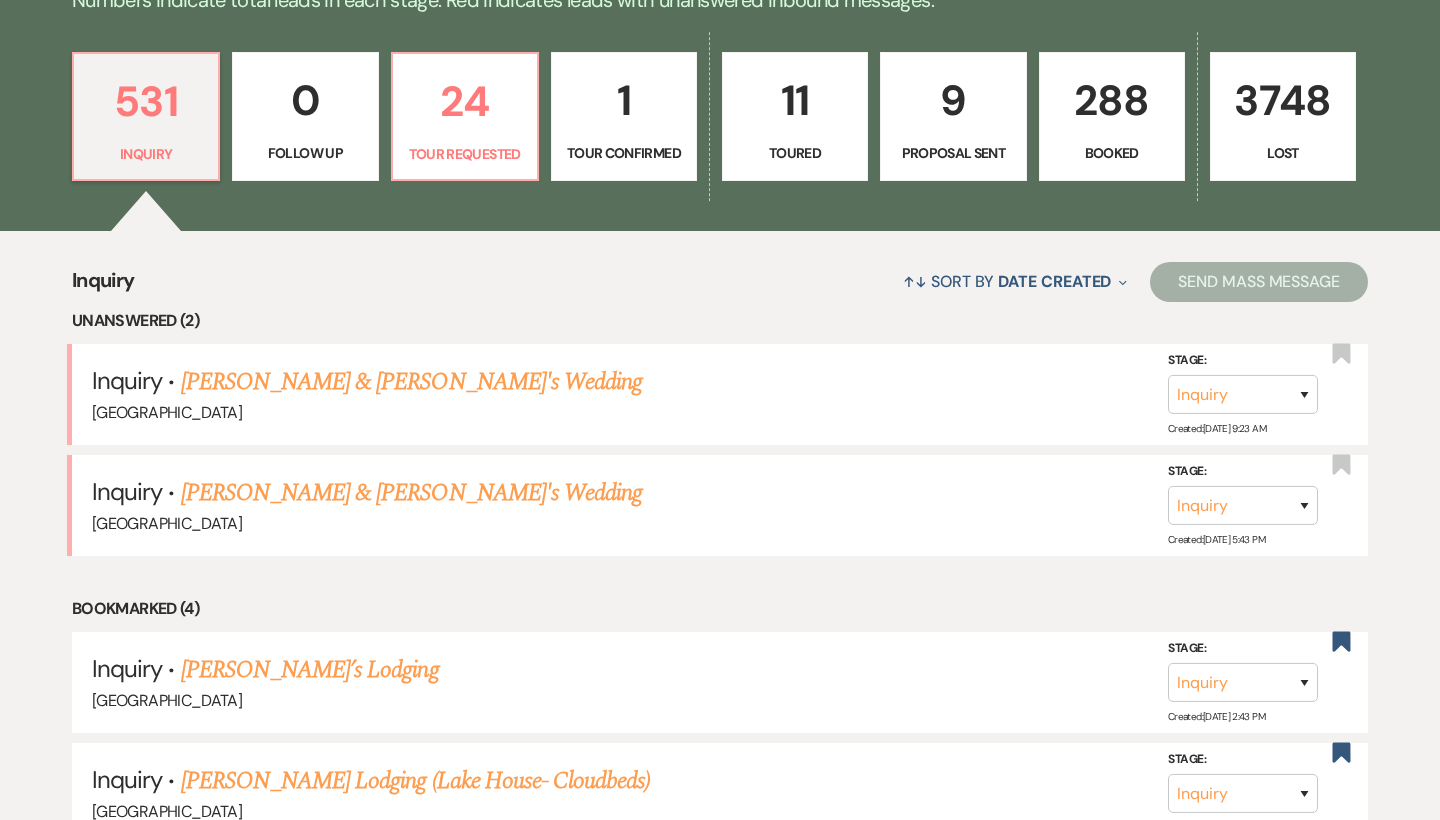 click on "531 Inquiry 0 Follow Up 24 Tour Requested 1 Tour Confirmed 11 Toured 9 Proposal Sent 288 Booked 3748 Lost" at bounding box center (720, 130) 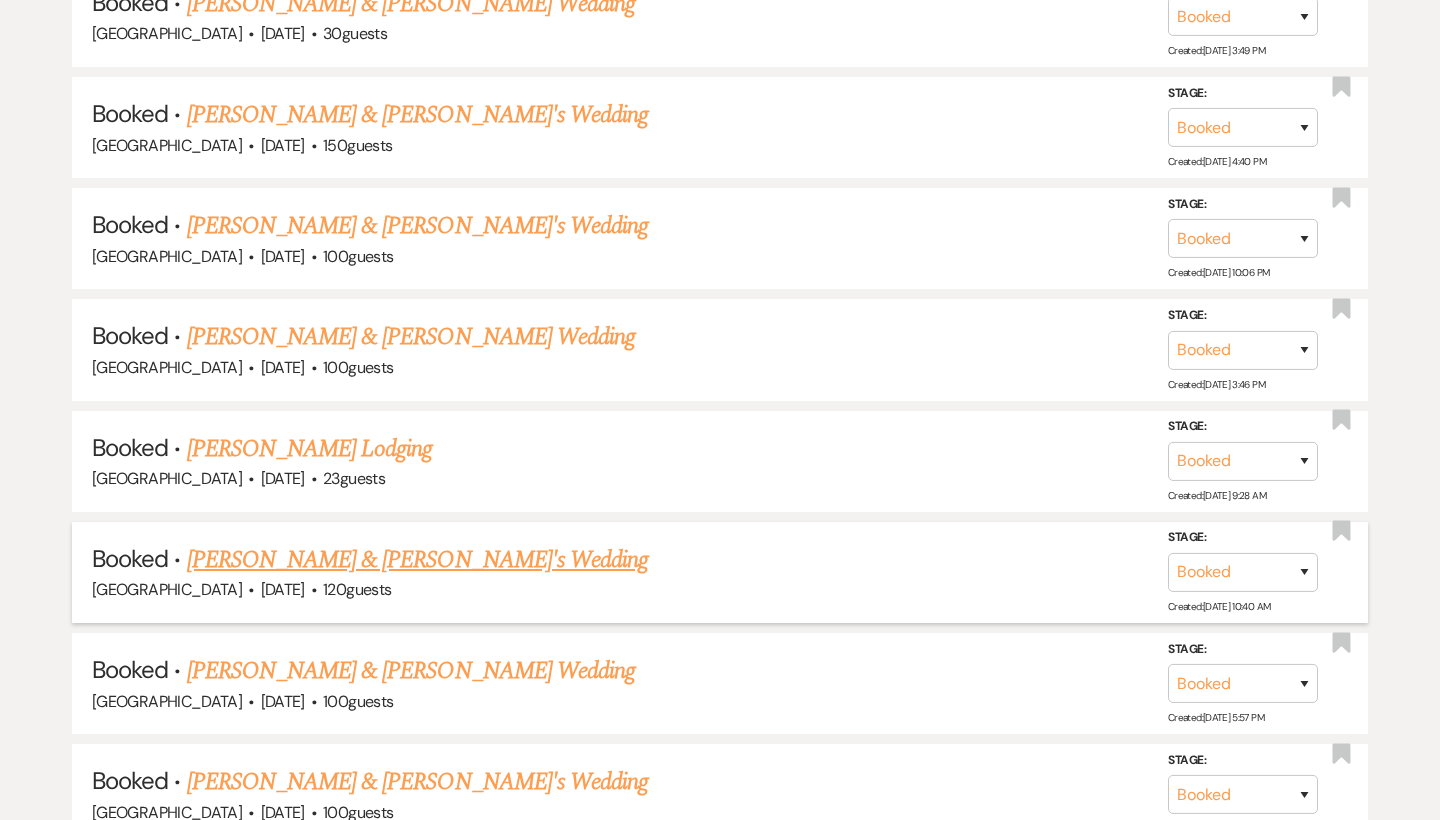 scroll, scrollTop: 2611, scrollLeft: 0, axis: vertical 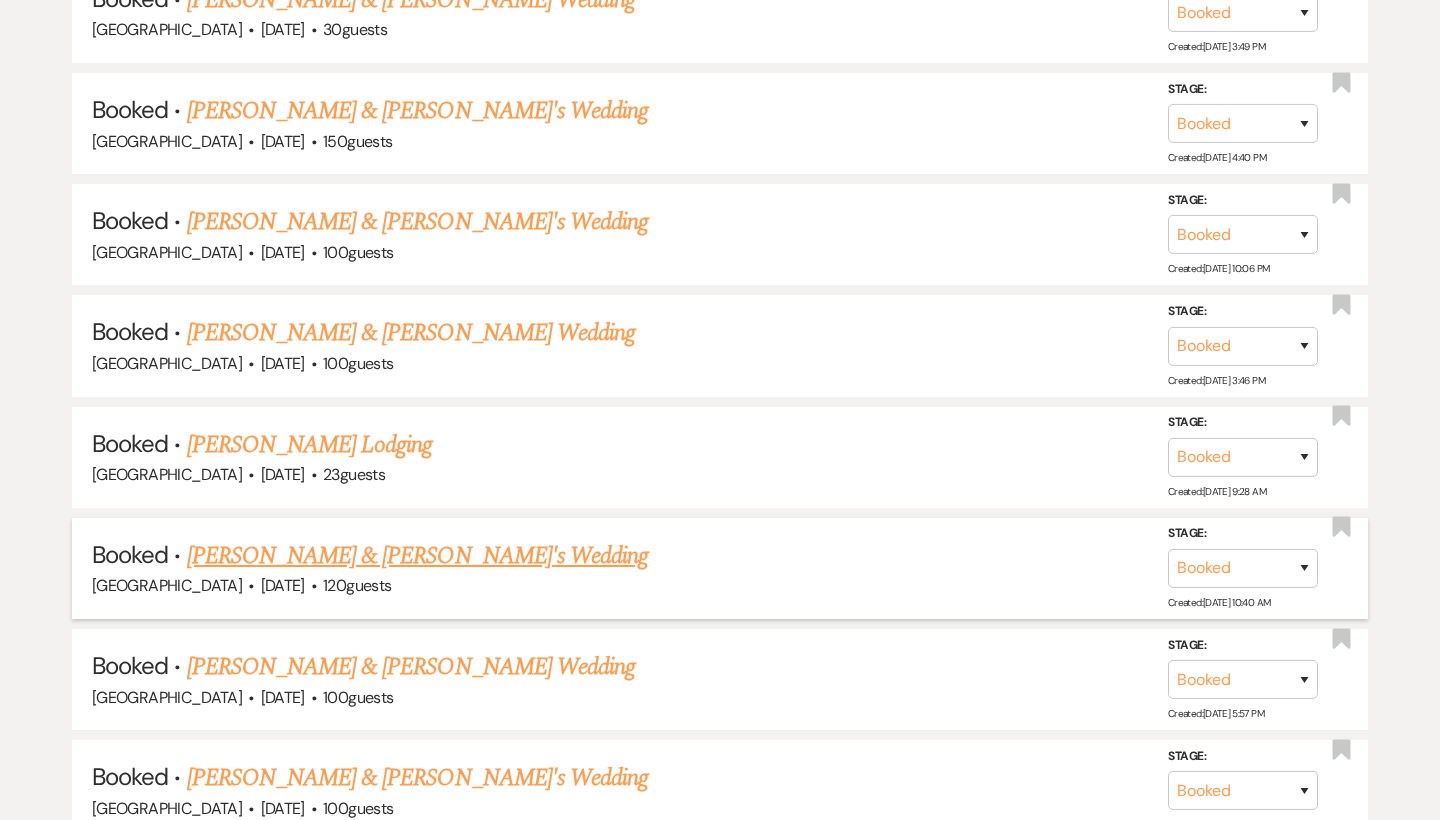 click on "Kenzie Grigley & Fiance's Wedding" at bounding box center (418, 556) 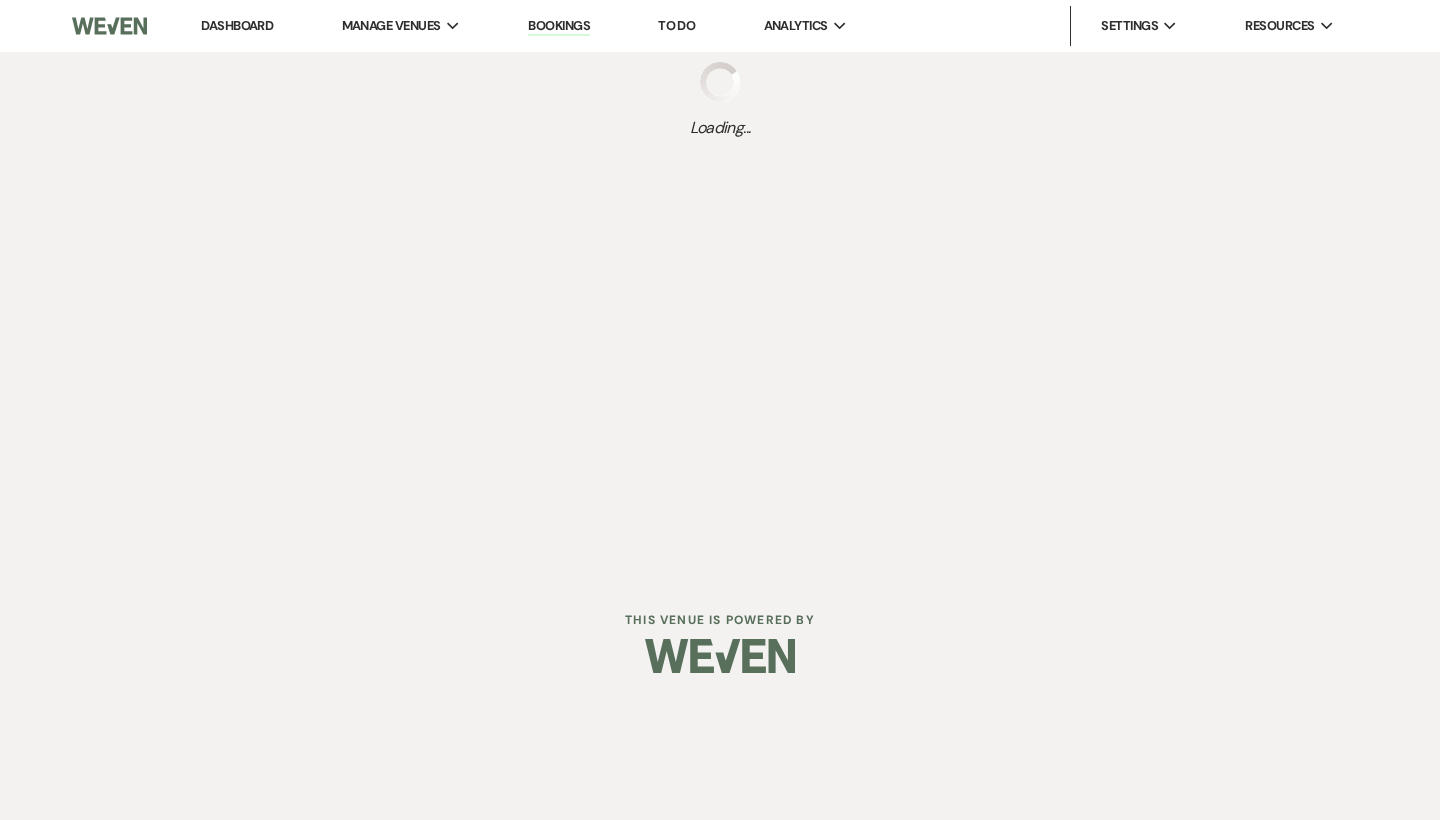scroll, scrollTop: 0, scrollLeft: 0, axis: both 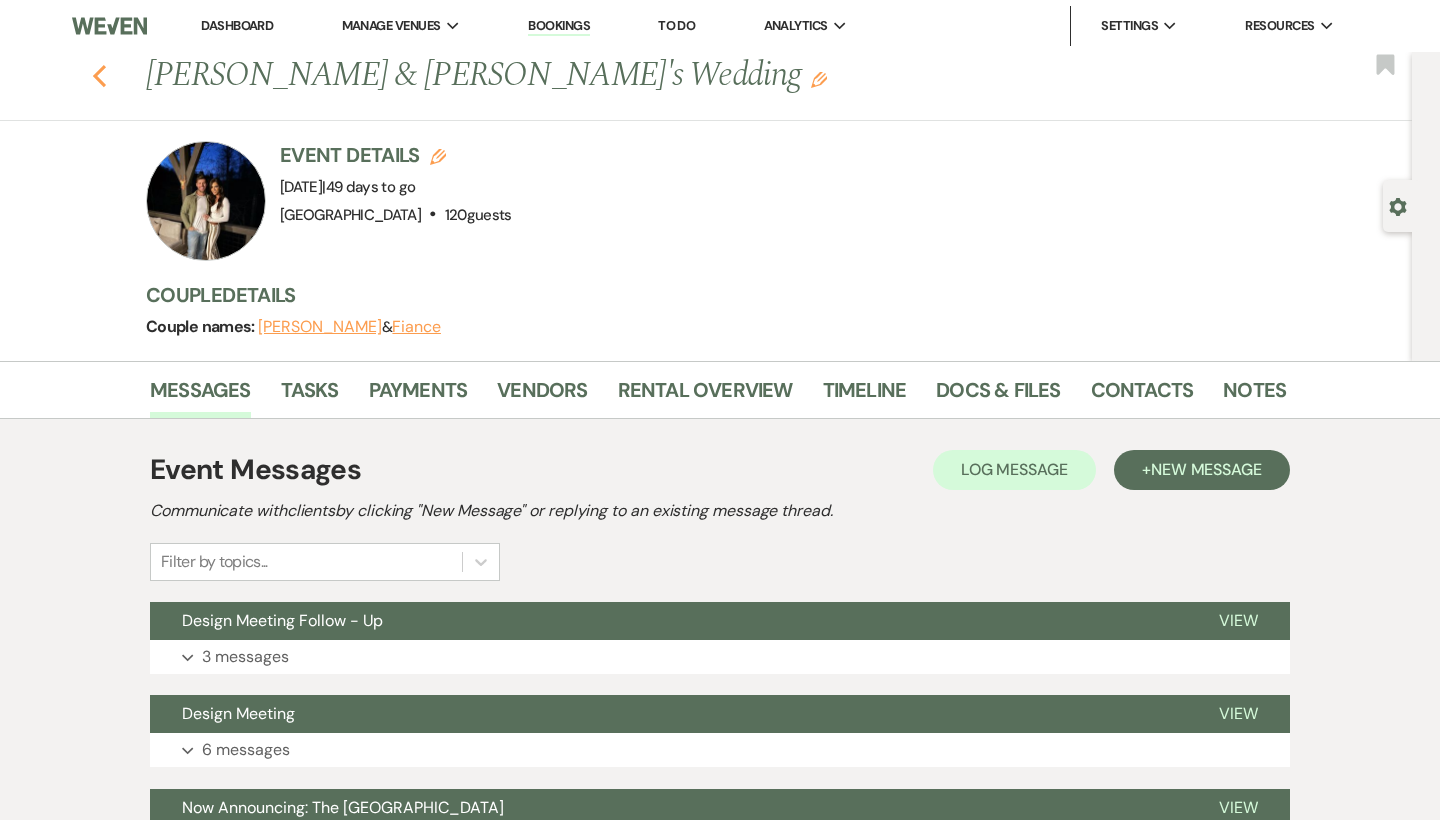 click on "Previous" 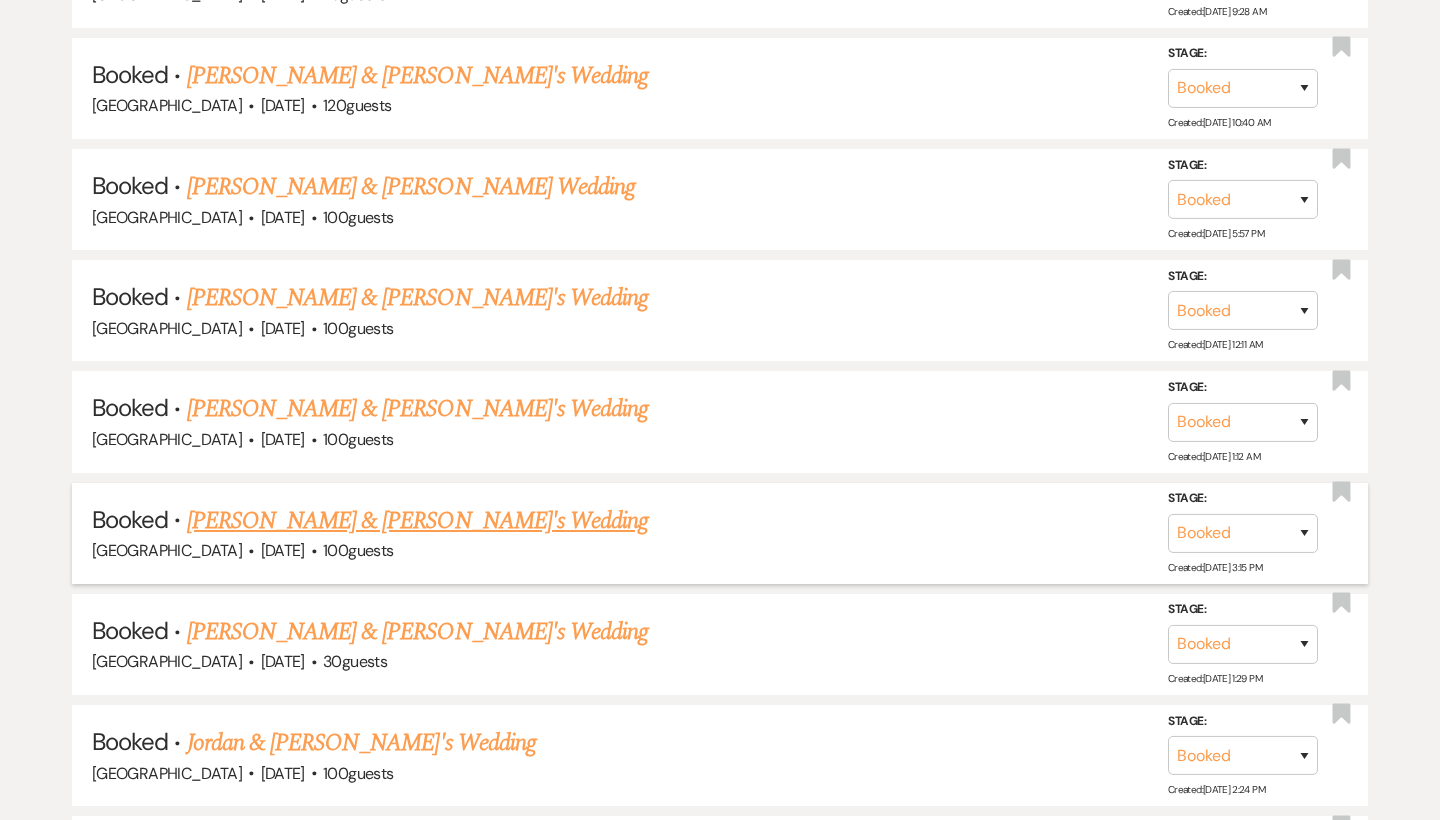 scroll, scrollTop: 3093, scrollLeft: 0, axis: vertical 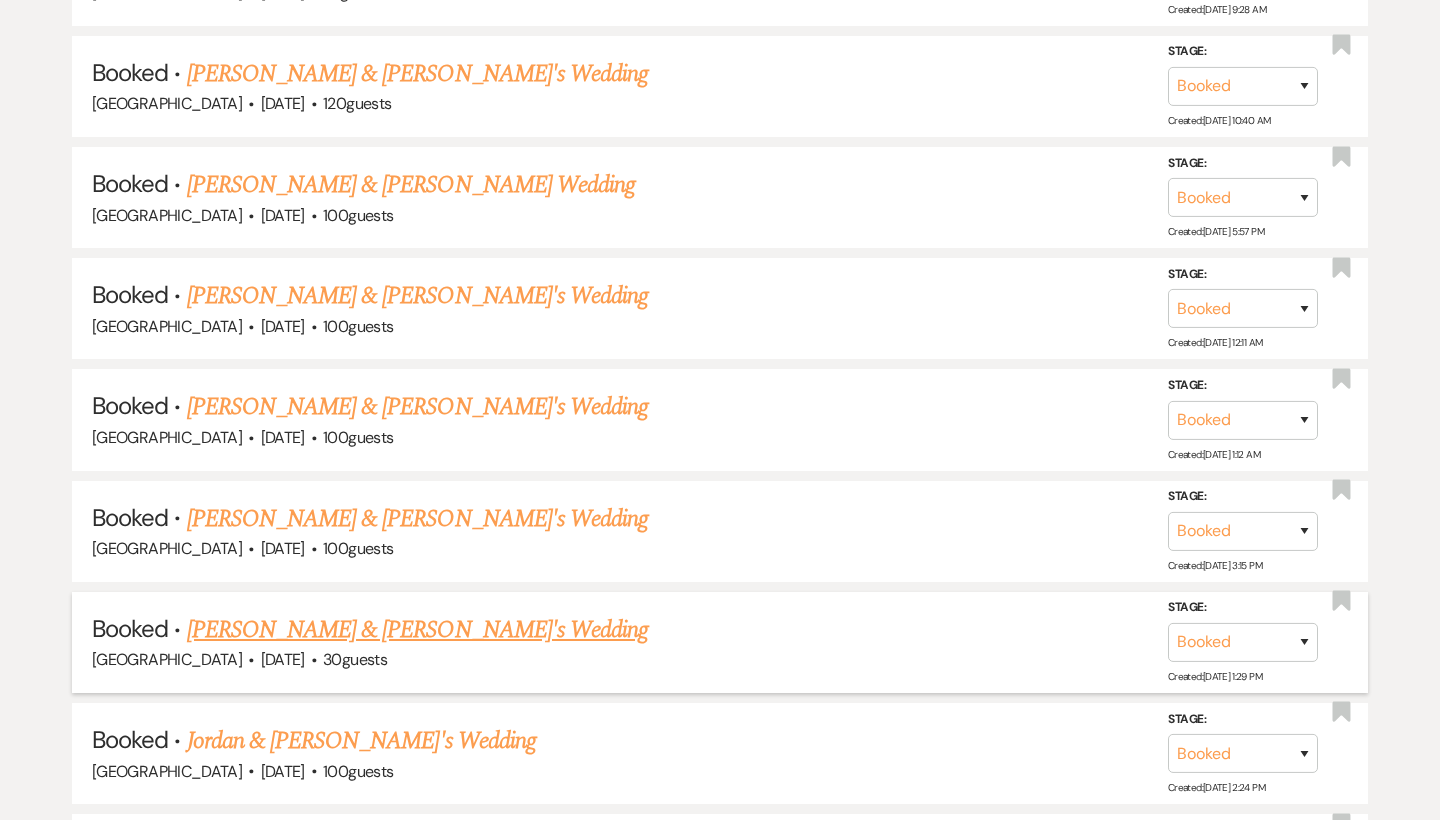click on "Jordan Greene & Fiance's Wedding" at bounding box center (418, 630) 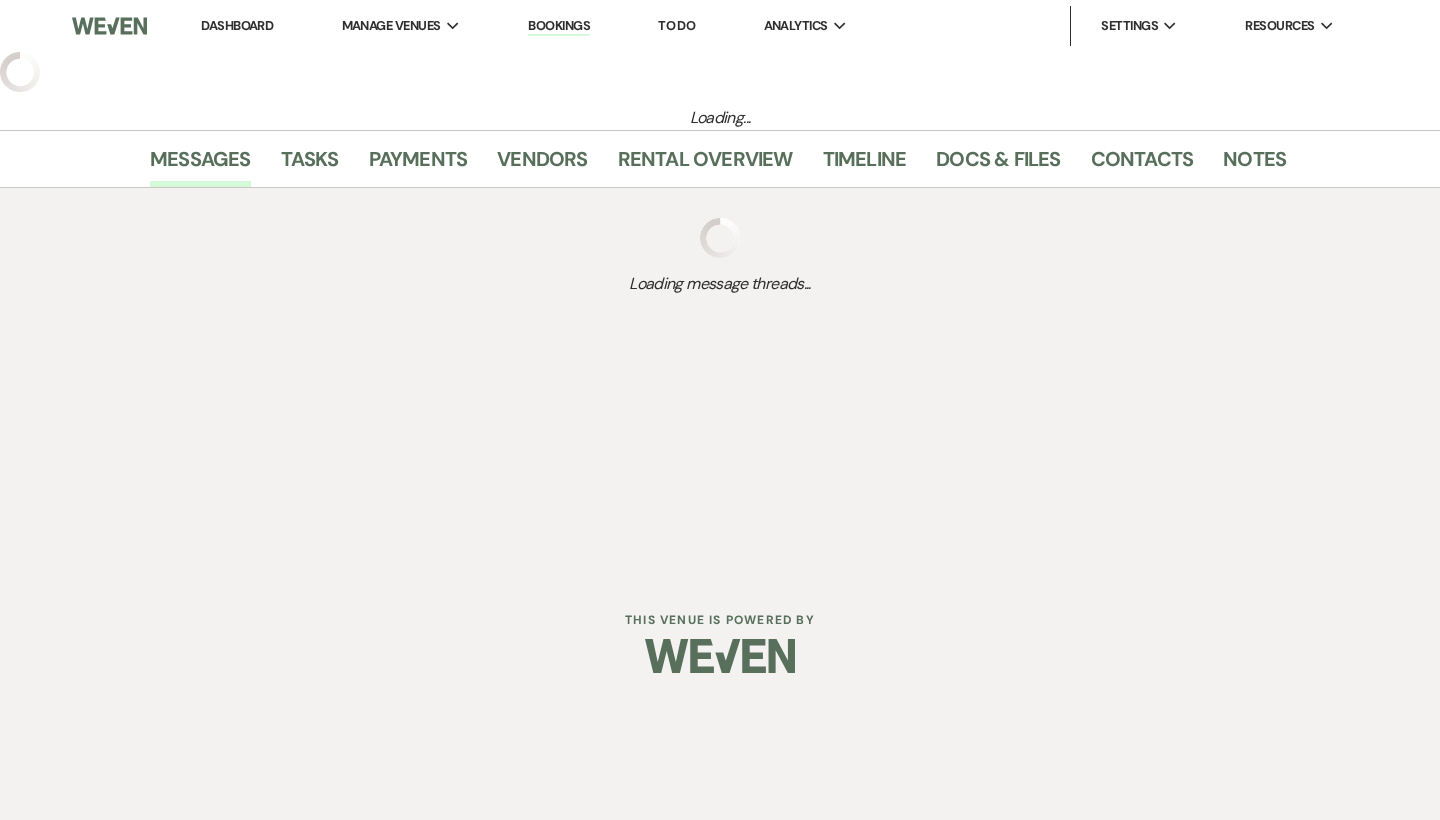 scroll, scrollTop: 0, scrollLeft: 0, axis: both 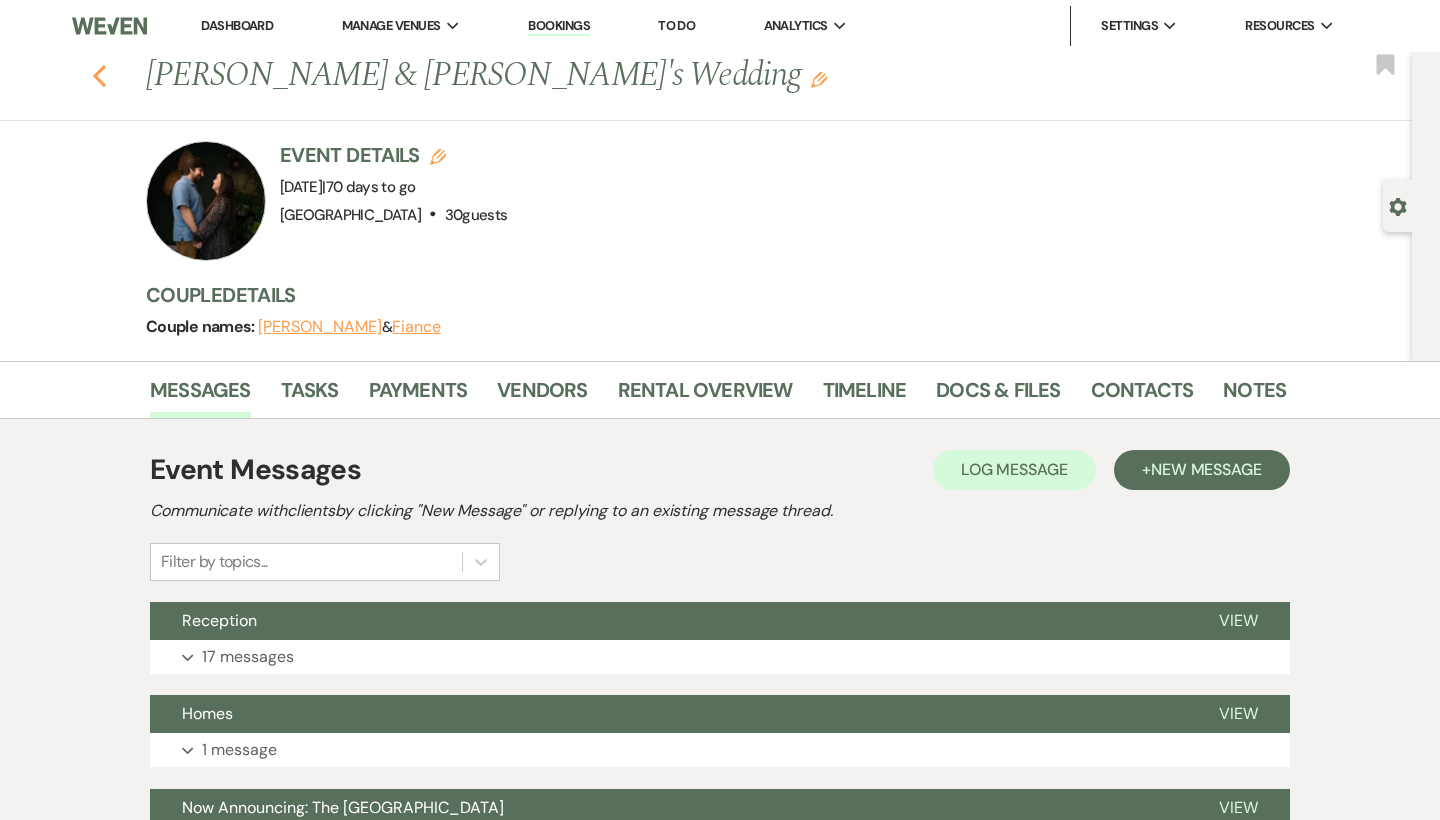 click 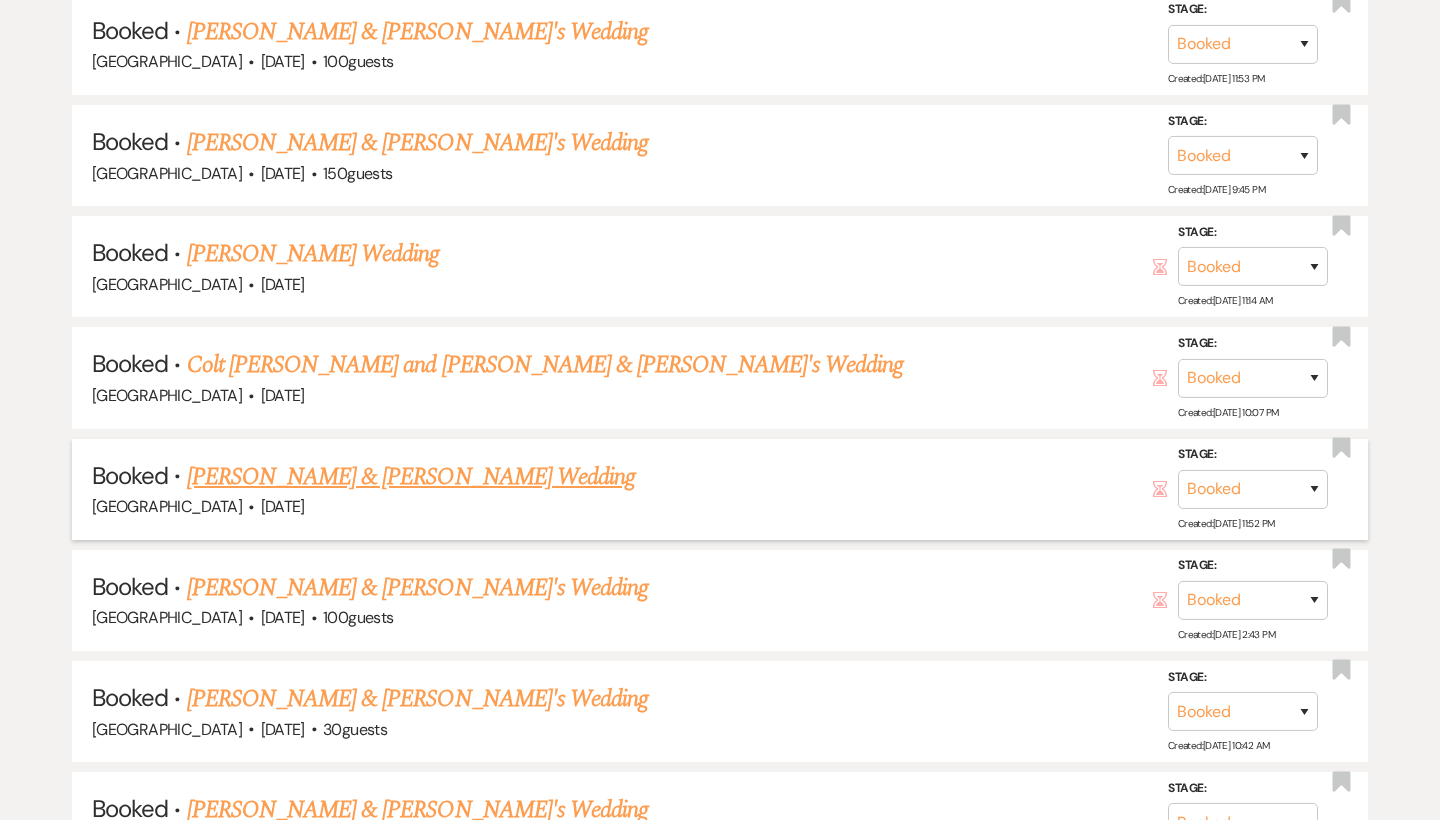 scroll, scrollTop: 4917, scrollLeft: 0, axis: vertical 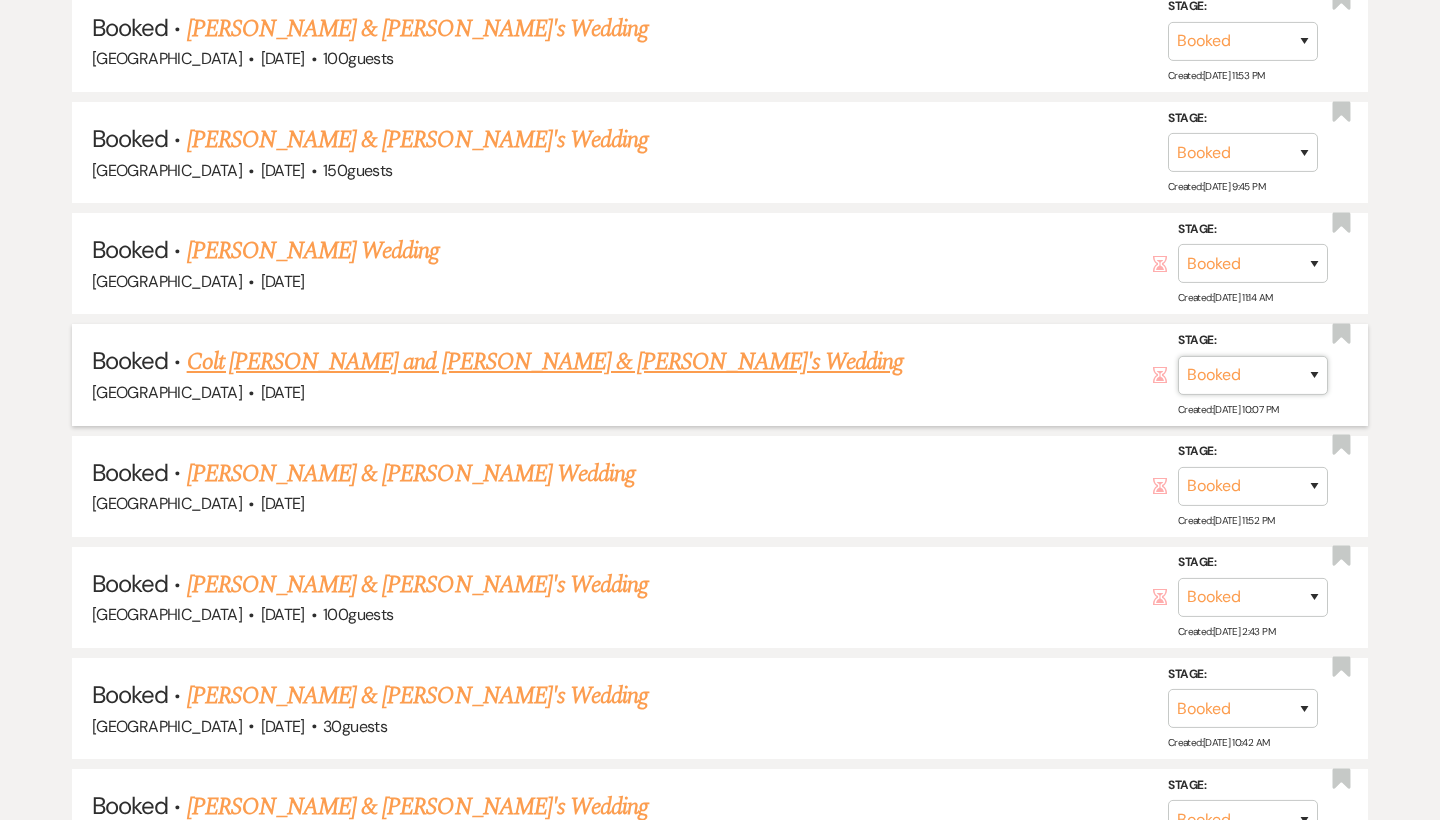 click on "Booked Lost" at bounding box center [1253, 374] 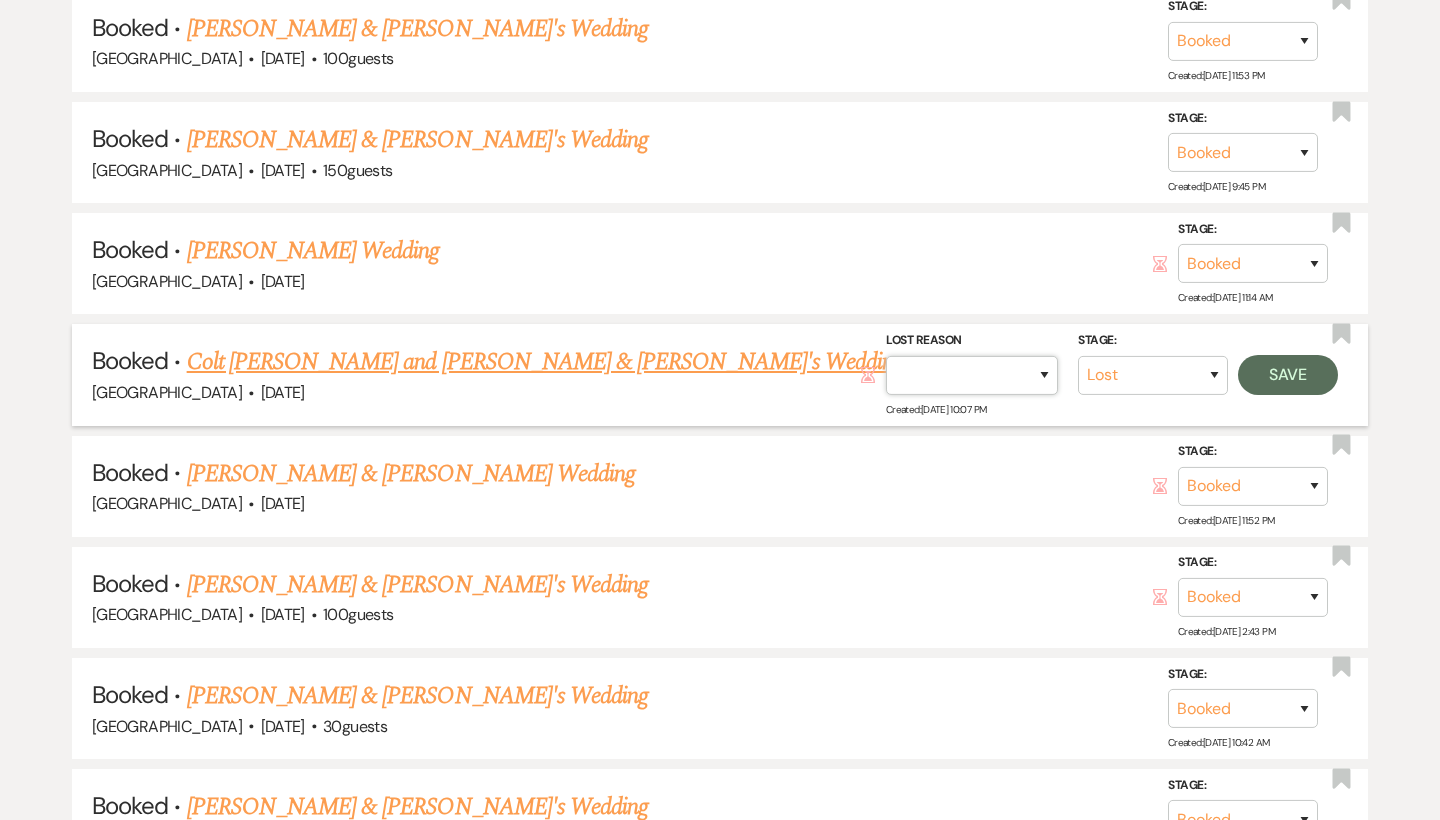 select on "4" 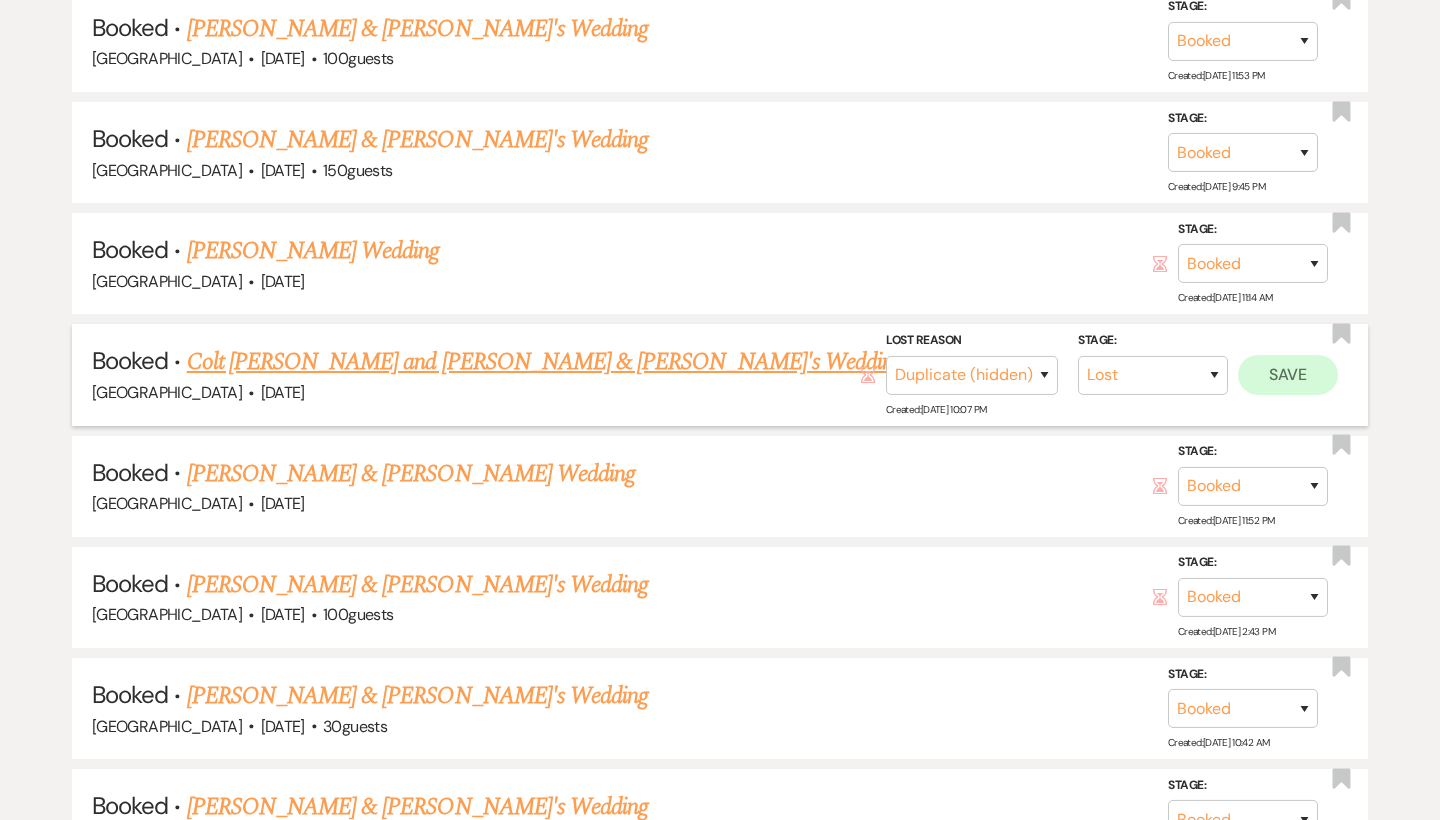 click on "Save" at bounding box center (1288, 374) 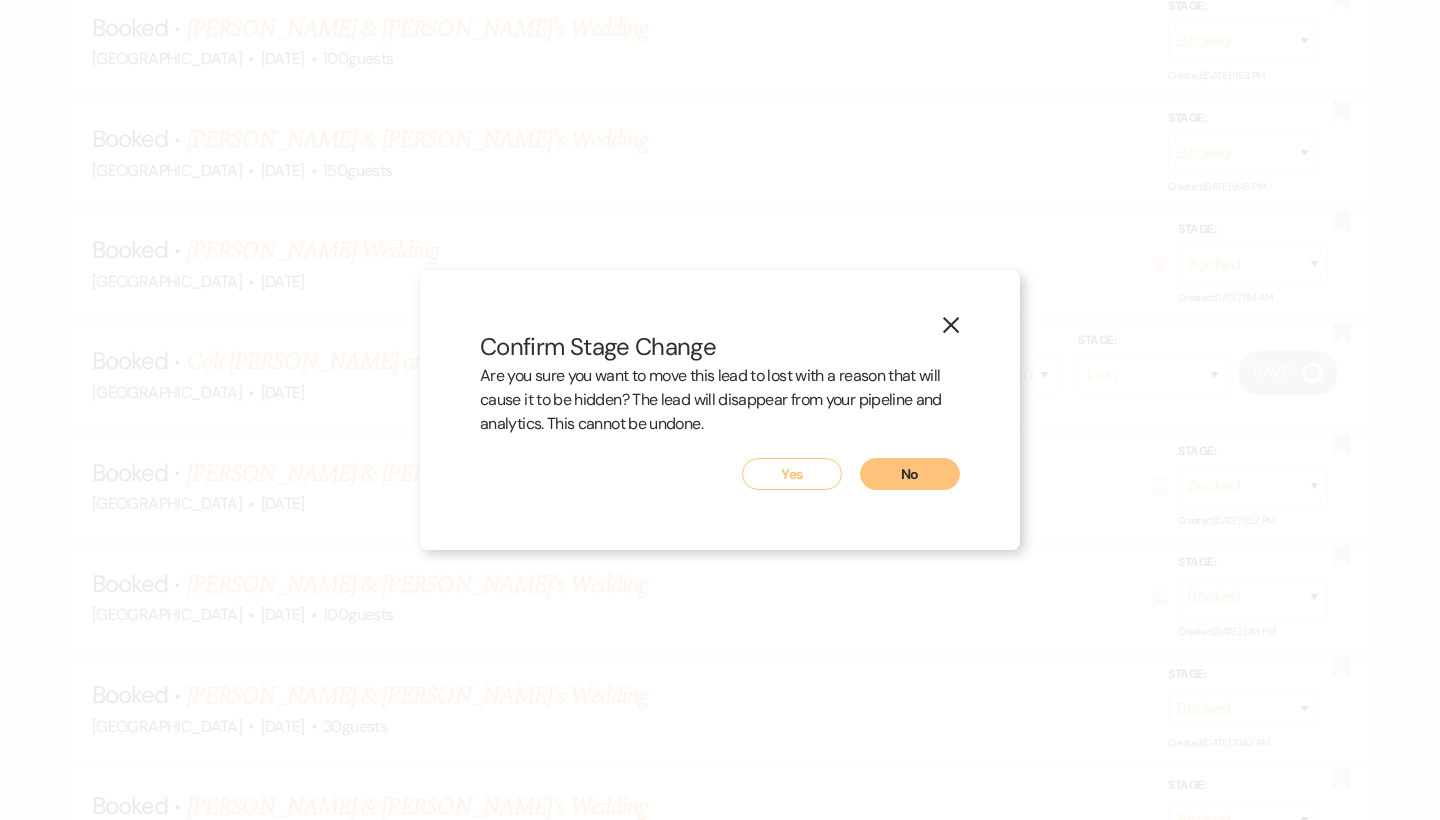 click on "Yes" at bounding box center [792, 474] 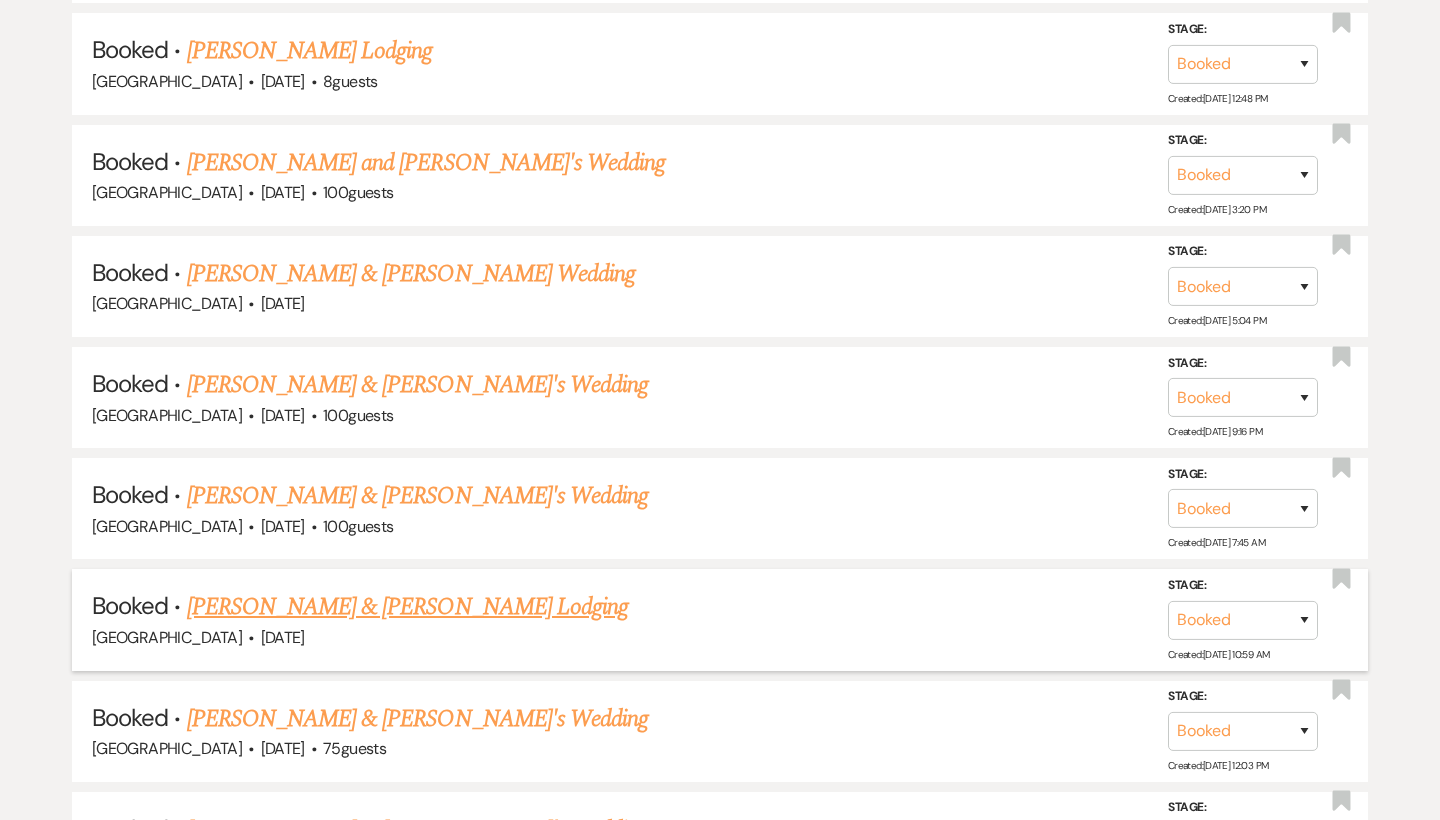 scroll, scrollTop: 6011, scrollLeft: 0, axis: vertical 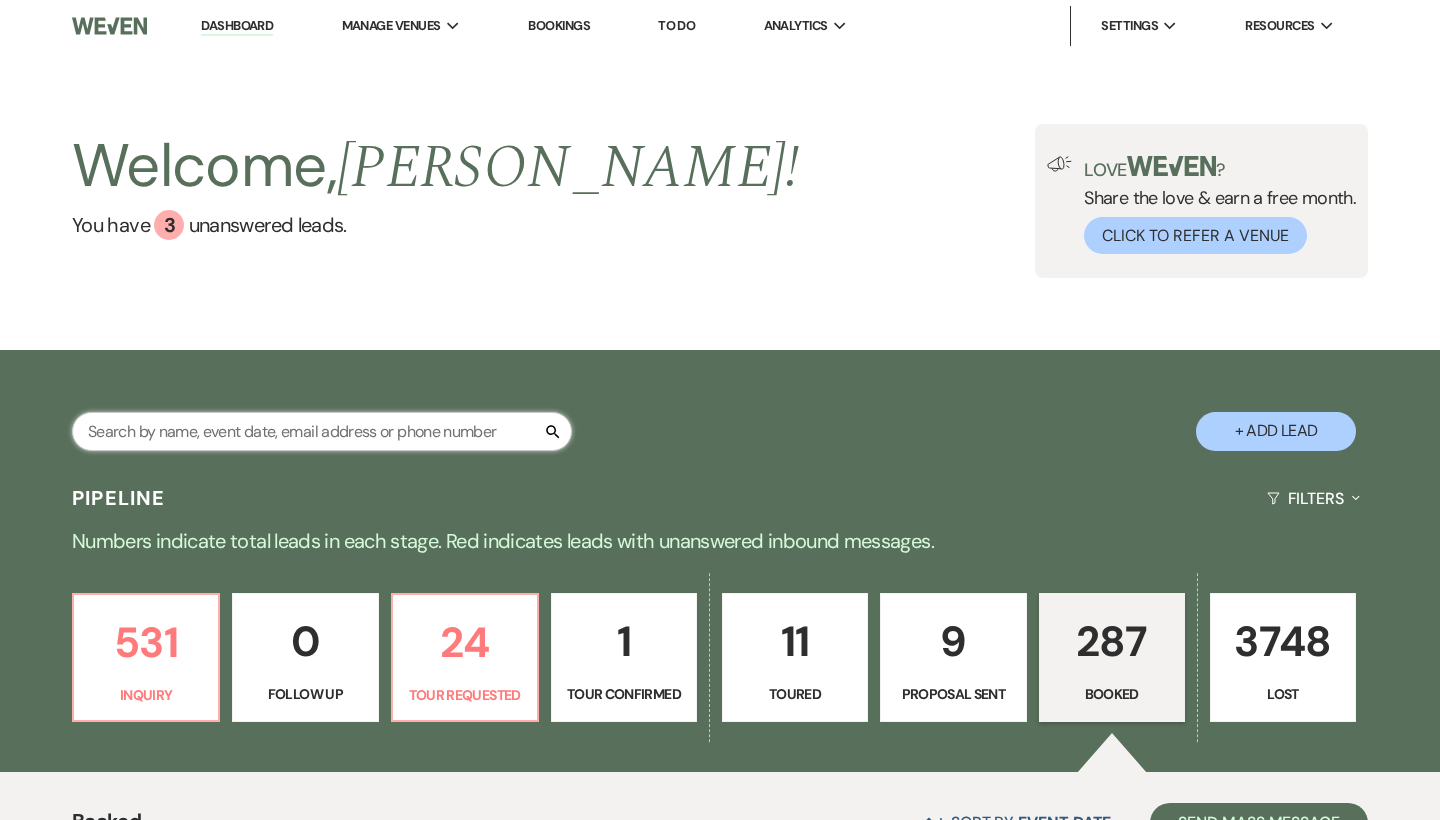 click at bounding box center (322, 431) 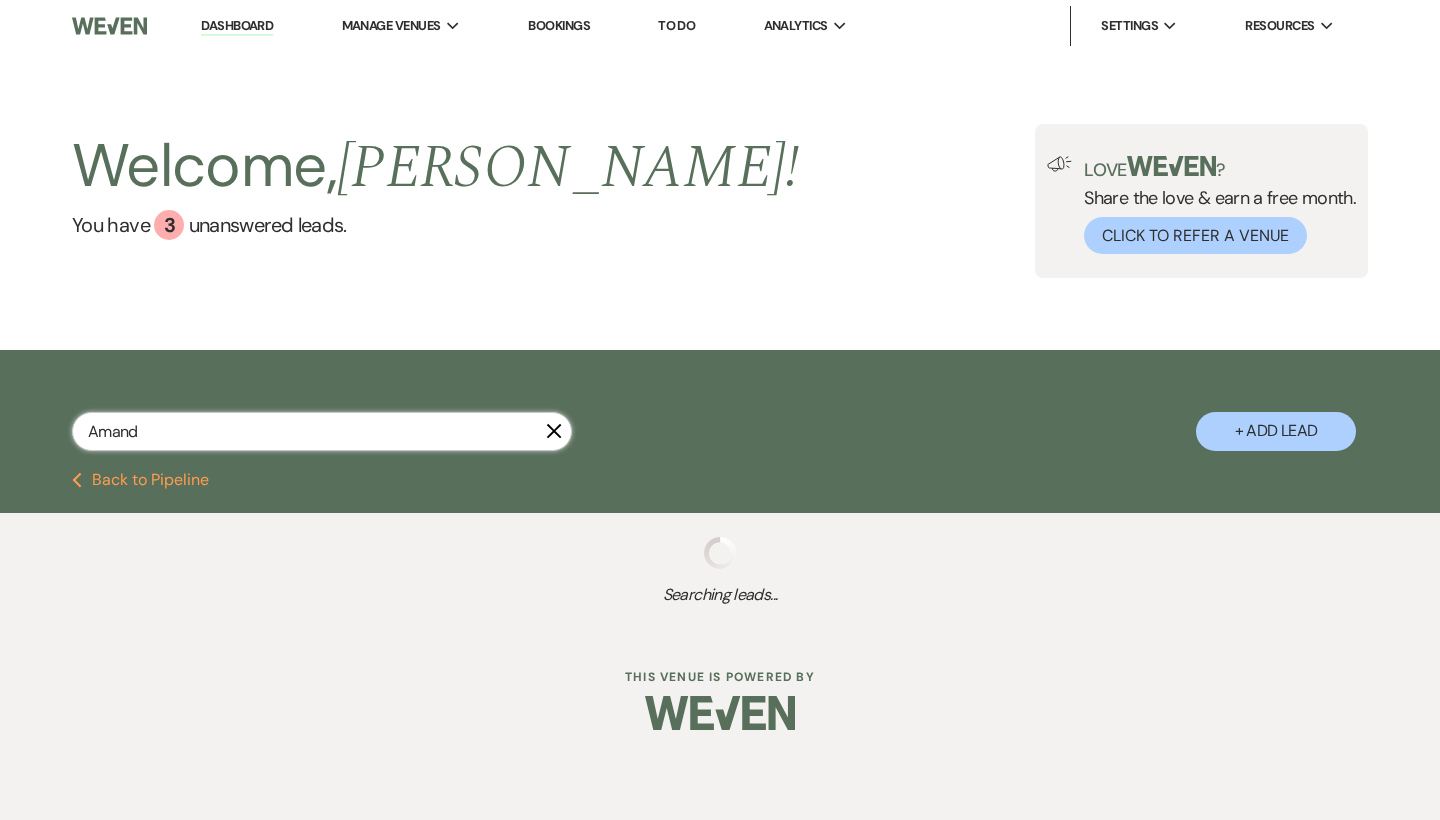 type on "Amanda" 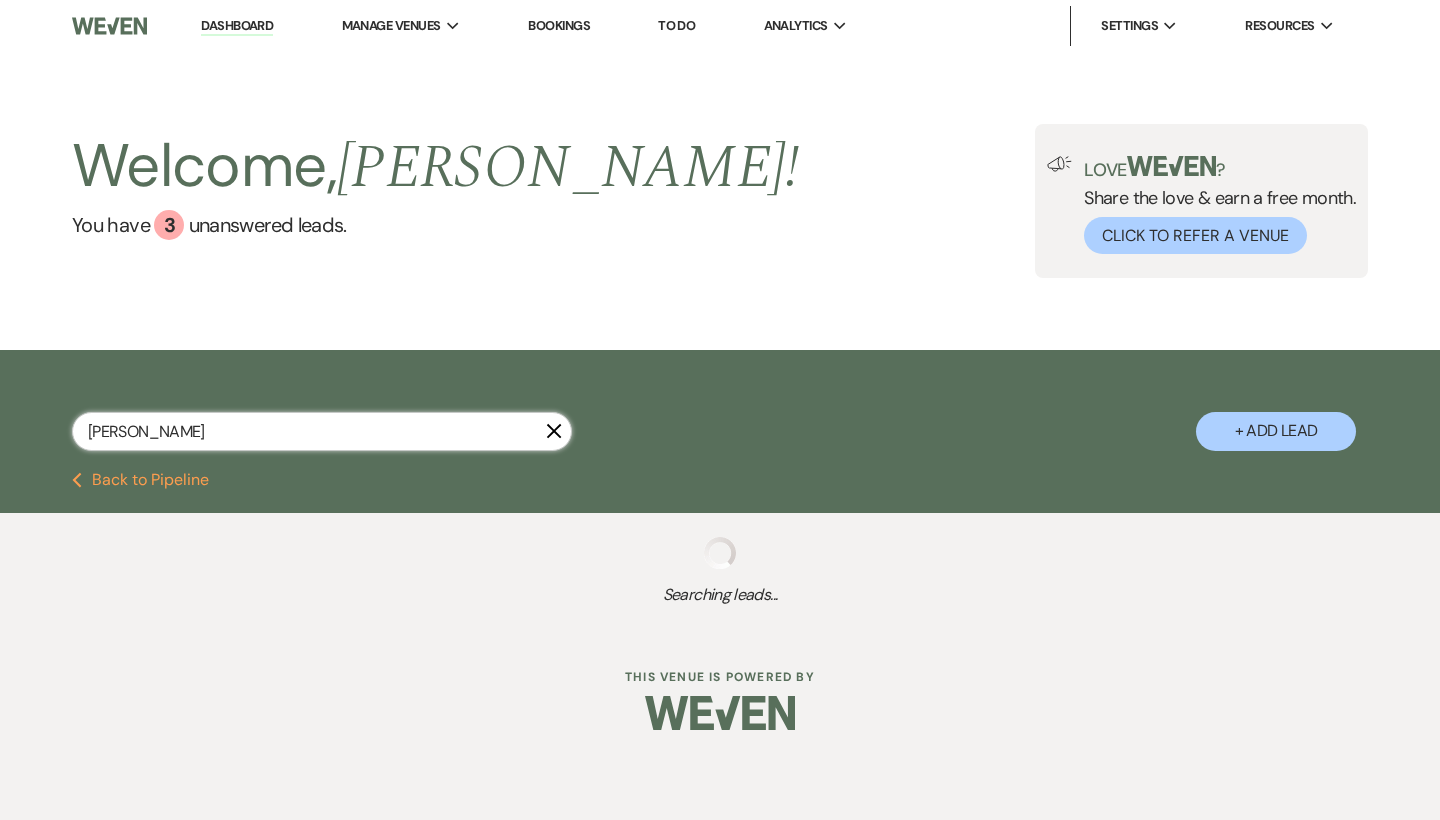 select on "2" 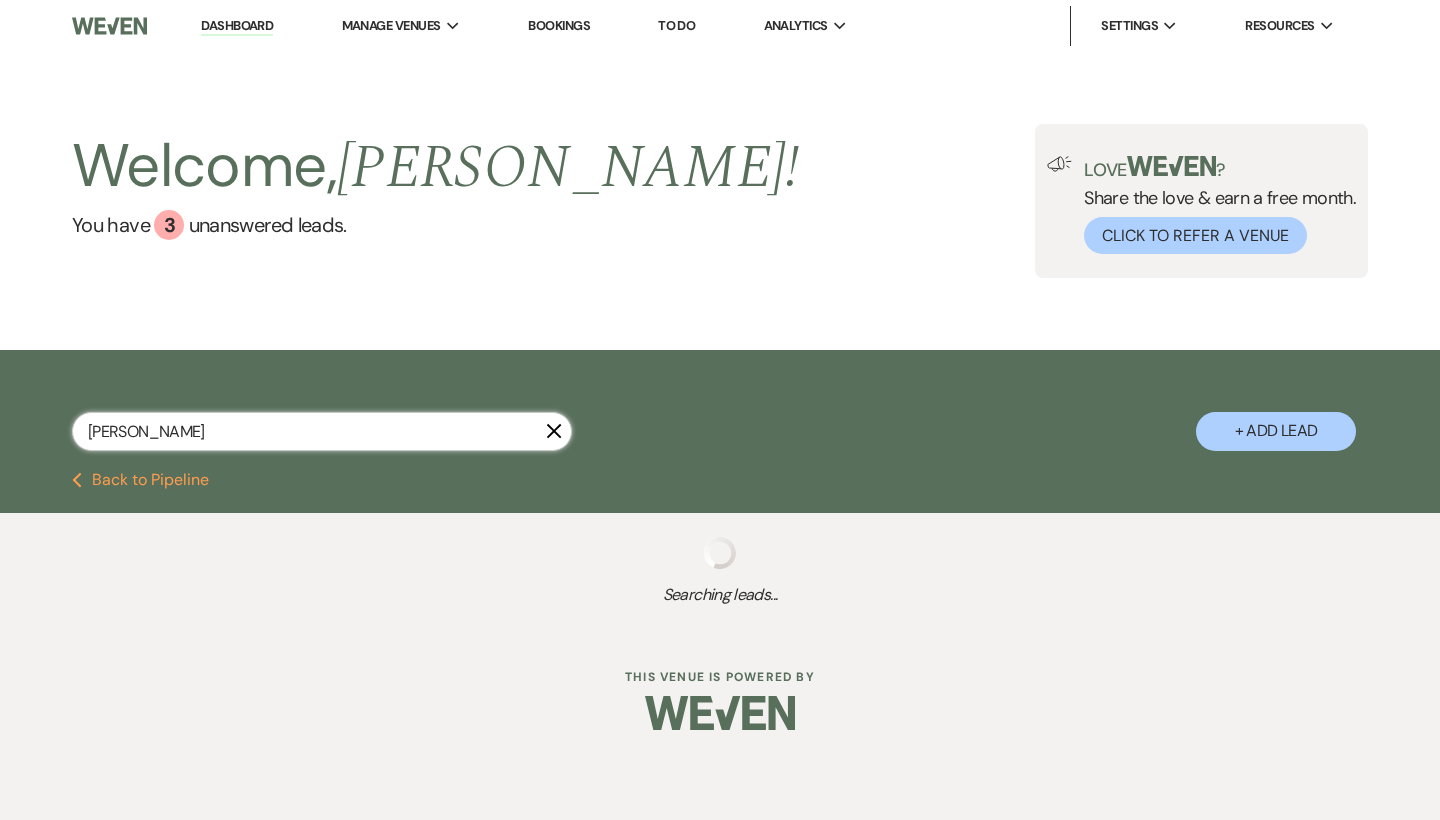 select on "8" 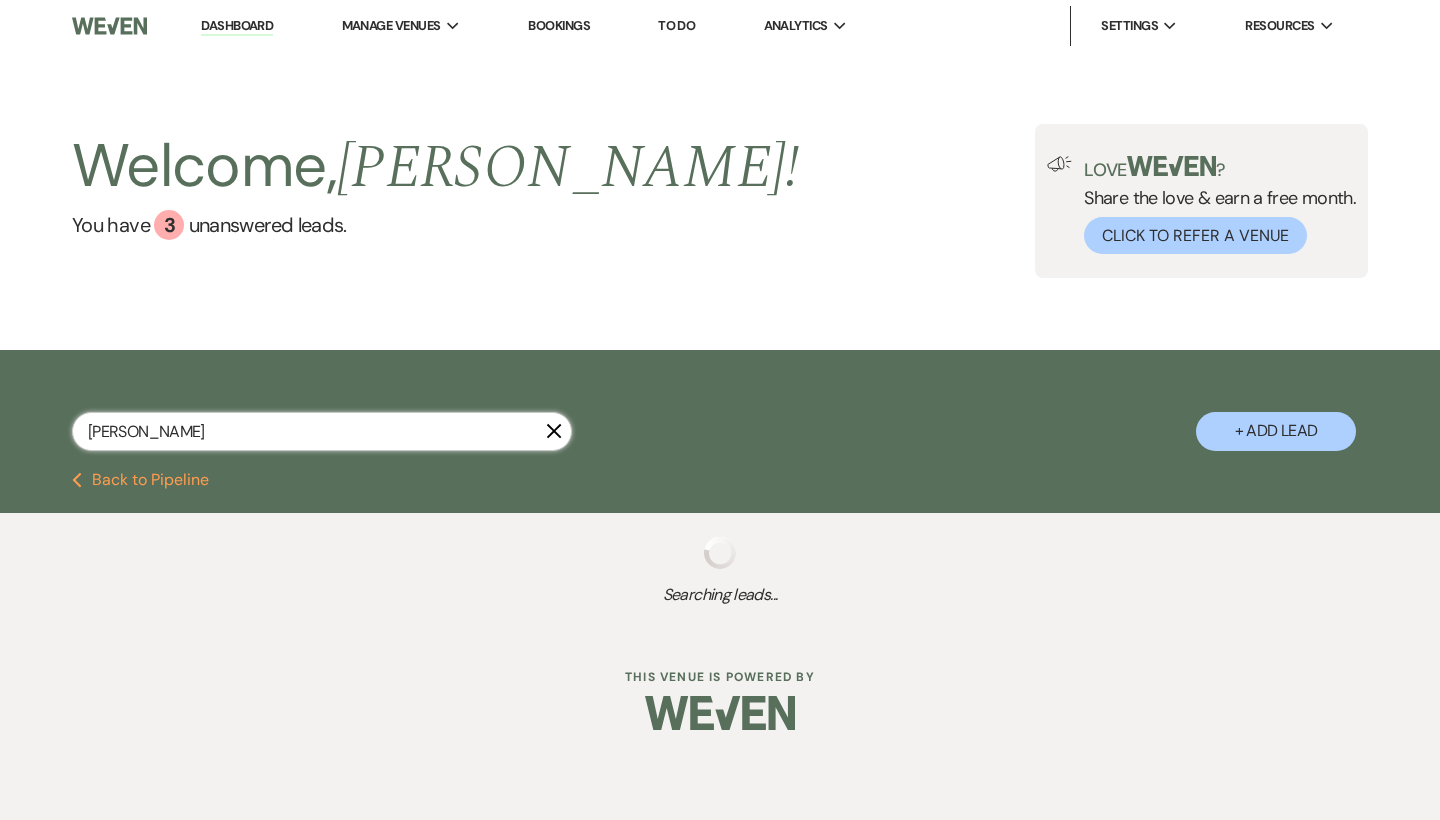 select on "8" 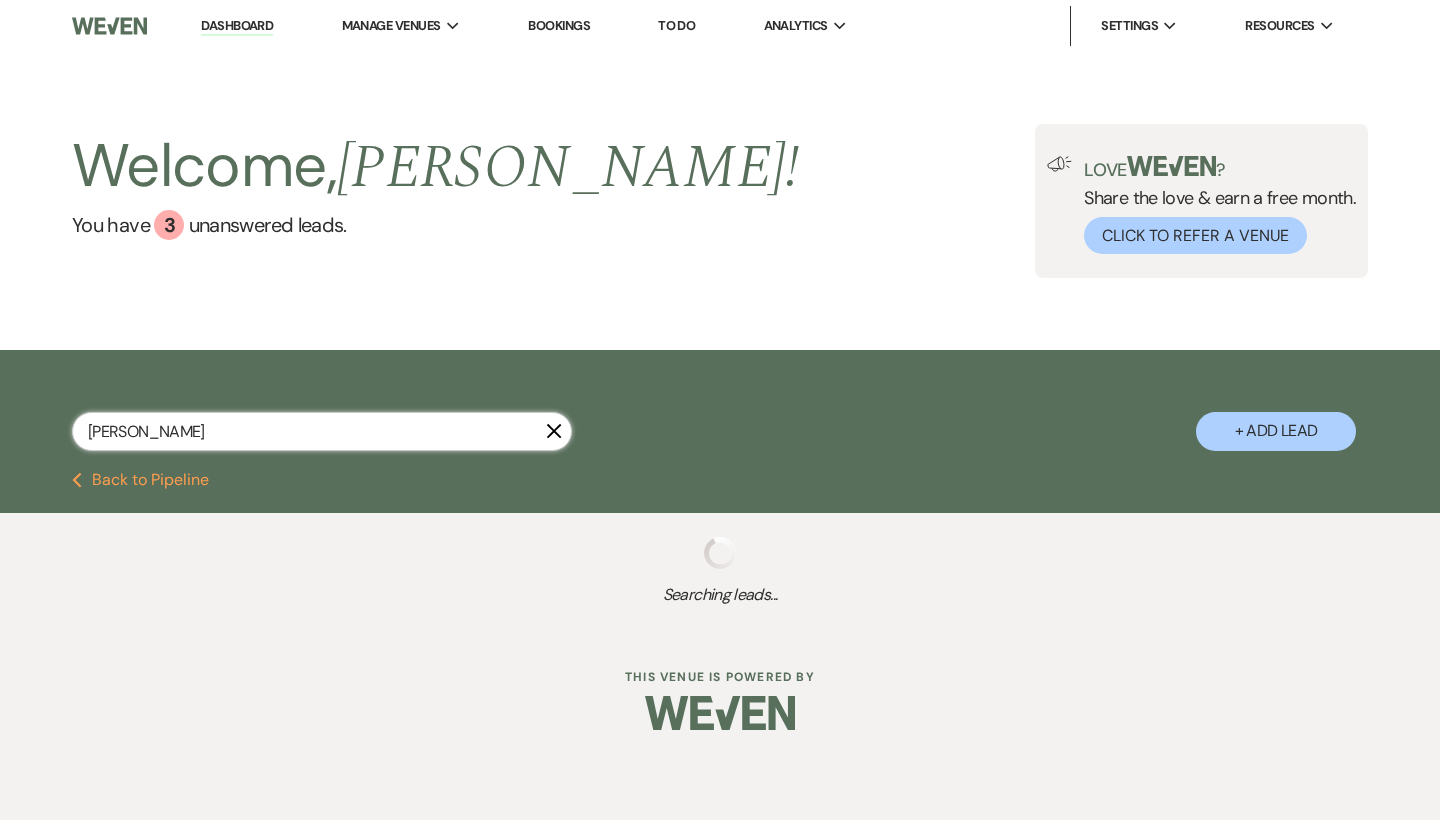select on "5" 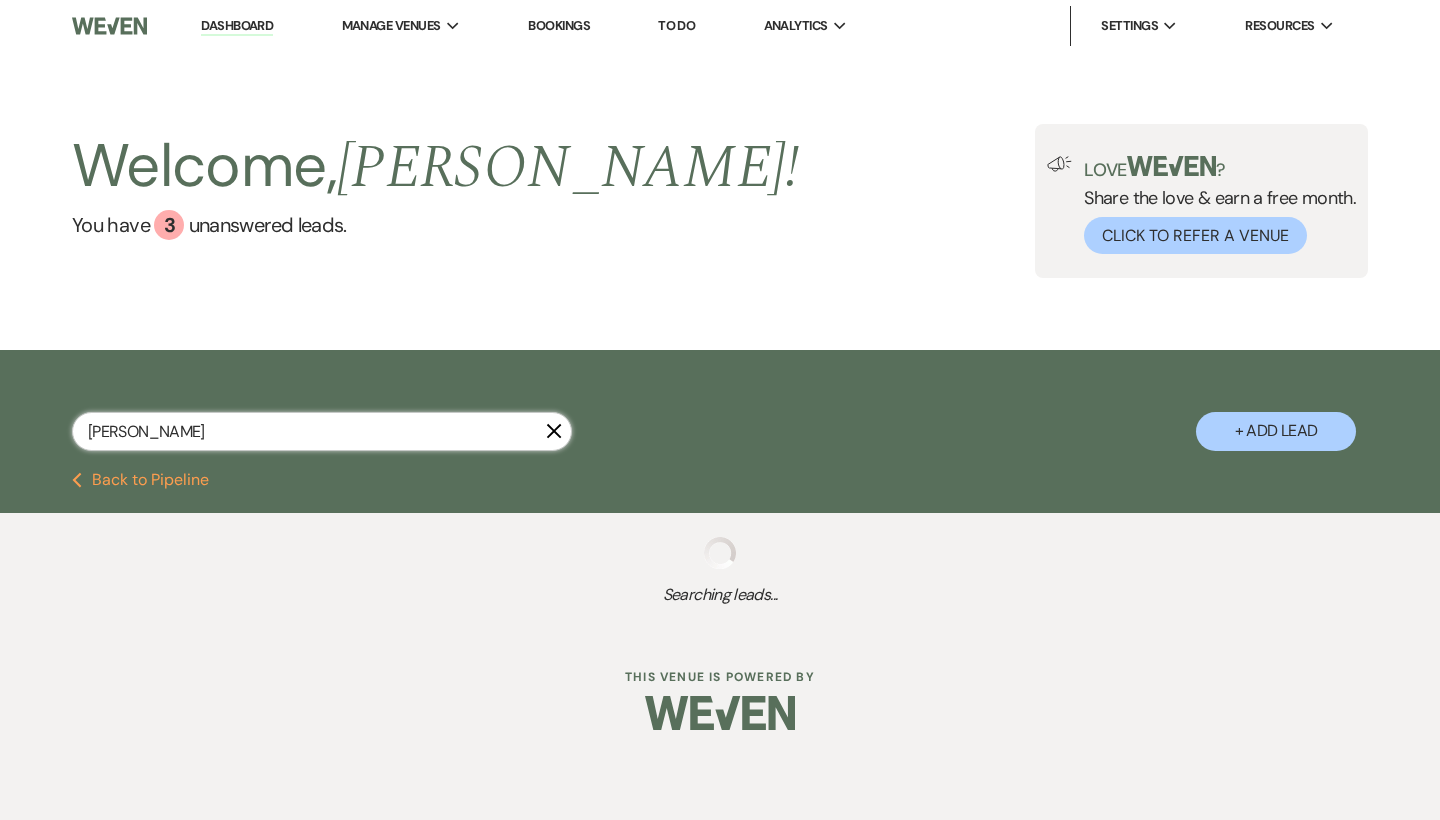 select on "8" 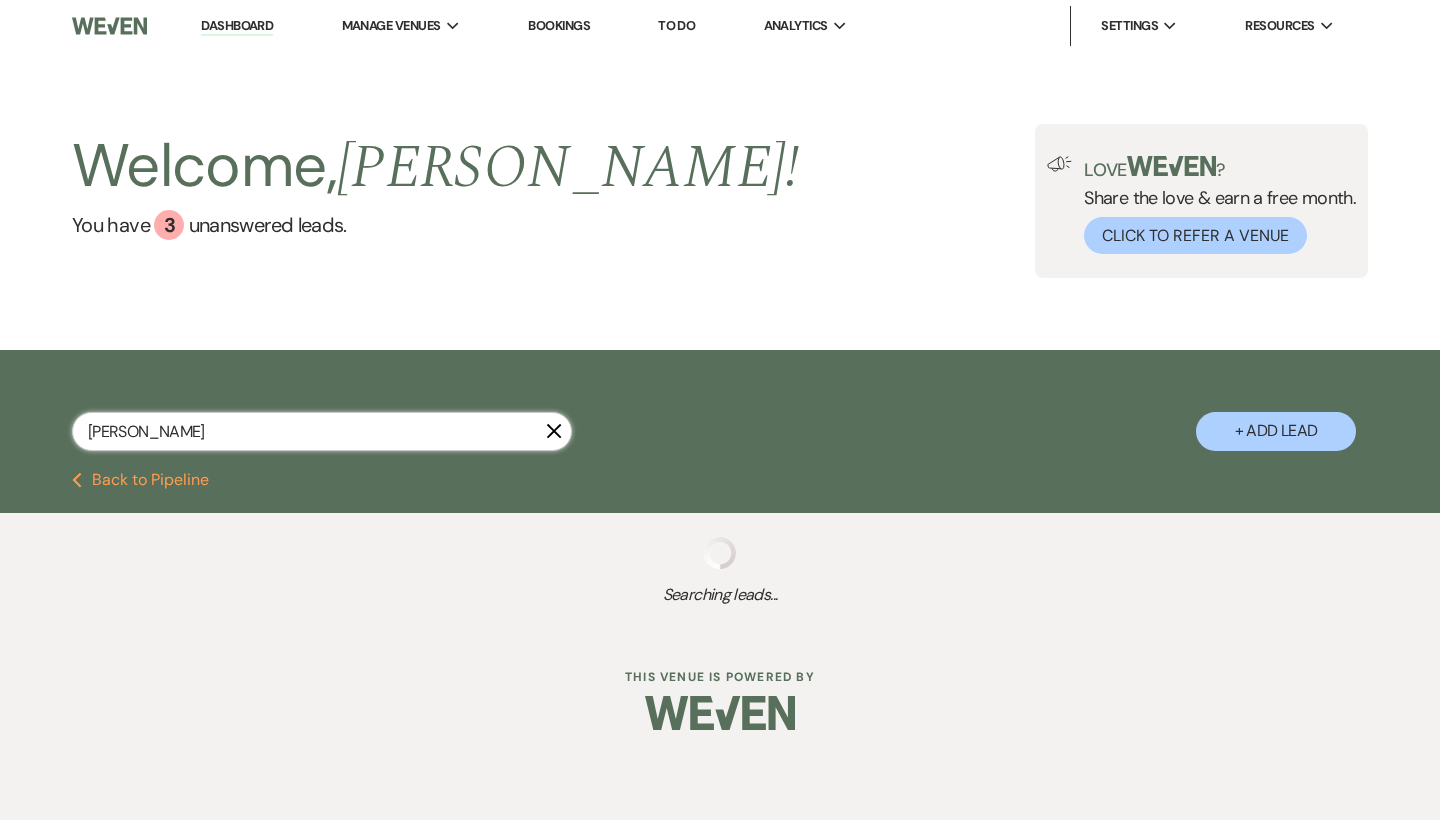 select on "8" 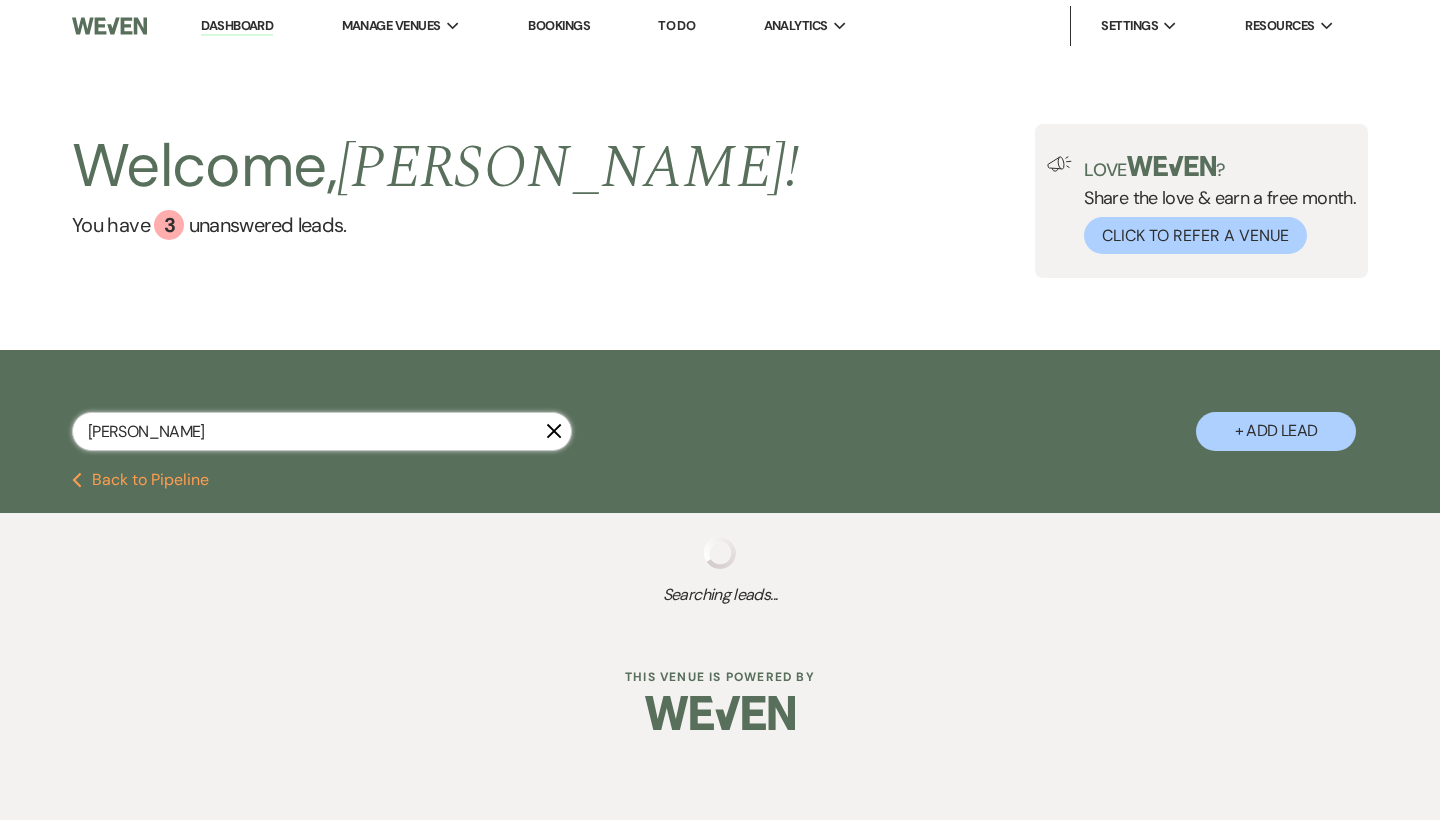 select on "8" 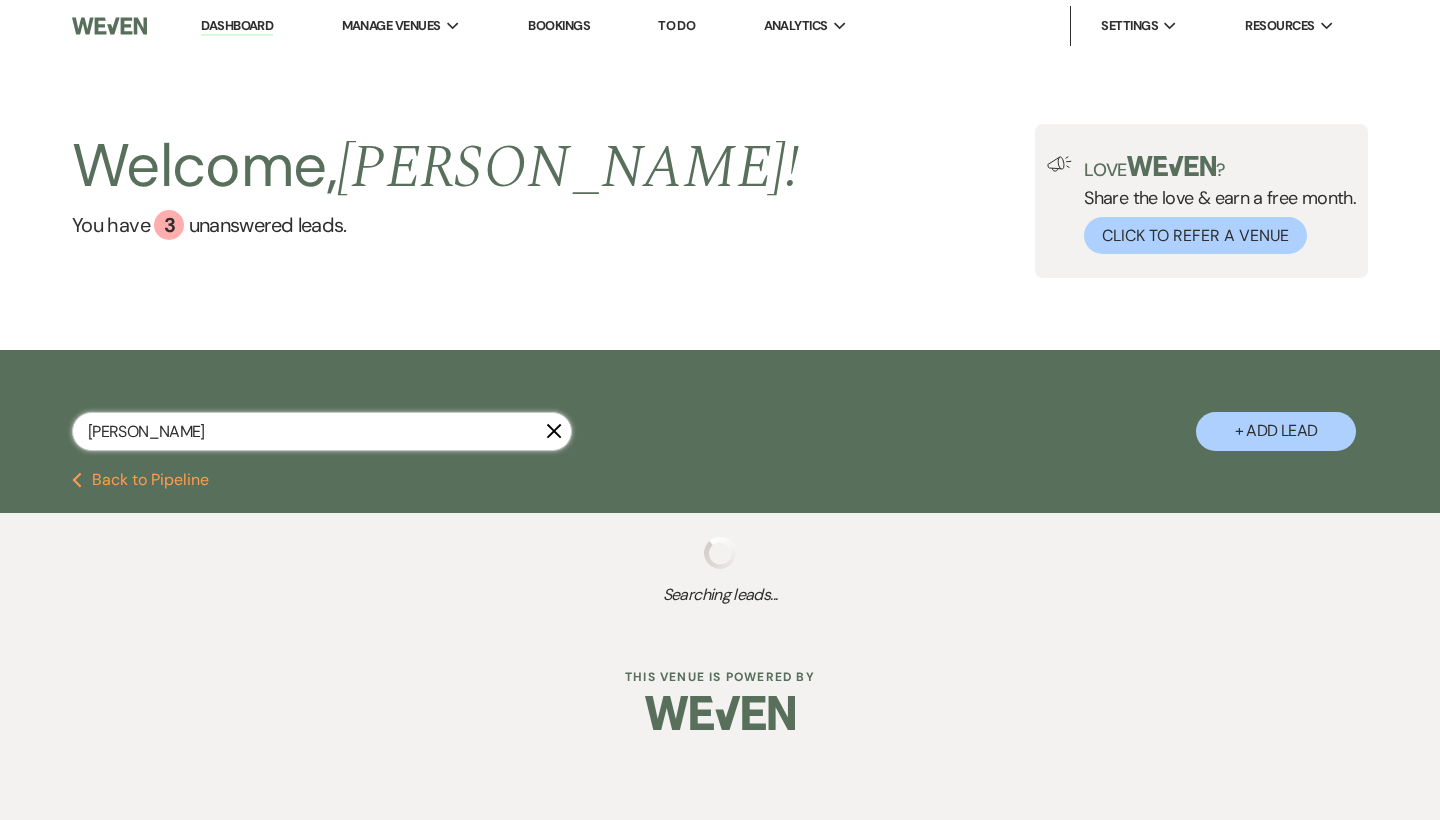select on "5" 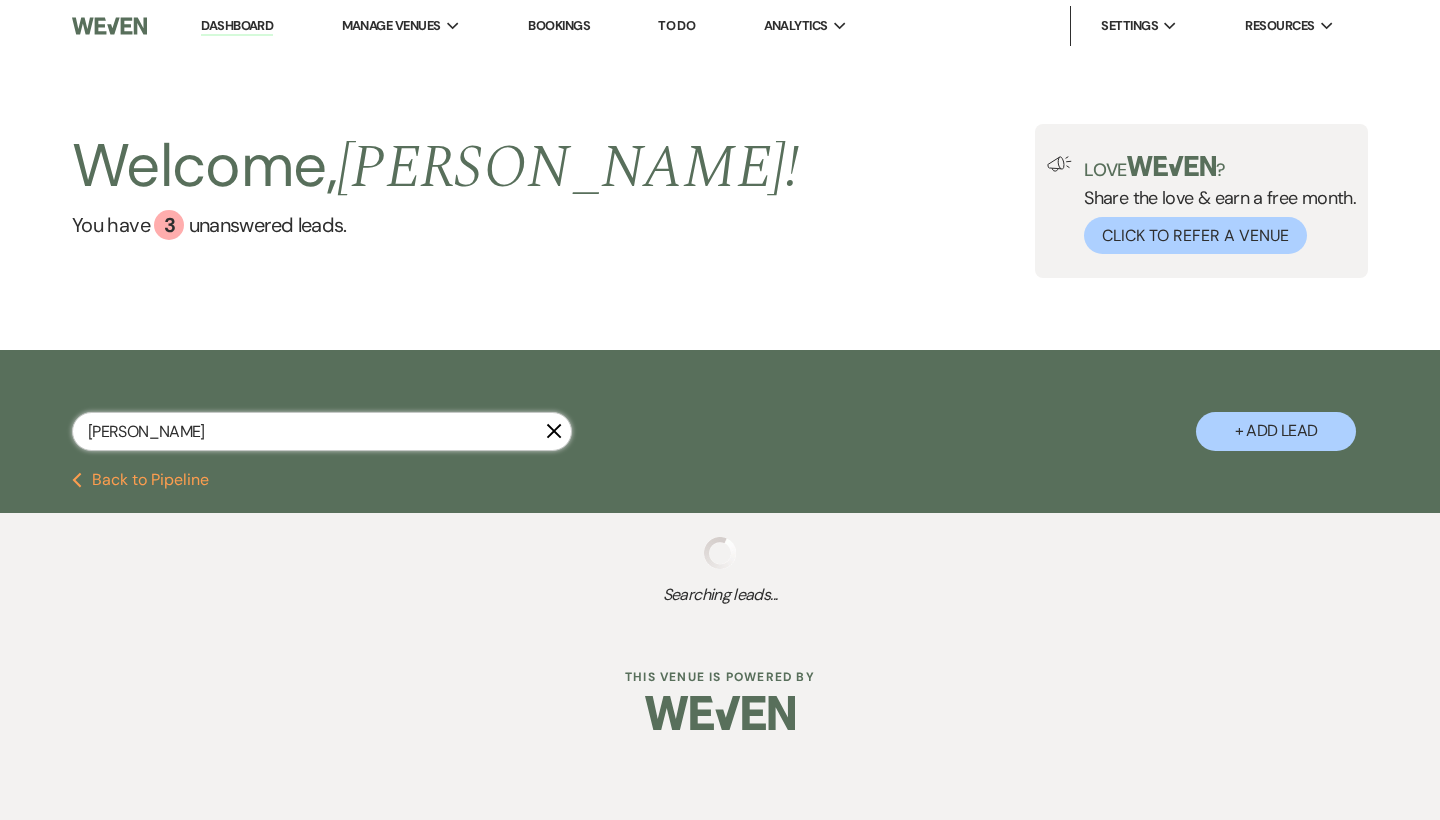 select on "8" 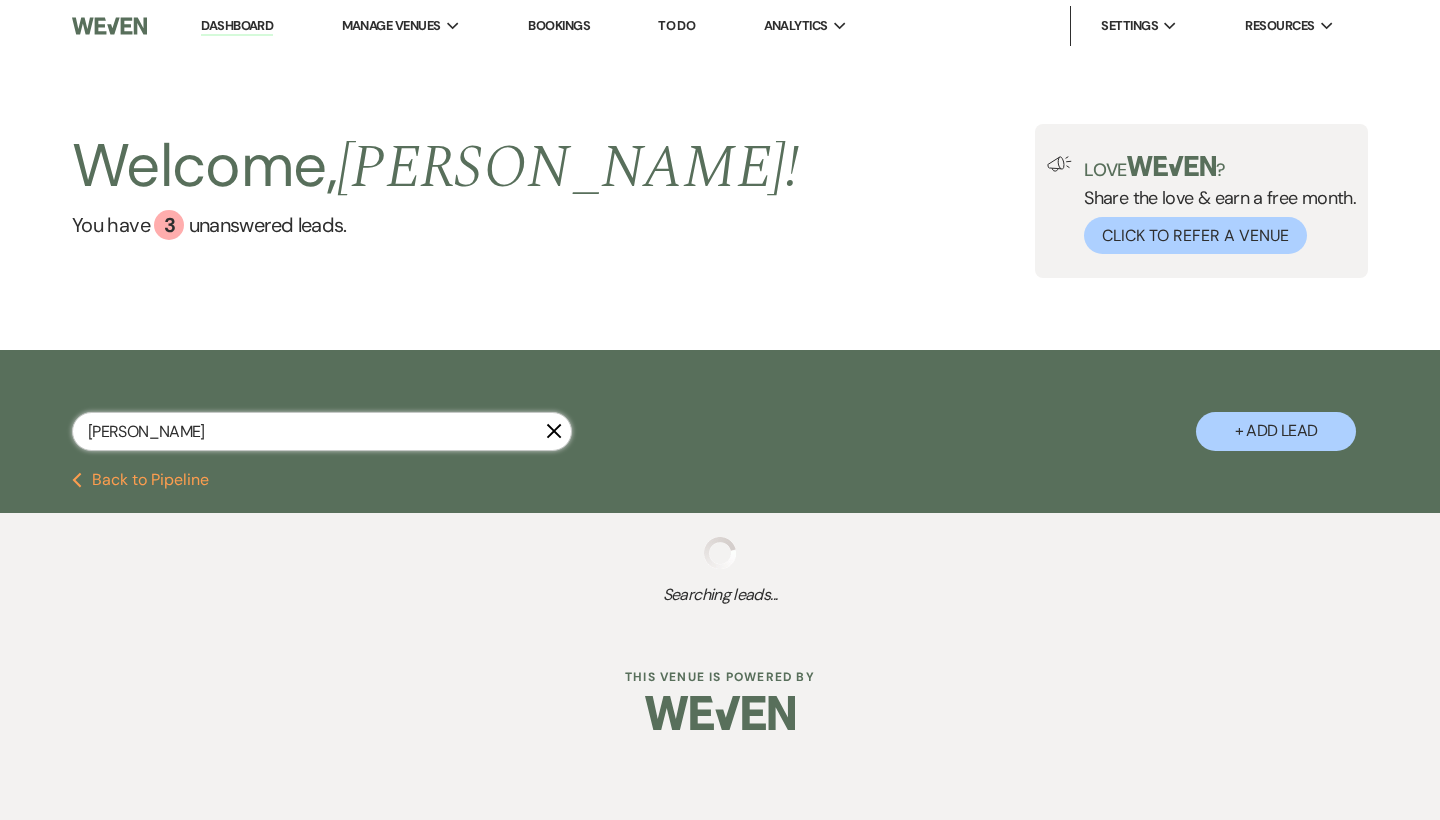 select on "5" 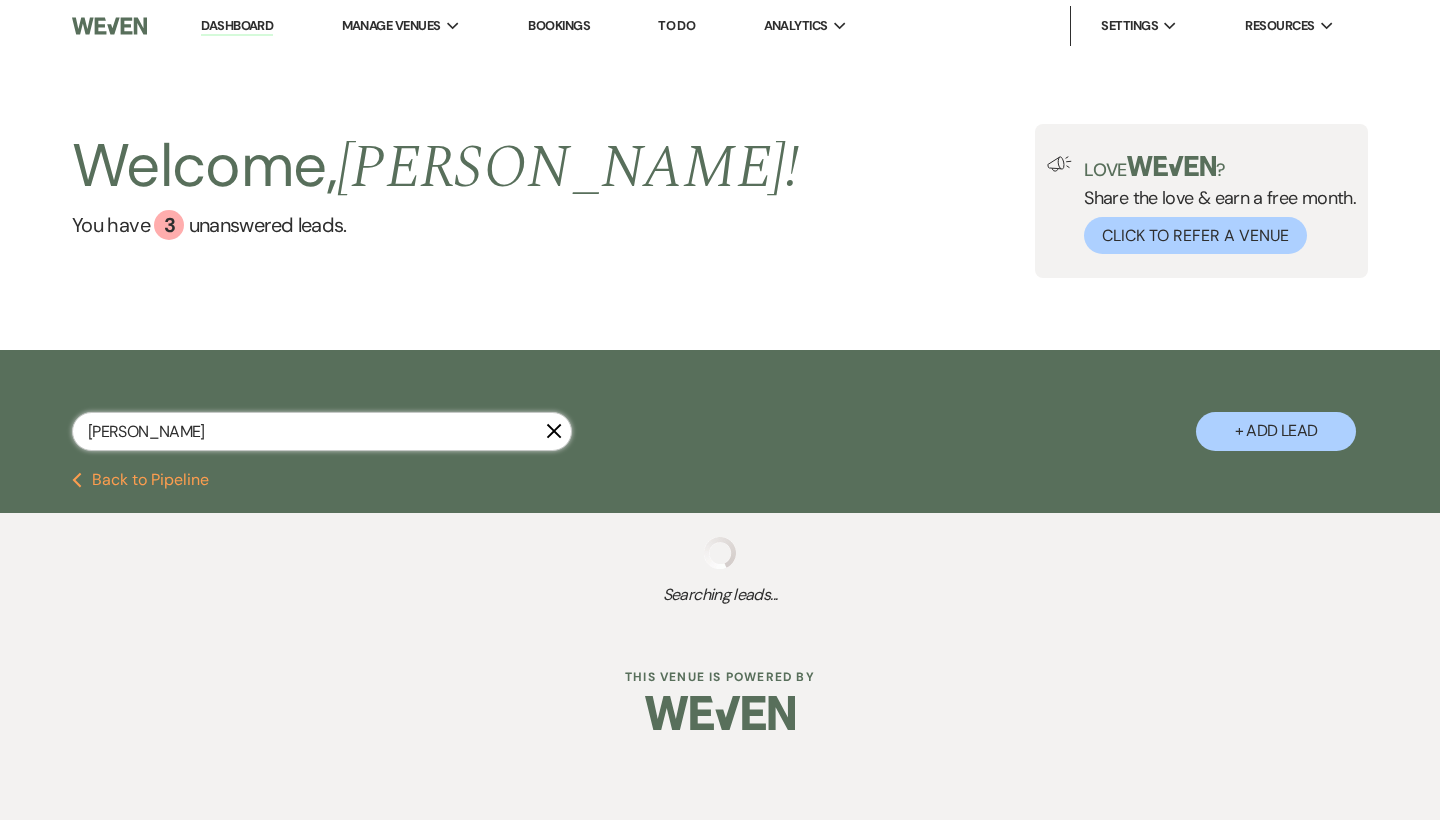 select on "8" 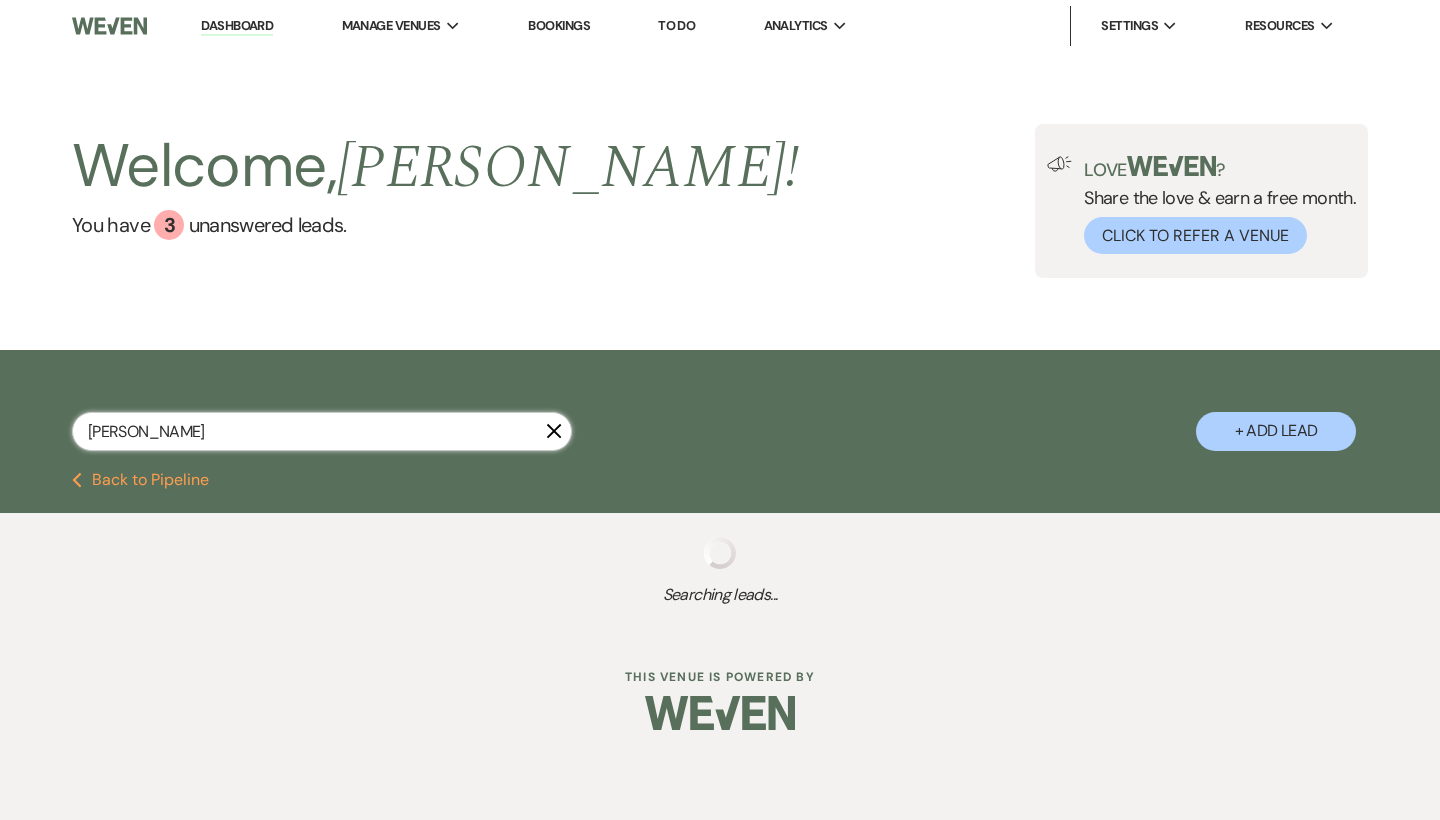select on "4" 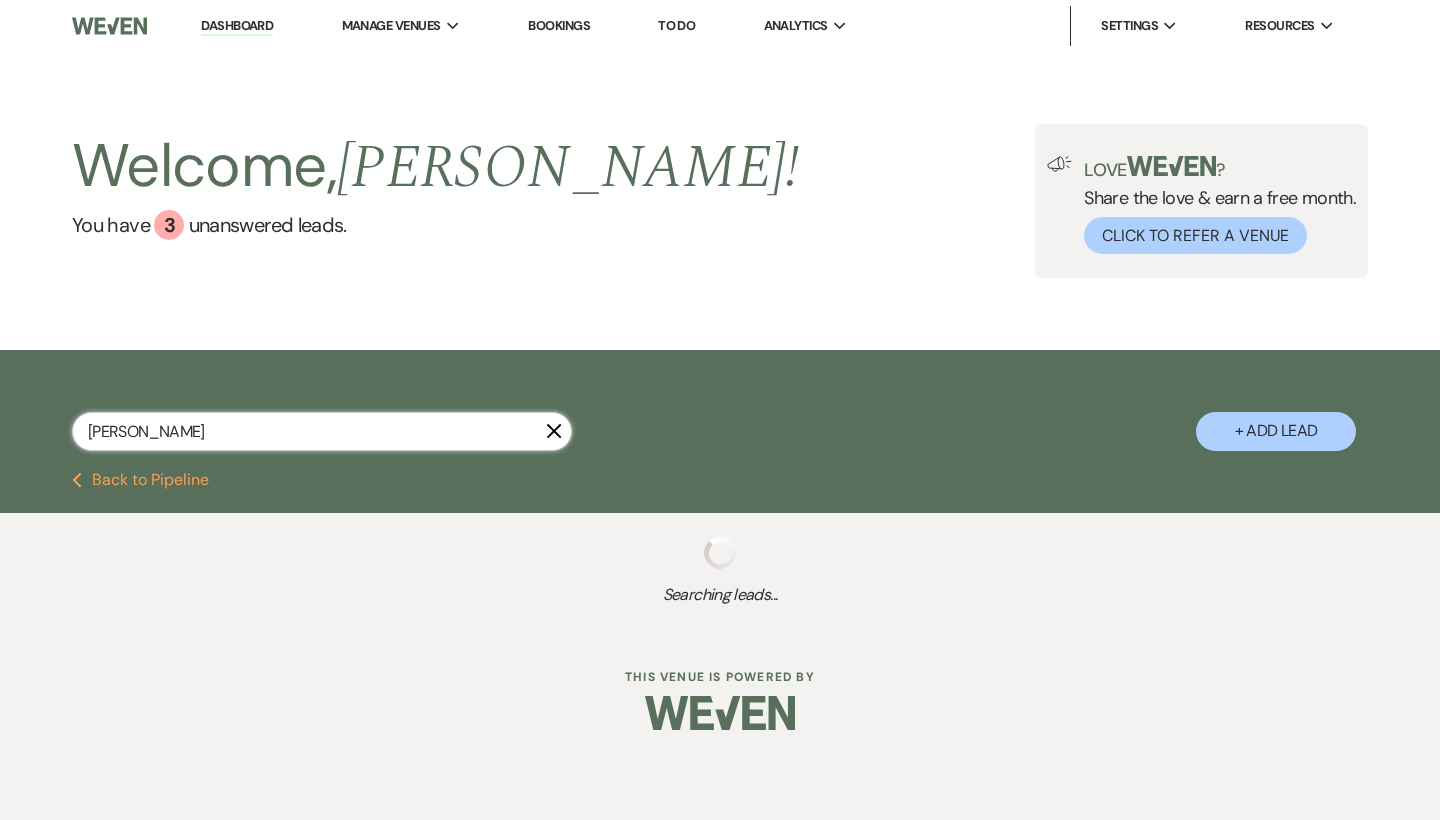 select on "8" 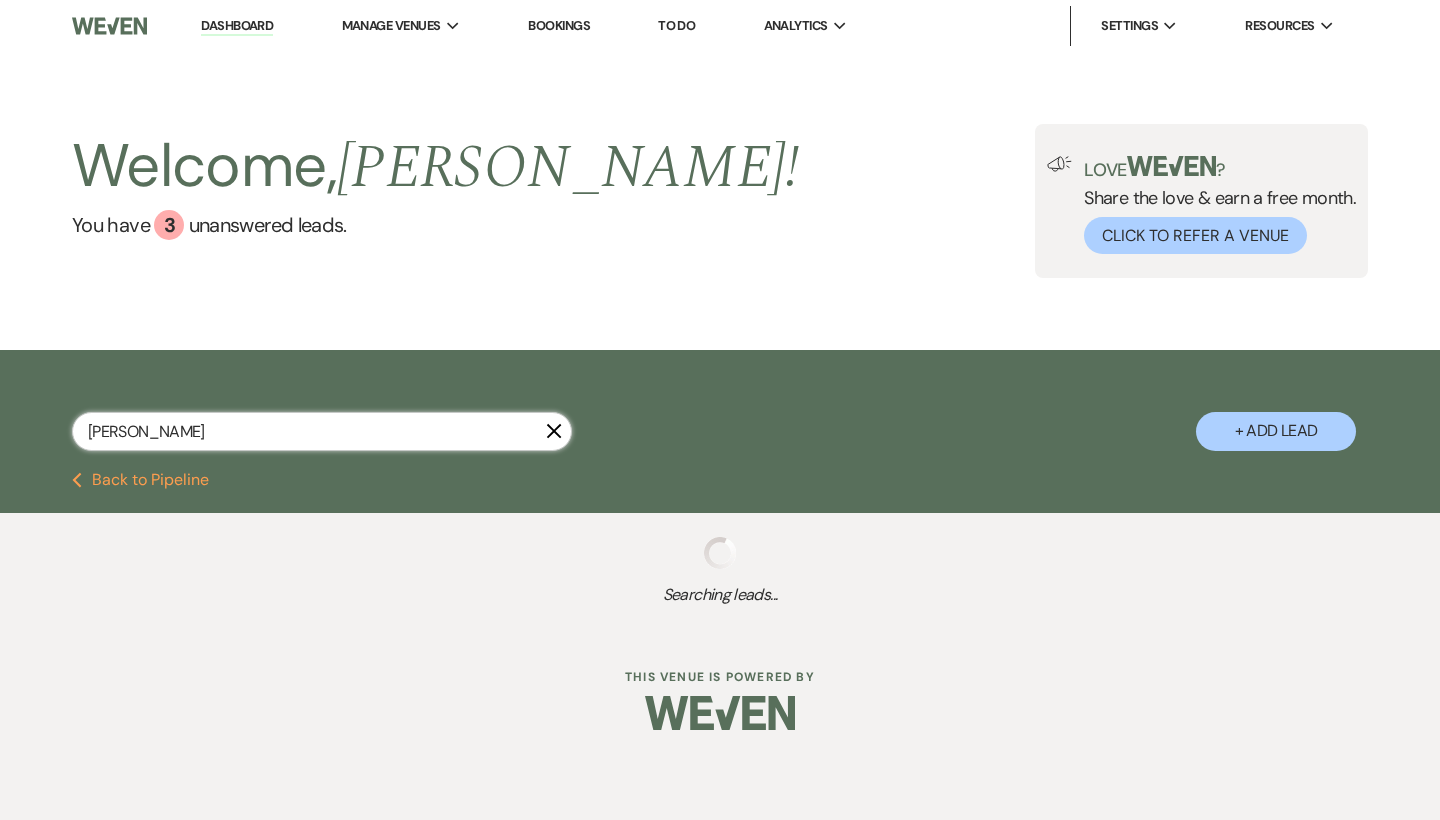 select on "5" 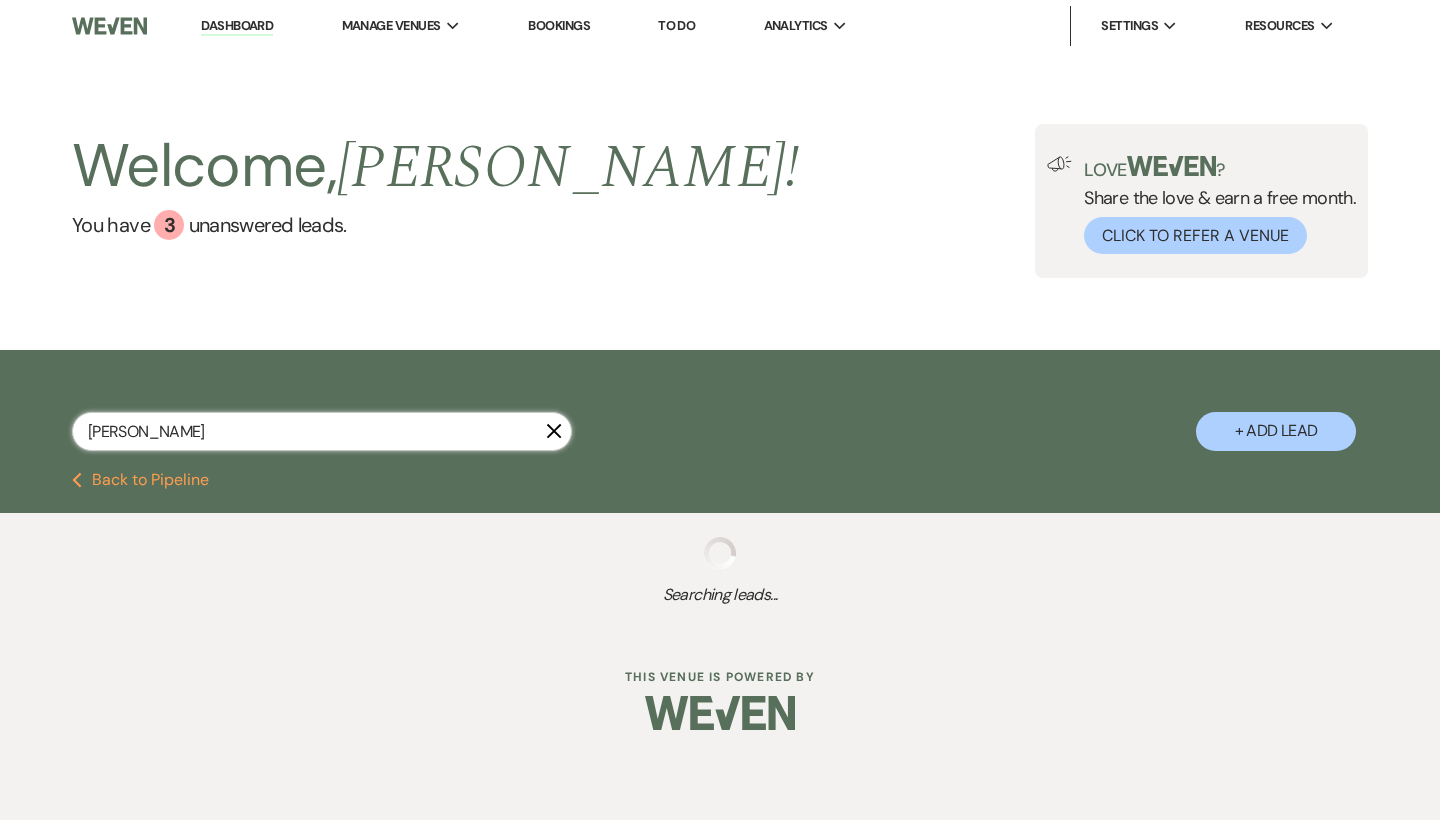 select on "8" 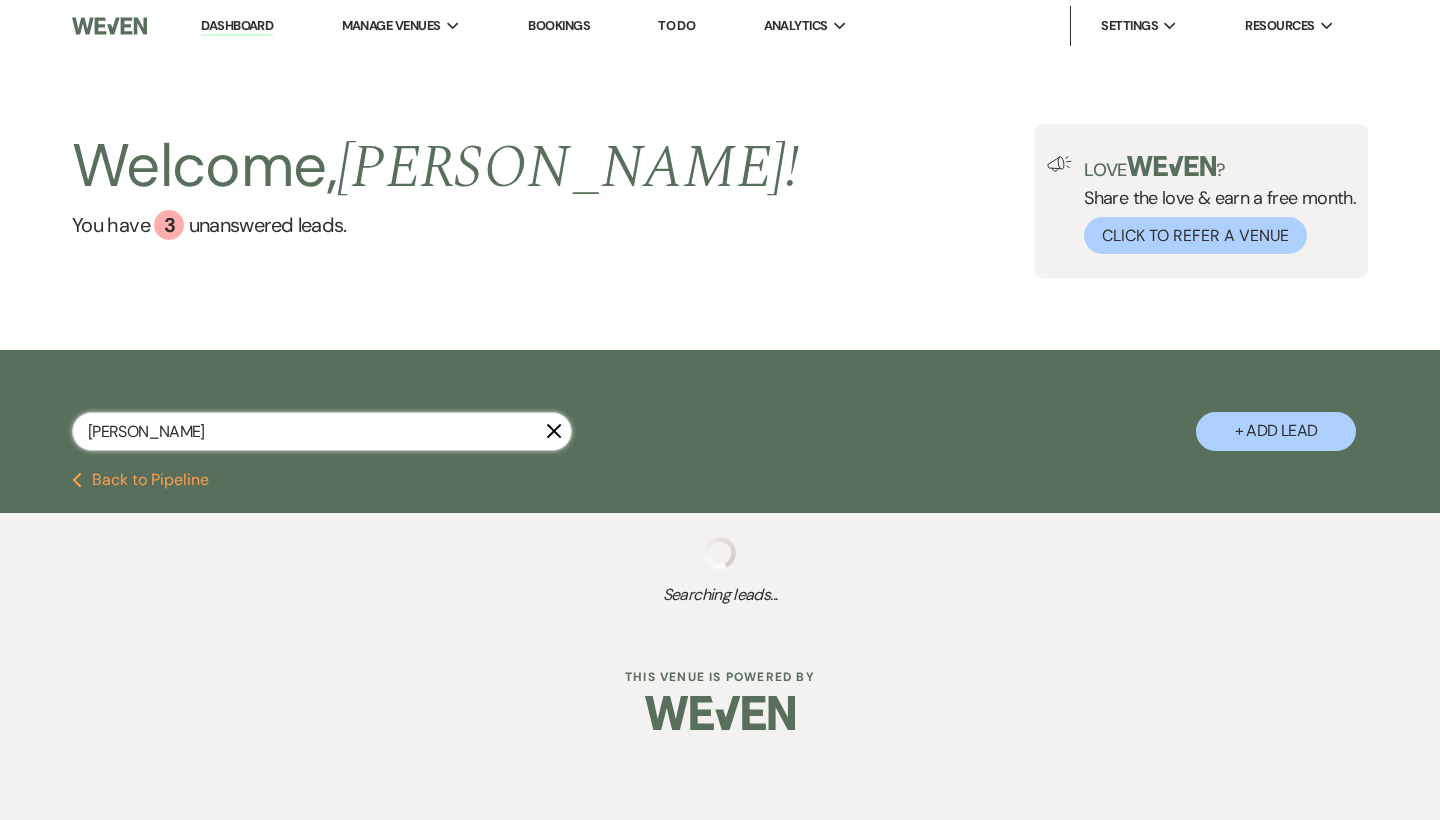 select on "5" 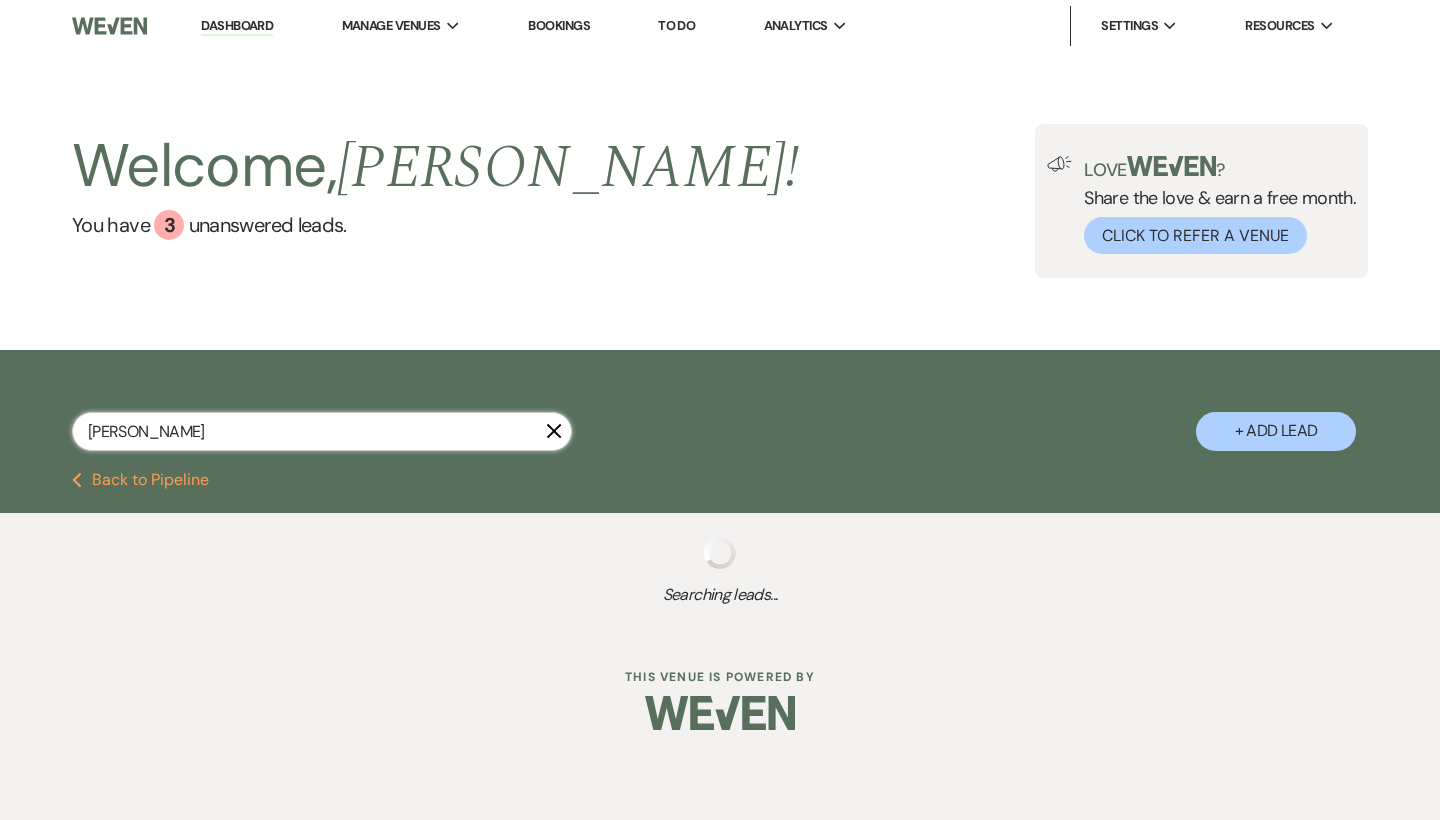 select on "8" 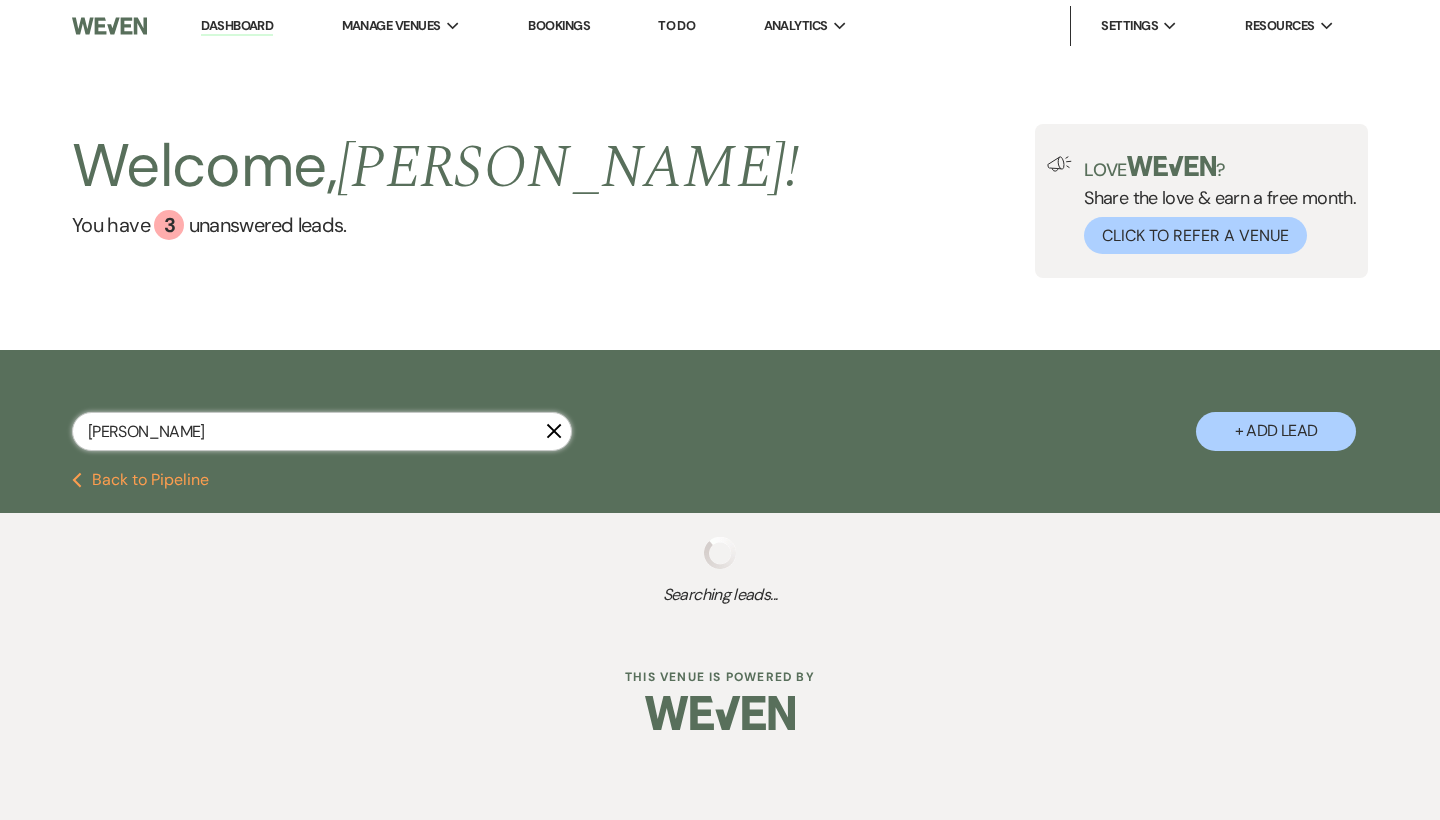 select on "5" 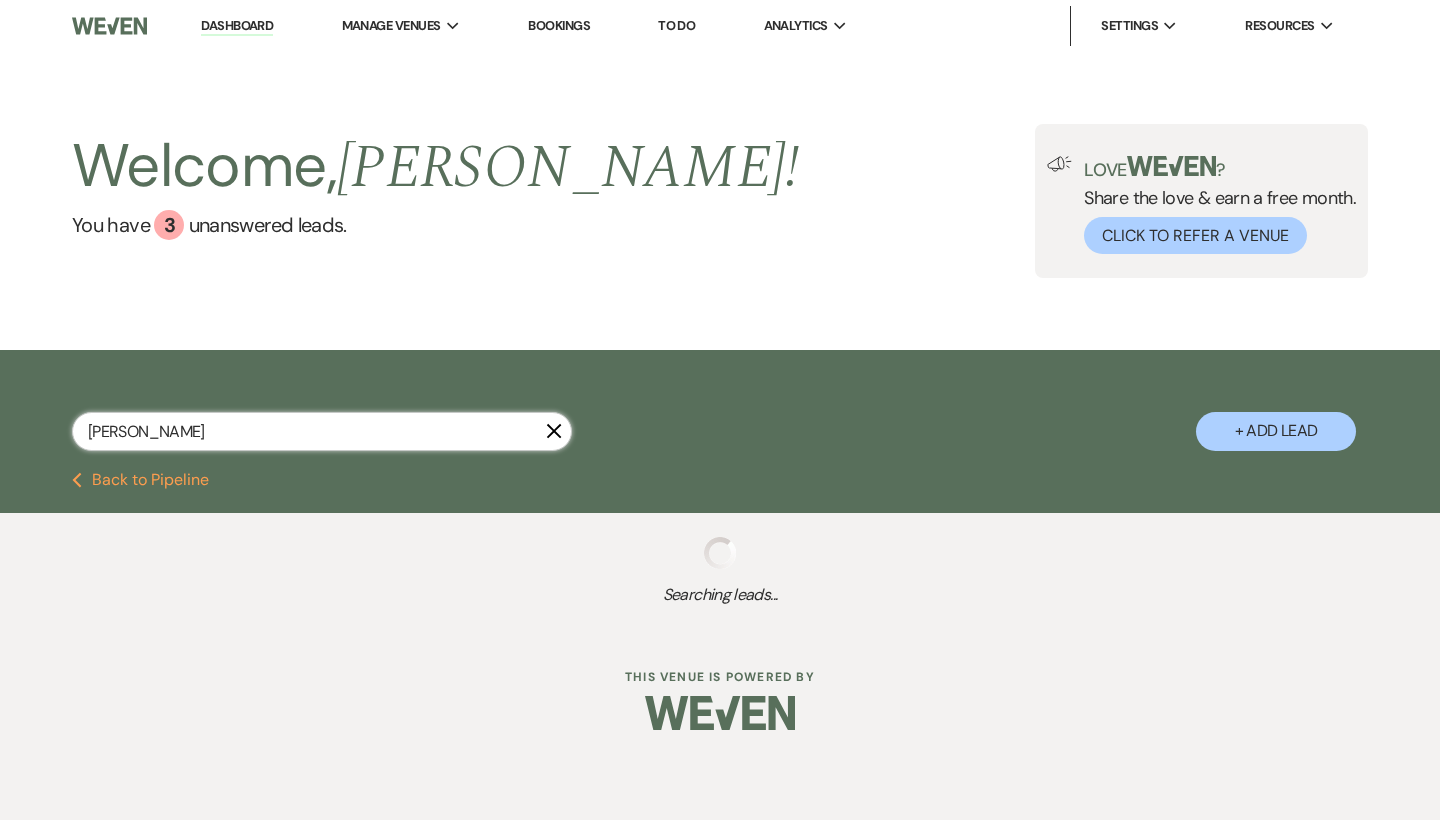 select on "8" 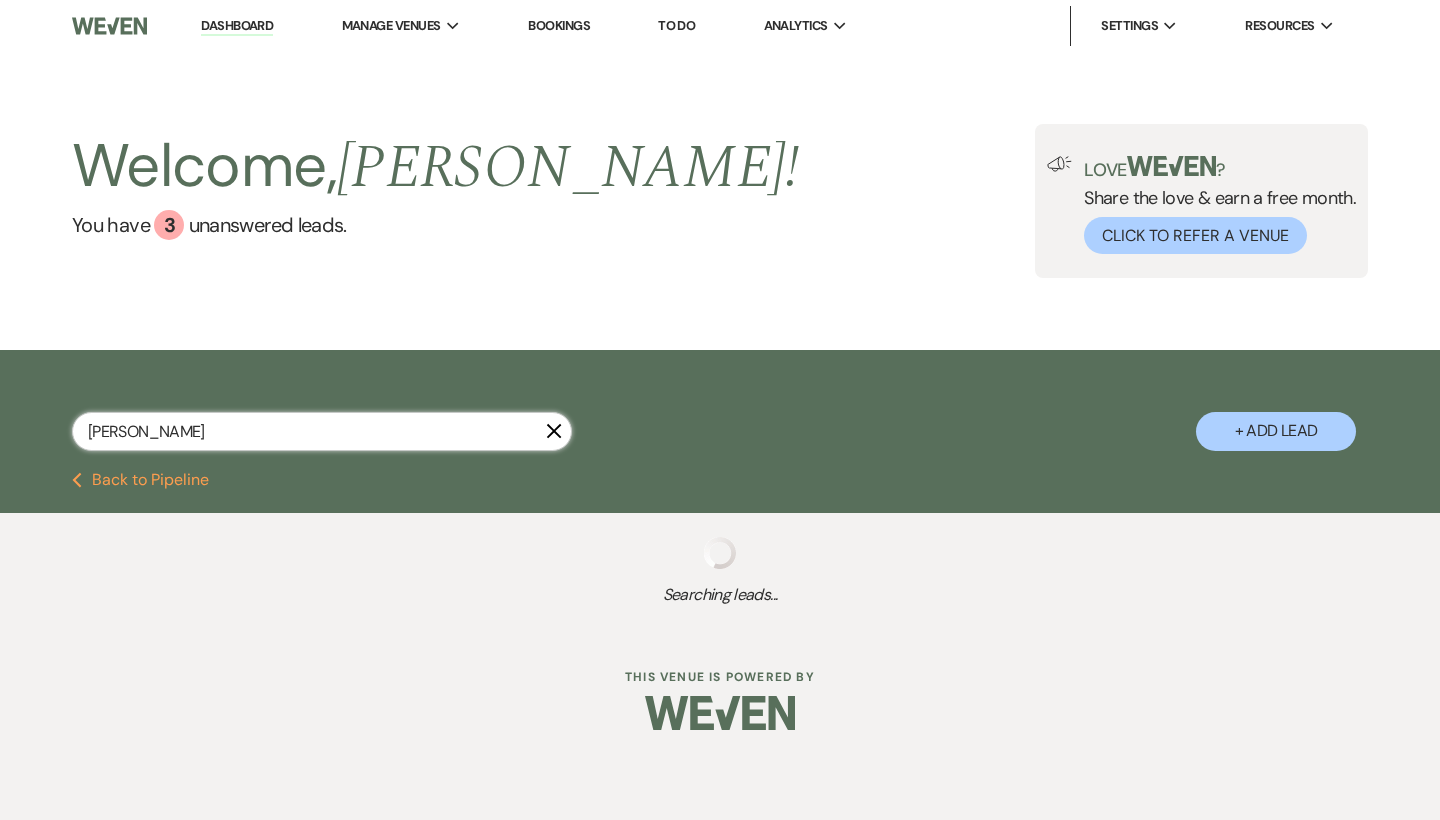 select on "5" 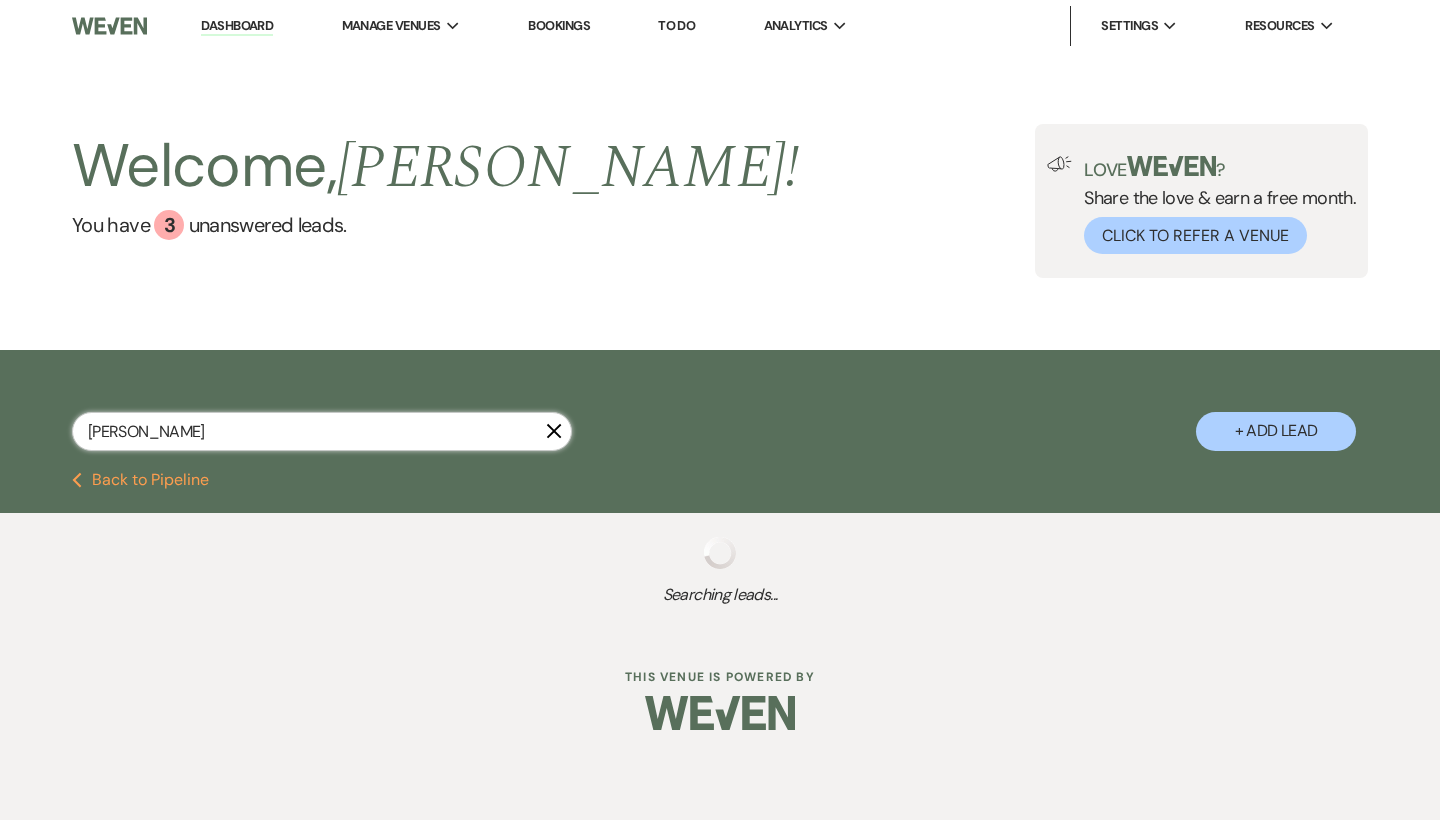 select on "8" 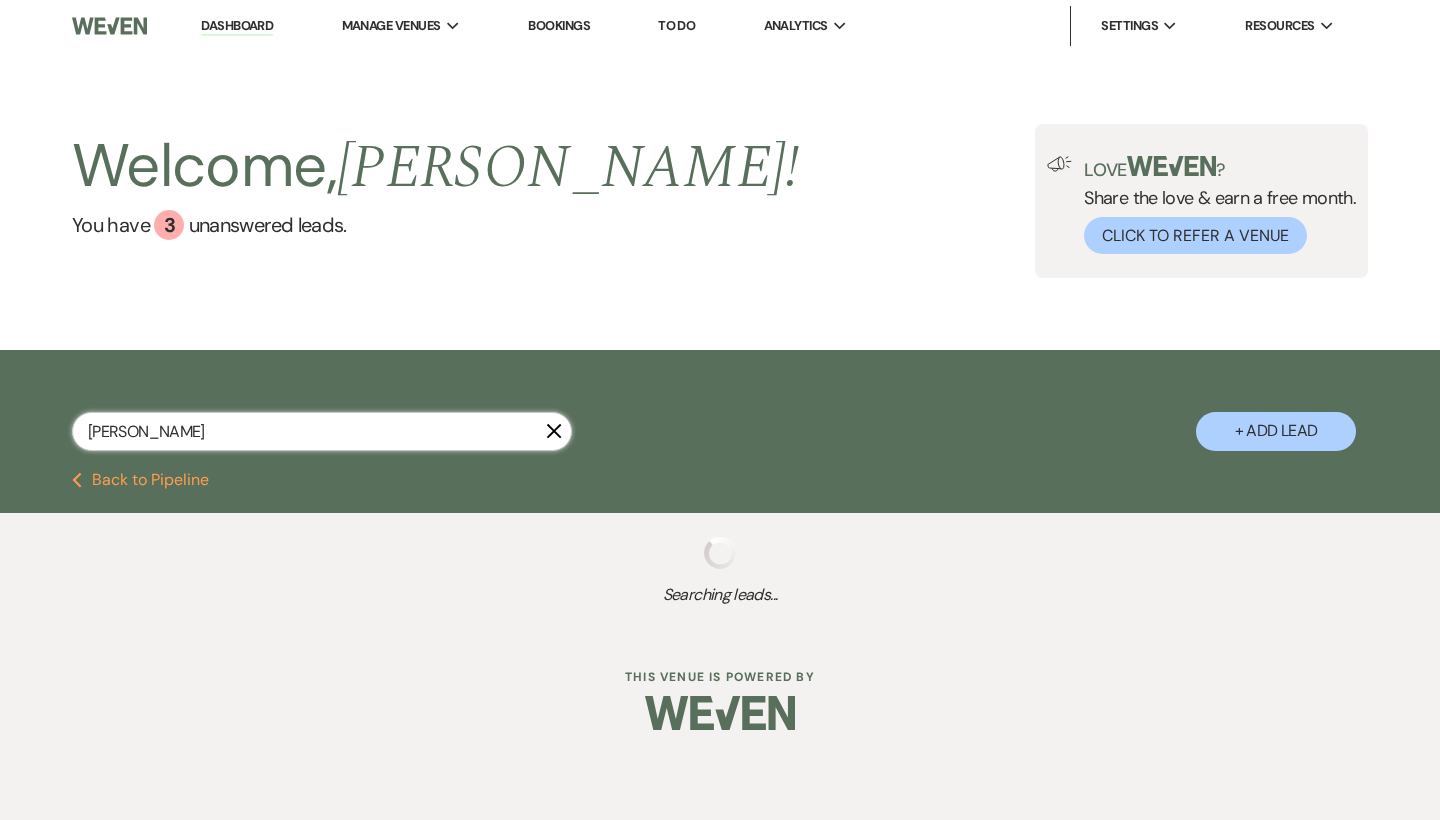 select on "5" 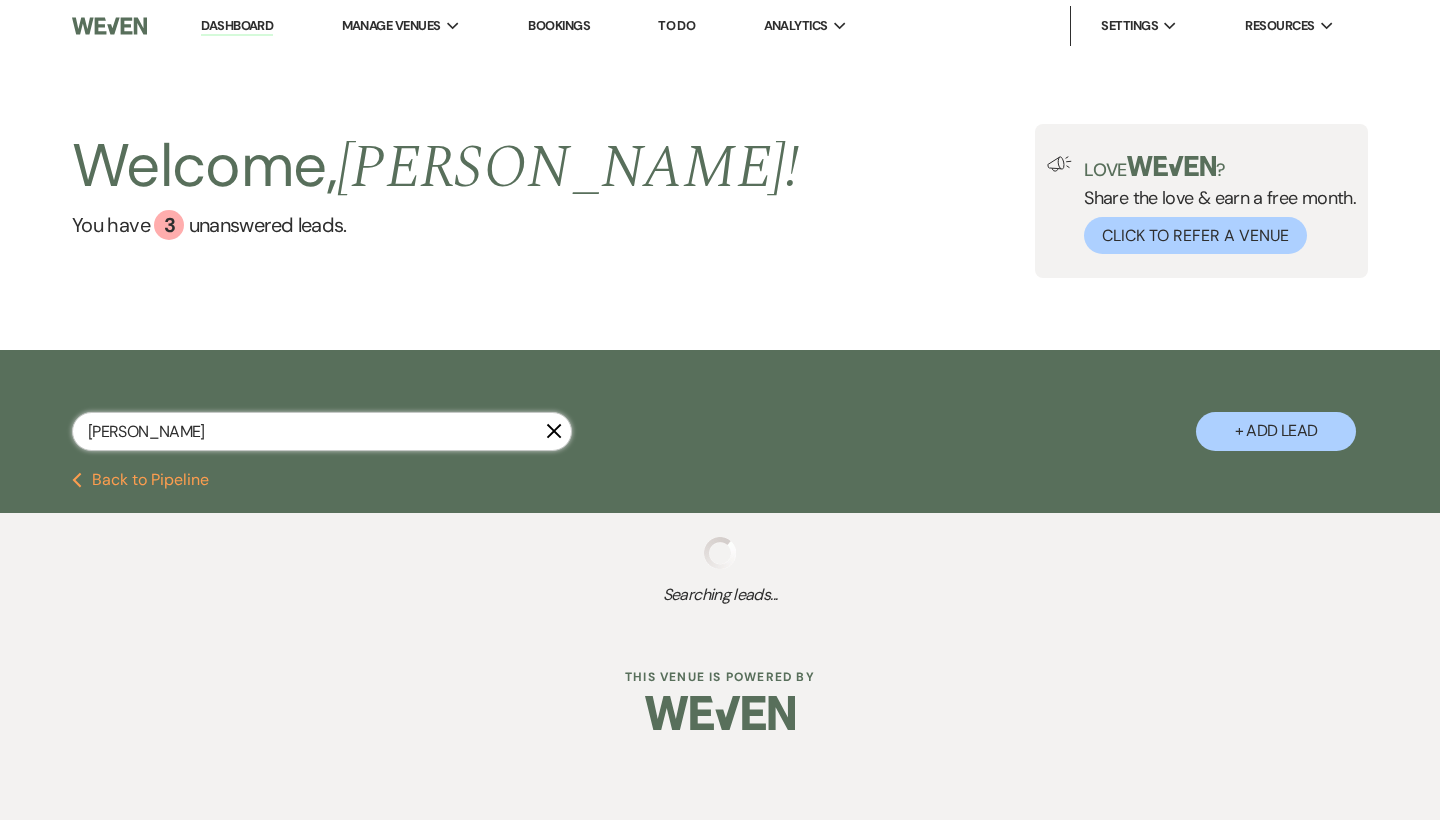 select on "8" 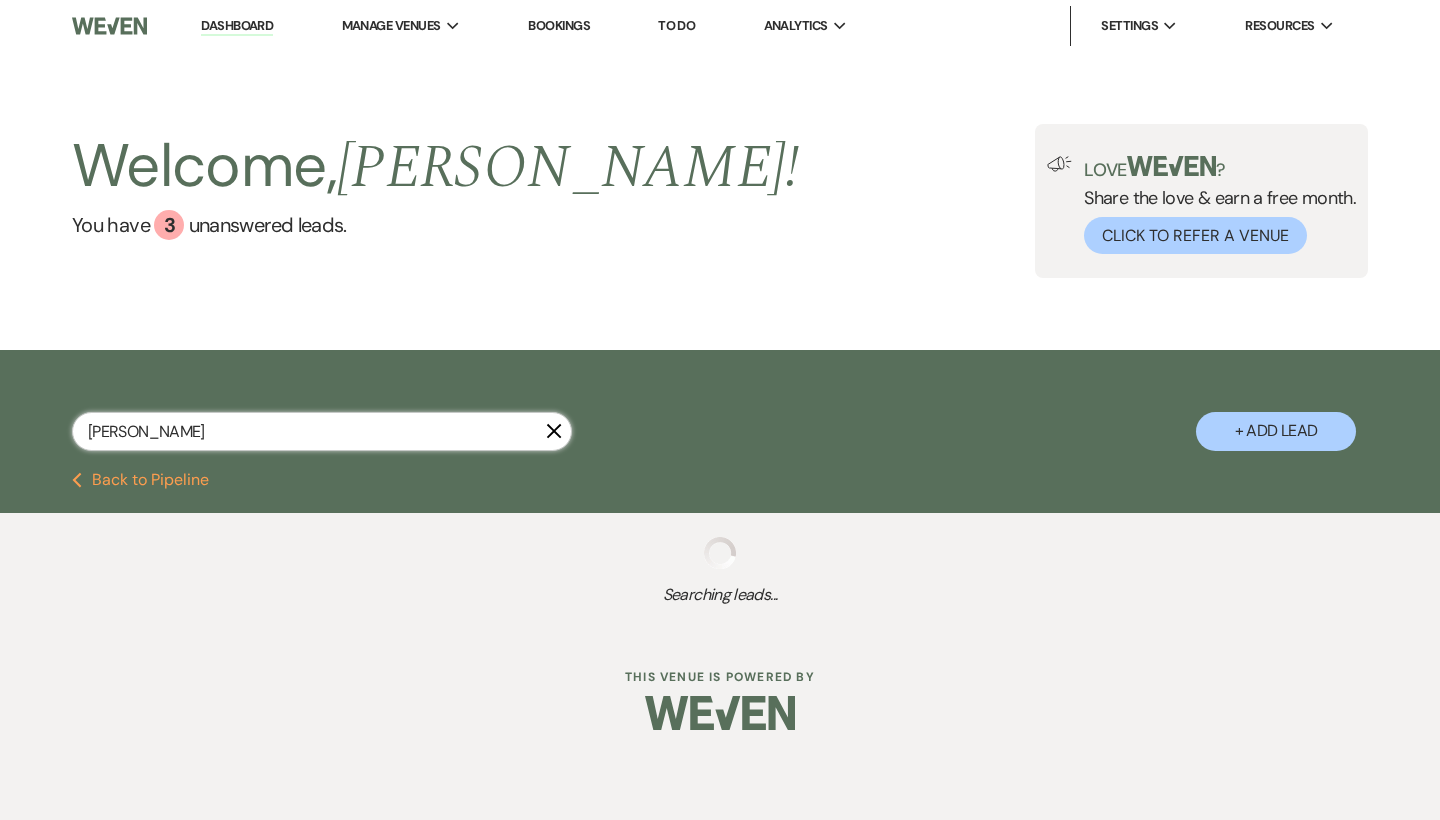 select on "5" 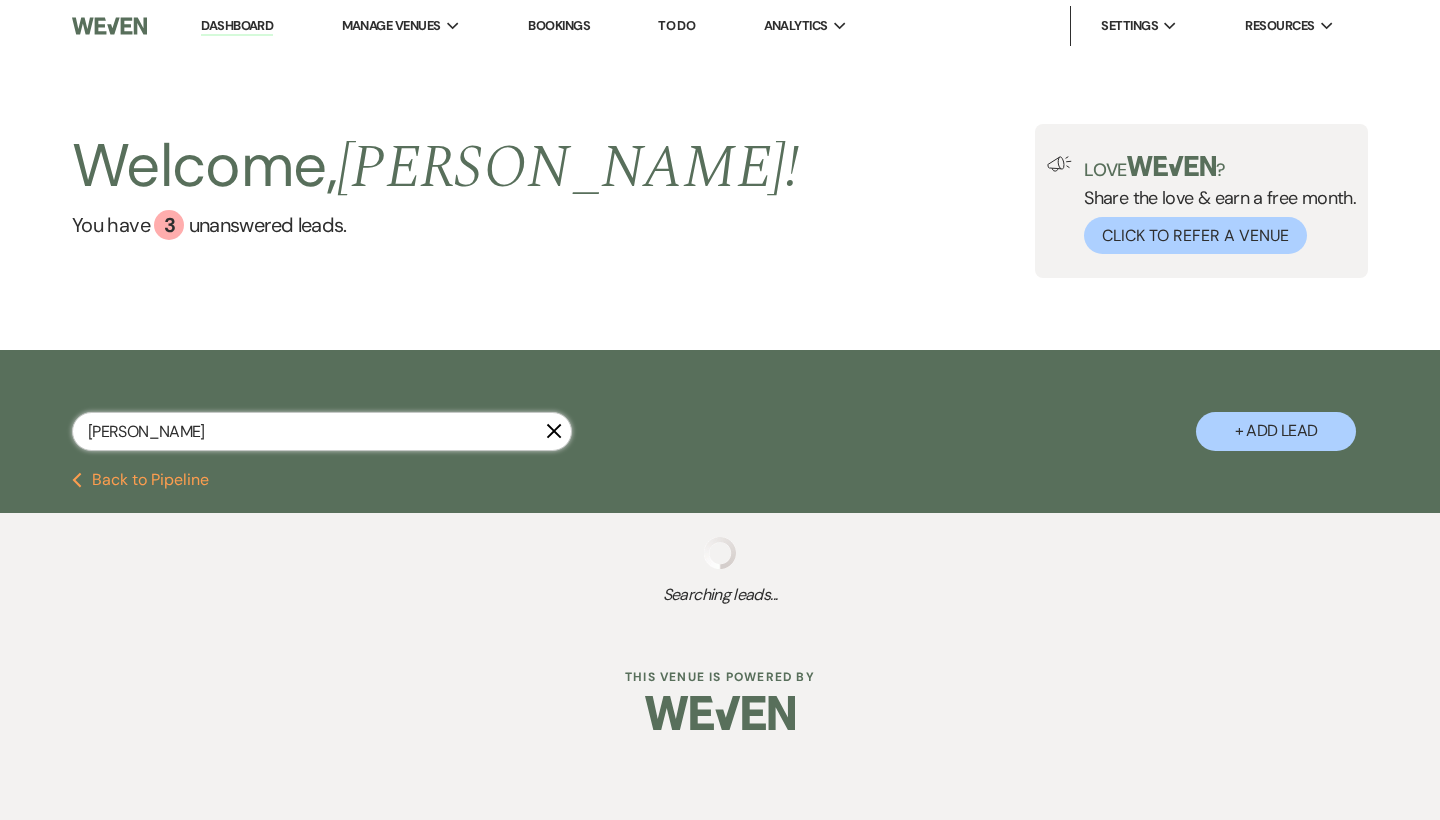 select on "8" 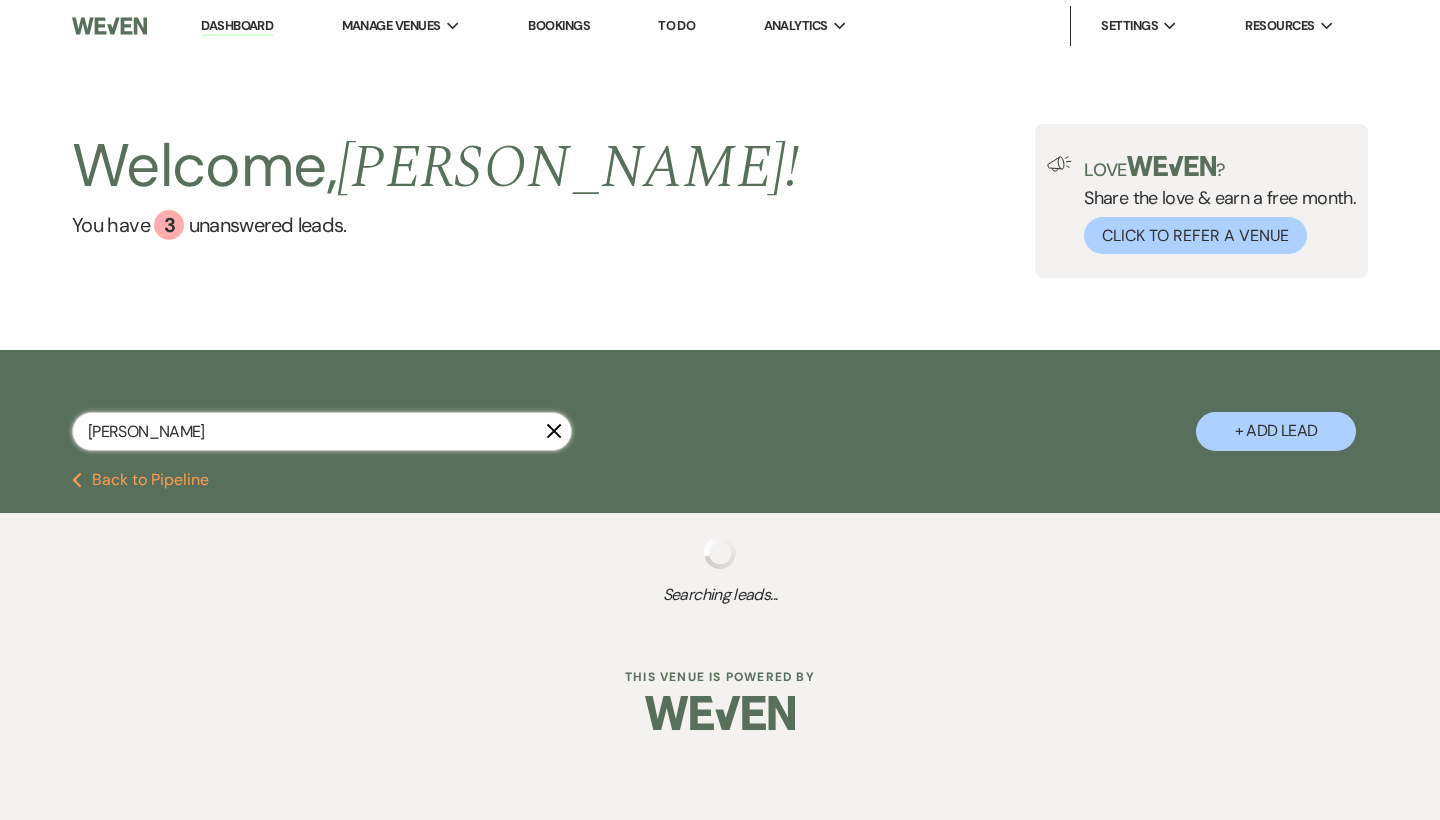 select on "5" 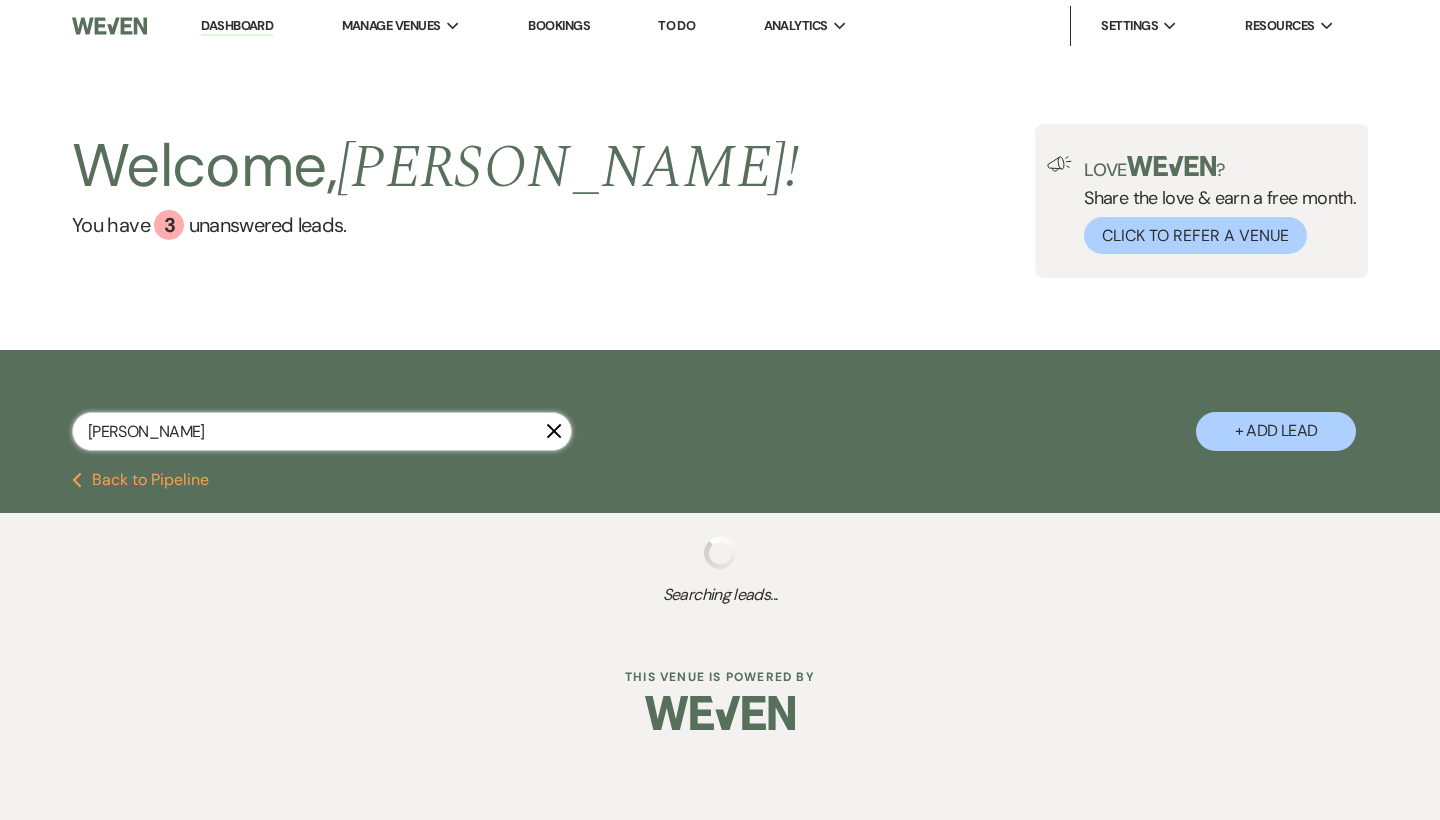 select on "8" 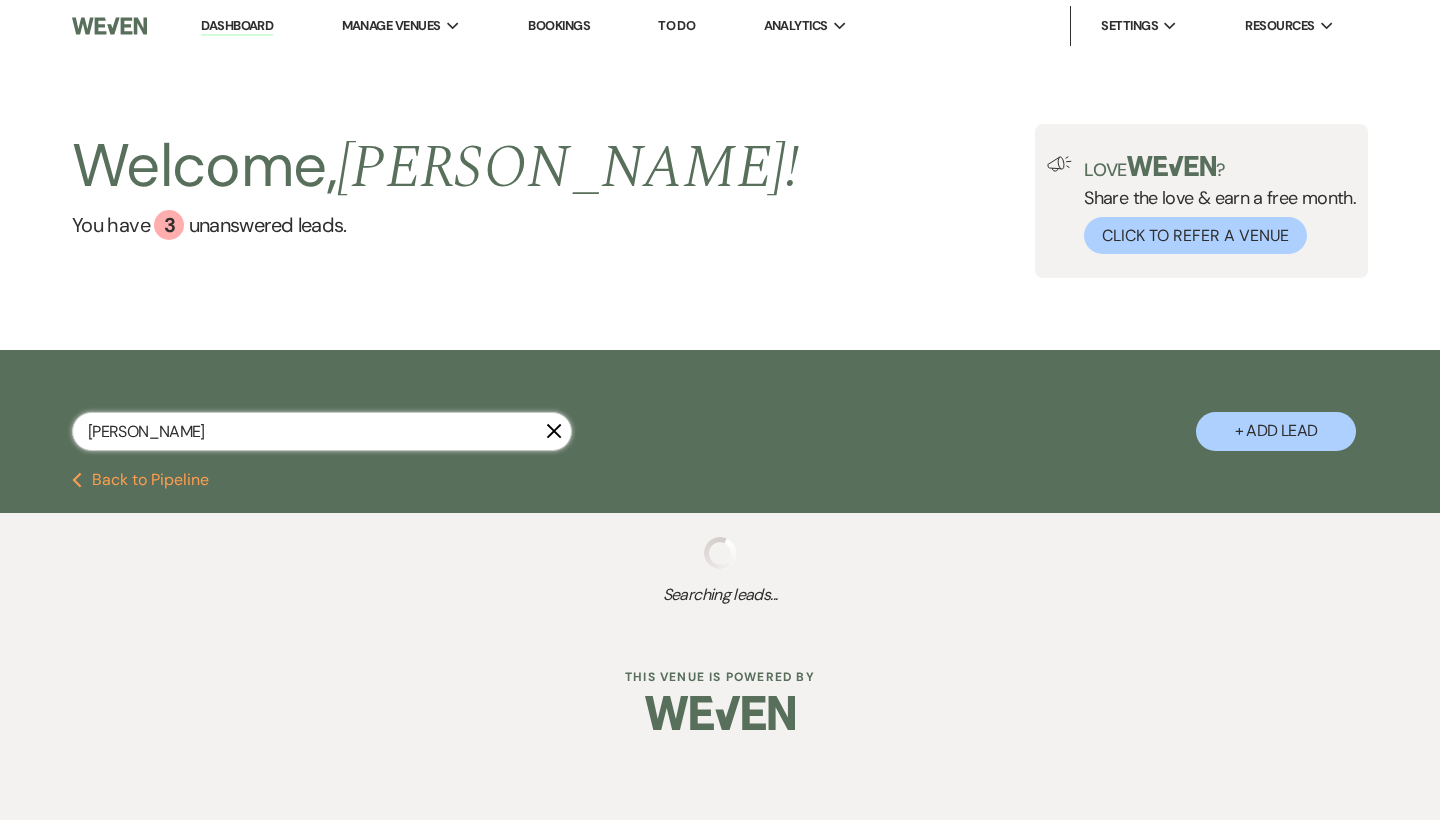 select on "5" 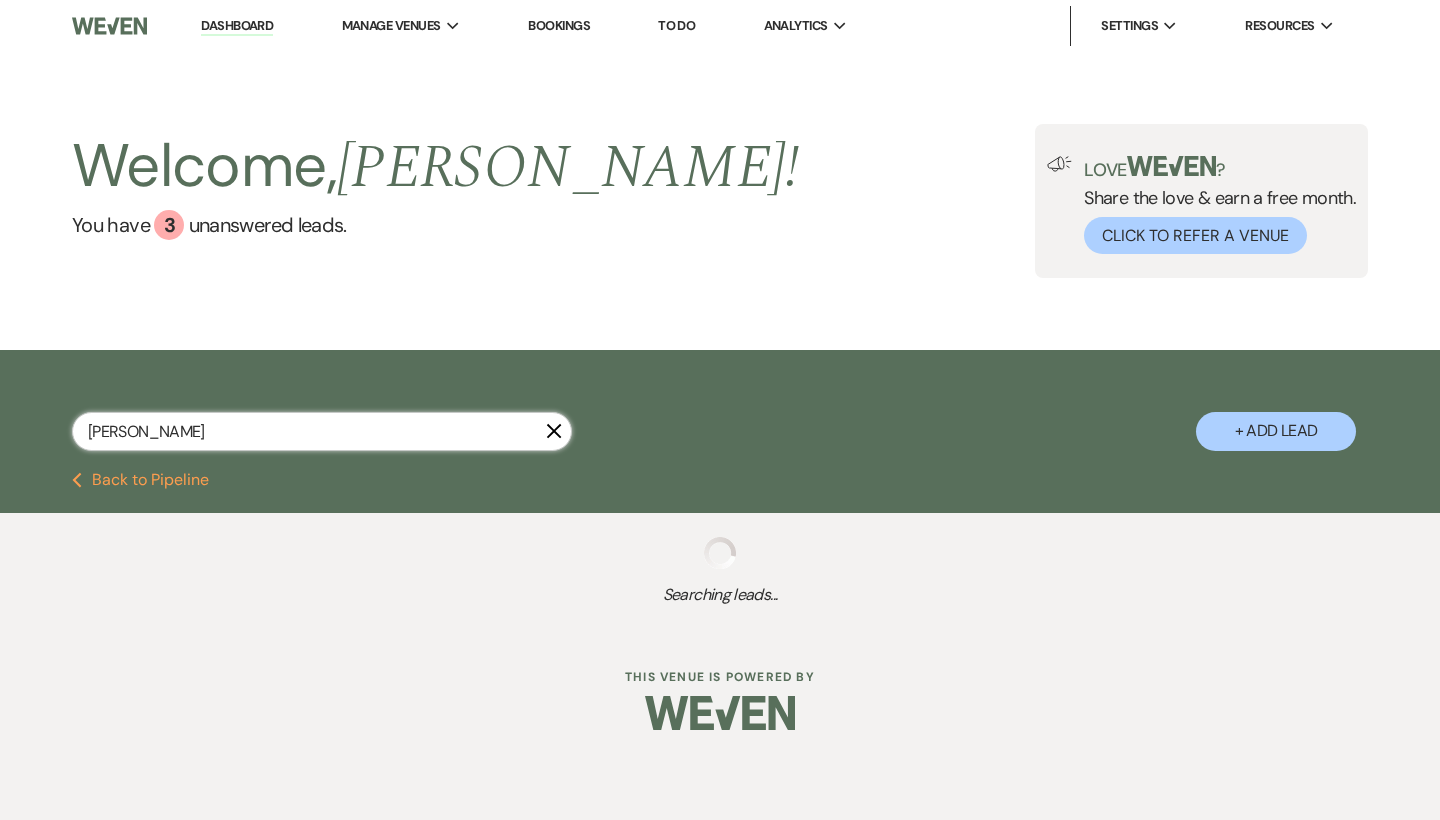 select on "8" 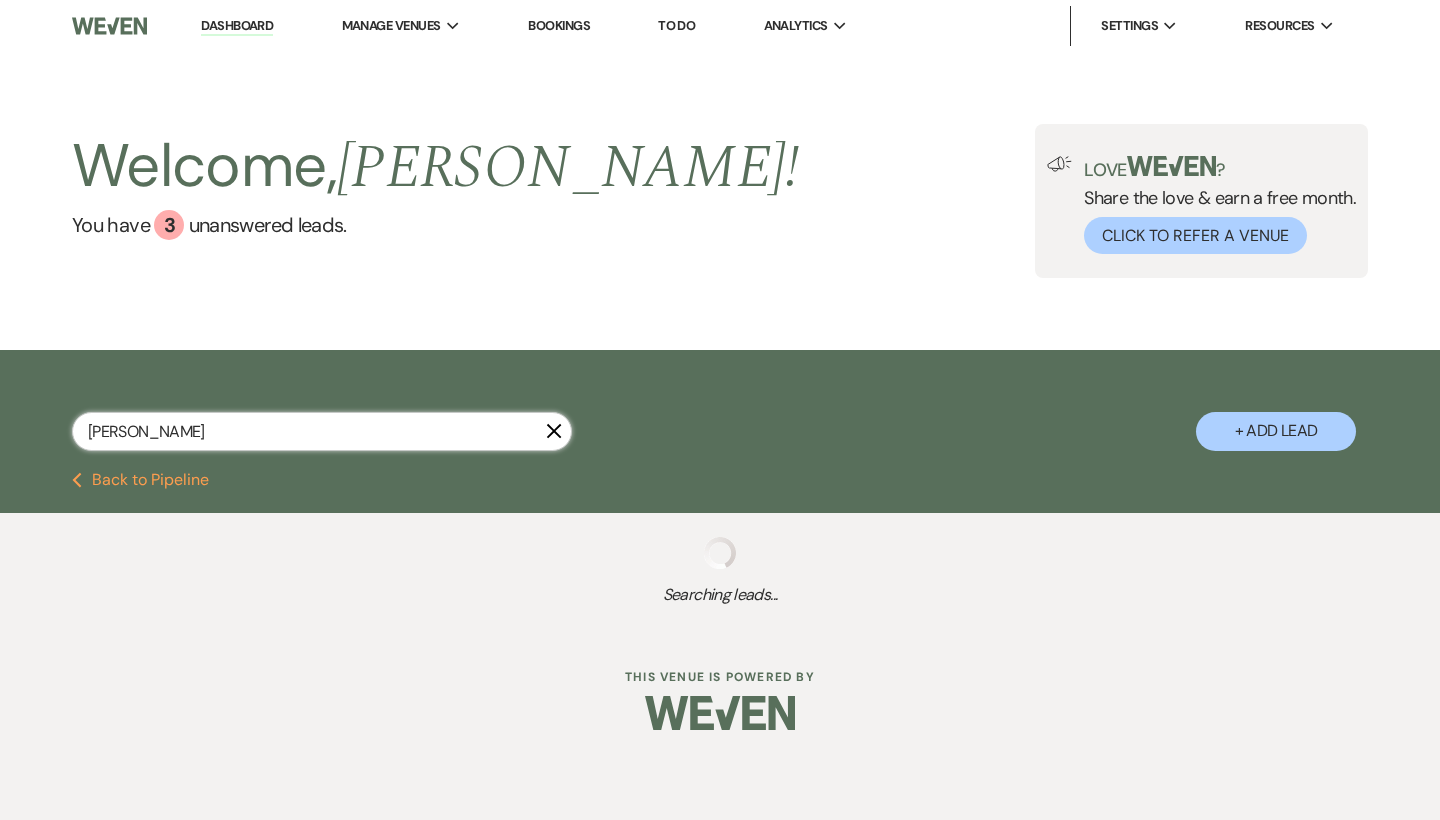 select on "6" 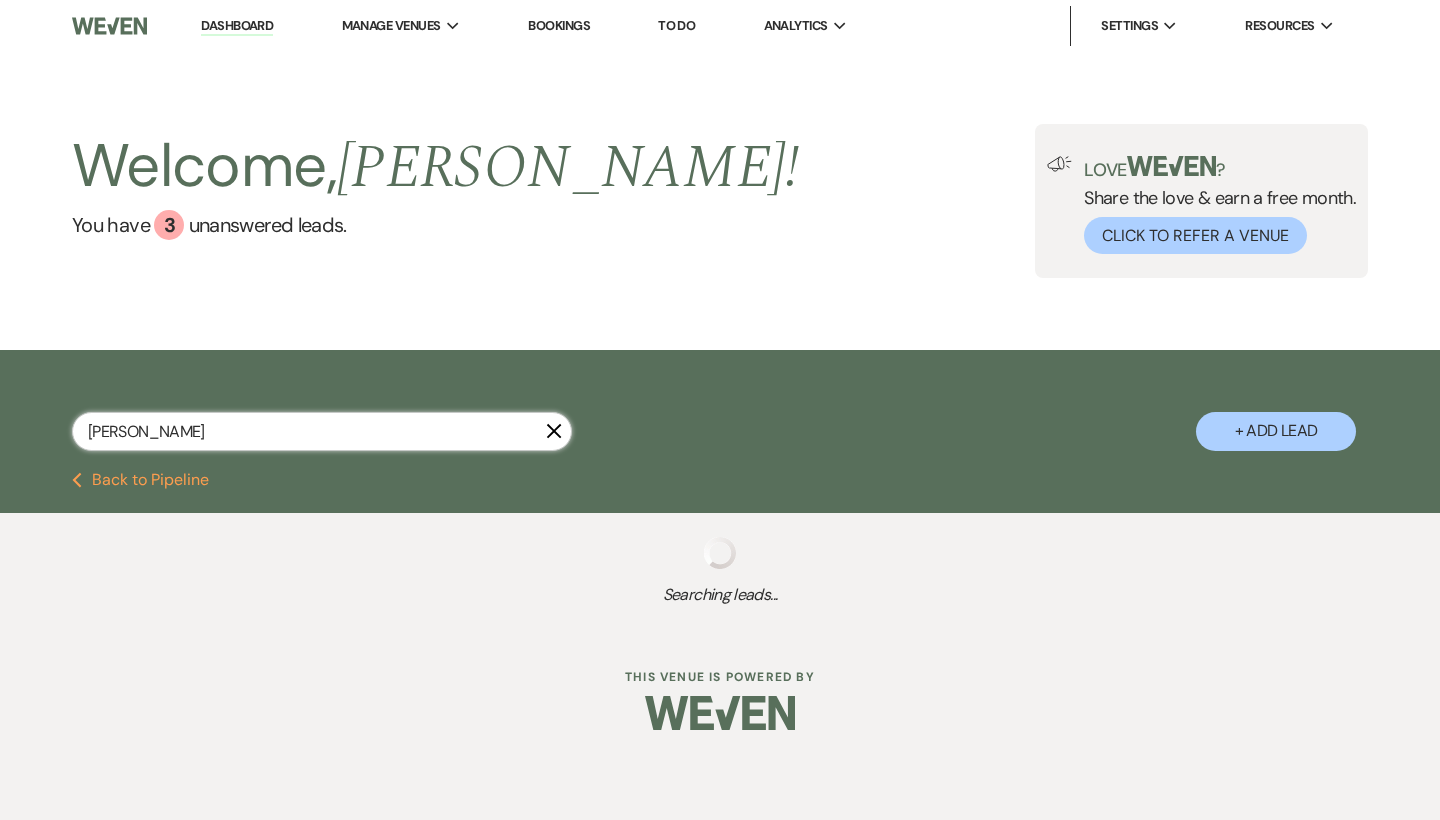 select on "8" 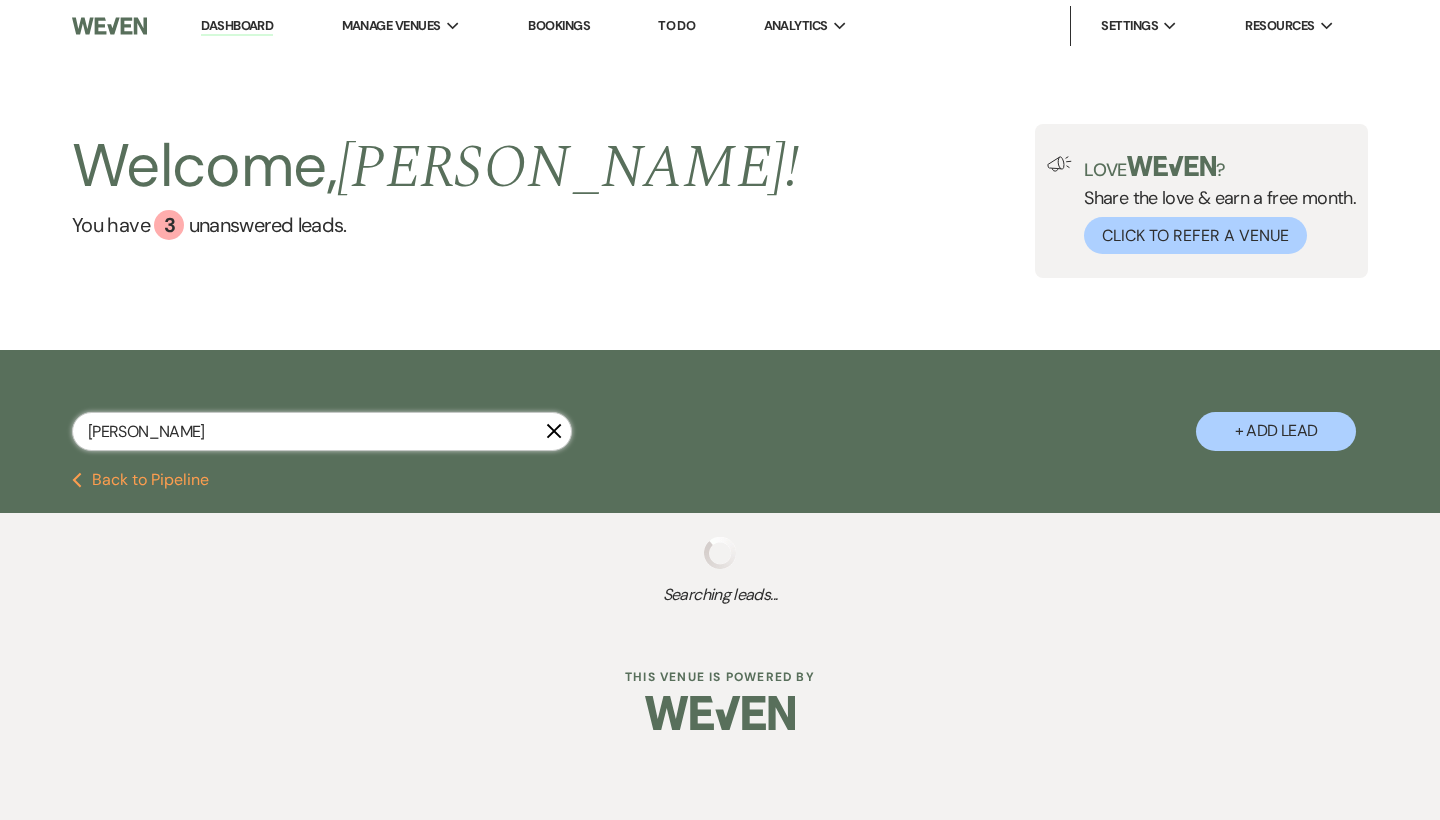 select on "5" 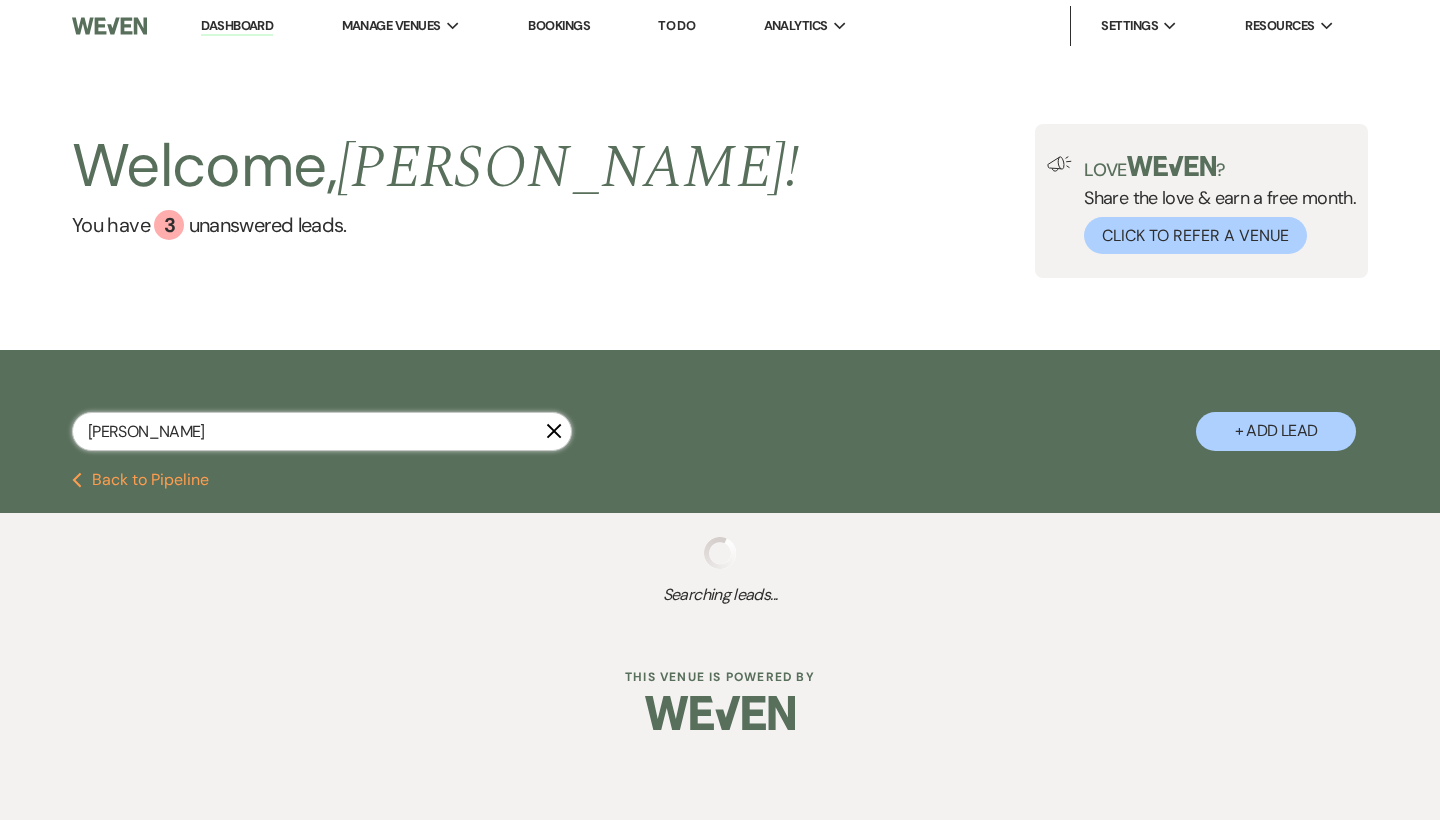 select on "8" 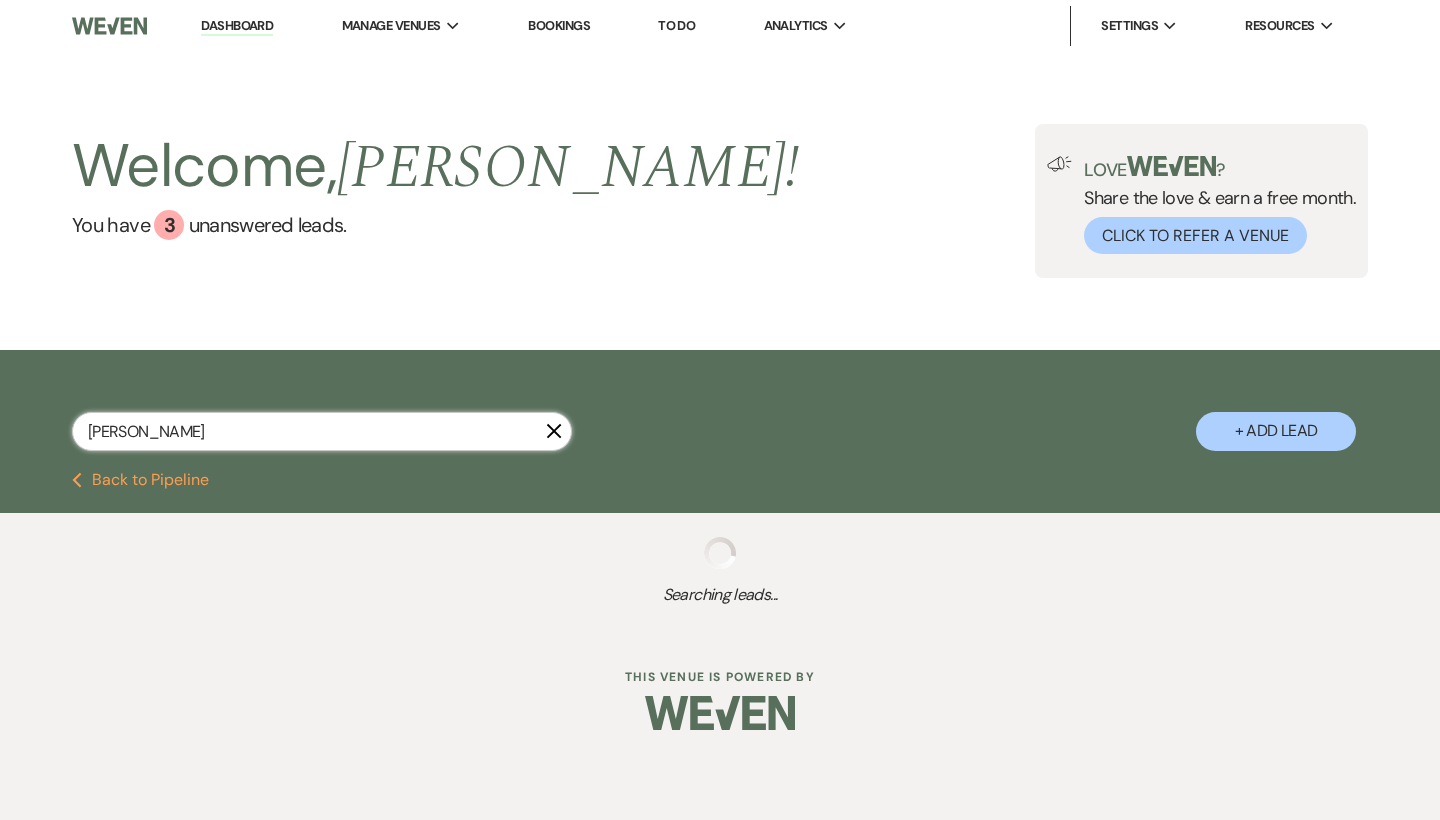 select on "5" 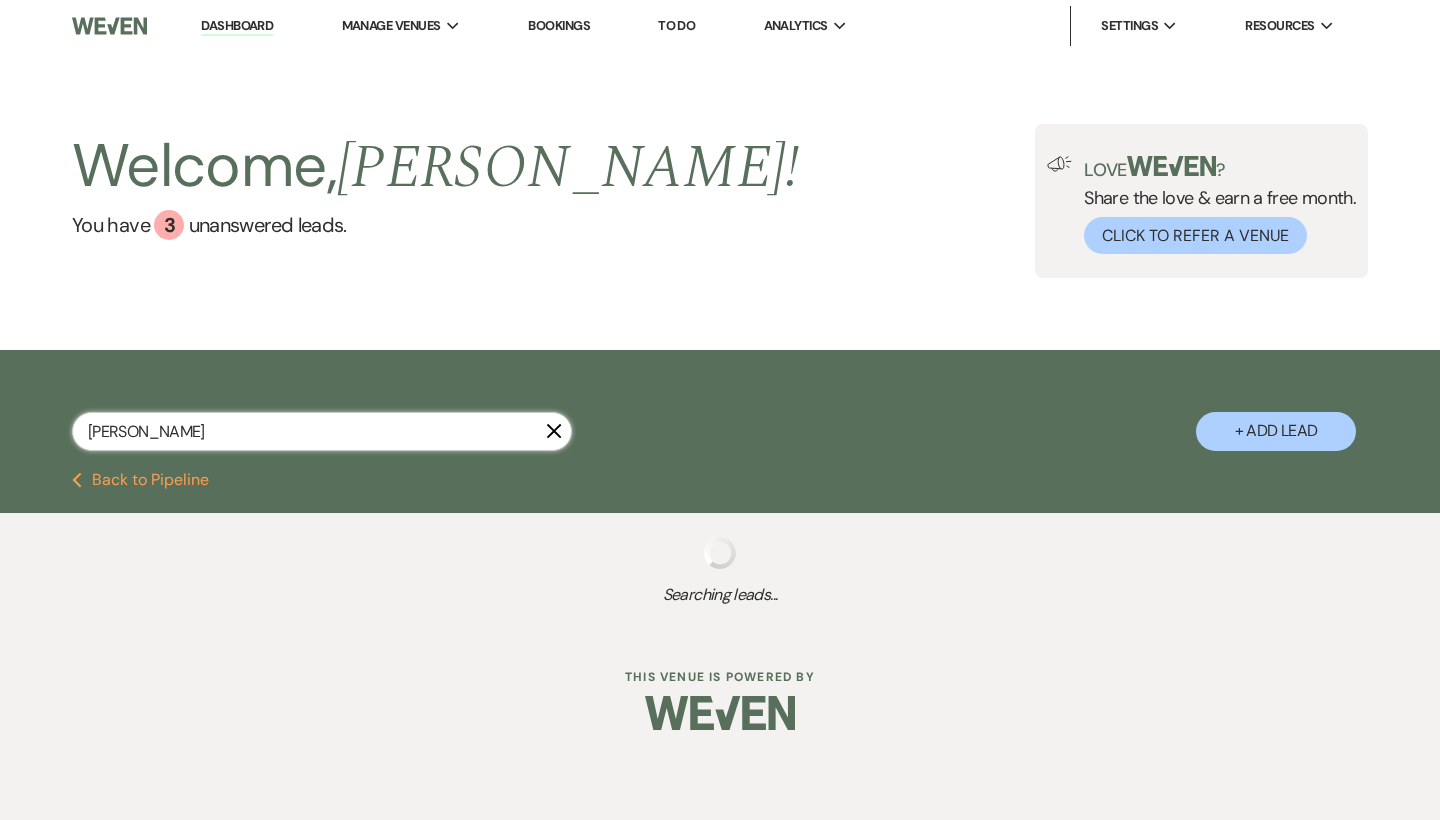 select on "8" 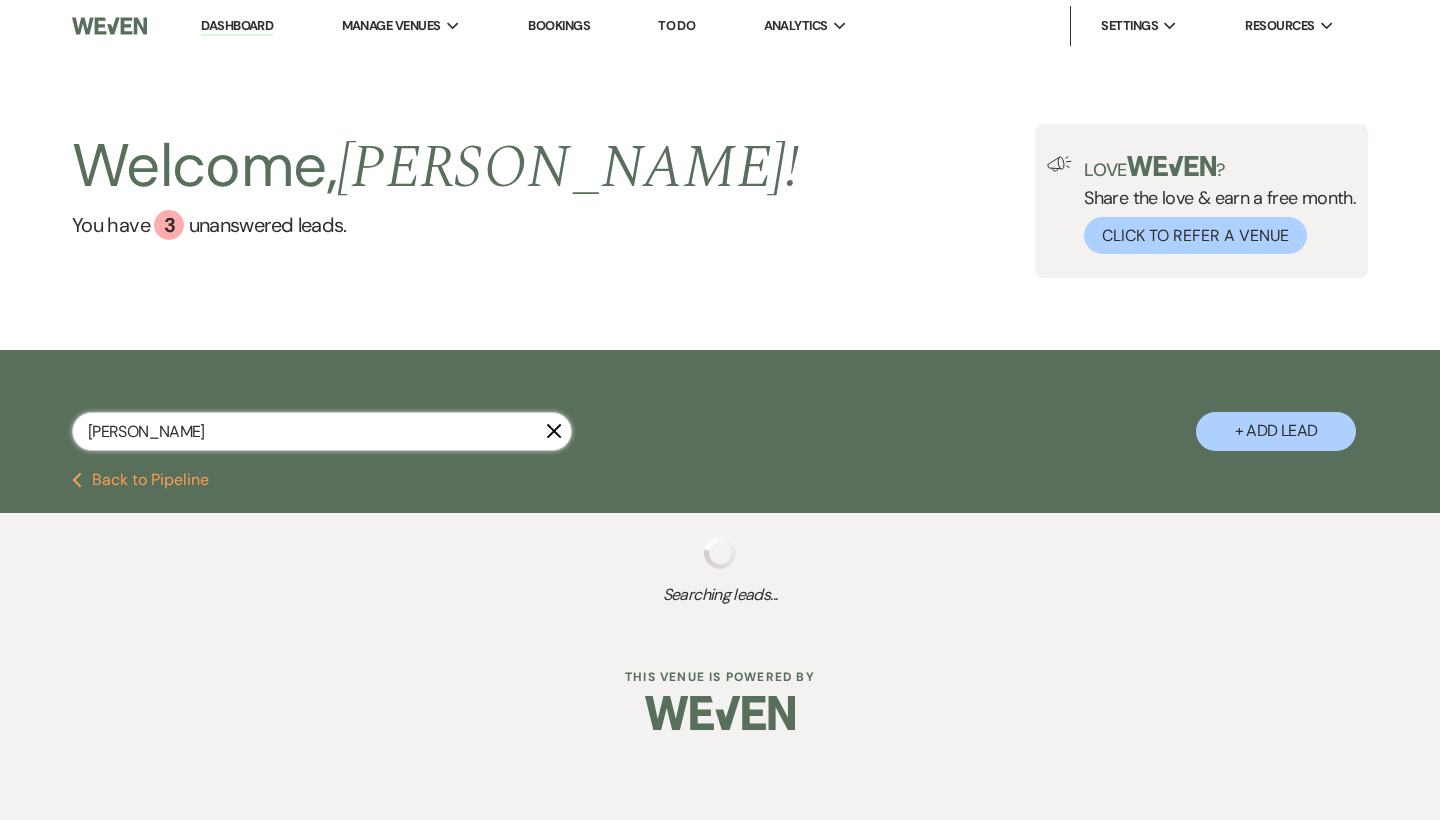 select on "5" 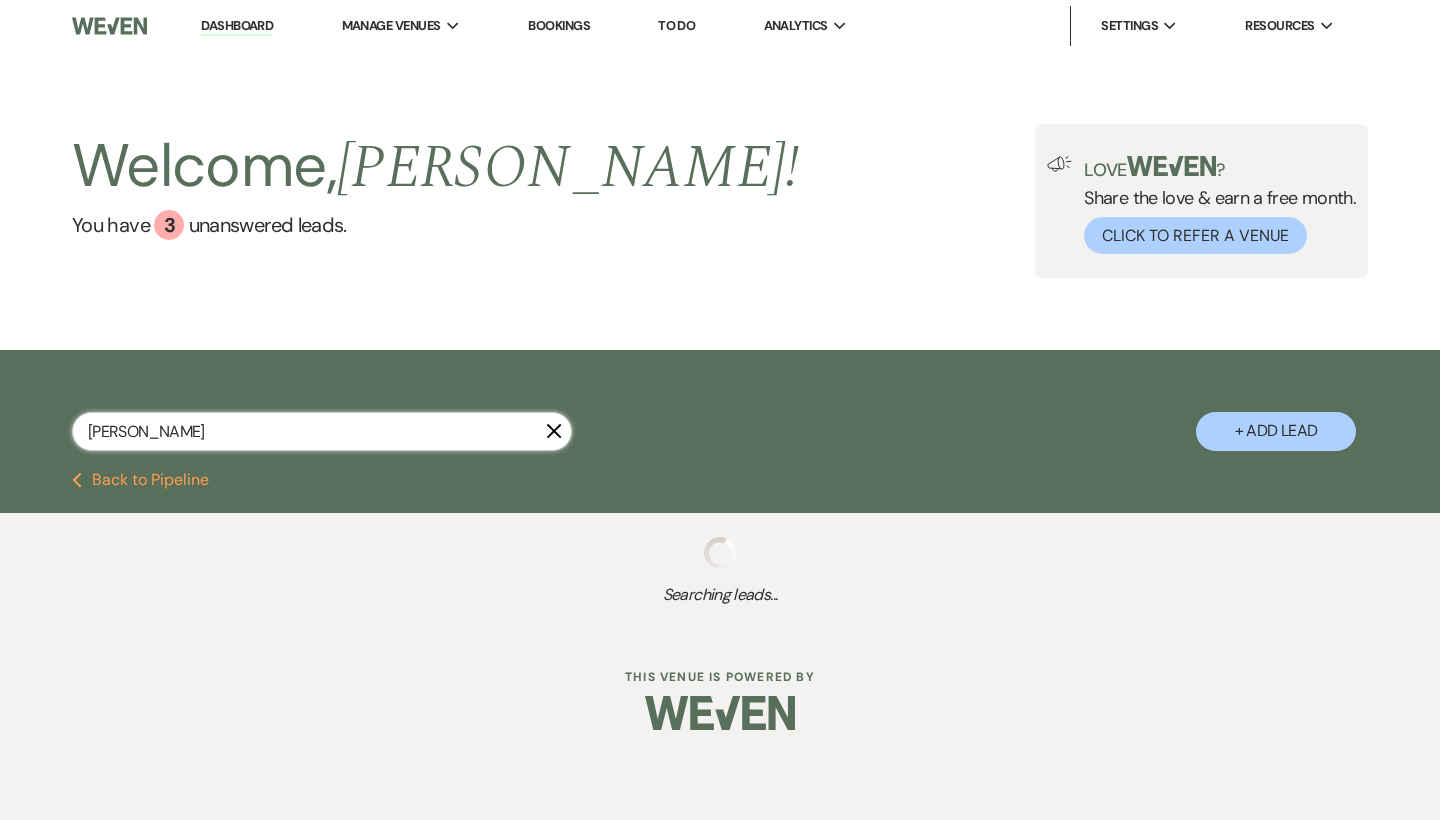 select on "8" 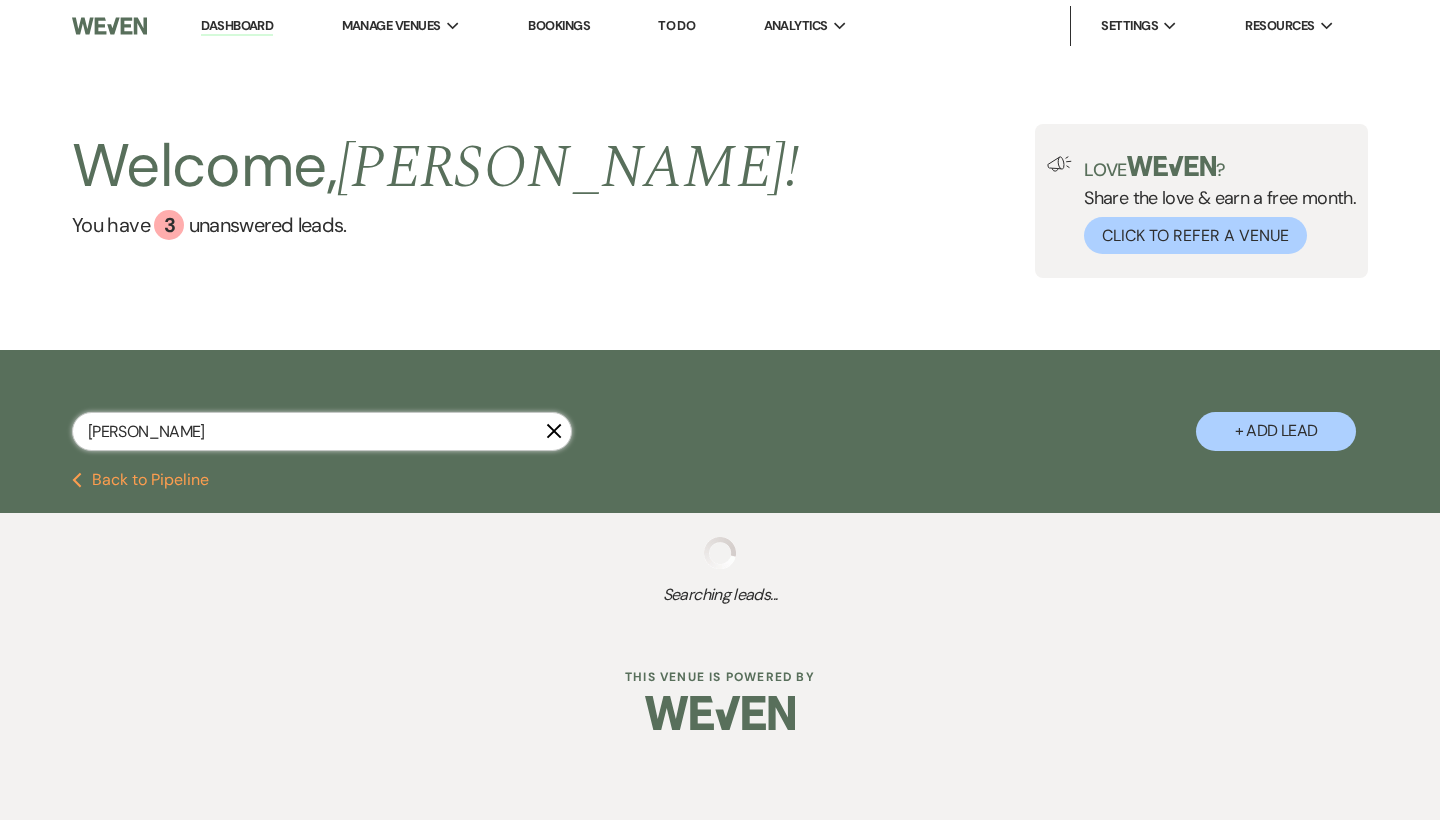select on "5" 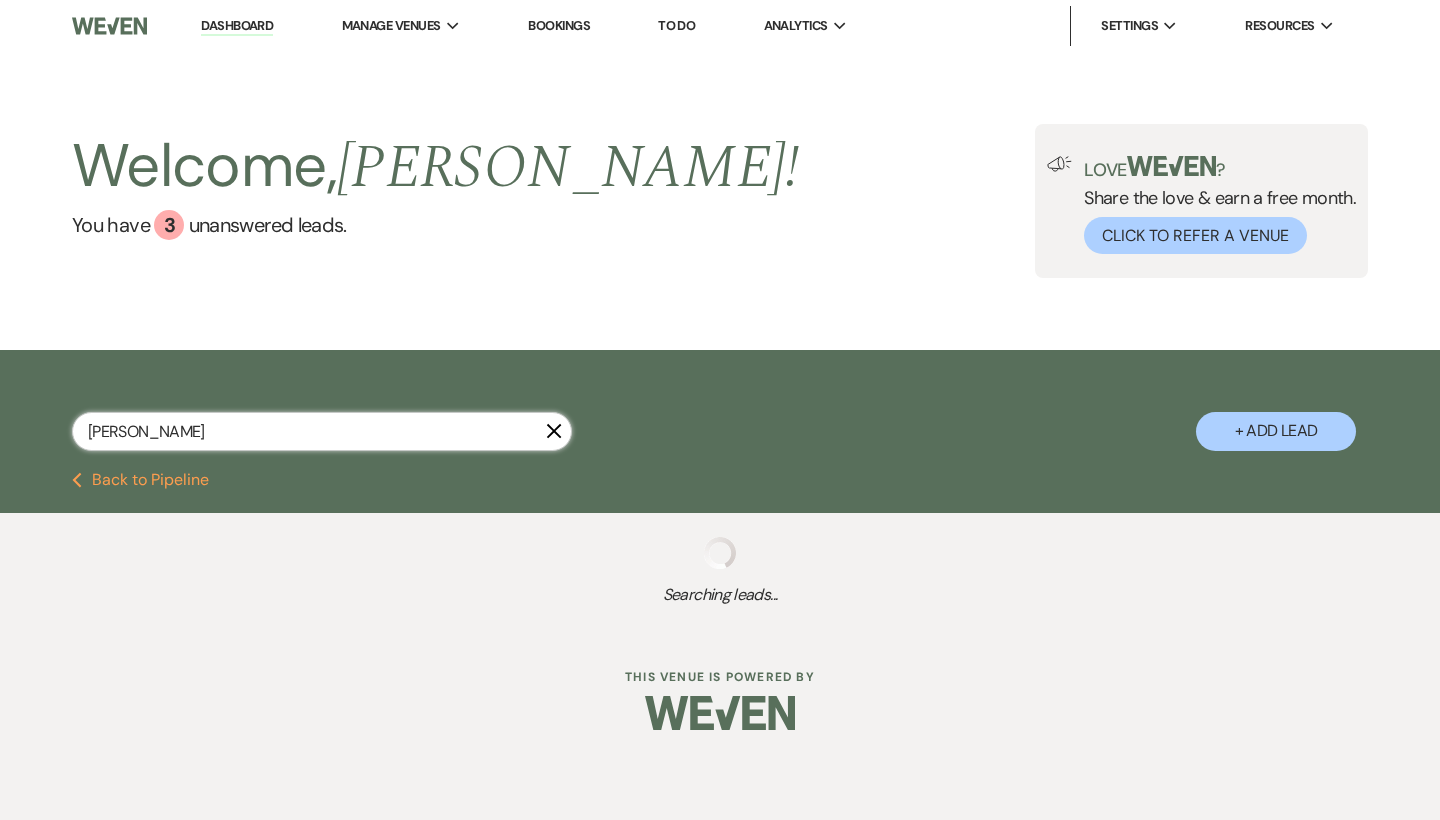 select on "8" 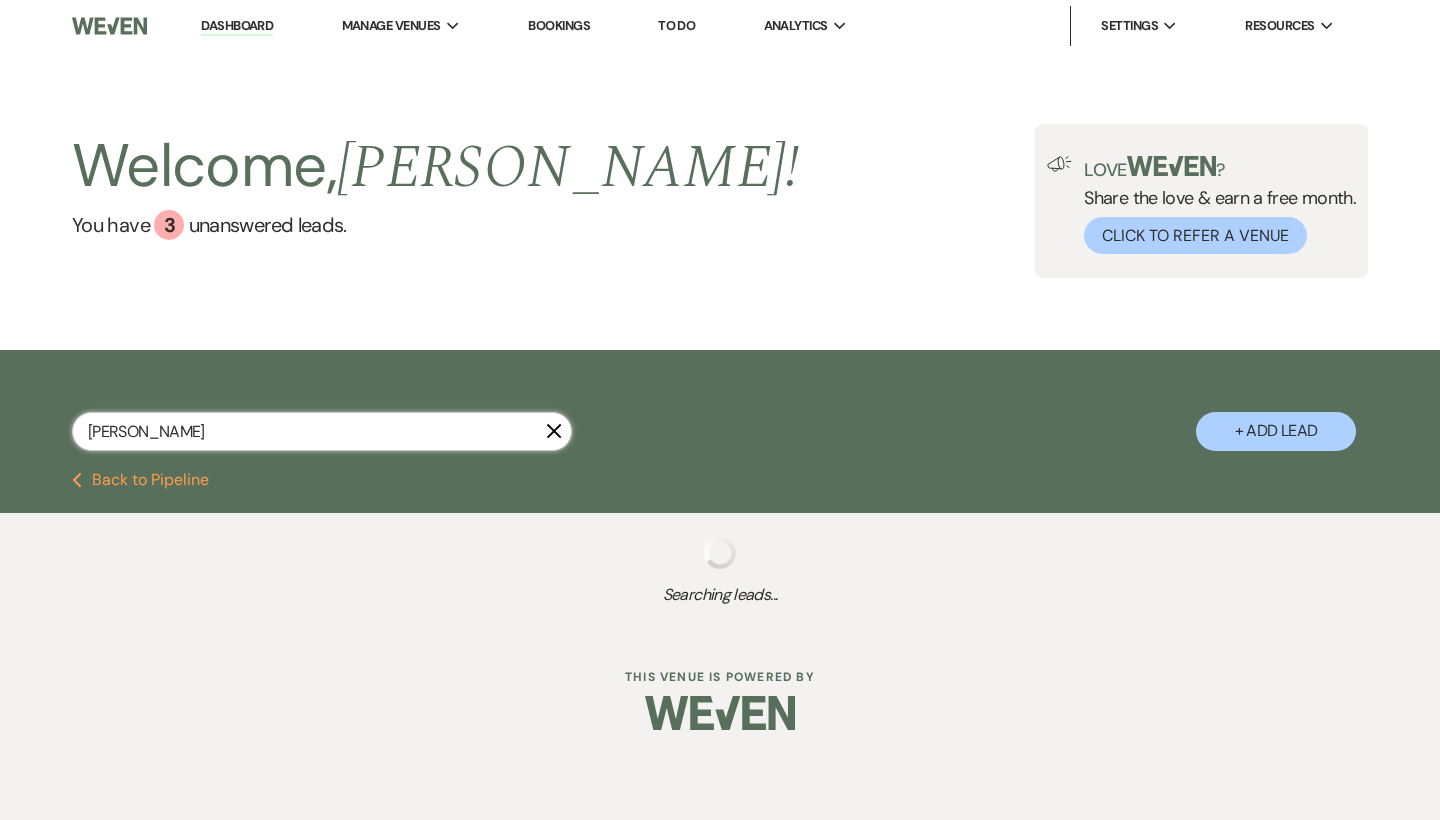 select on "6" 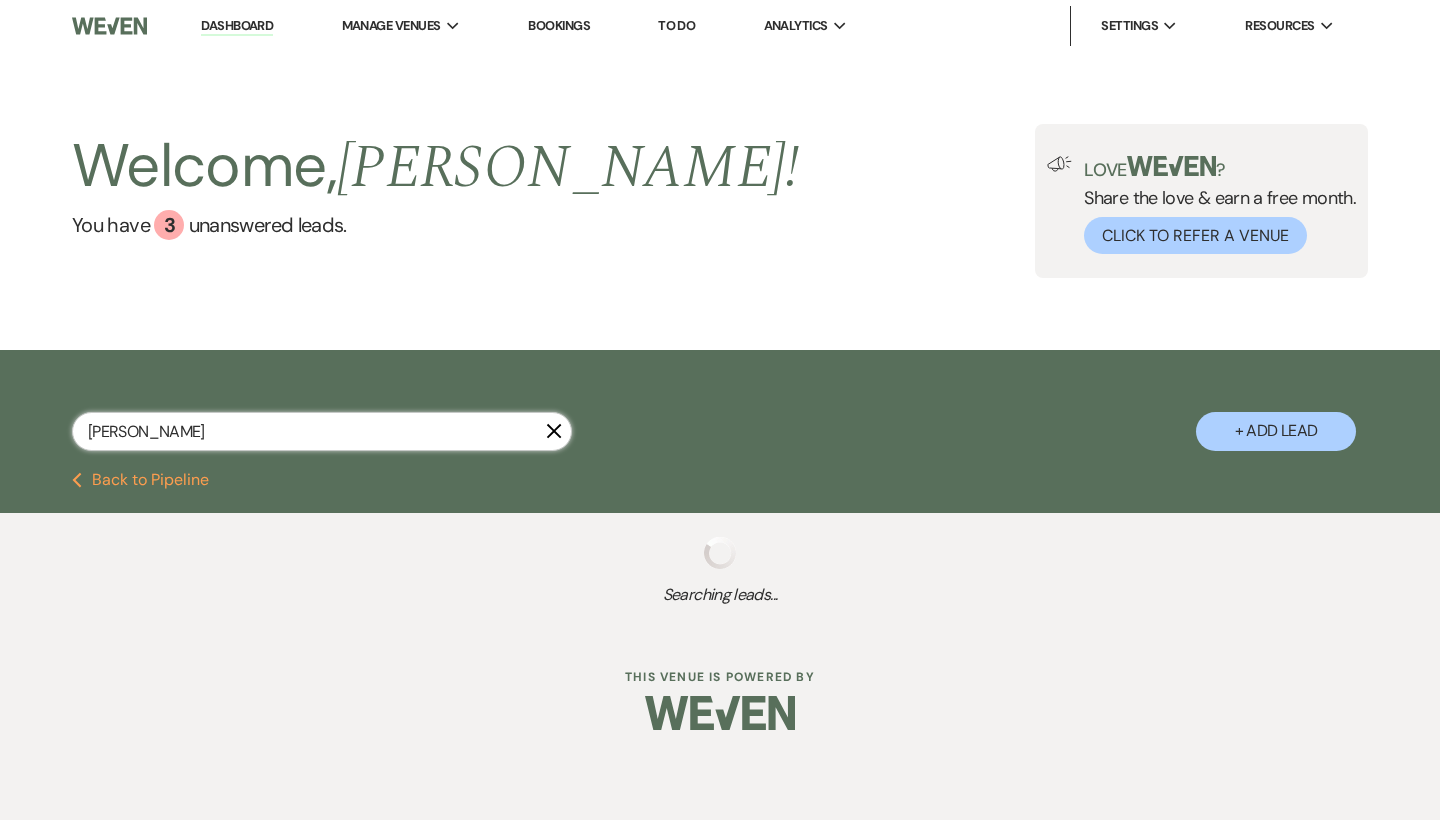 select on "8" 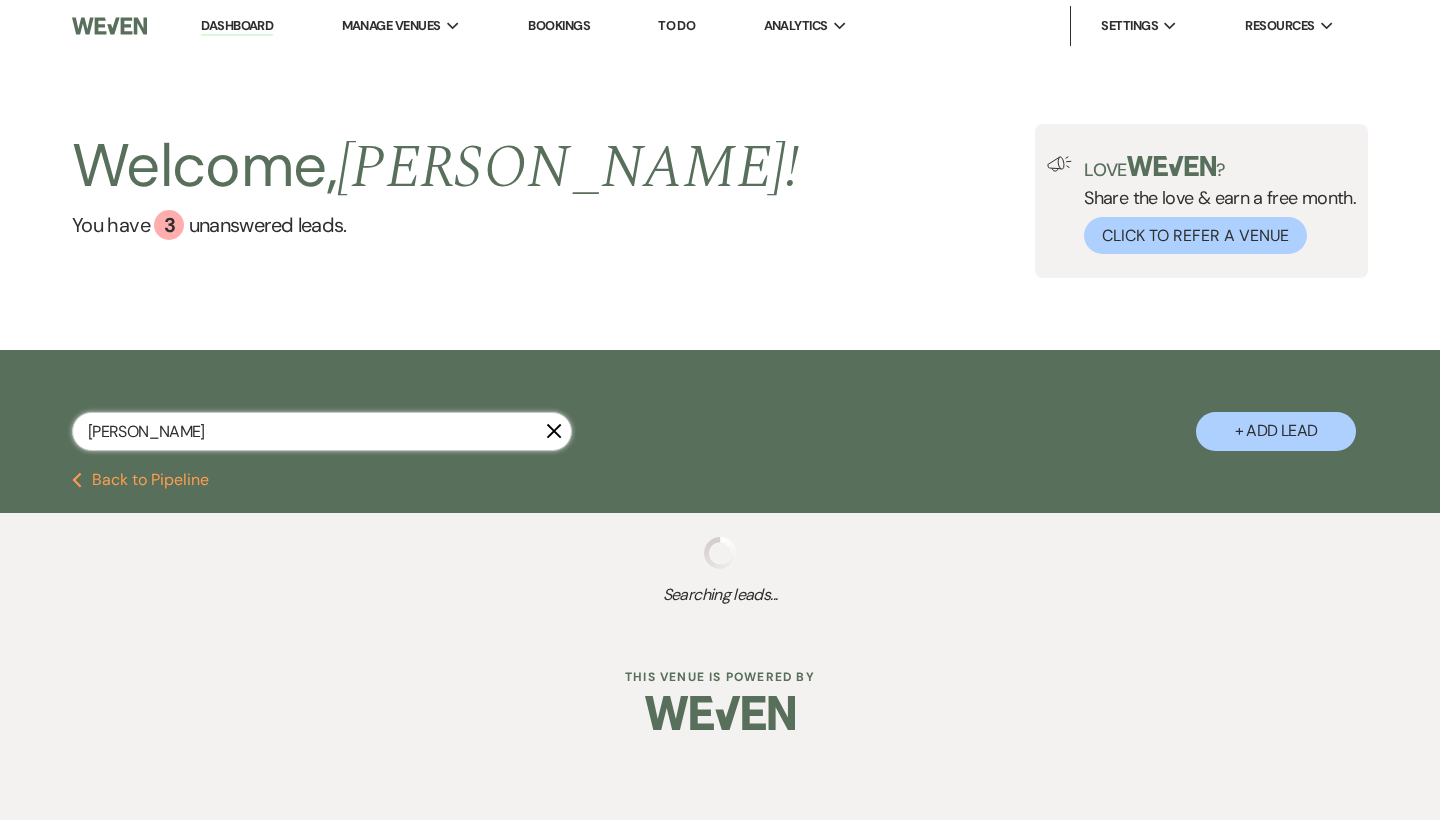select on "5" 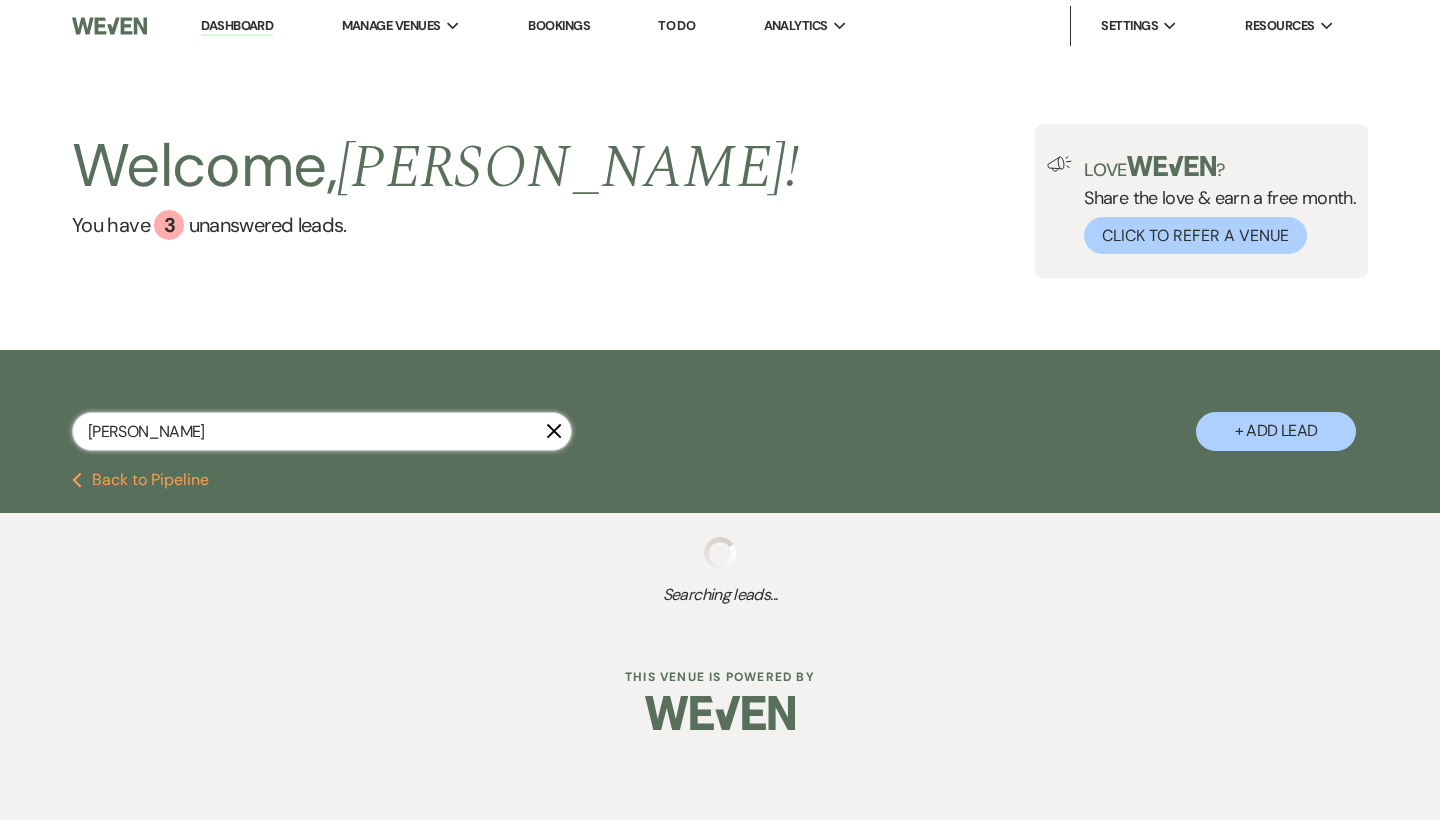 select on "8" 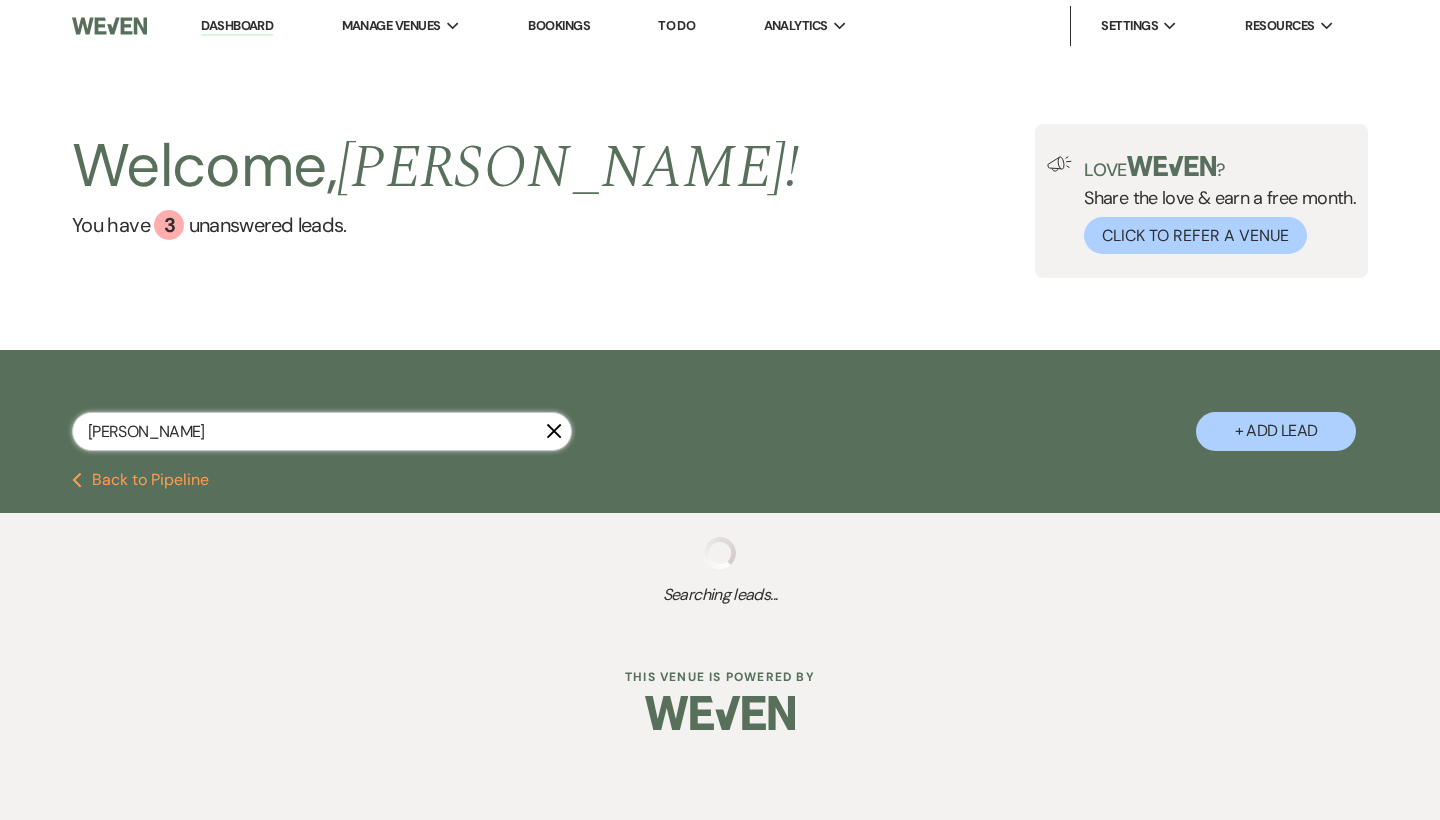 select on "5" 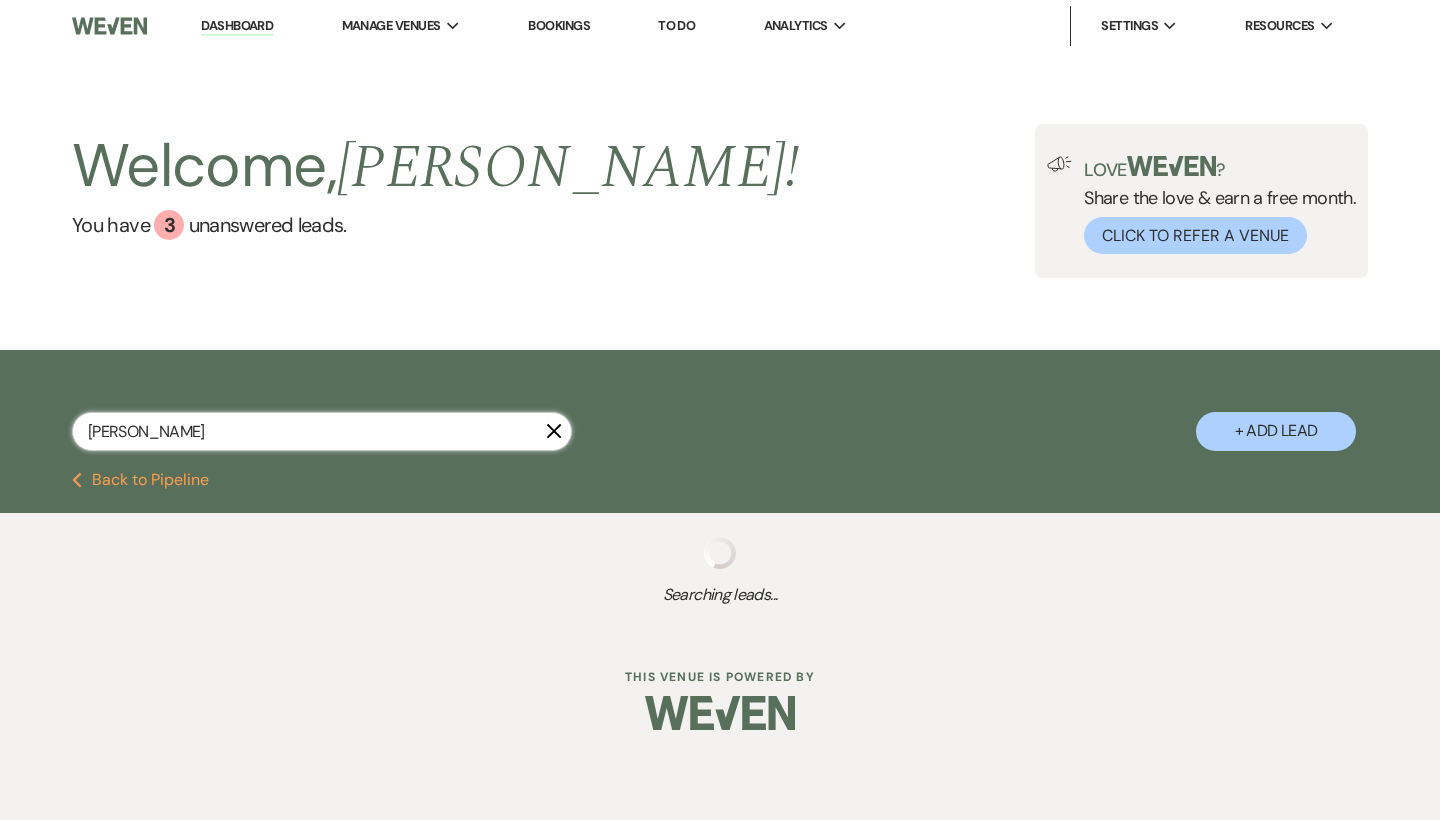select on "8" 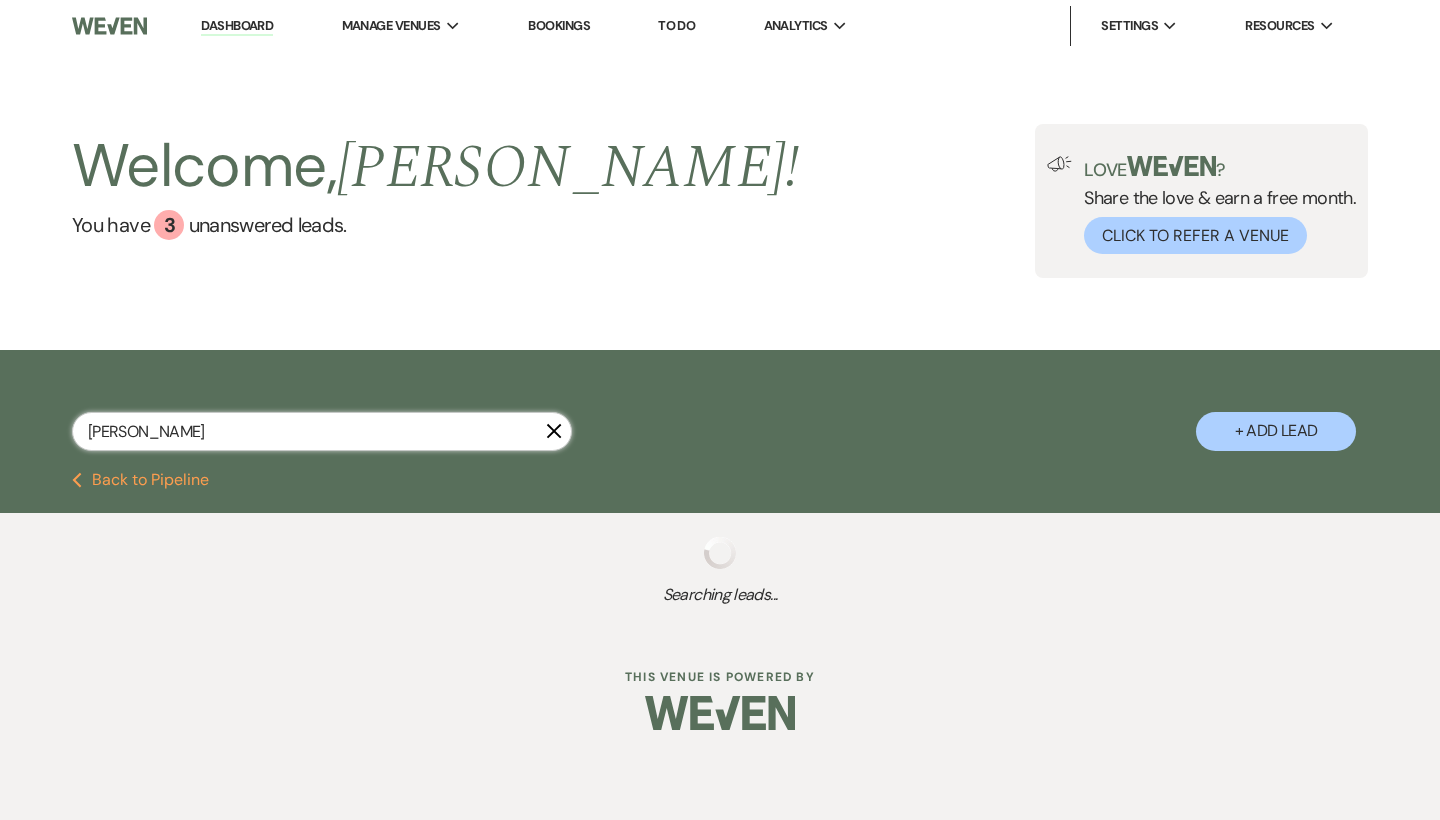 select on "5" 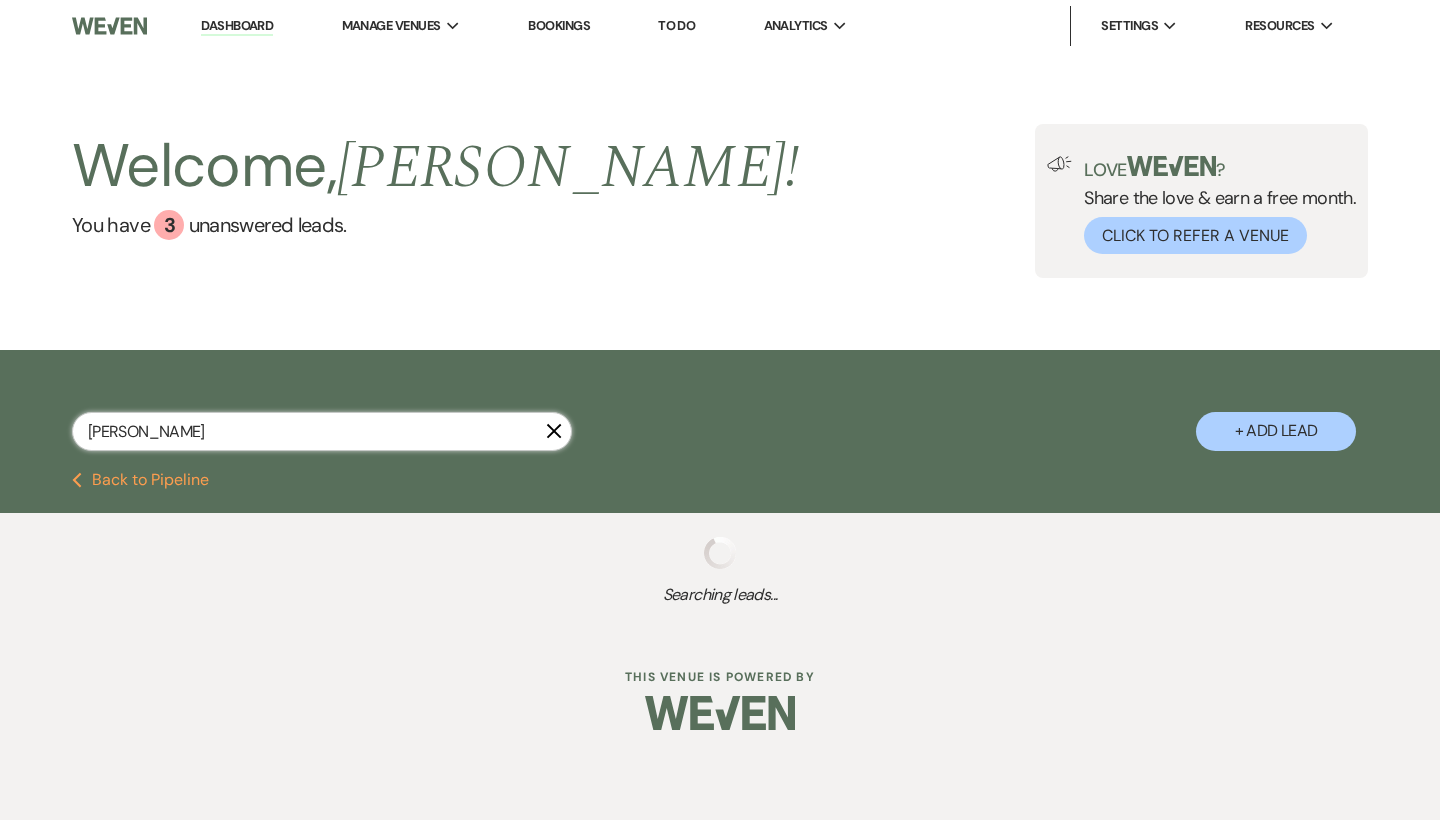 select on "8" 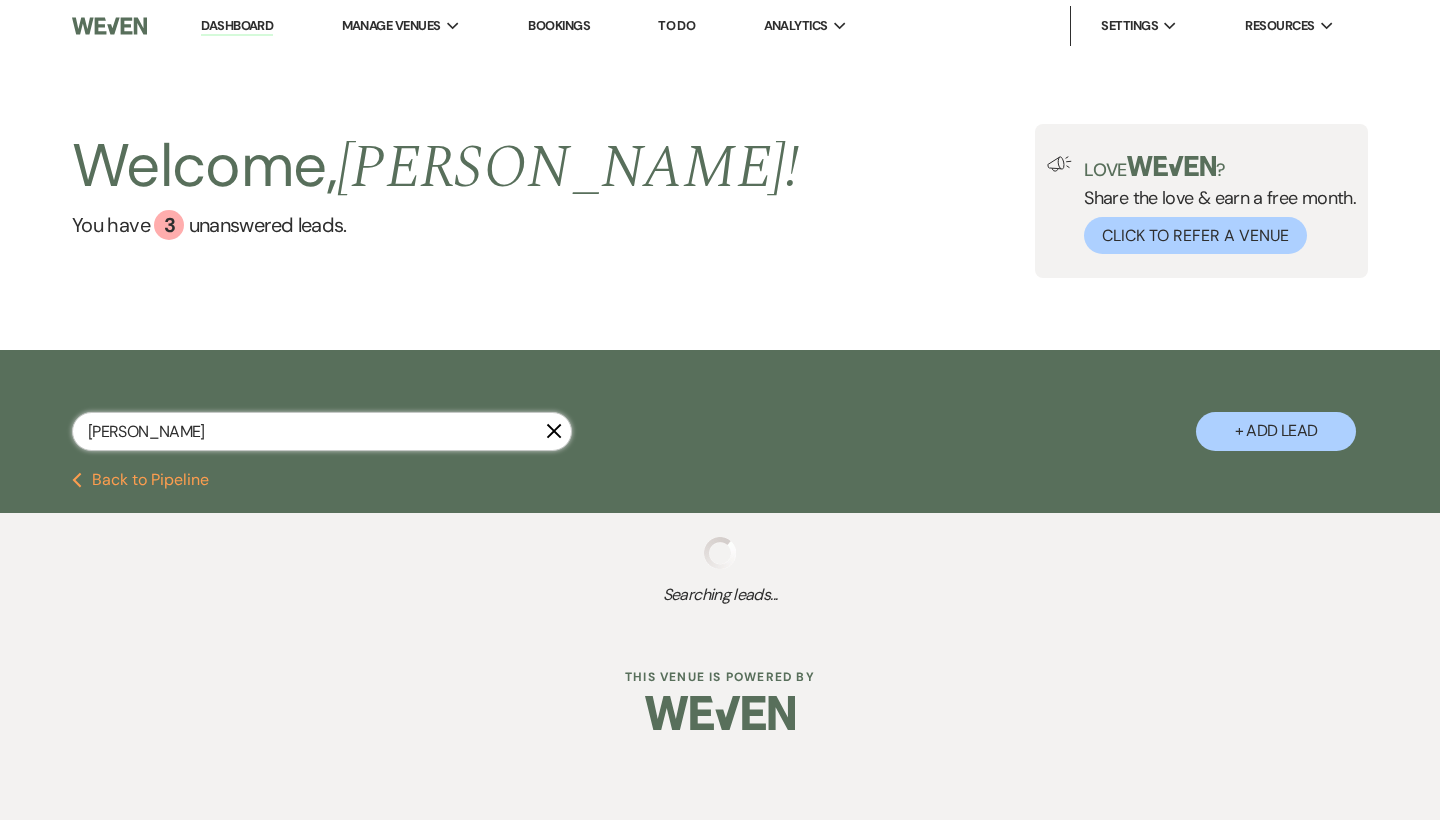 select on "5" 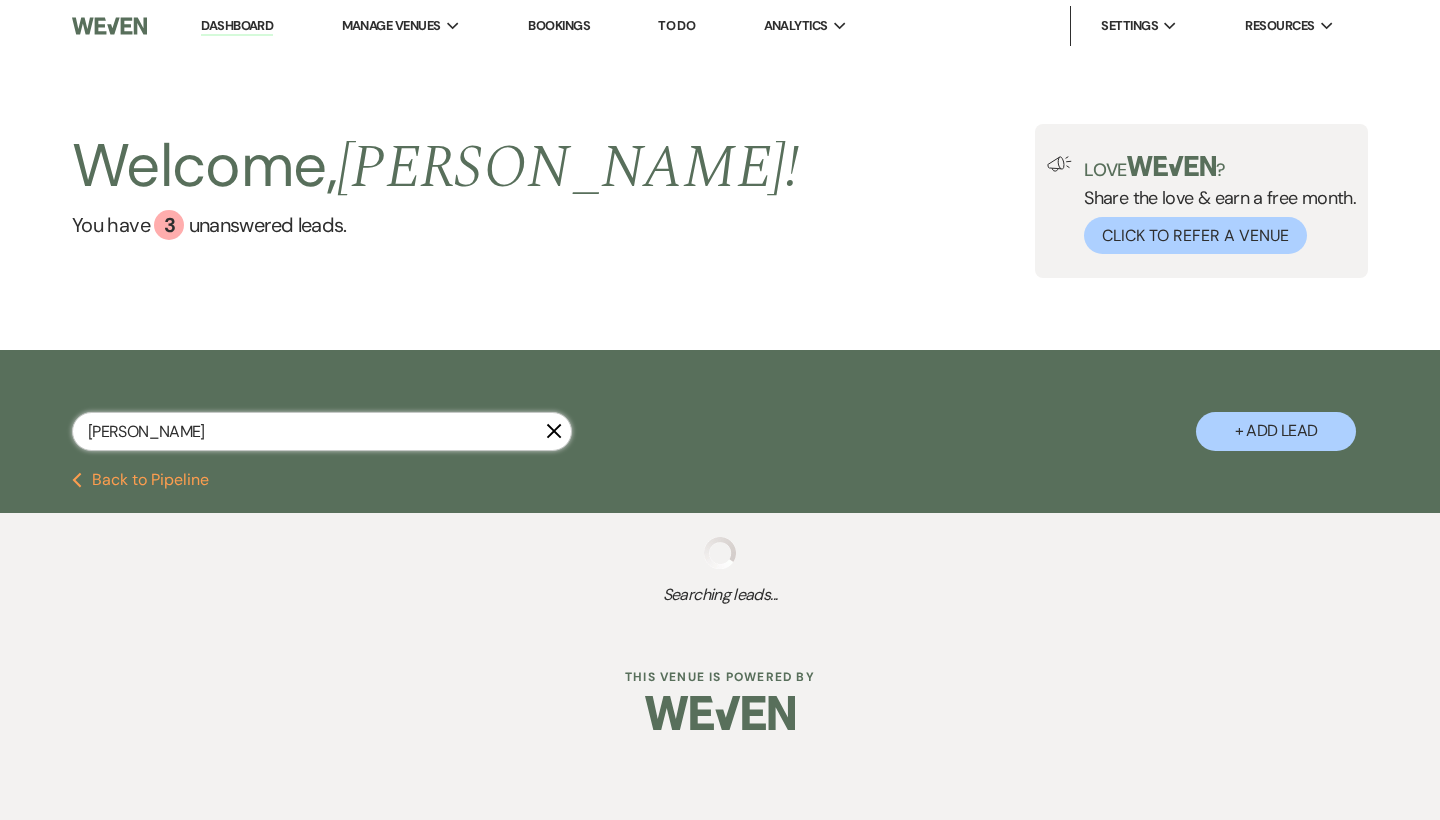 select on "8" 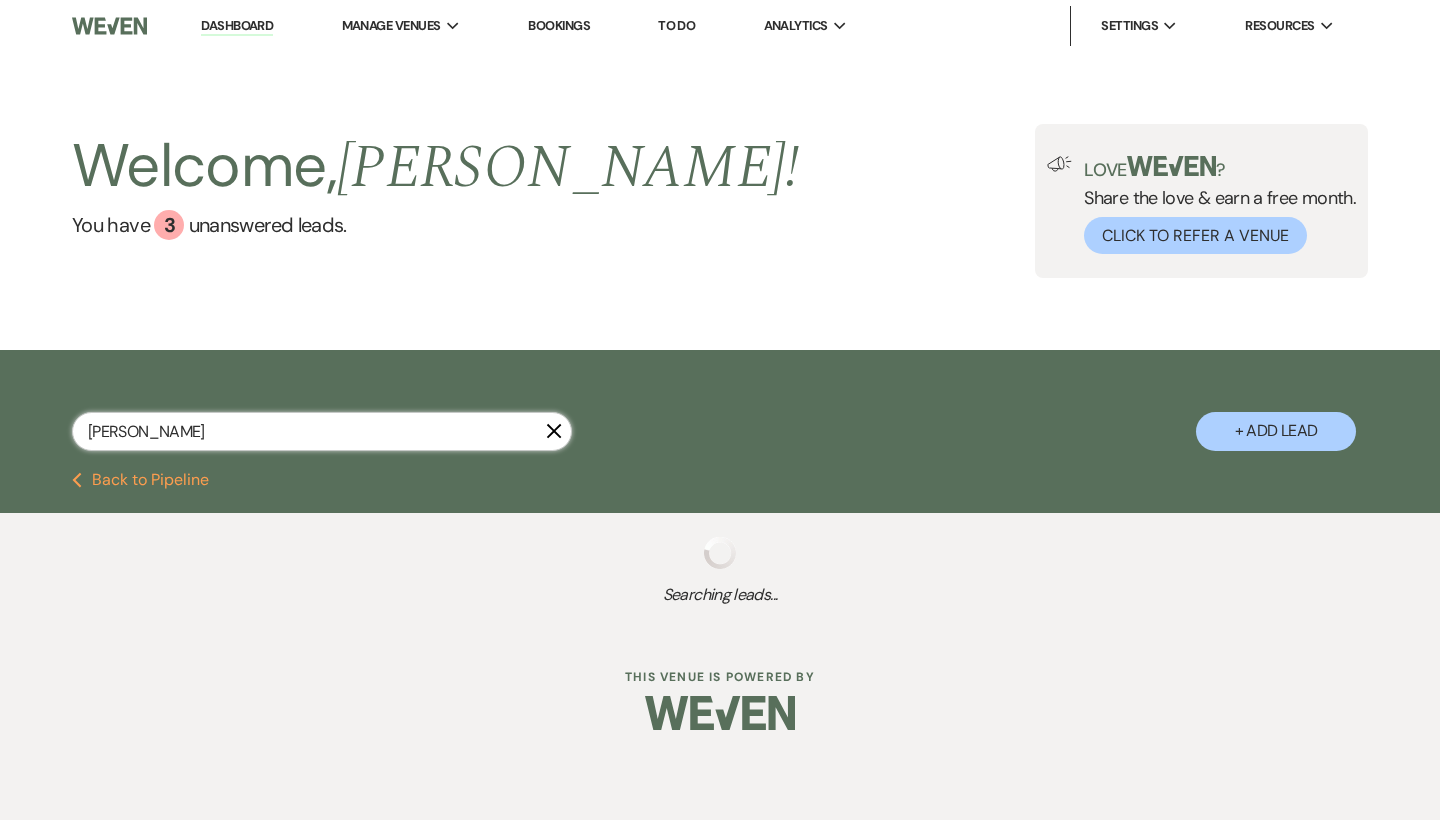 select on "5" 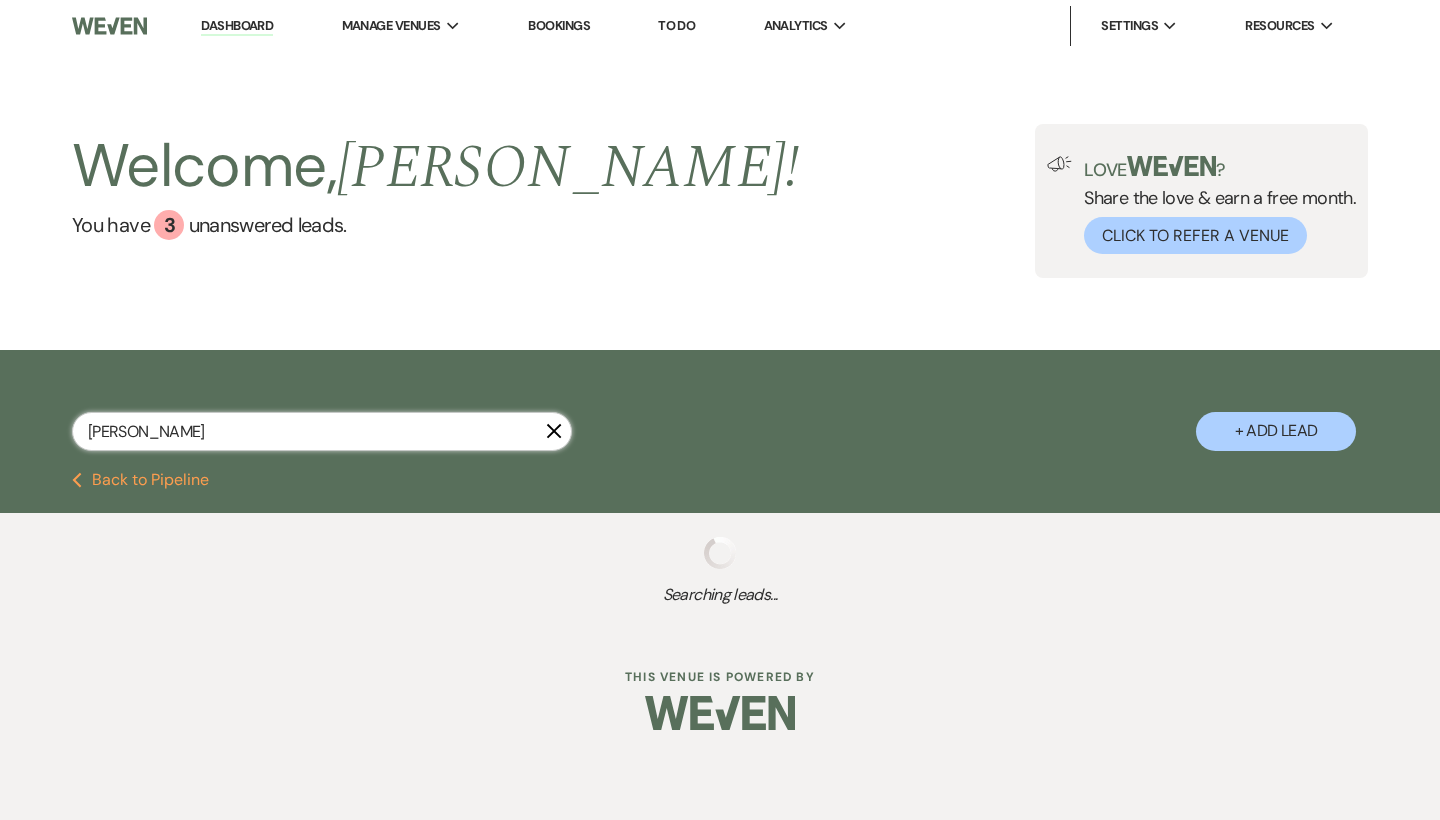 select on "8" 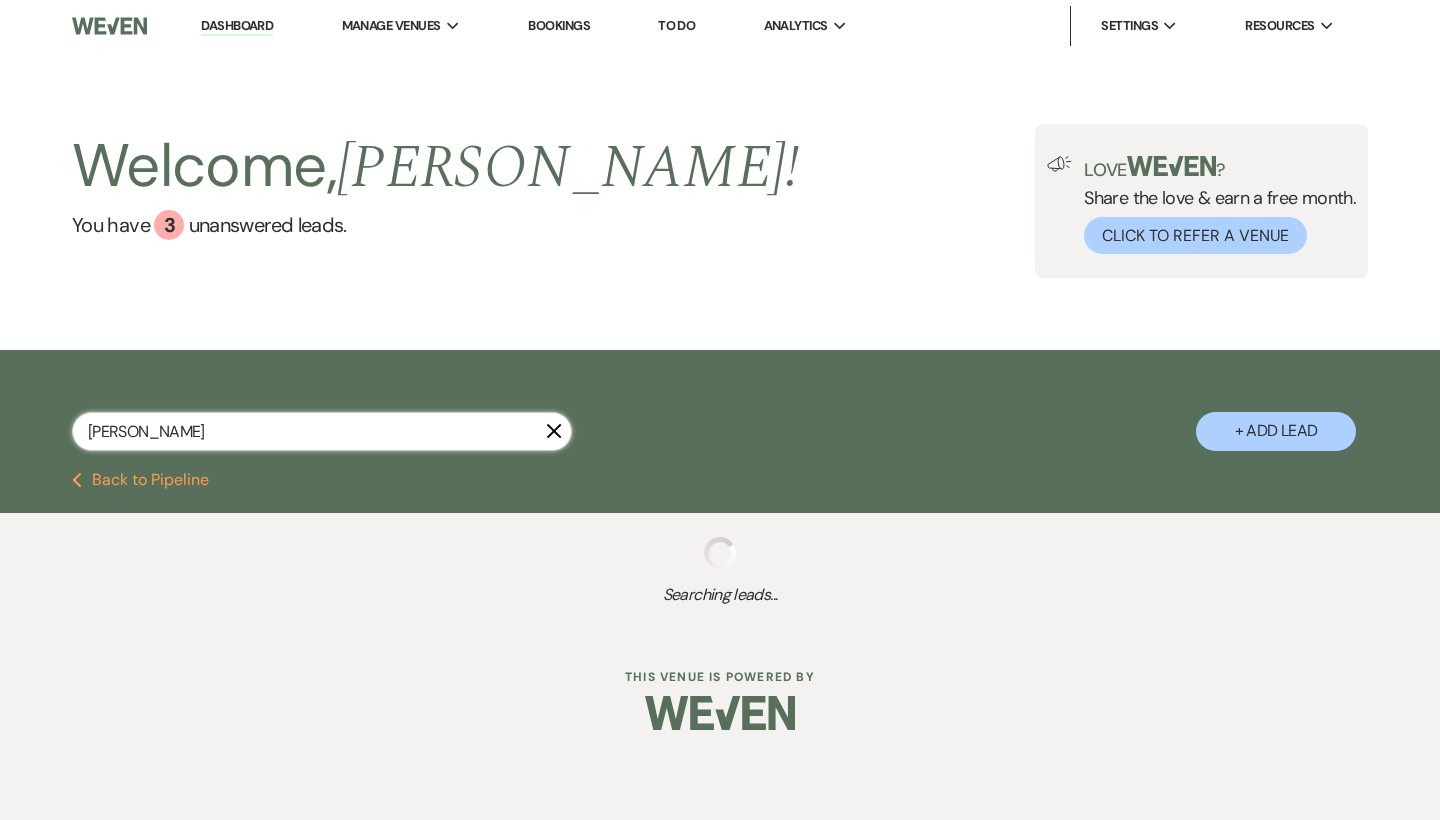 select on "5" 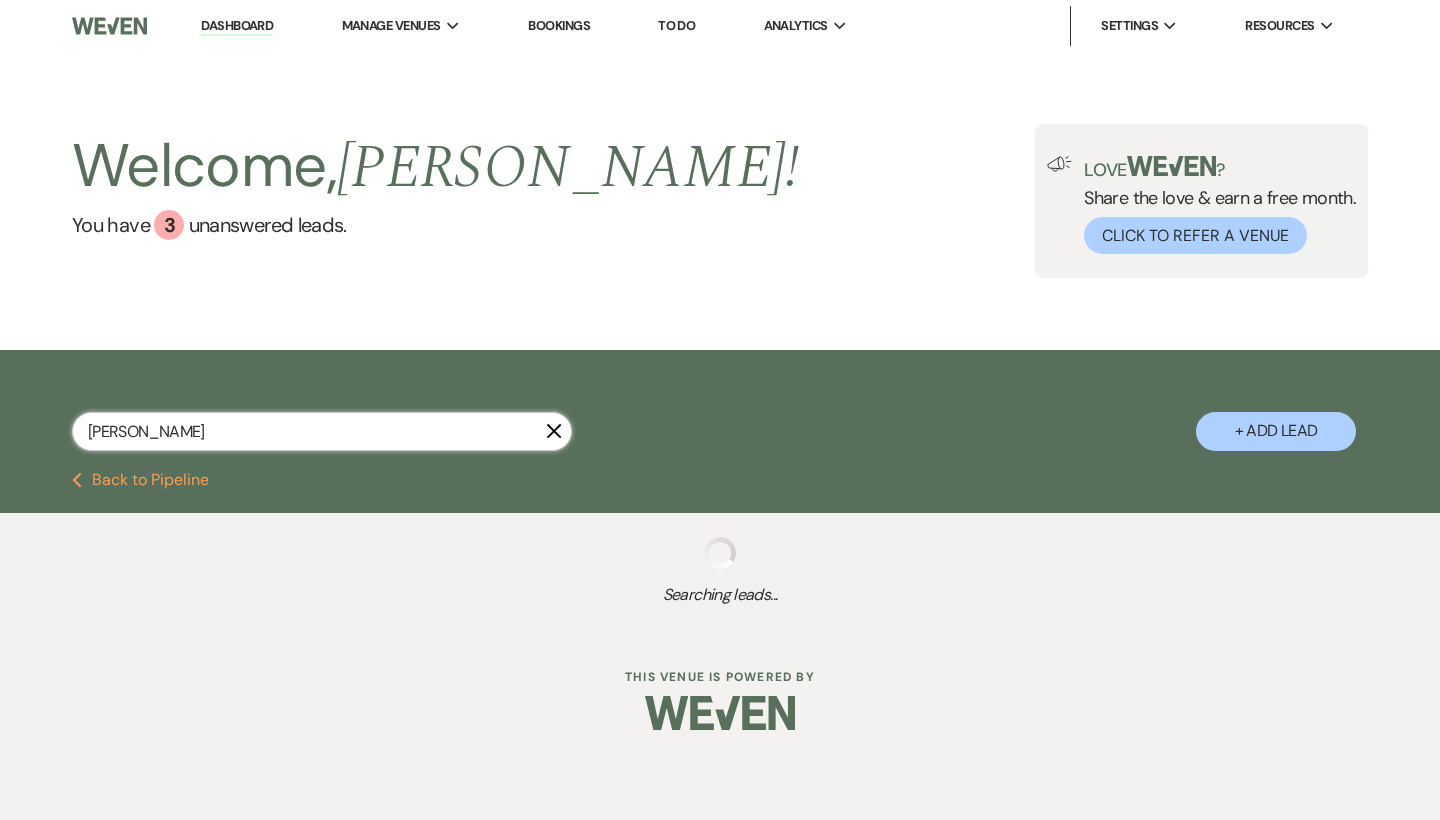 select on "8" 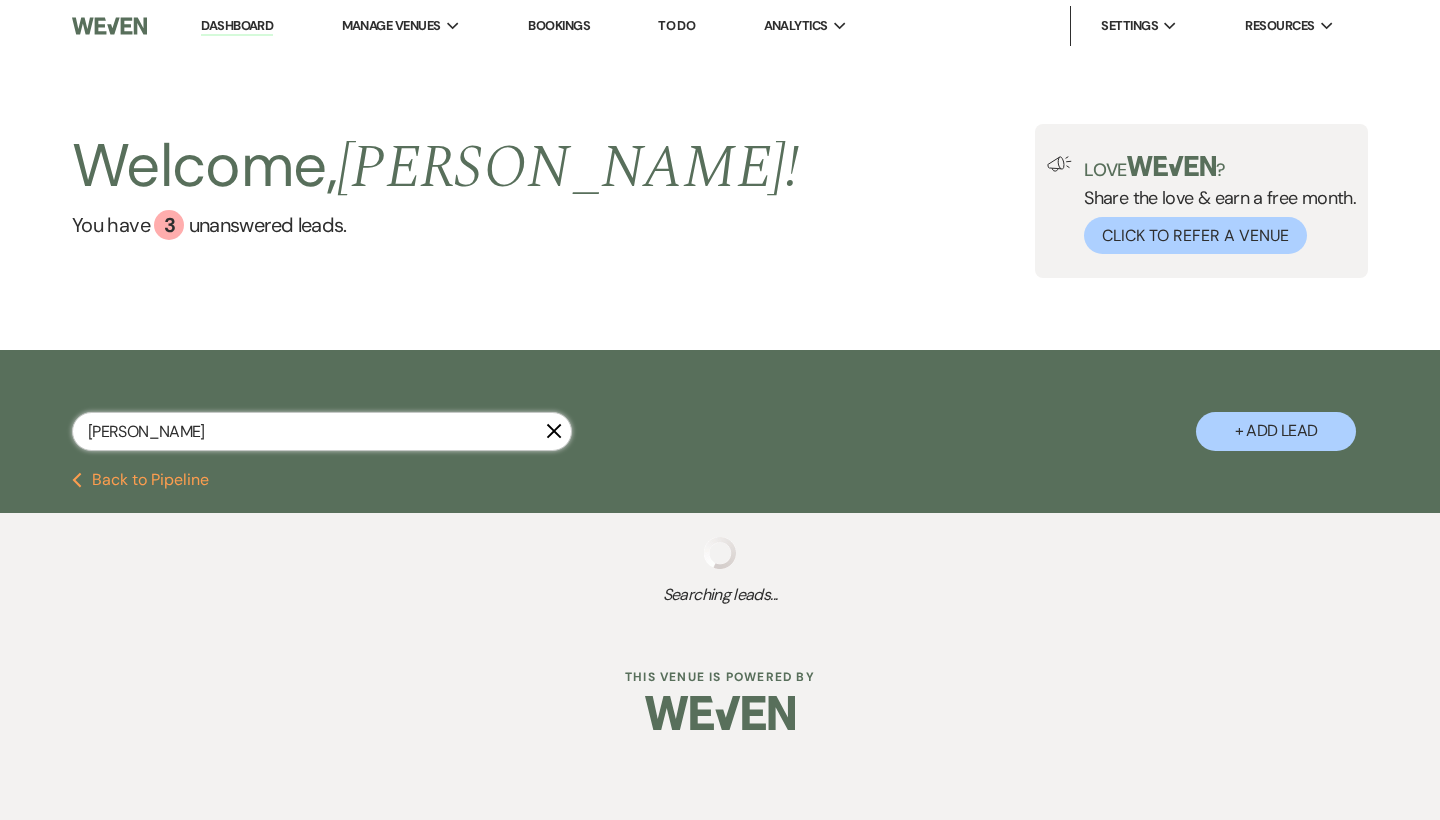 select on "5" 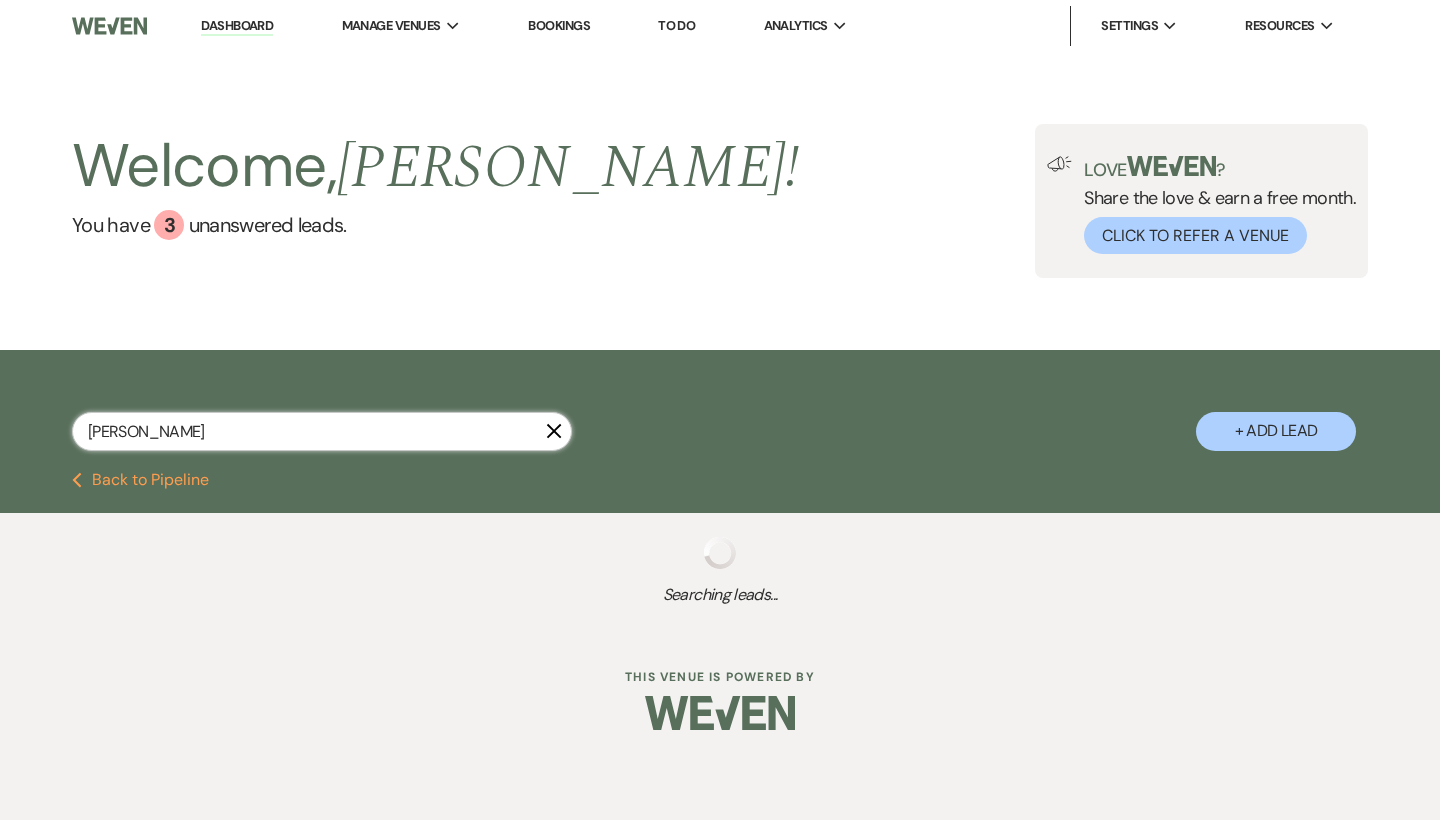 select on "8" 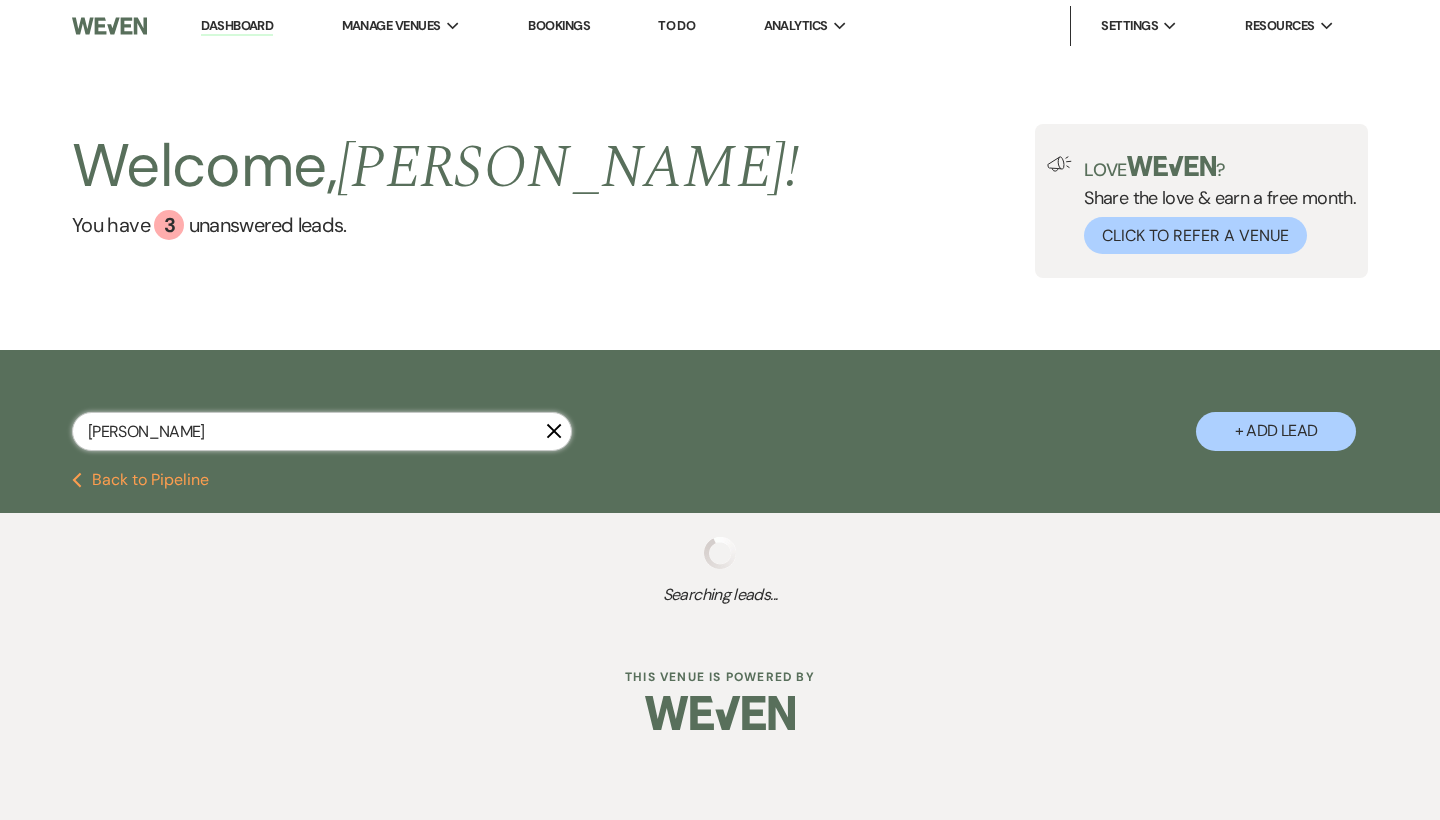 select on "5" 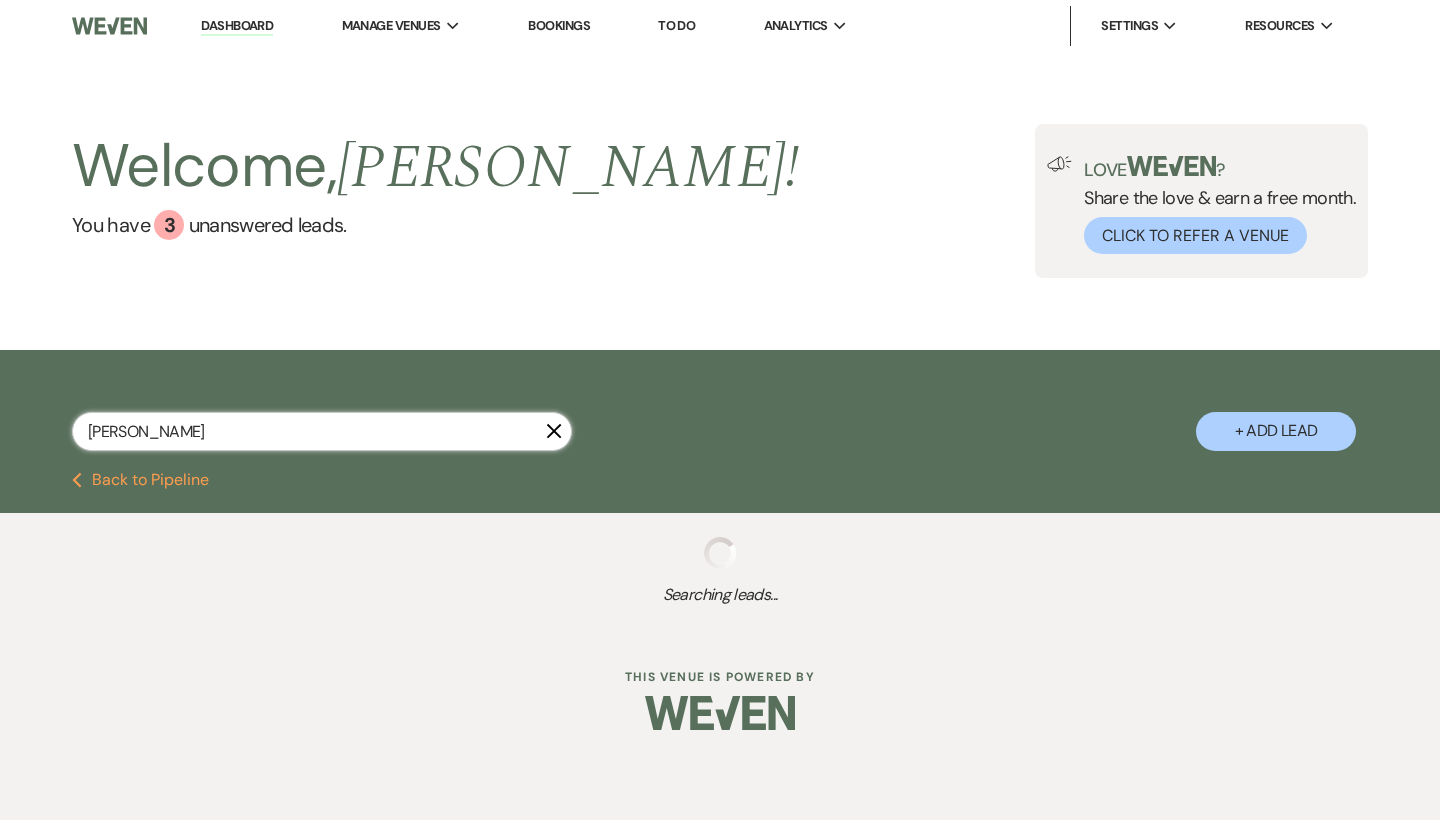 select on "8" 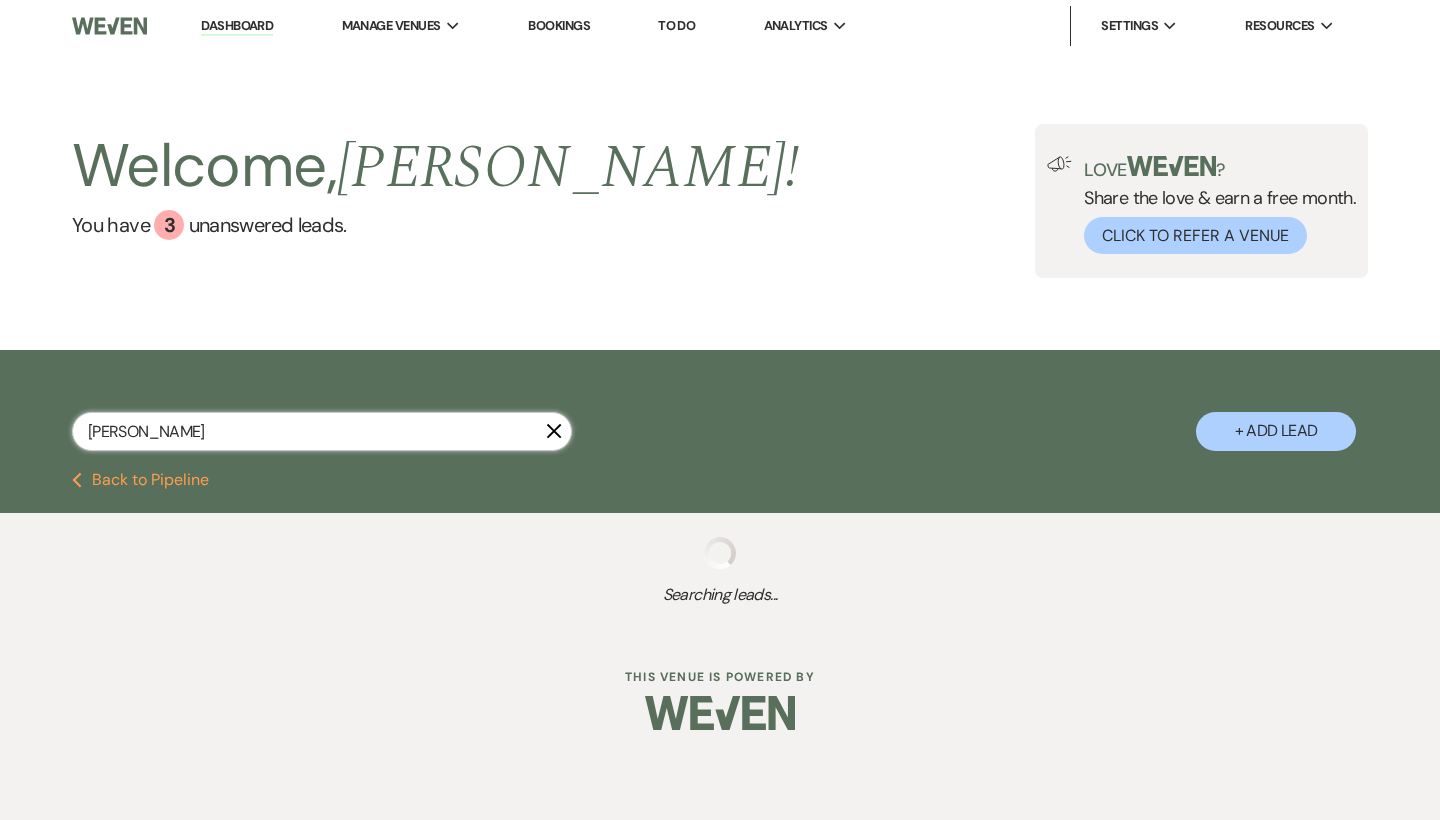 select on "4" 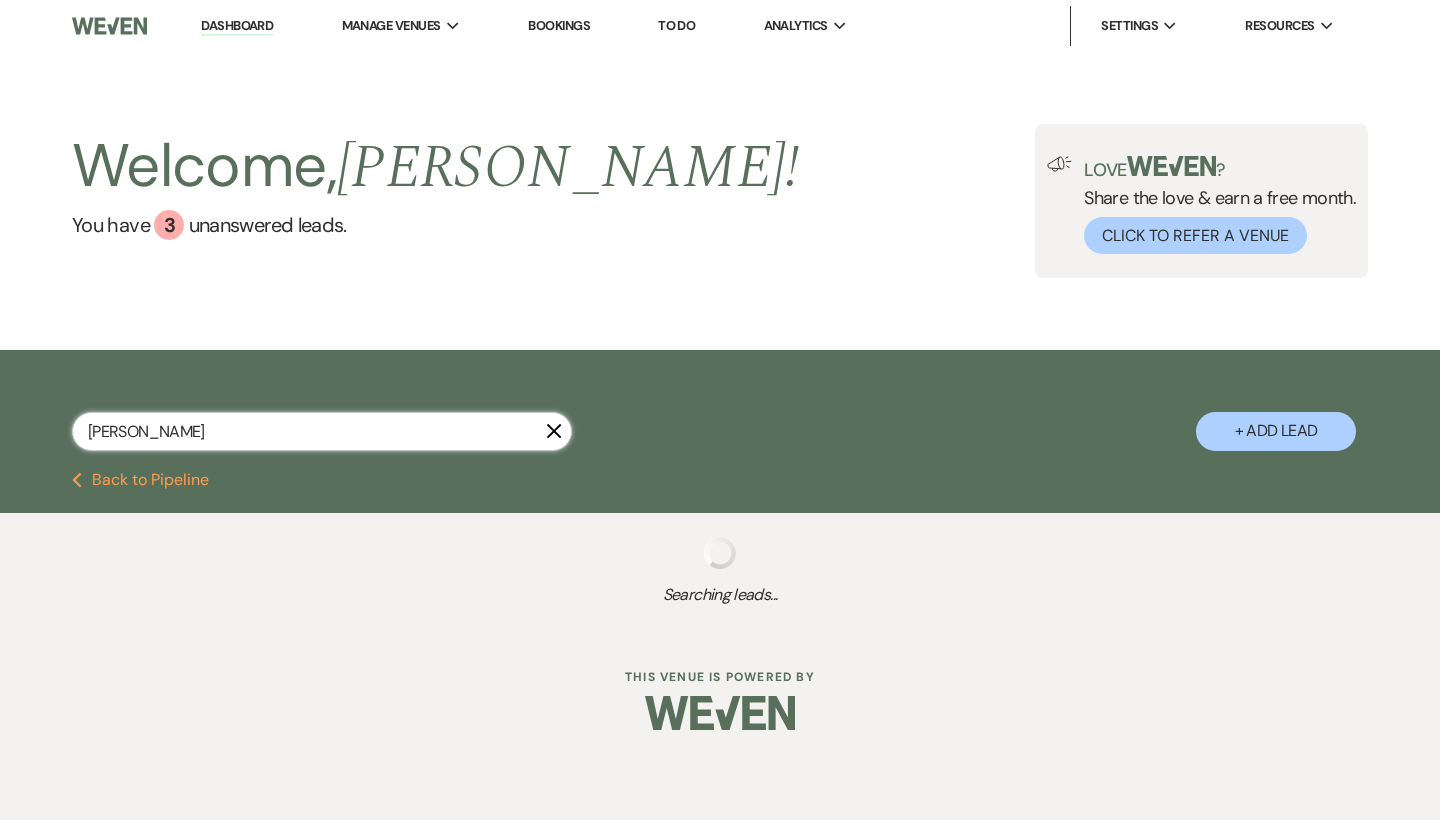 select on "8" 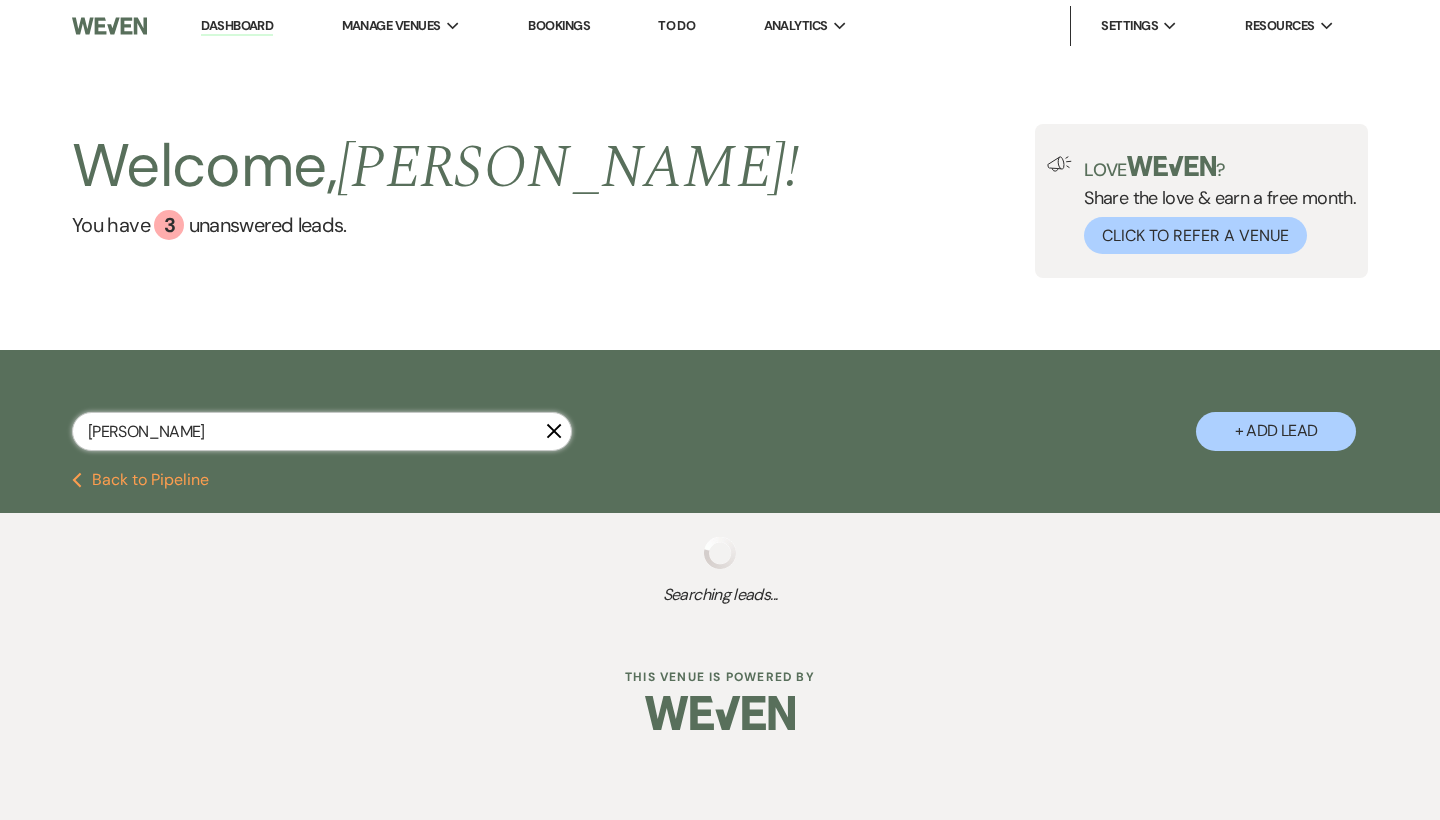 select on "5" 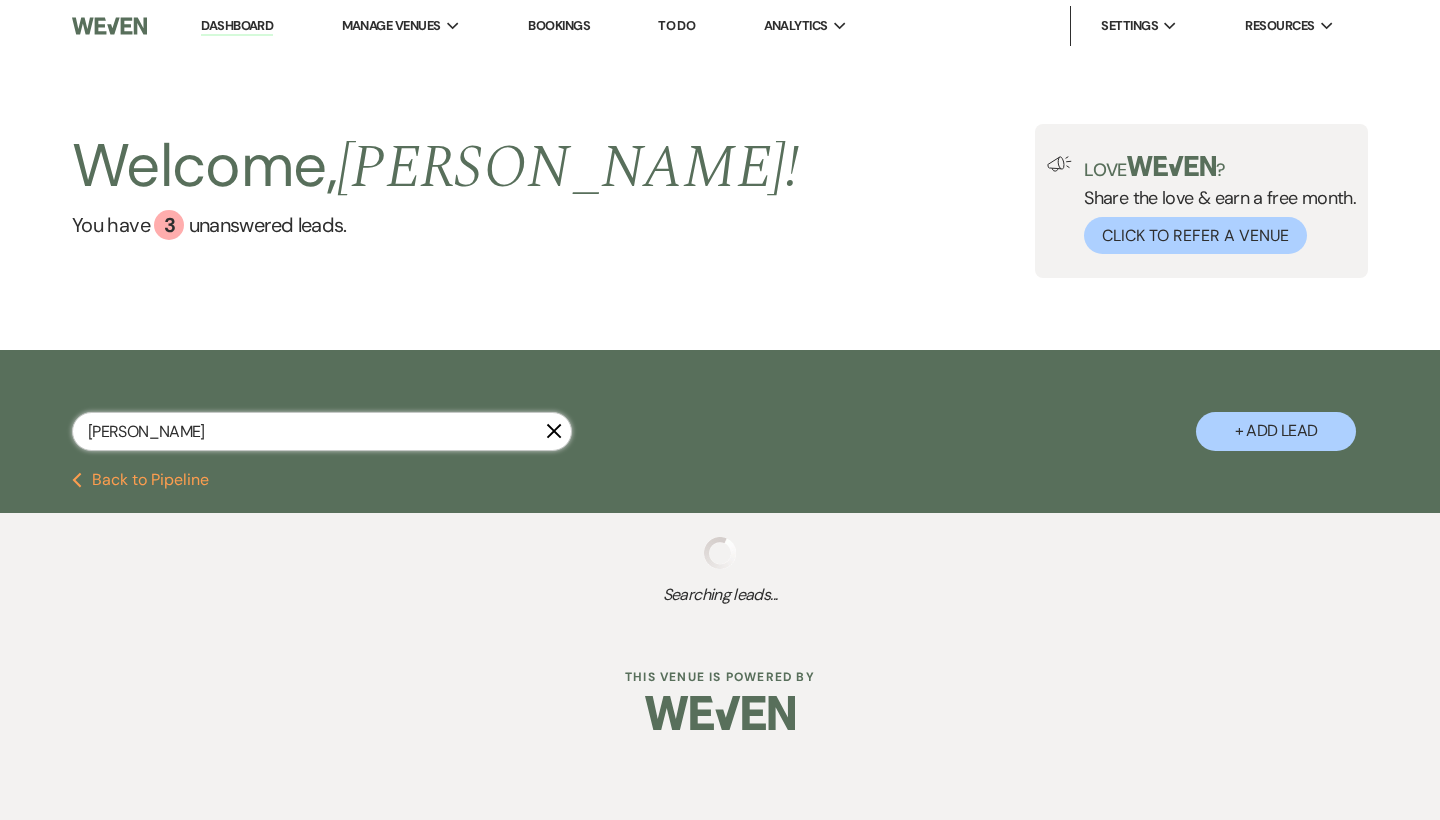 select on "8" 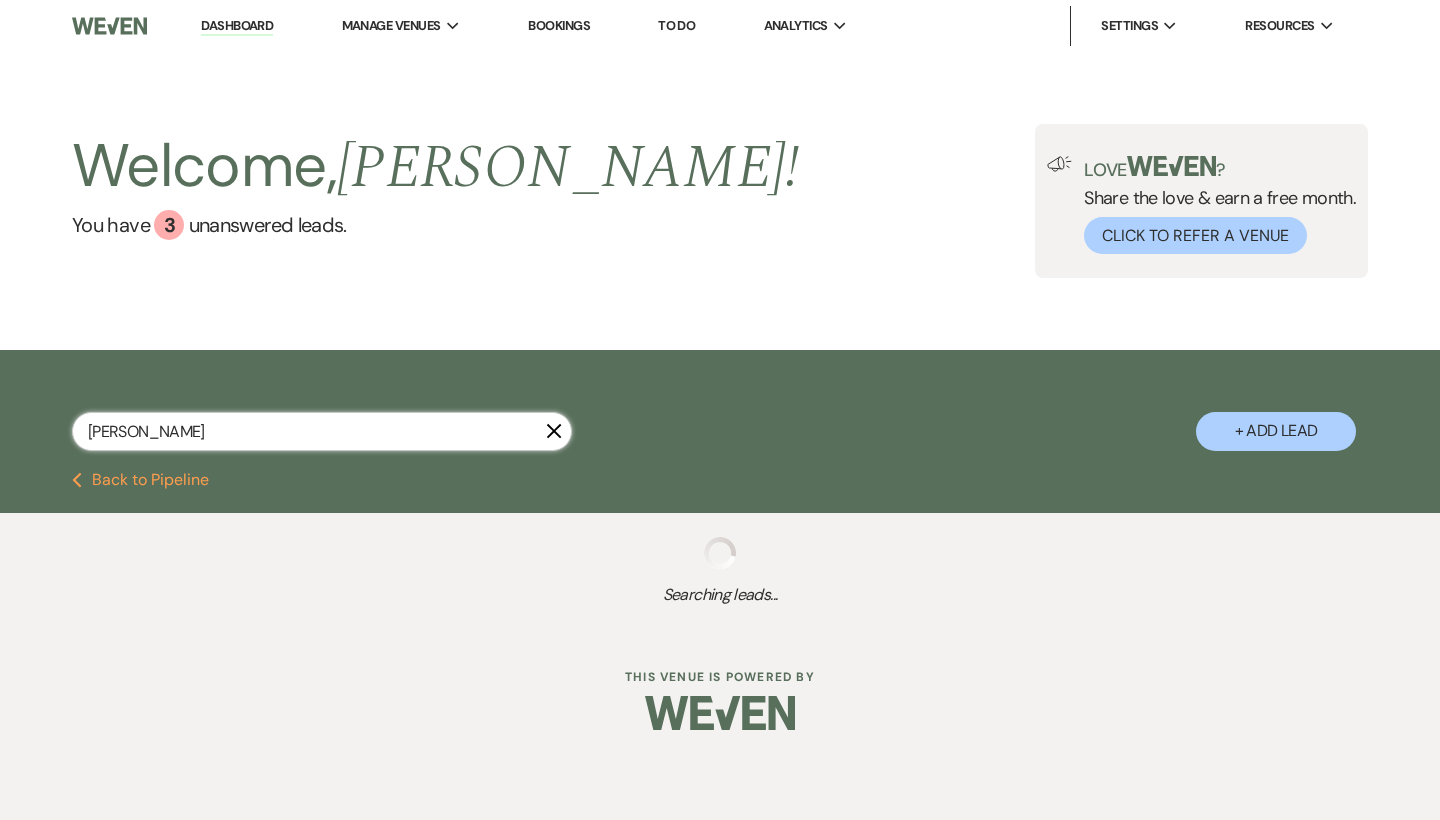 select on "8" 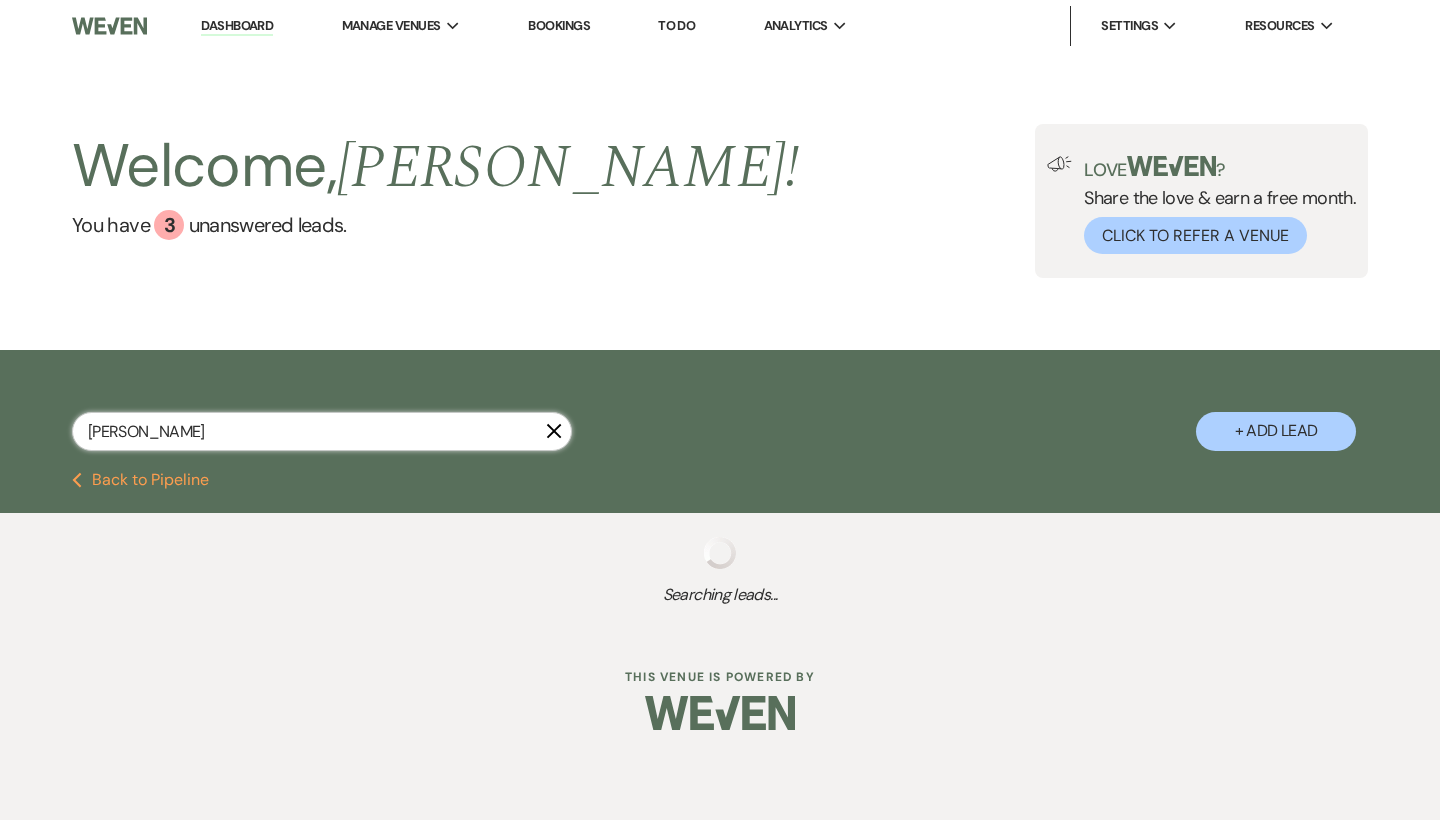 select on "8" 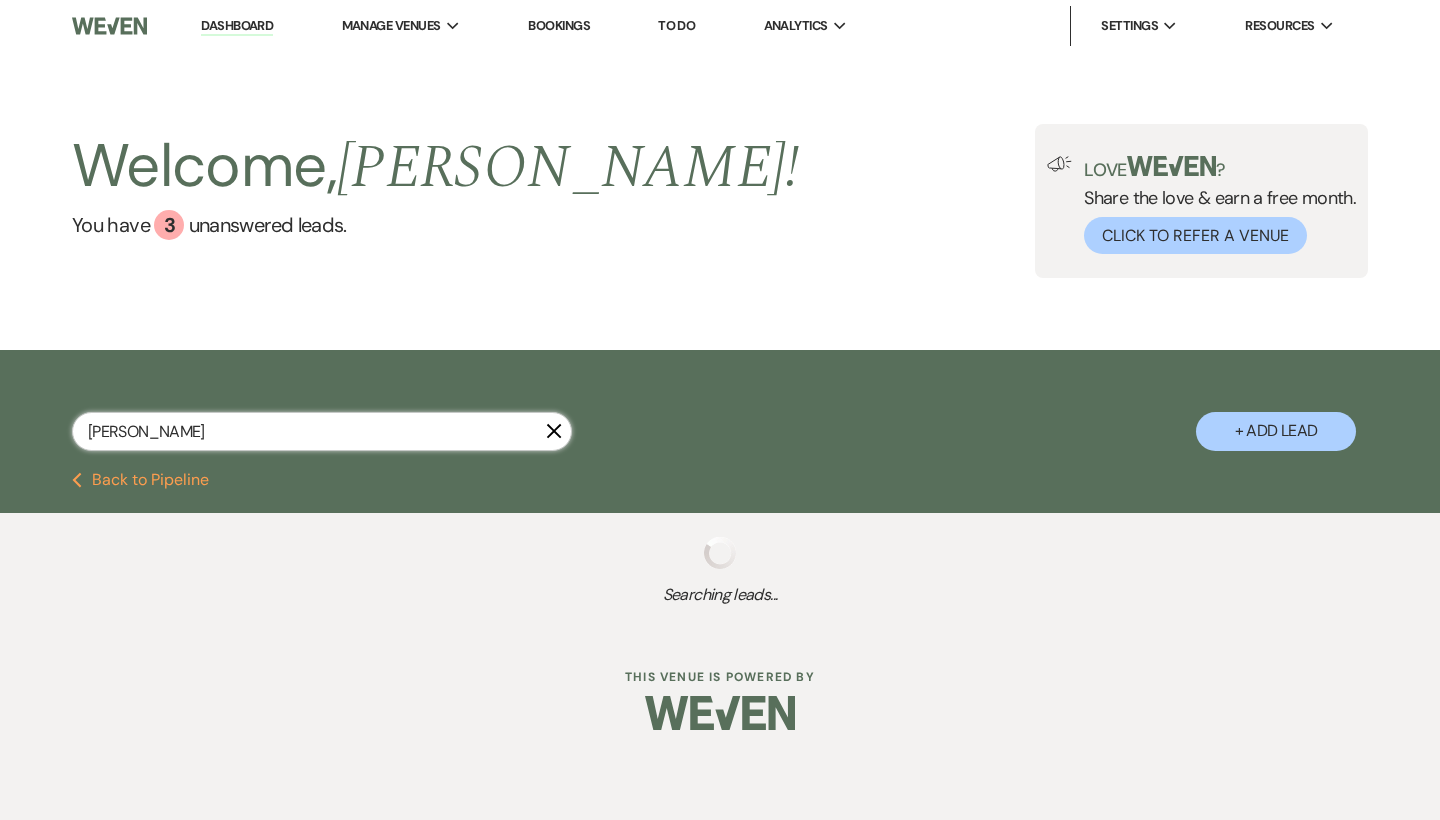 select on "6" 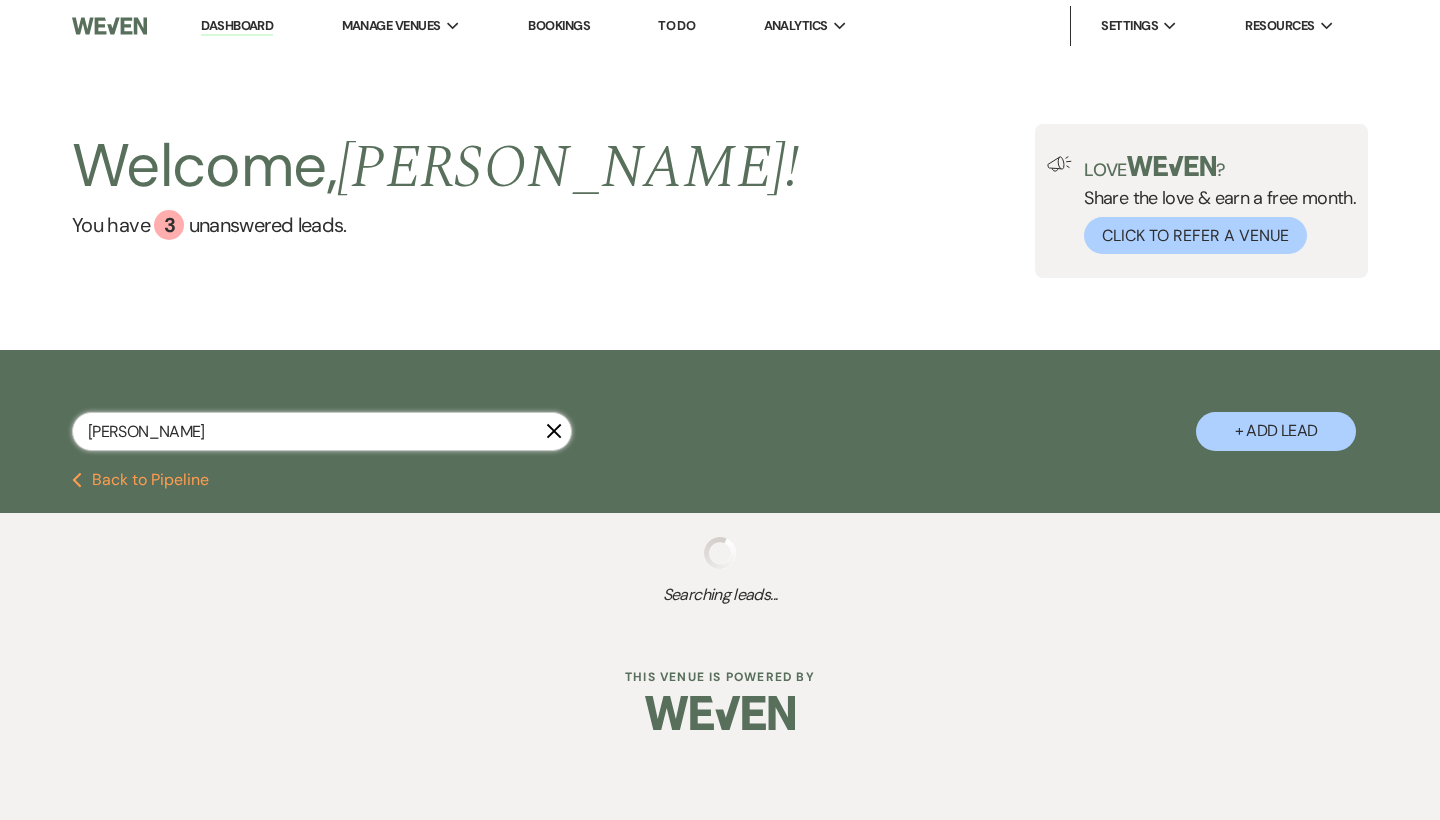 select on "8" 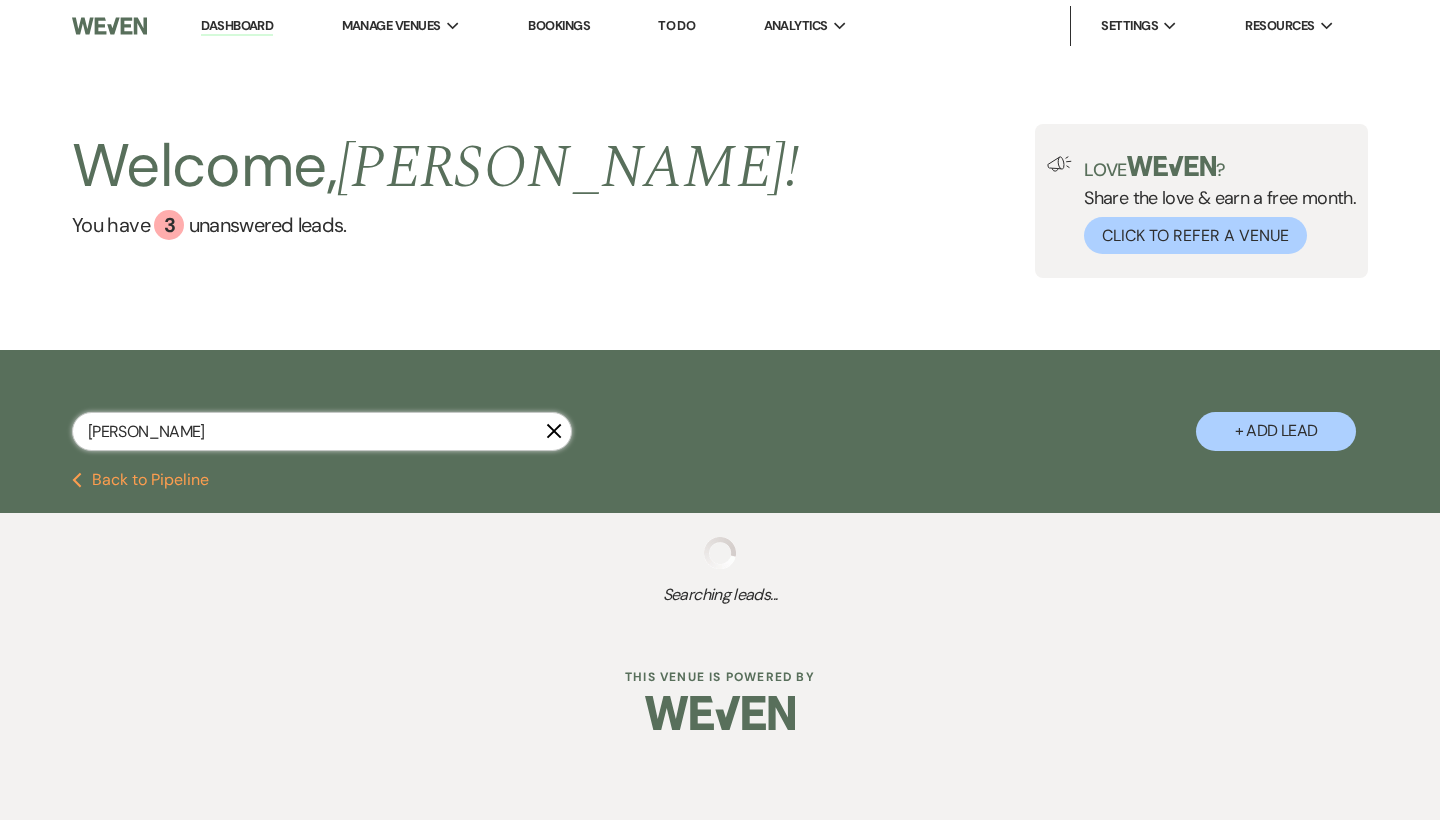 select on "5" 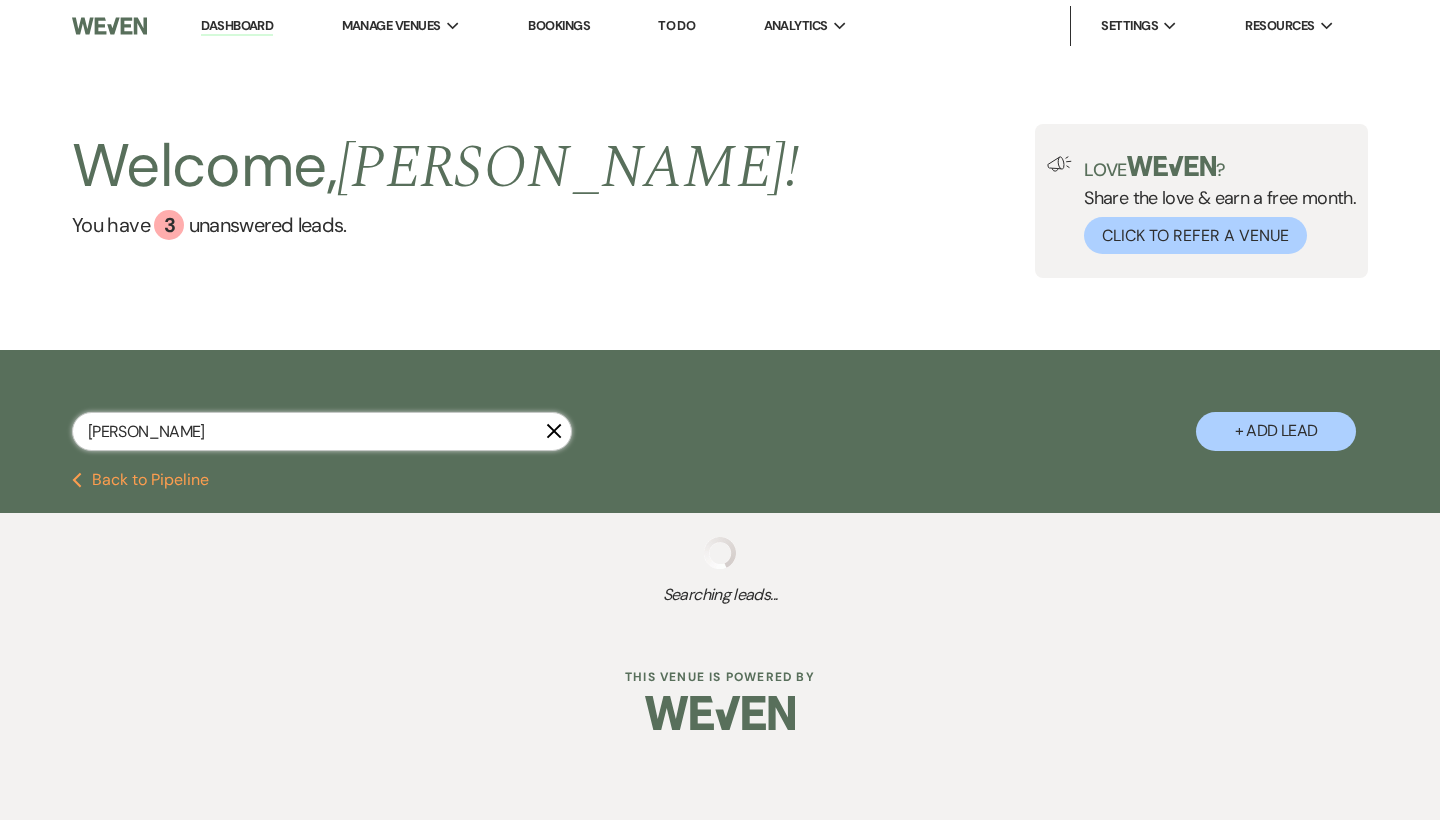 select on "8" 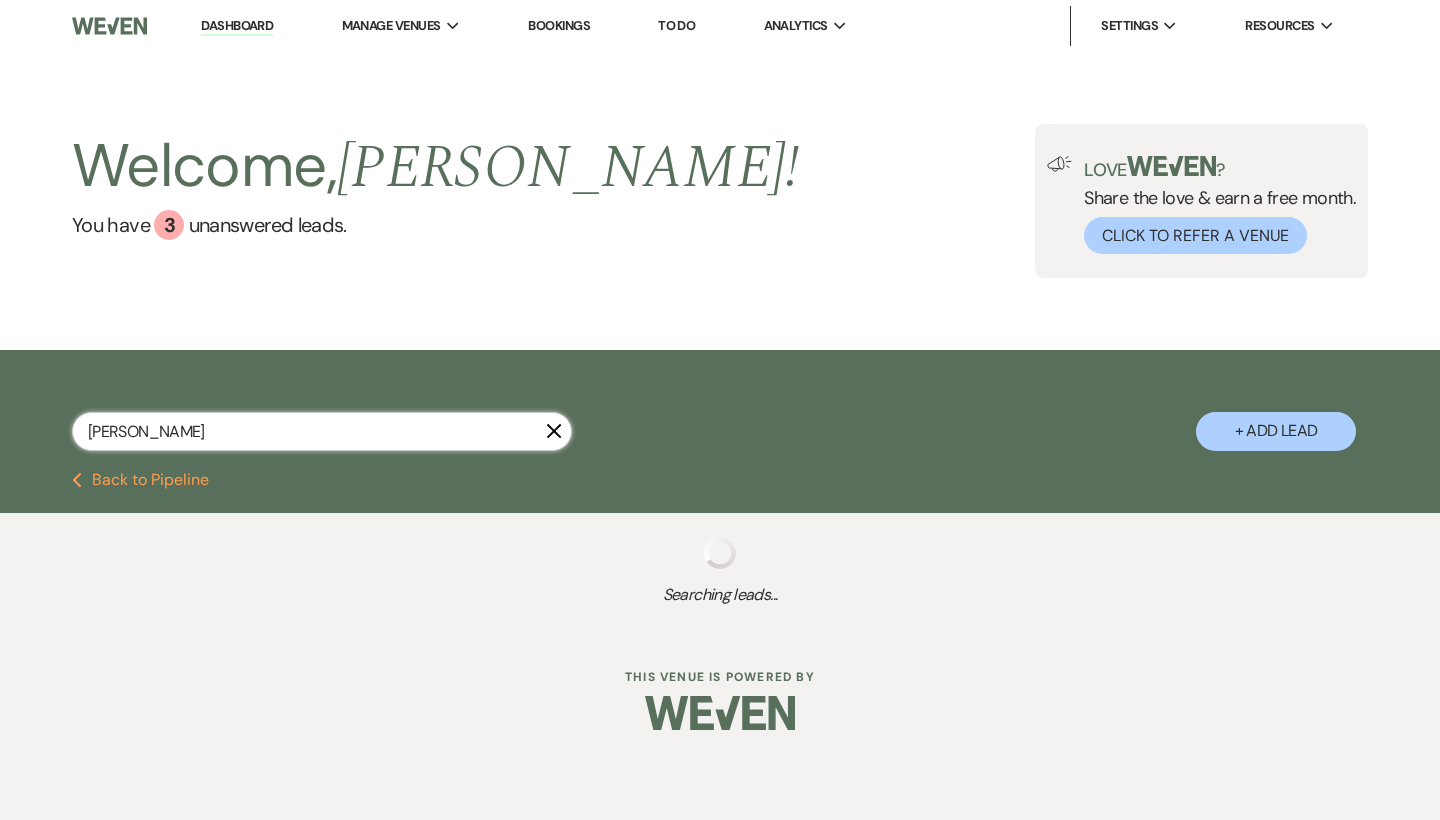 select on "5" 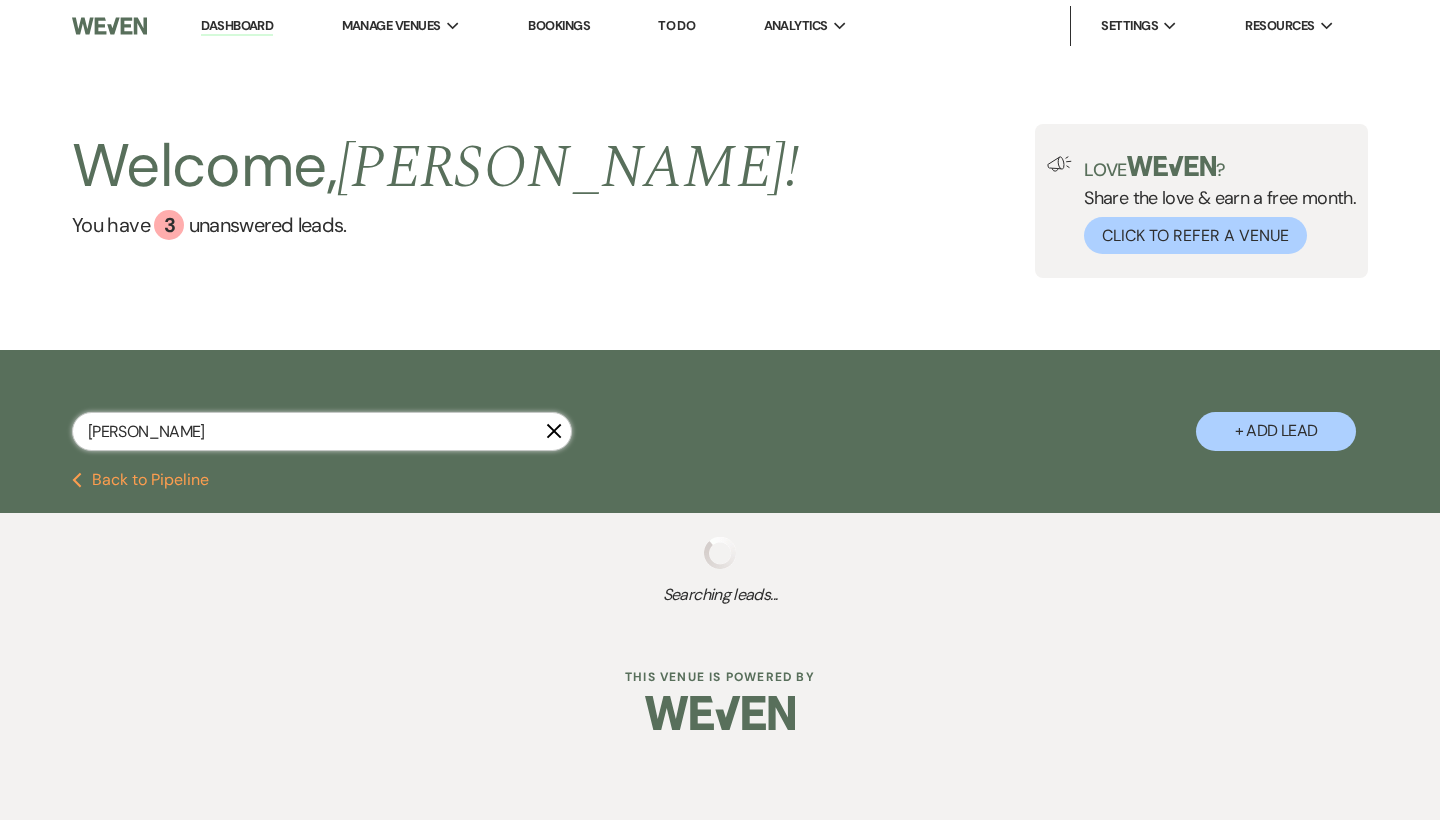 select on "8" 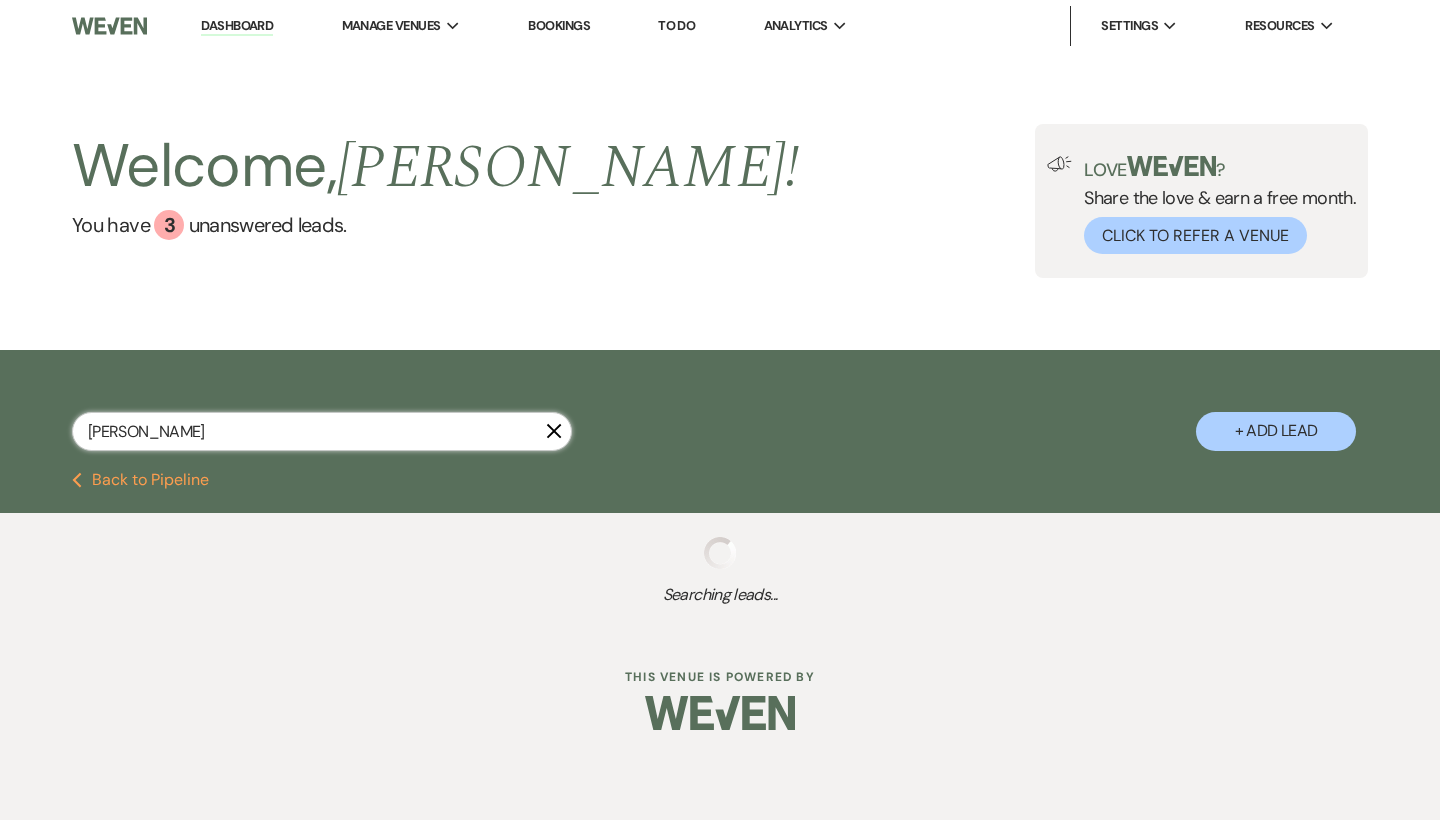 select on "5" 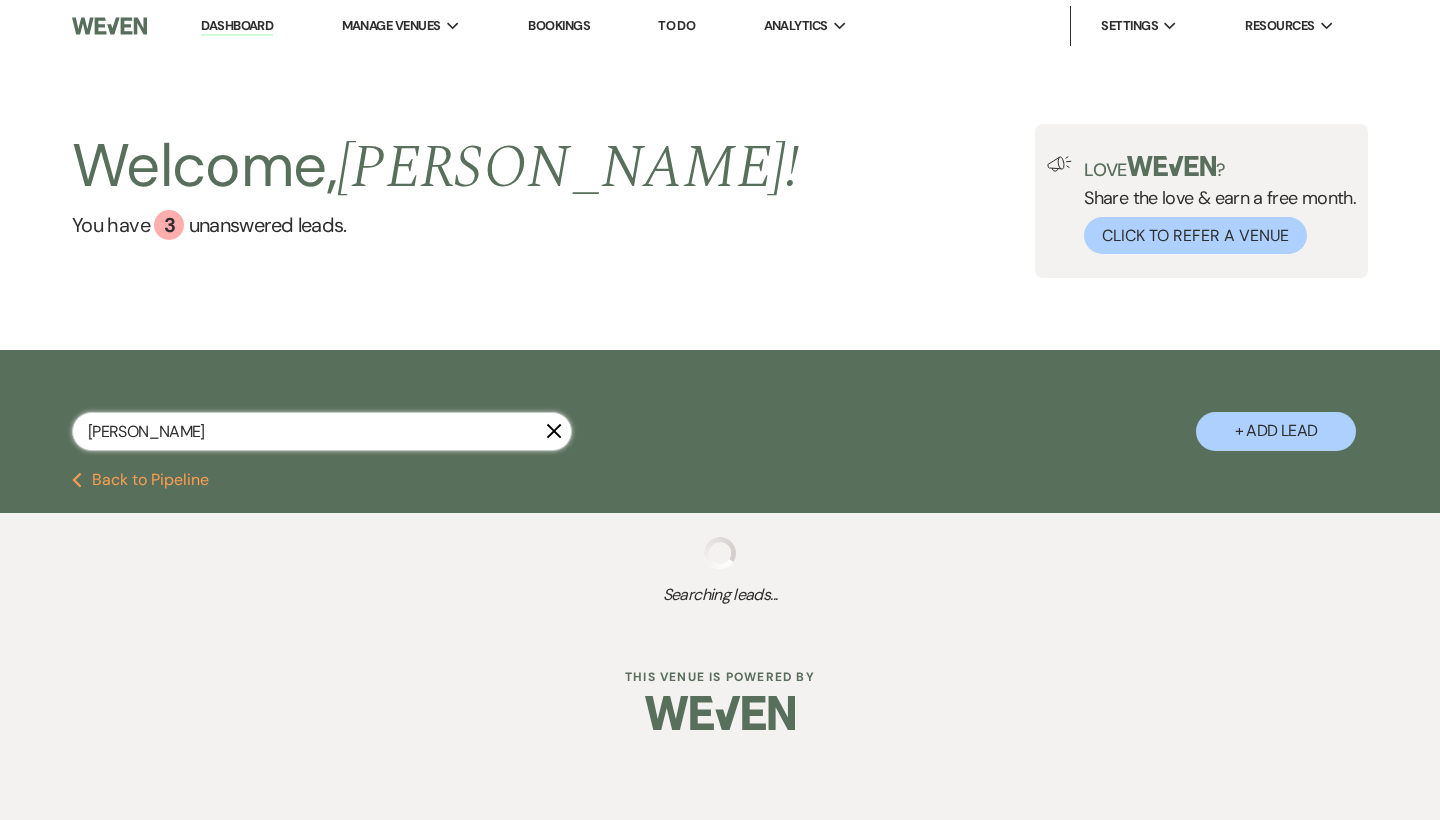 select on "8" 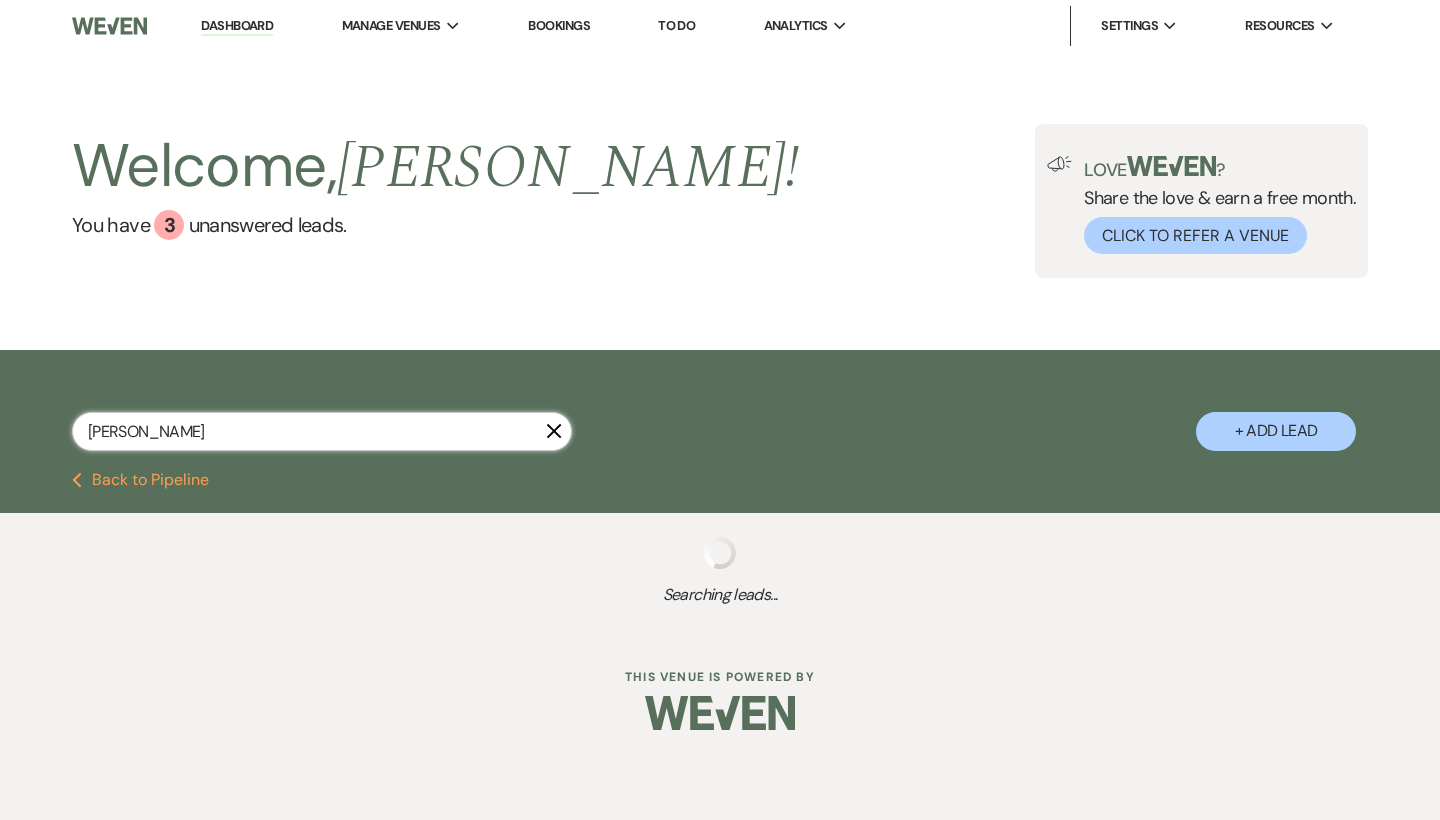select on "6" 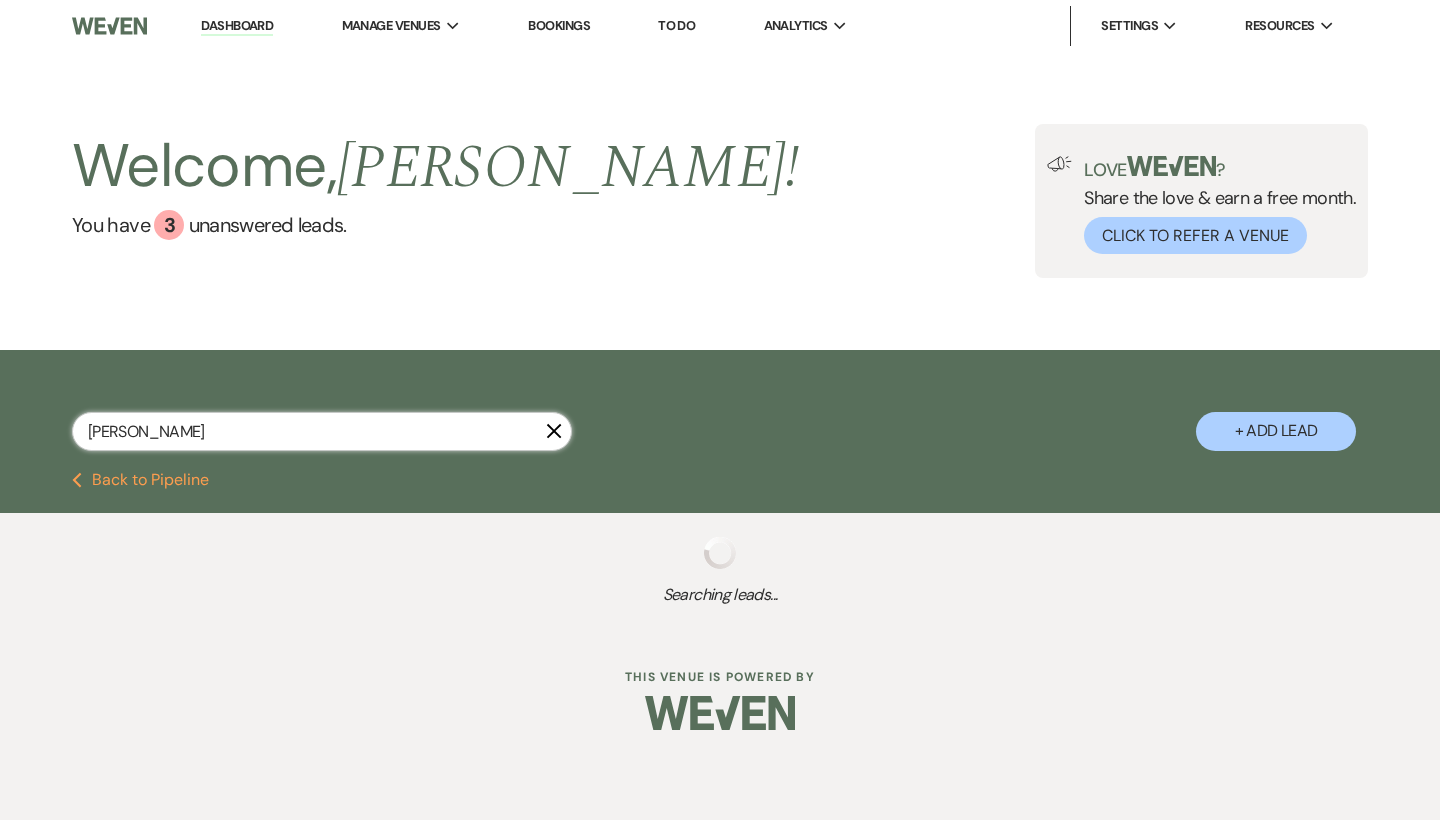 select on "8" 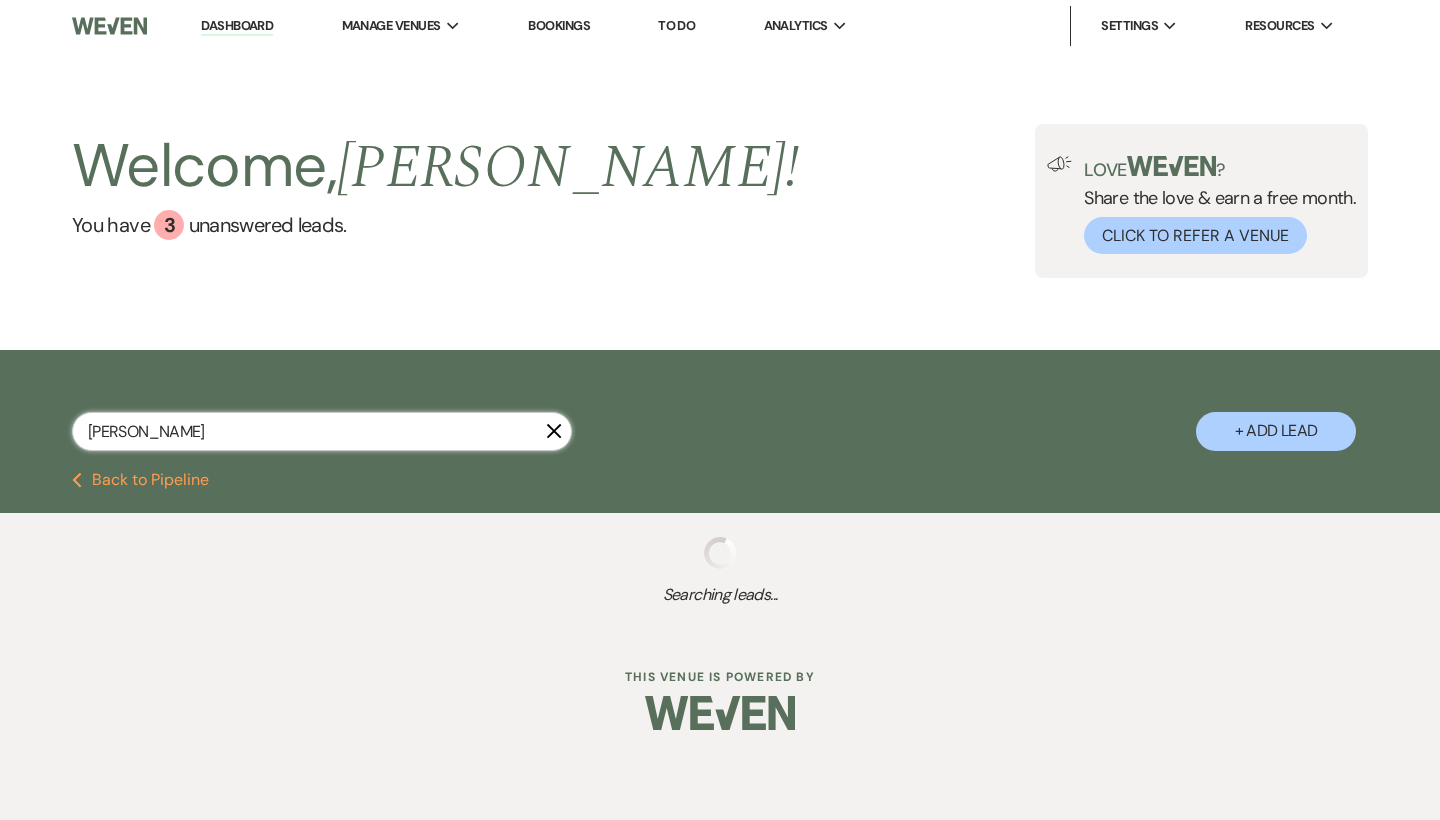 select on "5" 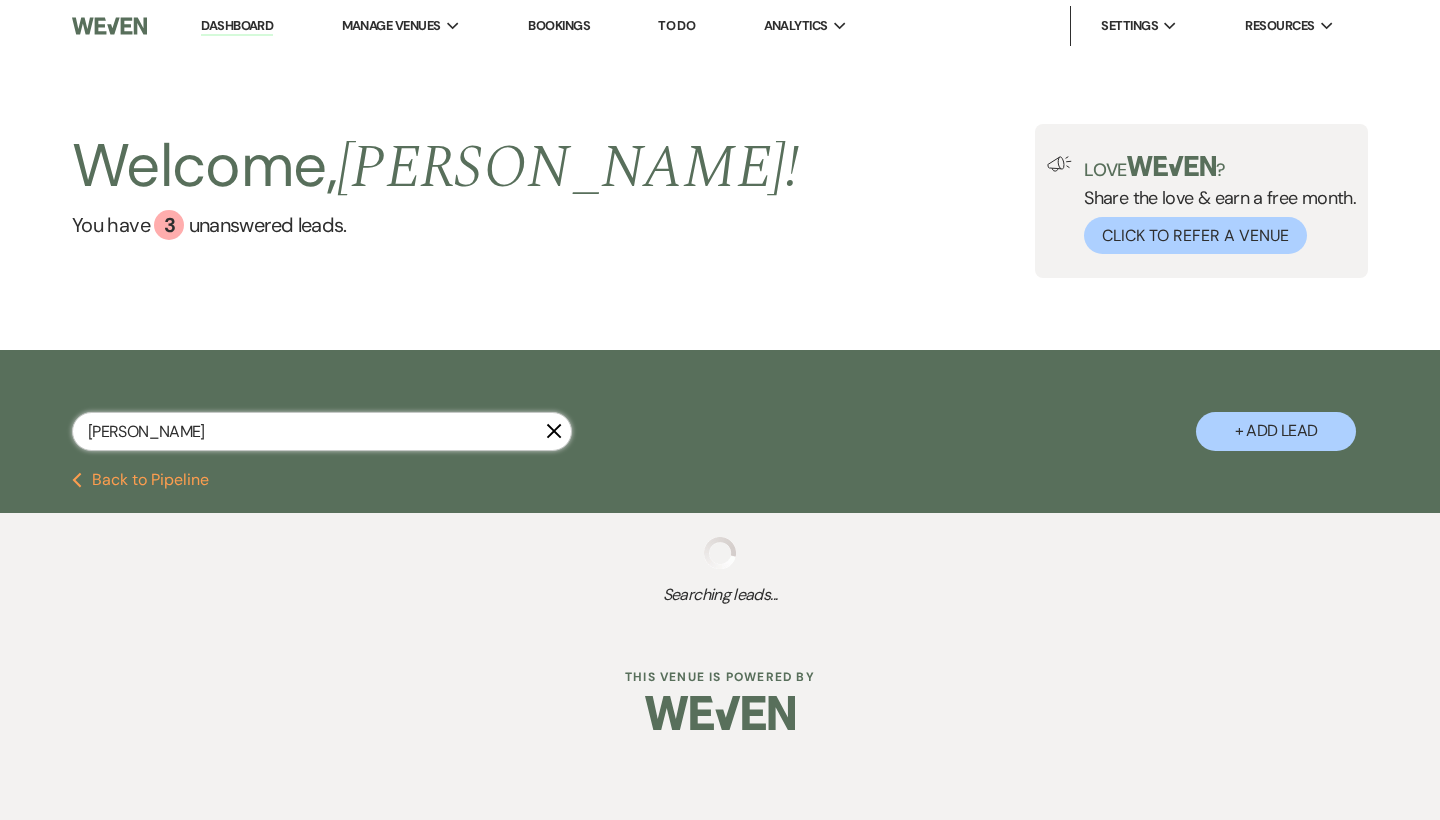 select on "8" 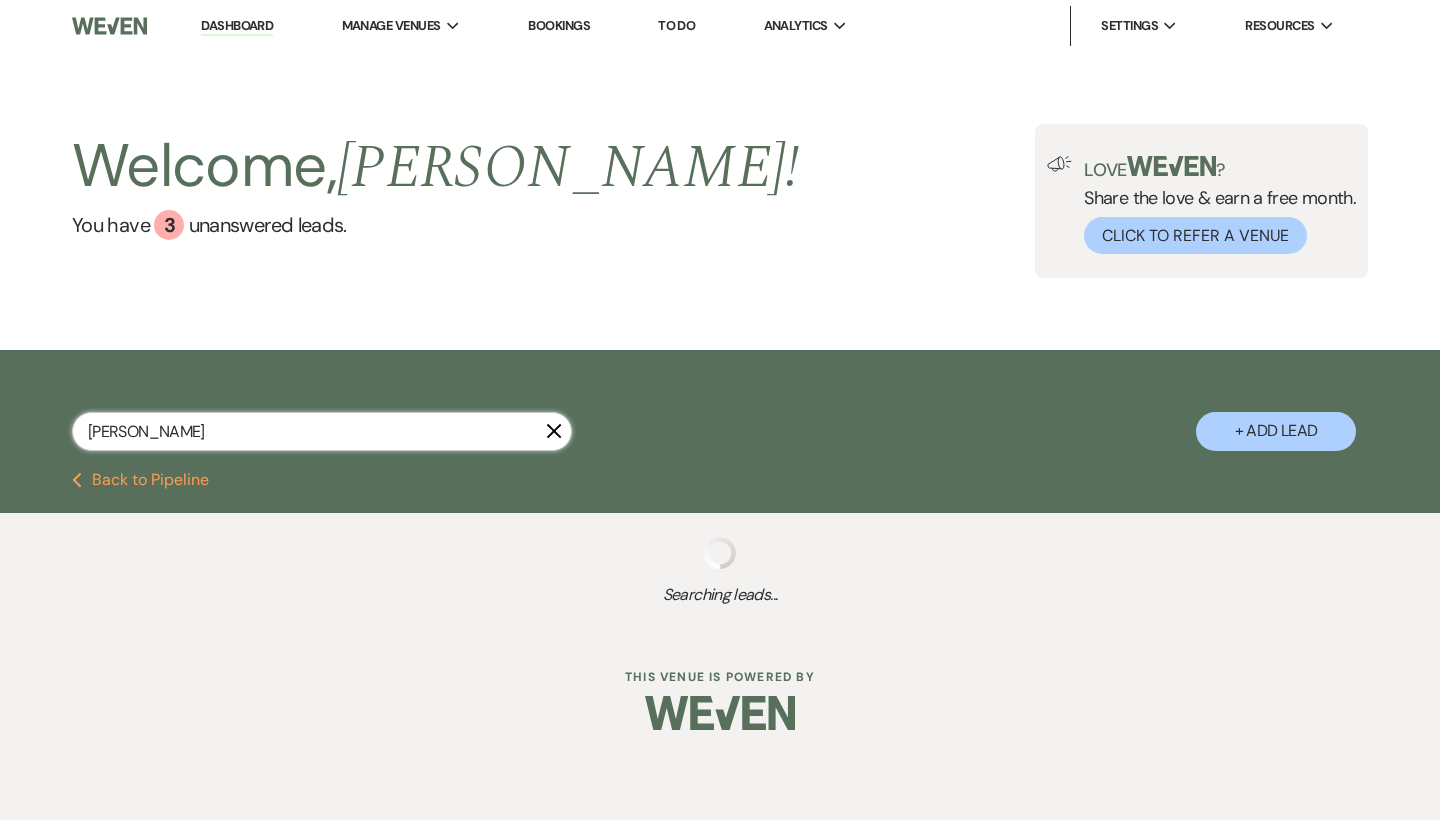 select on "5" 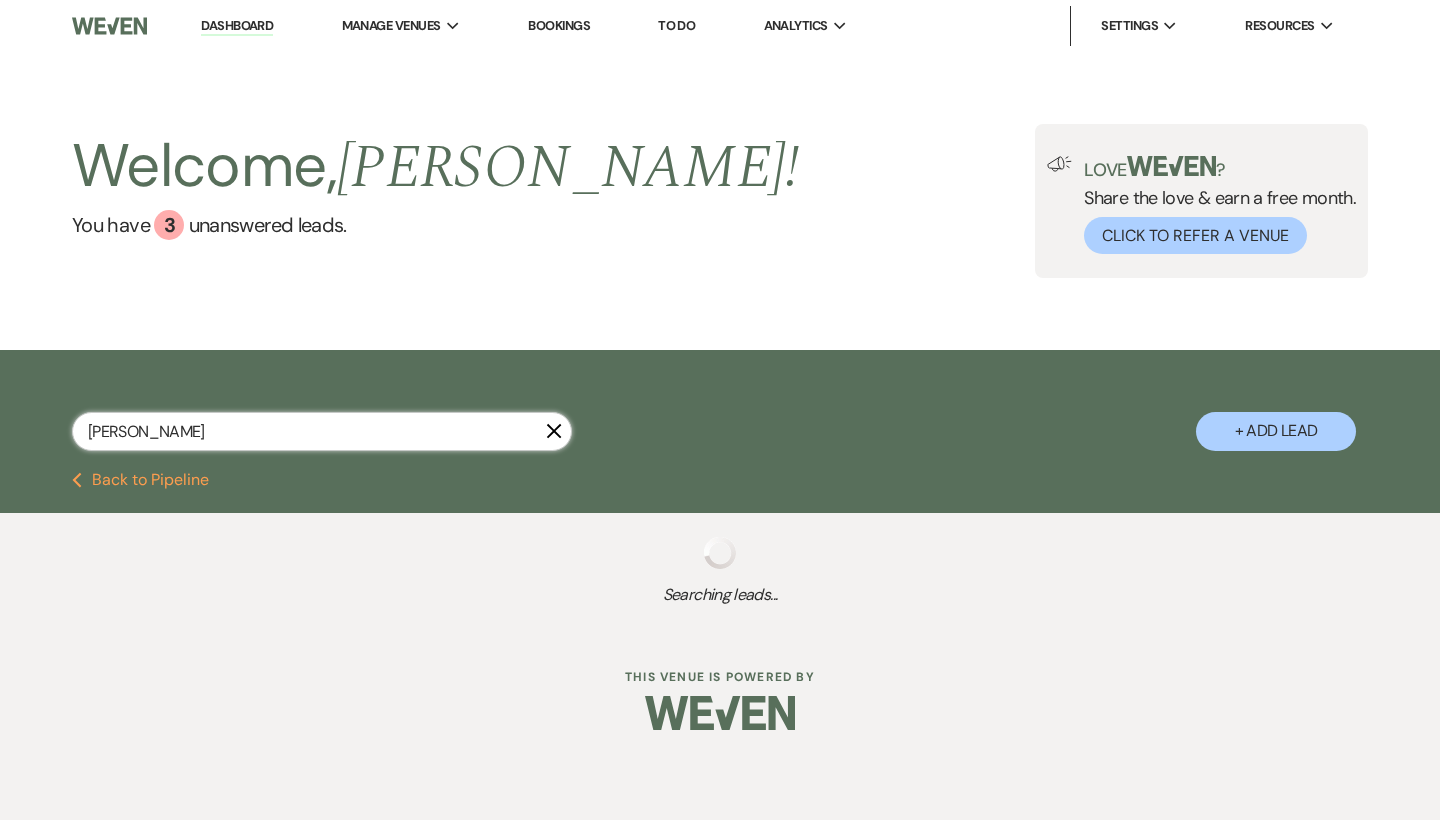 select on "8" 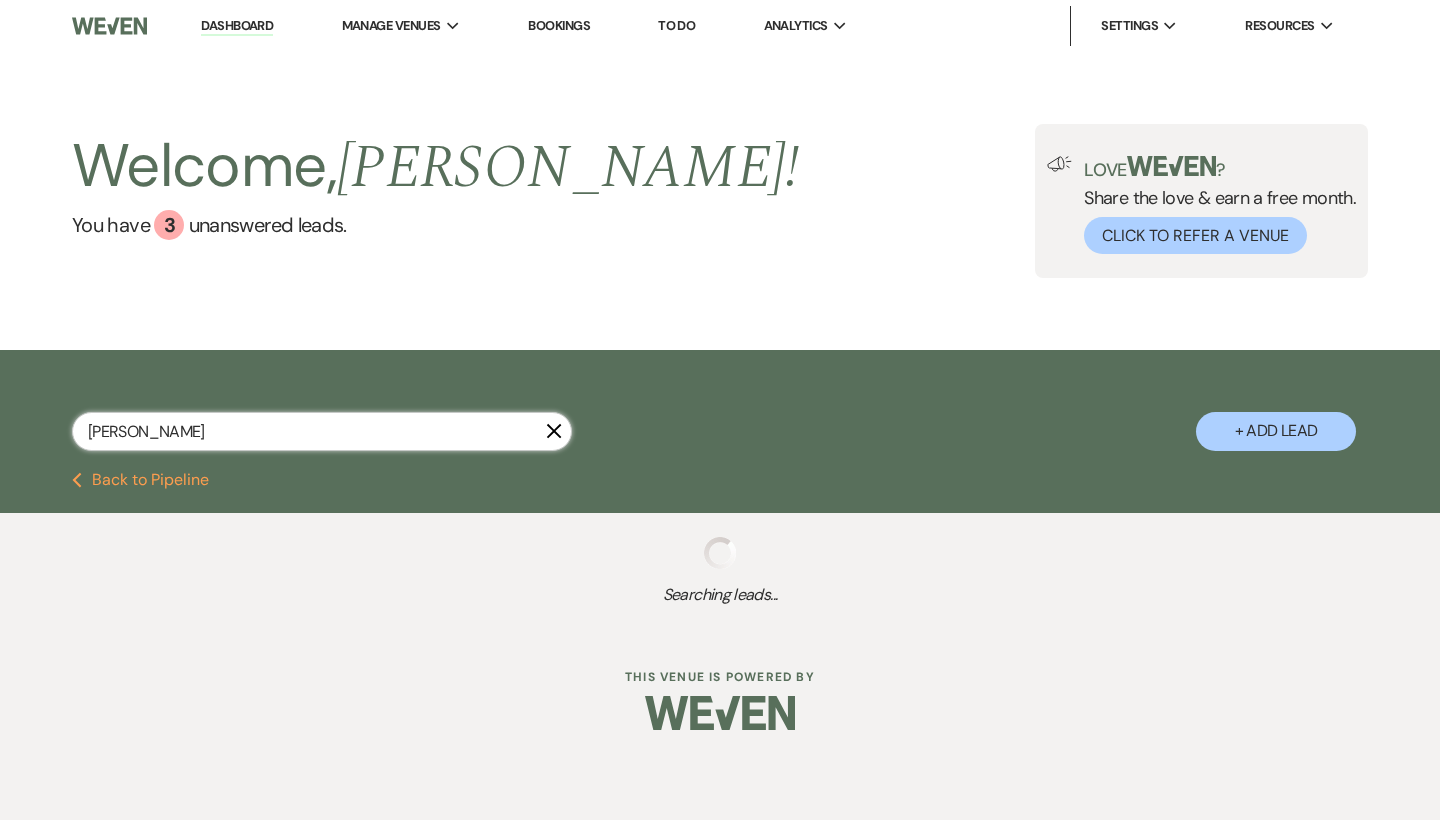 select on "6" 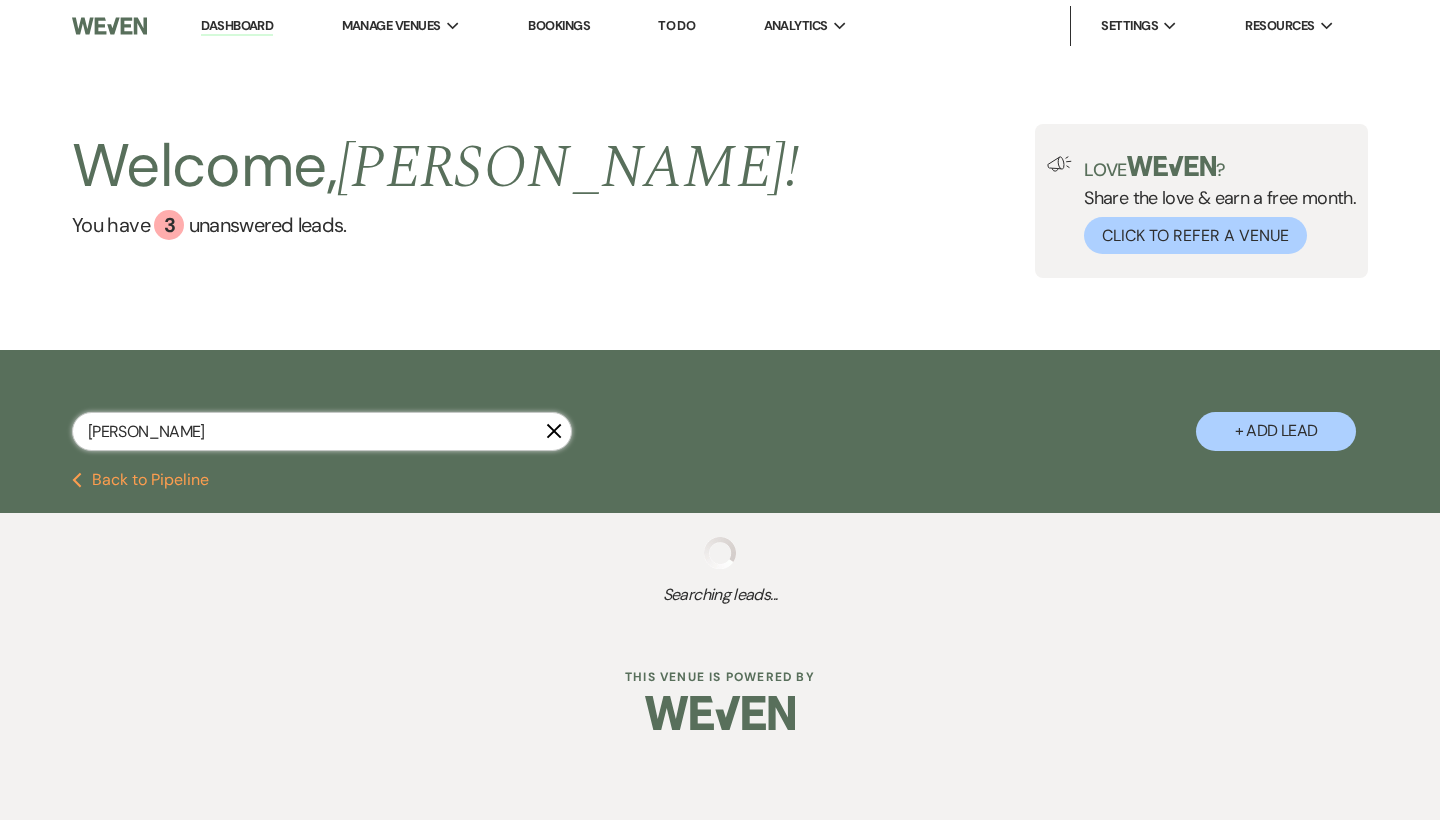 select on "8" 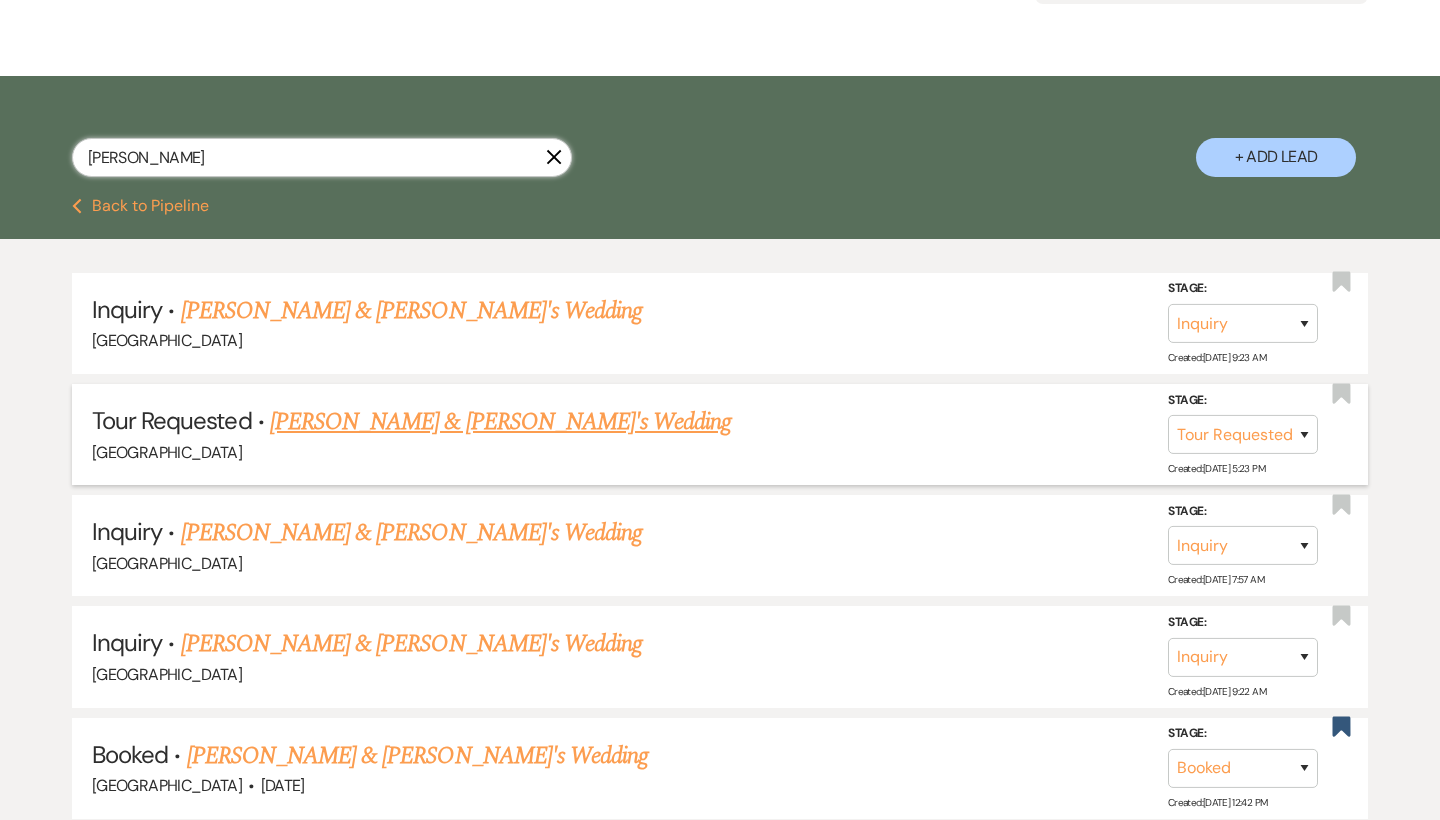 scroll, scrollTop: 461, scrollLeft: 0, axis: vertical 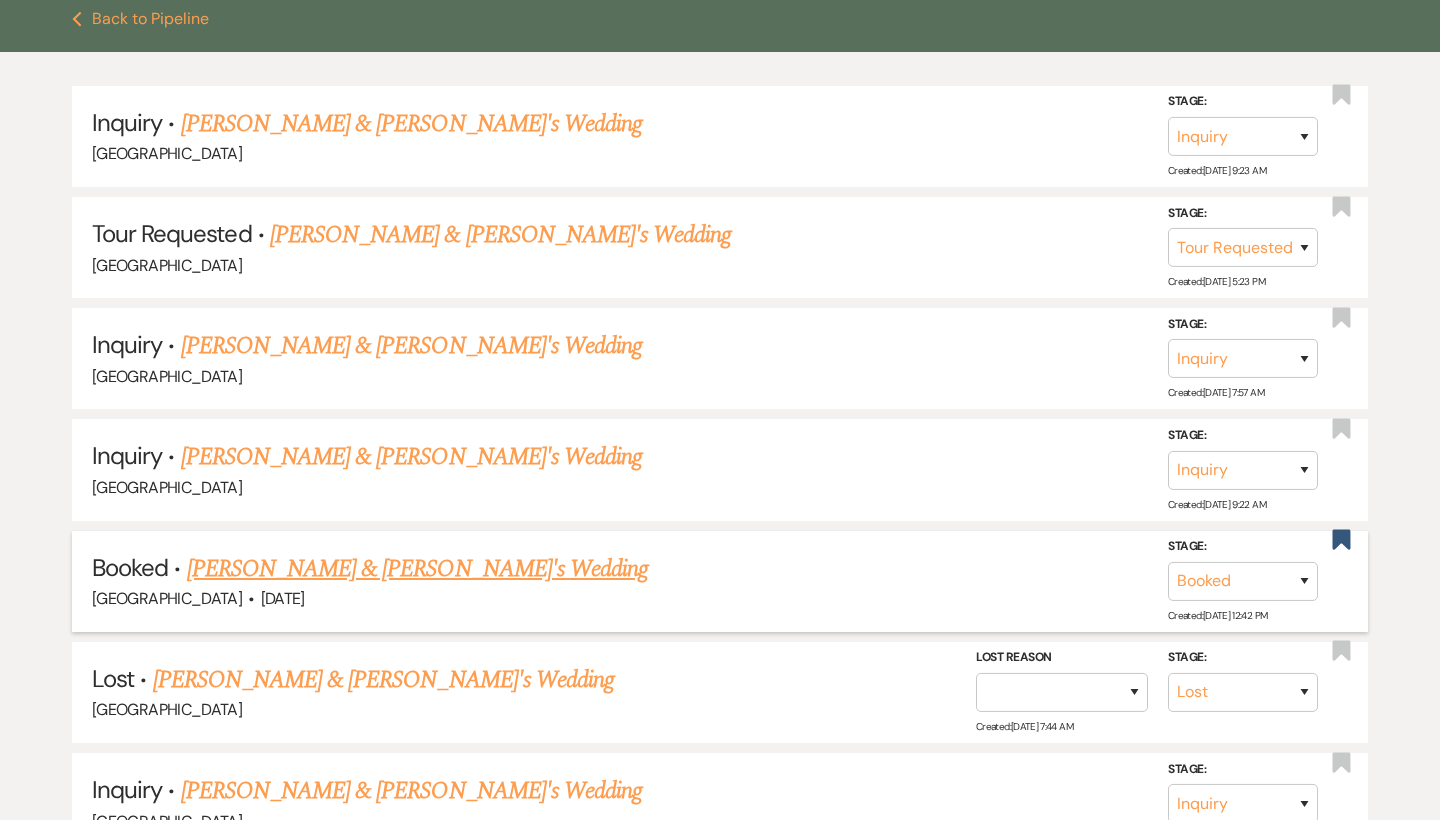 type on "Amanda" 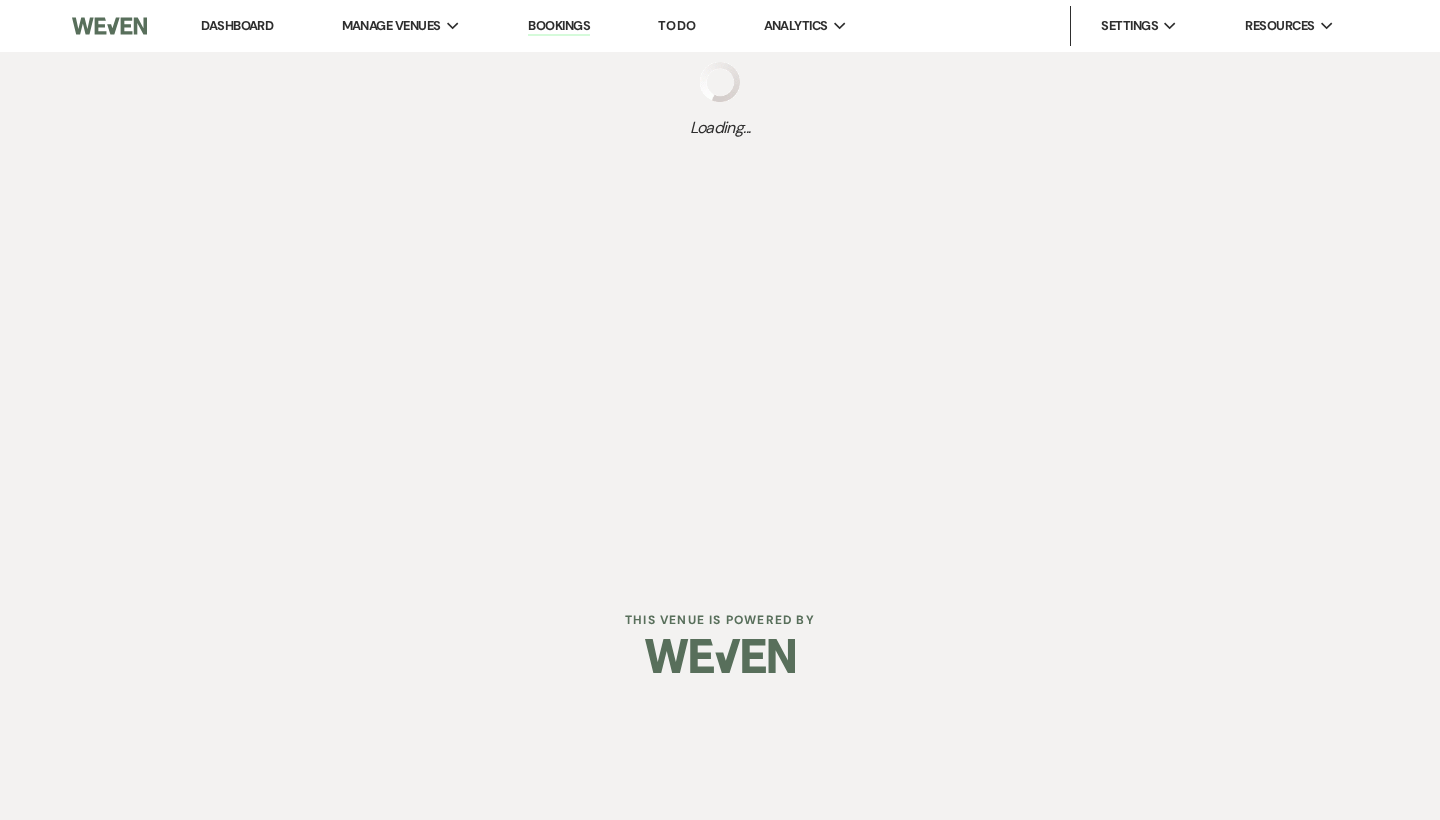 scroll, scrollTop: 0, scrollLeft: 0, axis: both 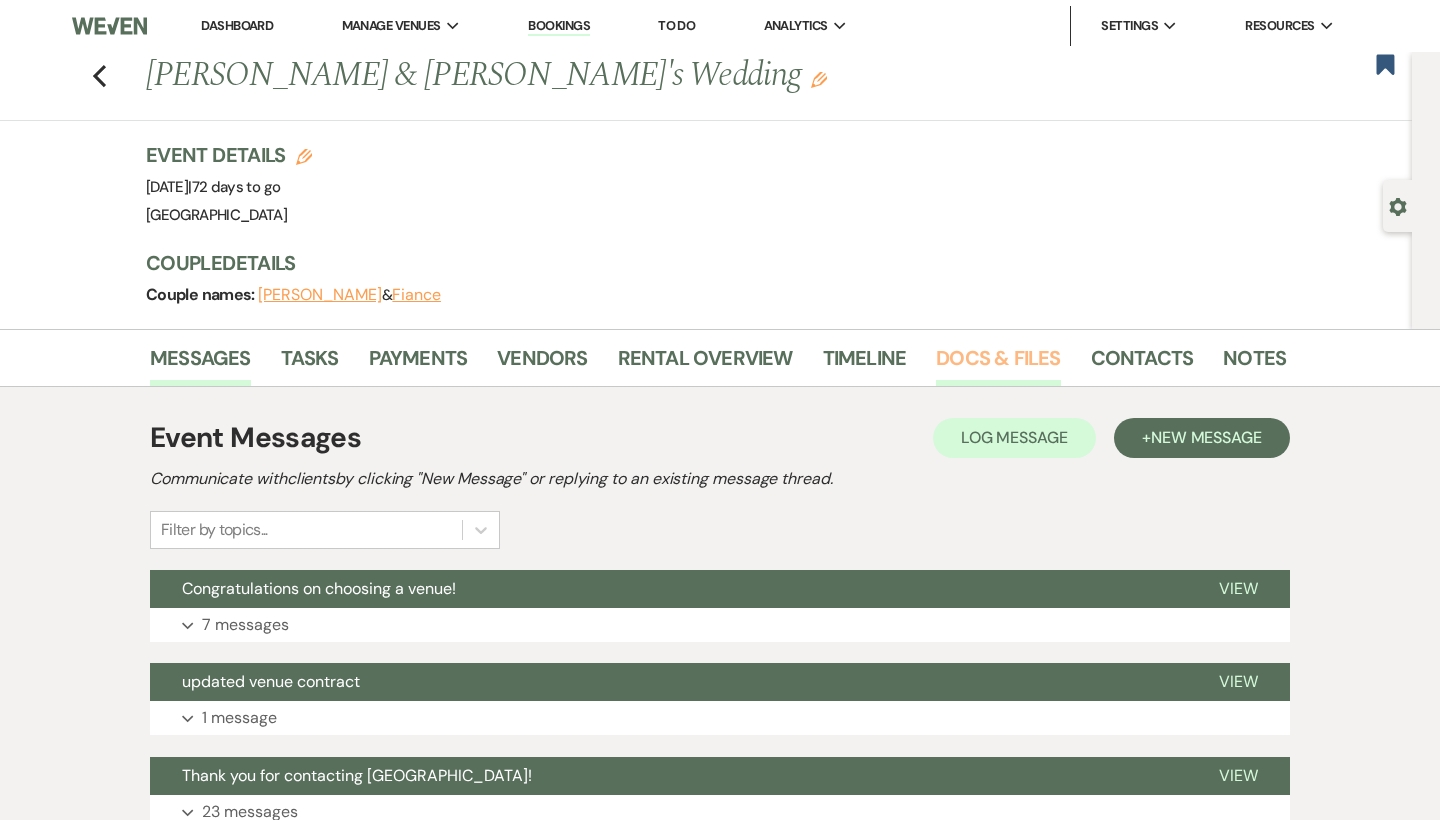 click on "Docs & Files" at bounding box center [998, 364] 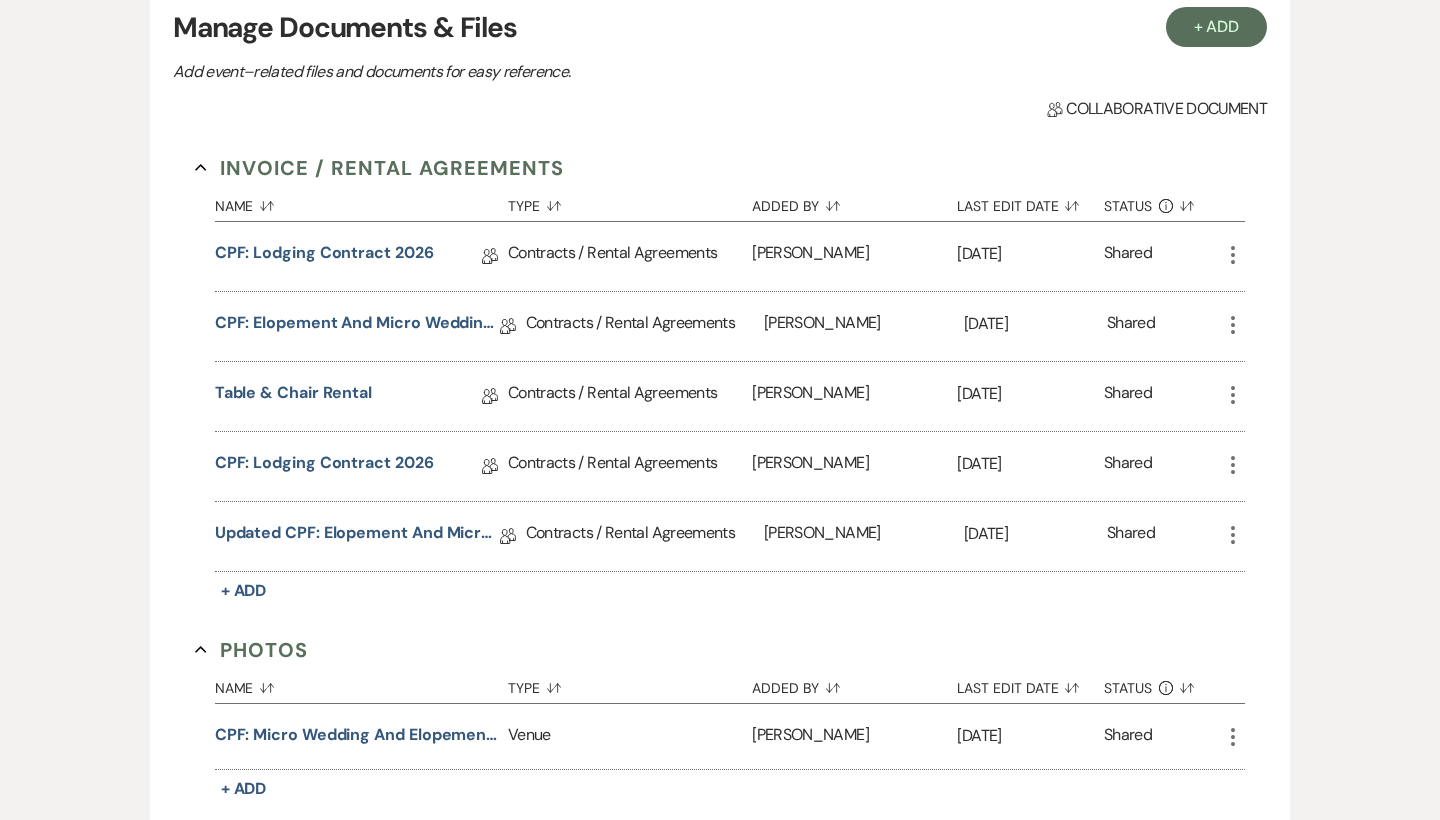 scroll, scrollTop: 418, scrollLeft: 0, axis: vertical 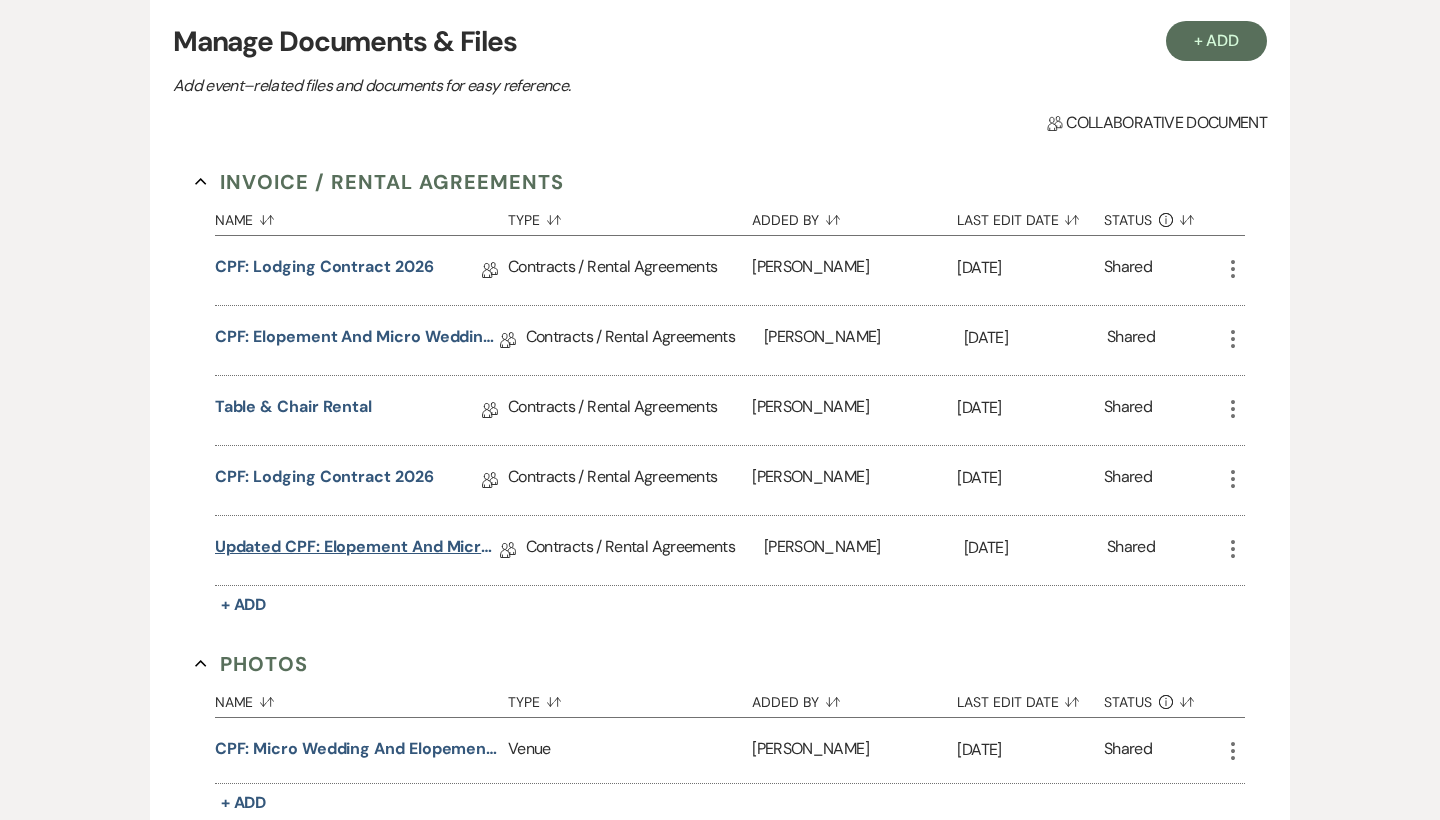click on "Updated CPF: Elopement and Micro Wedding 2025" at bounding box center (357, 550) 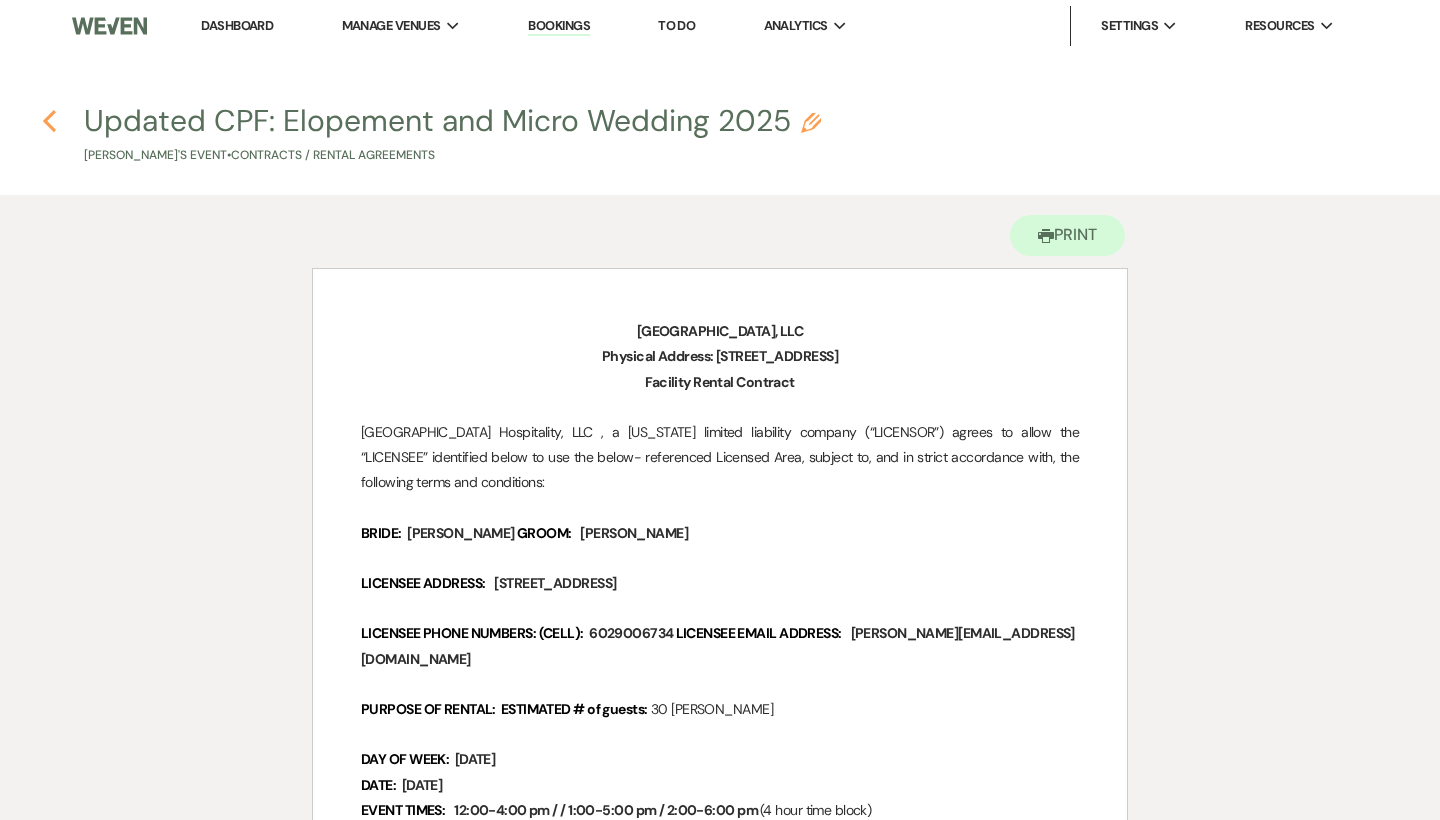 scroll, scrollTop: 0, scrollLeft: 0, axis: both 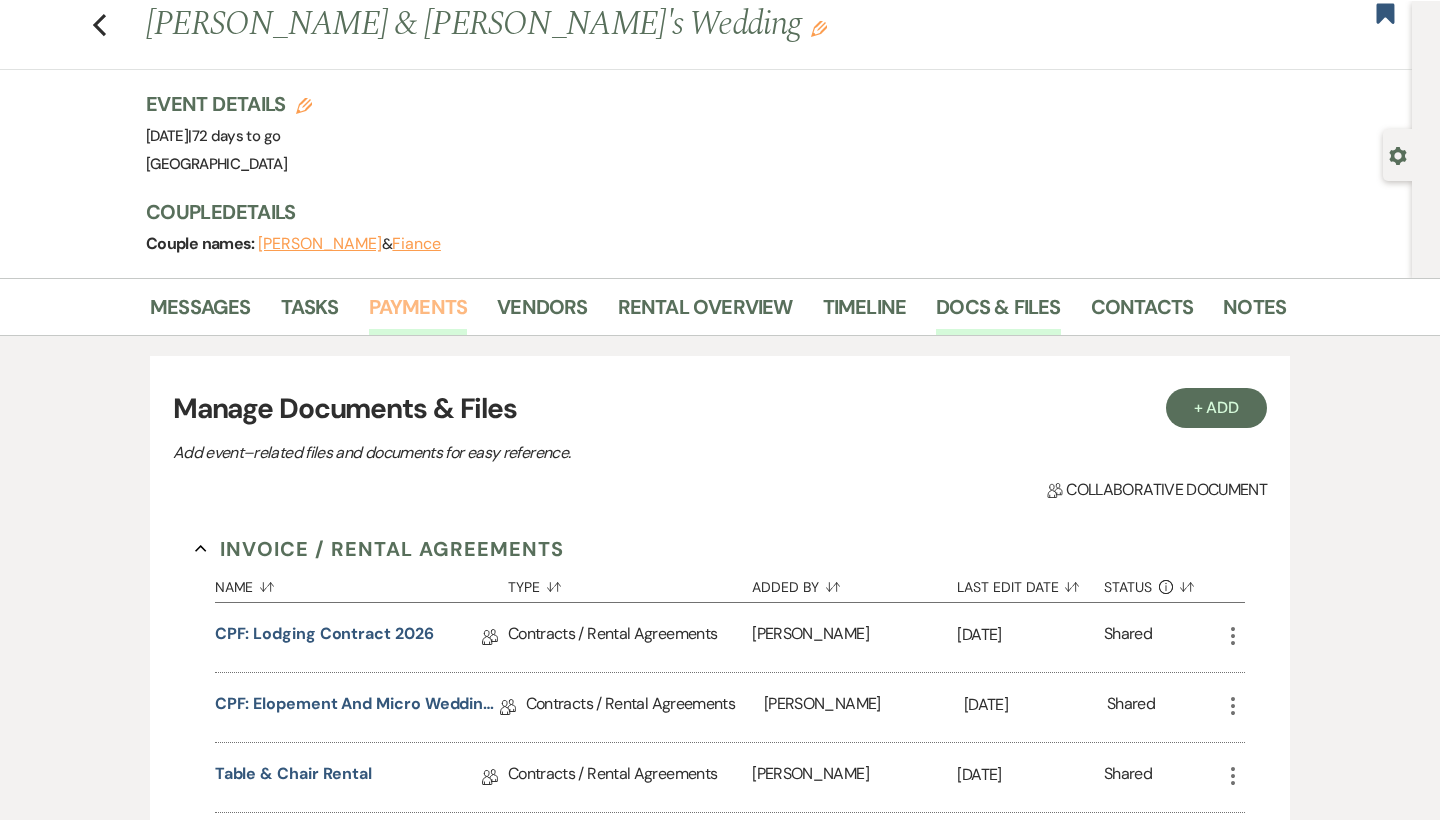 click on "Payments" at bounding box center [418, 313] 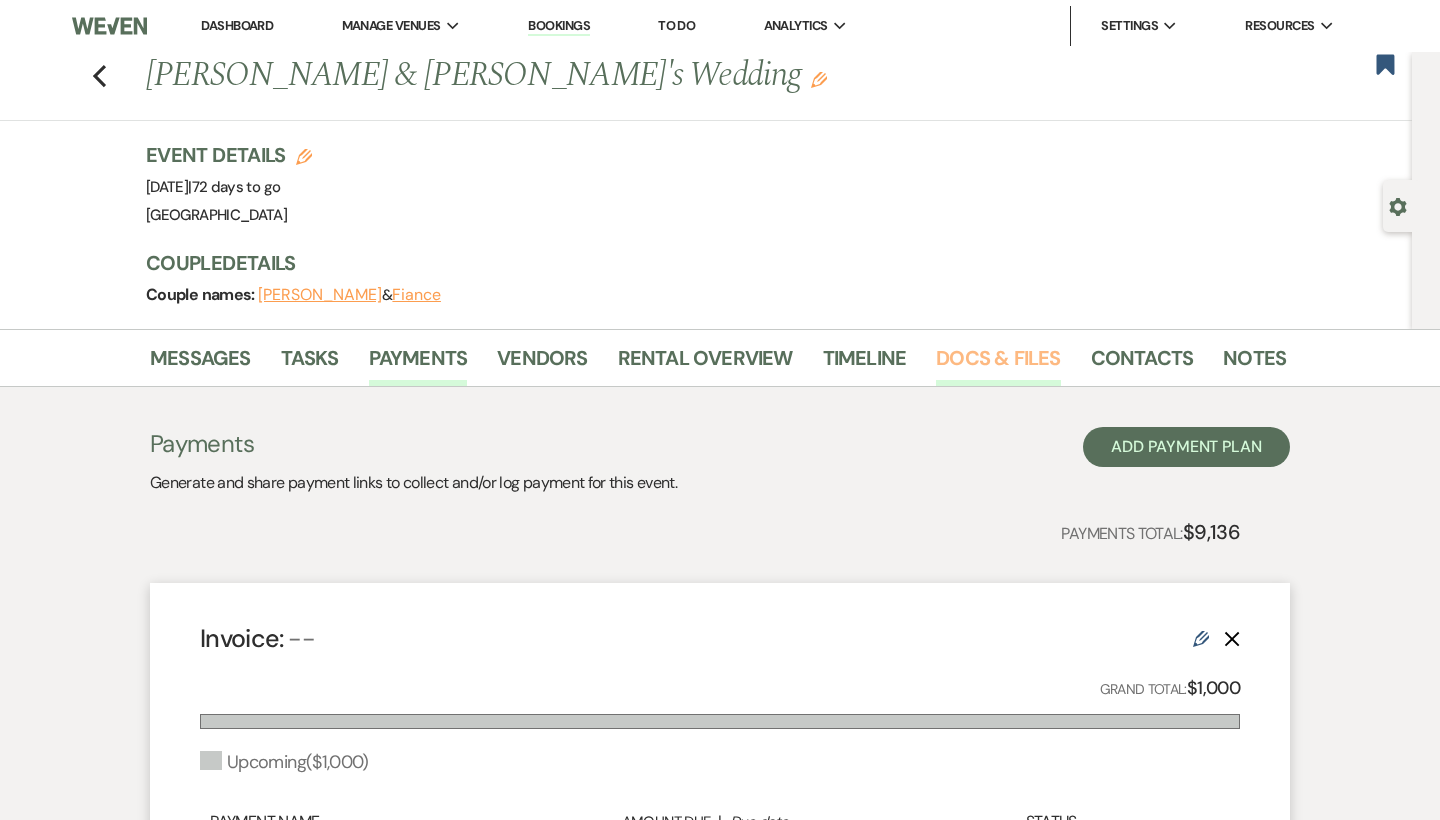 scroll, scrollTop: 0, scrollLeft: 0, axis: both 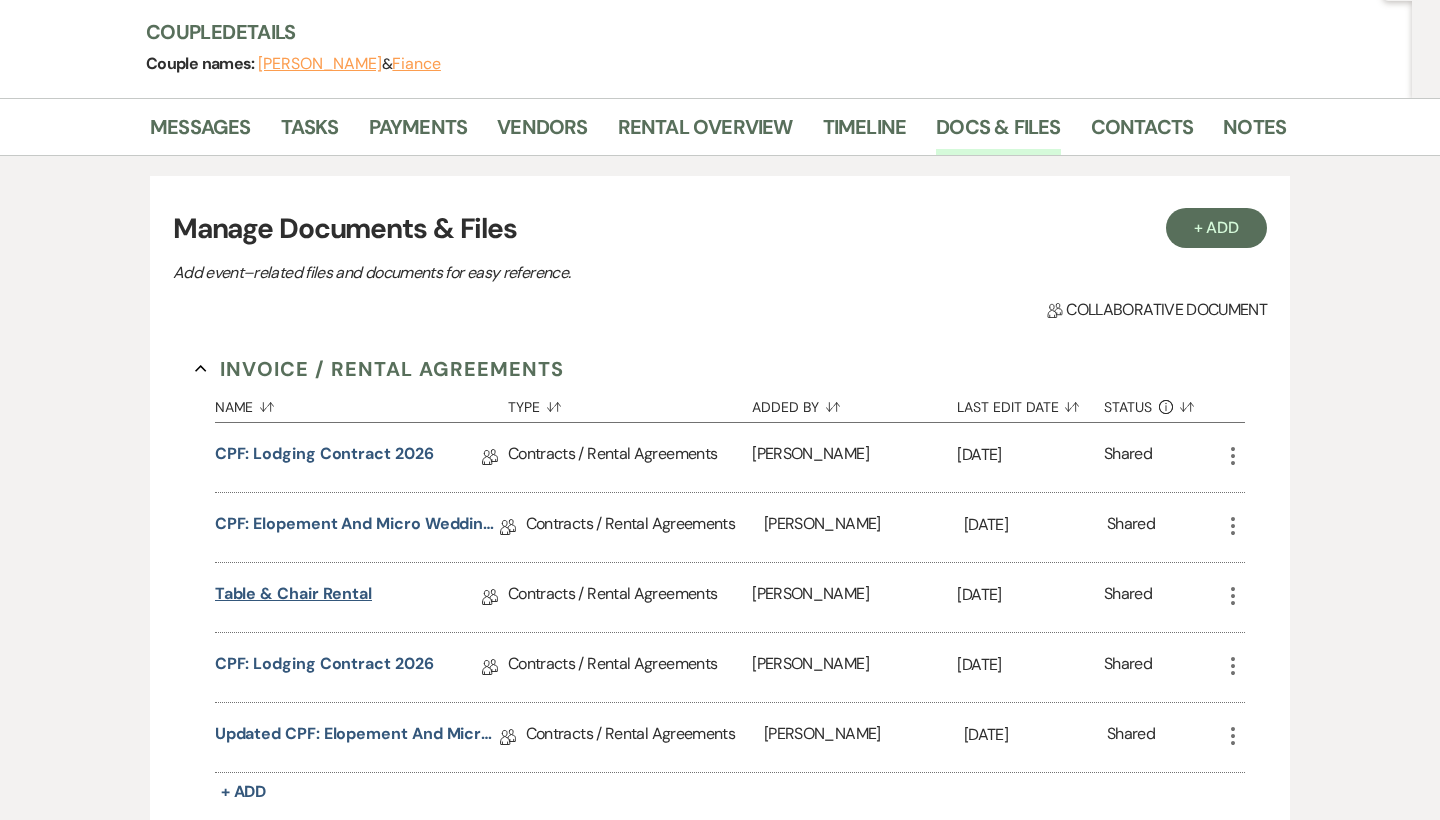 click on "Table & Chair Rental" at bounding box center [293, 597] 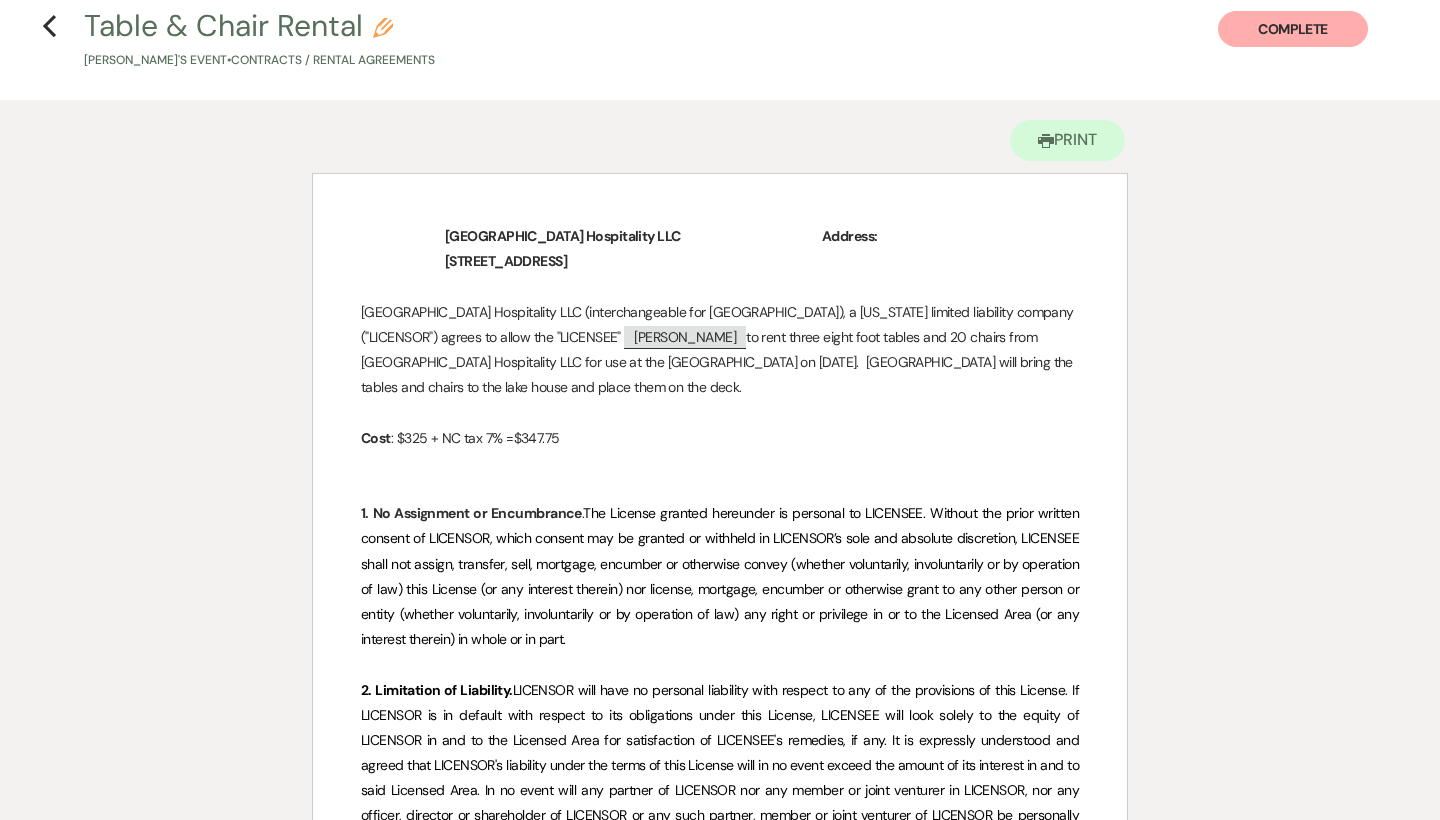 scroll, scrollTop: 94, scrollLeft: 0, axis: vertical 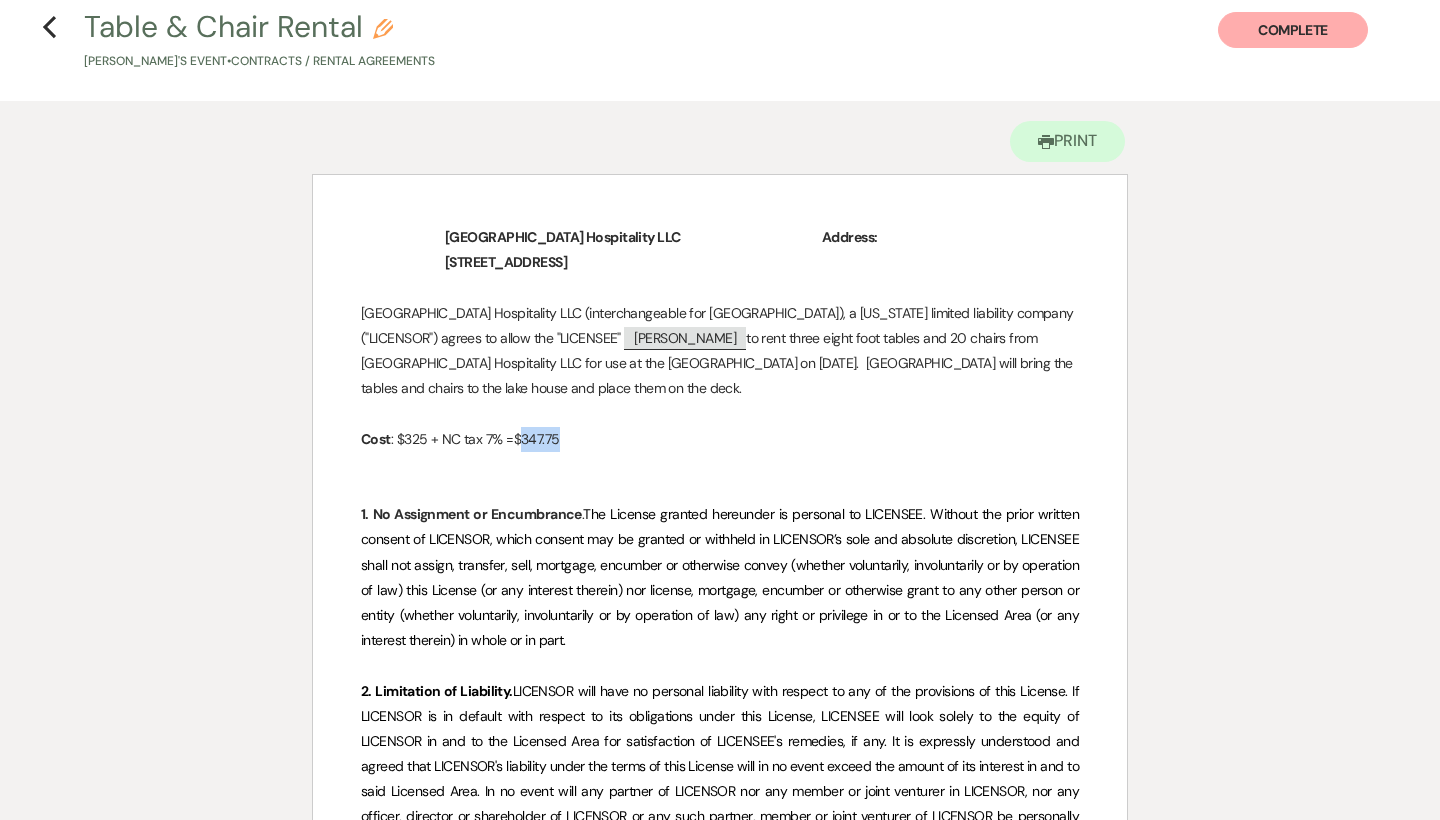 drag, startPoint x: 521, startPoint y: 439, endPoint x: 619, endPoint y: 440, distance: 98.005104 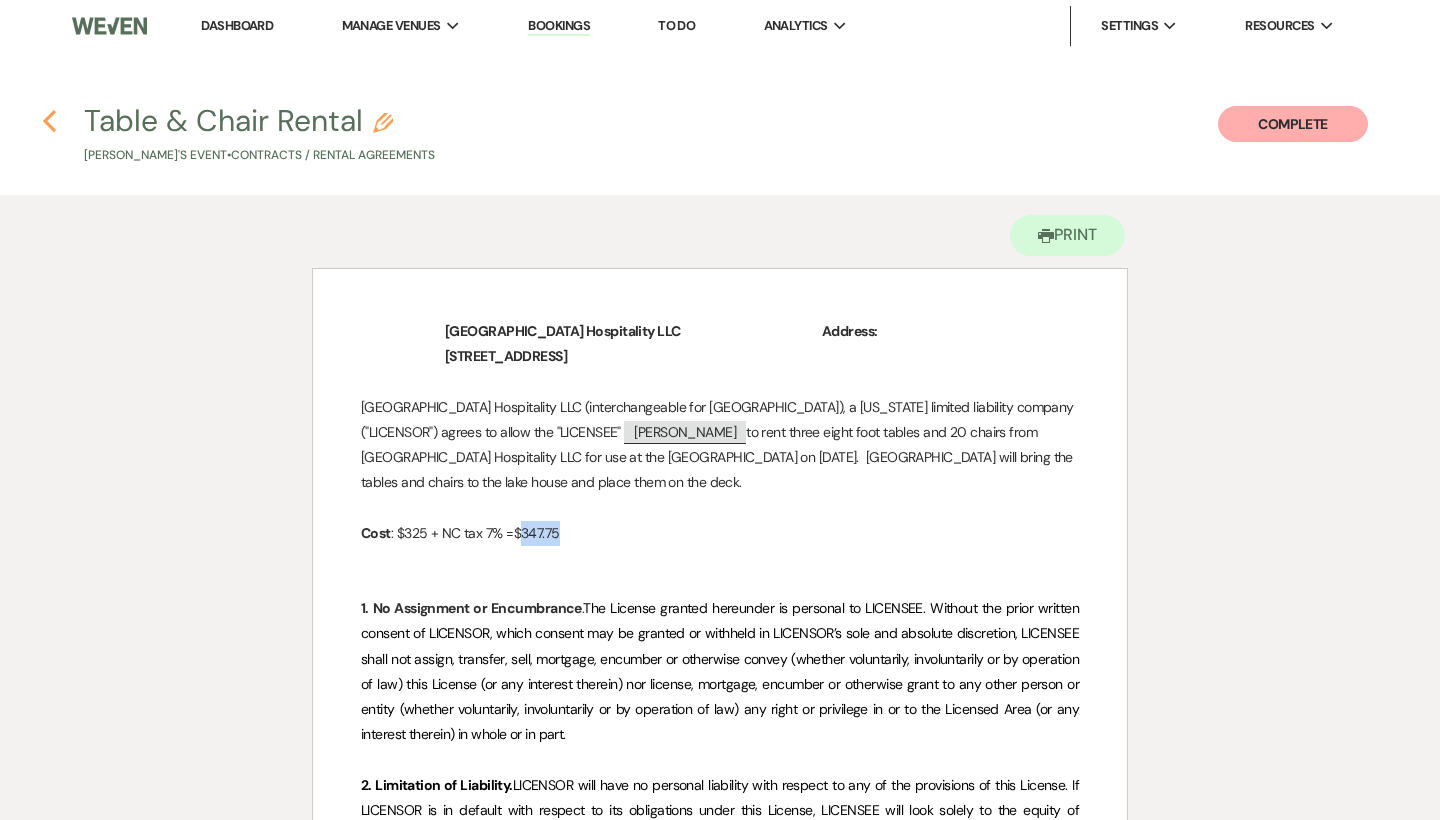 scroll, scrollTop: 0, scrollLeft: 0, axis: both 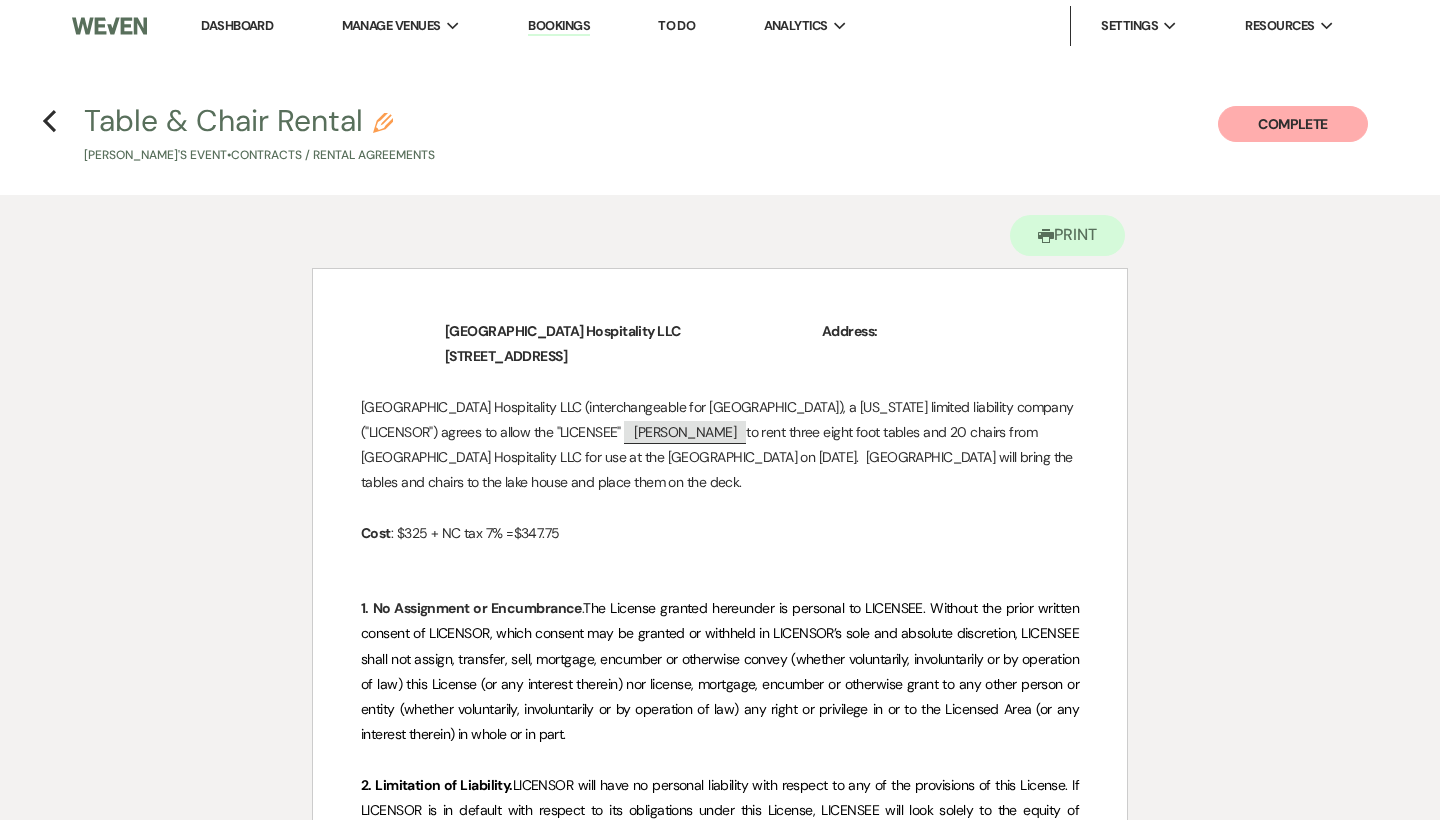 click on "Previous Table & Chair Rental Pencil Amanda's Event  •  Contracts / Rental Agreements Complete" at bounding box center [720, 132] 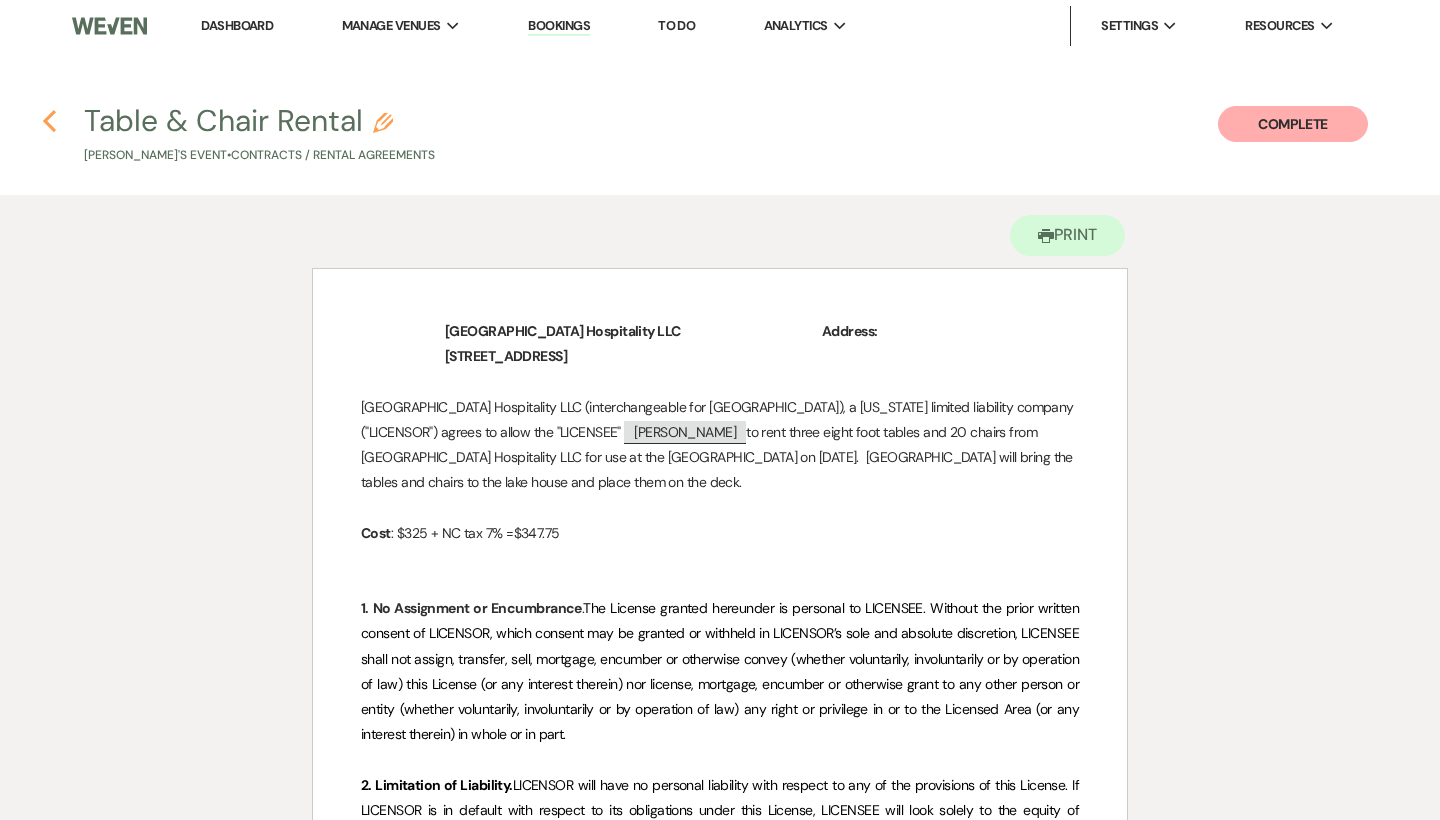 click on "Previous" 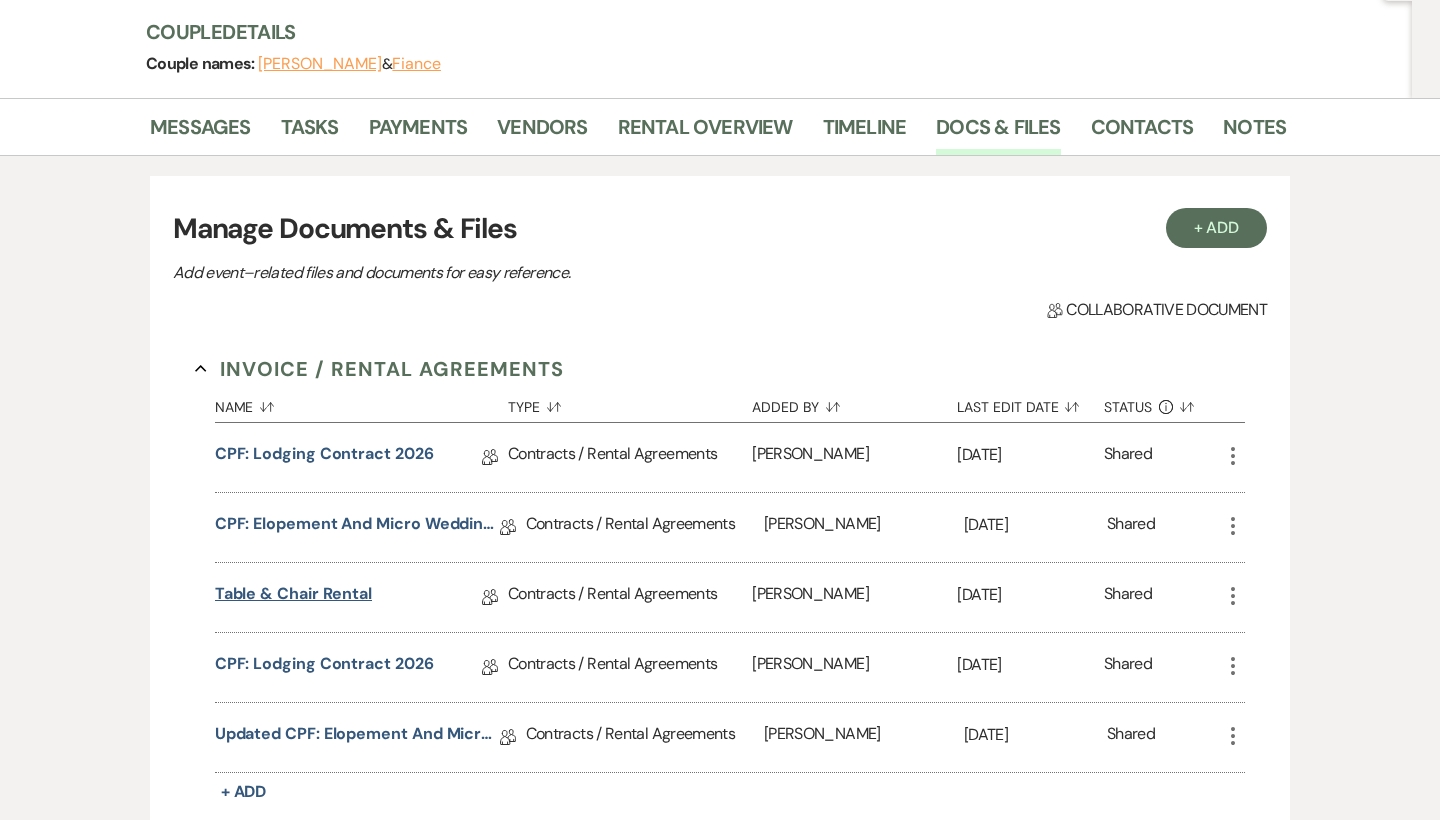 click on "Table & Chair Rental" at bounding box center [293, 597] 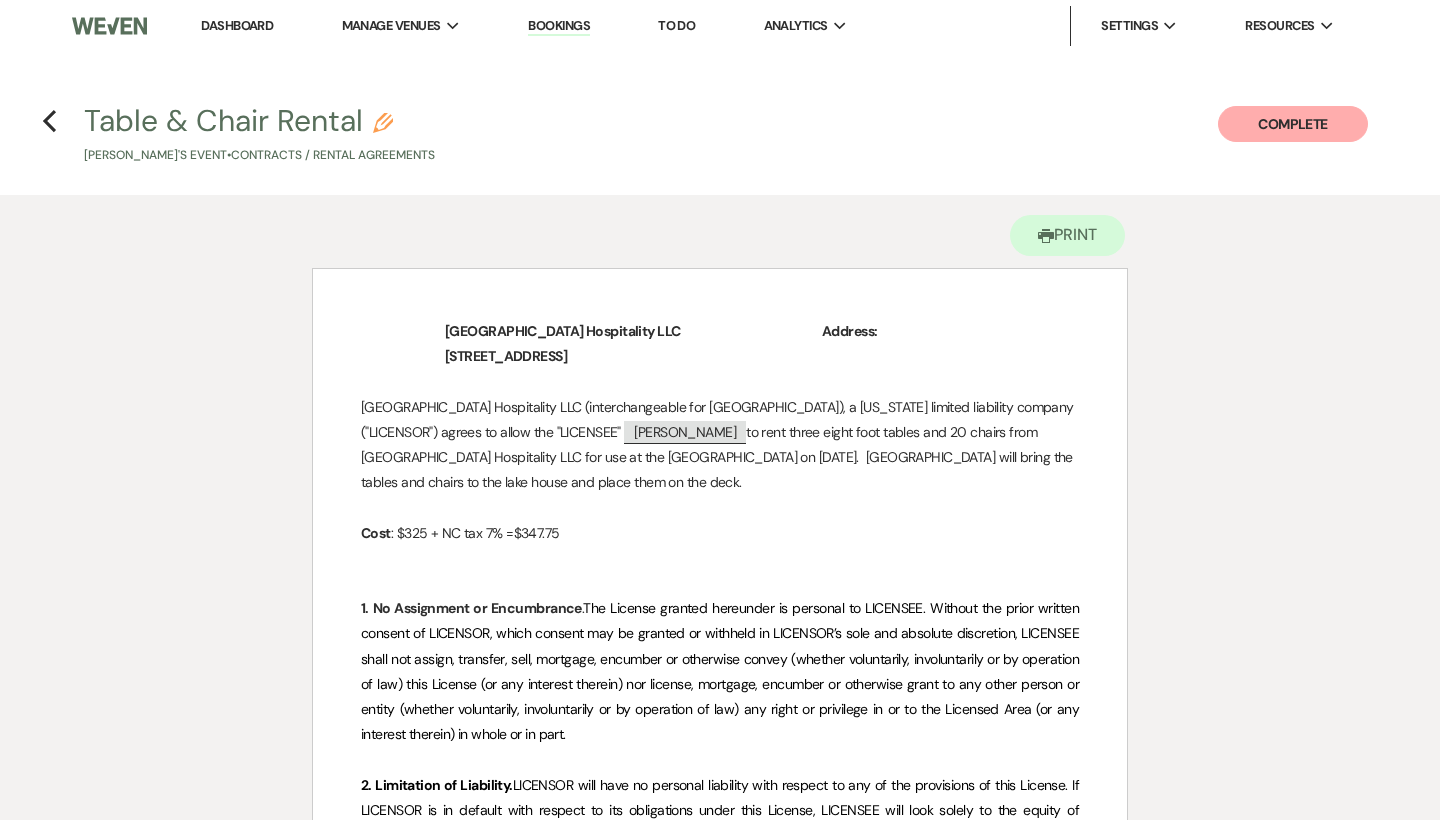 scroll, scrollTop: 0, scrollLeft: 0, axis: both 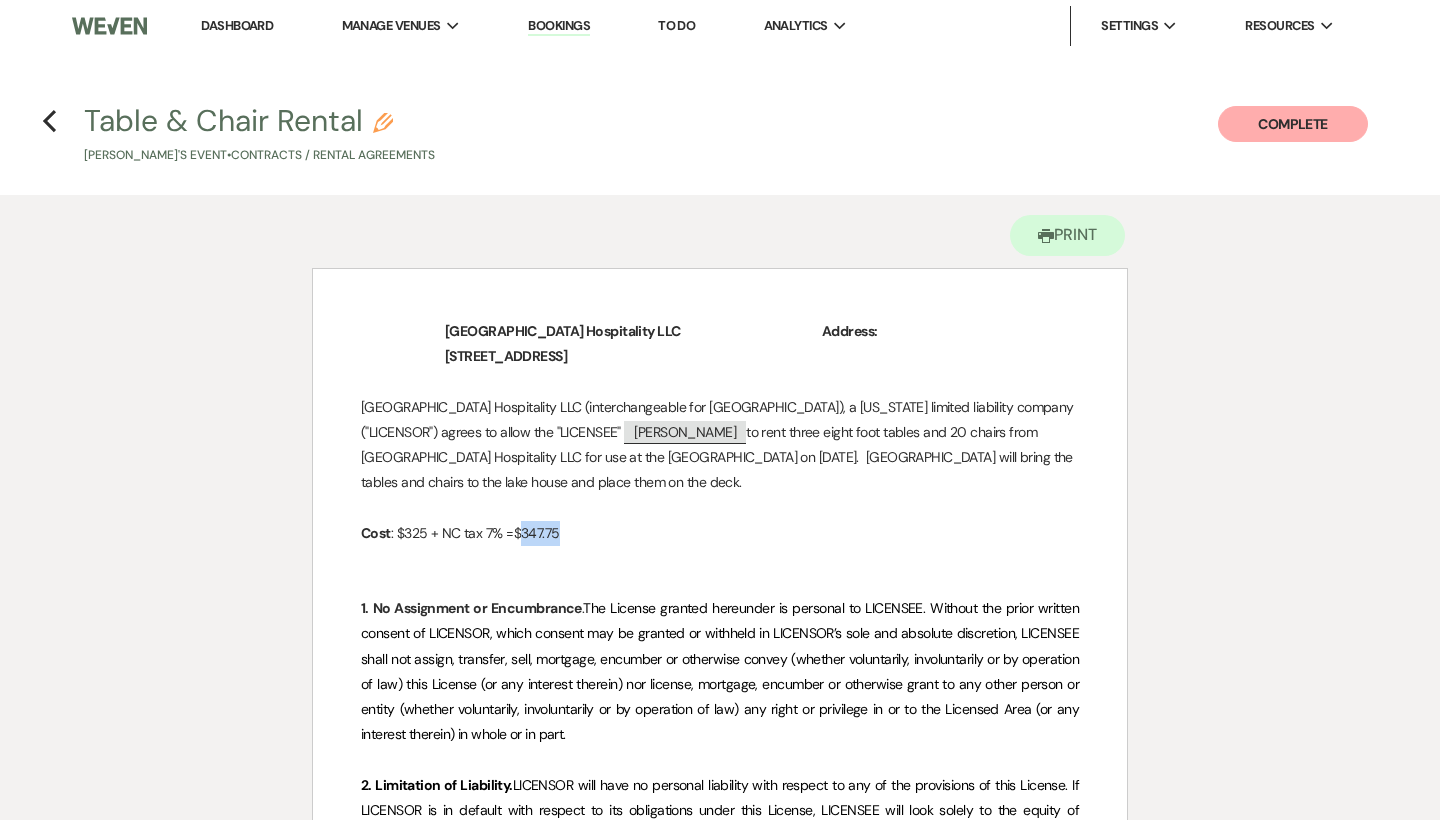 drag, startPoint x: 563, startPoint y: 531, endPoint x: 524, endPoint y: 534, distance: 39.115215 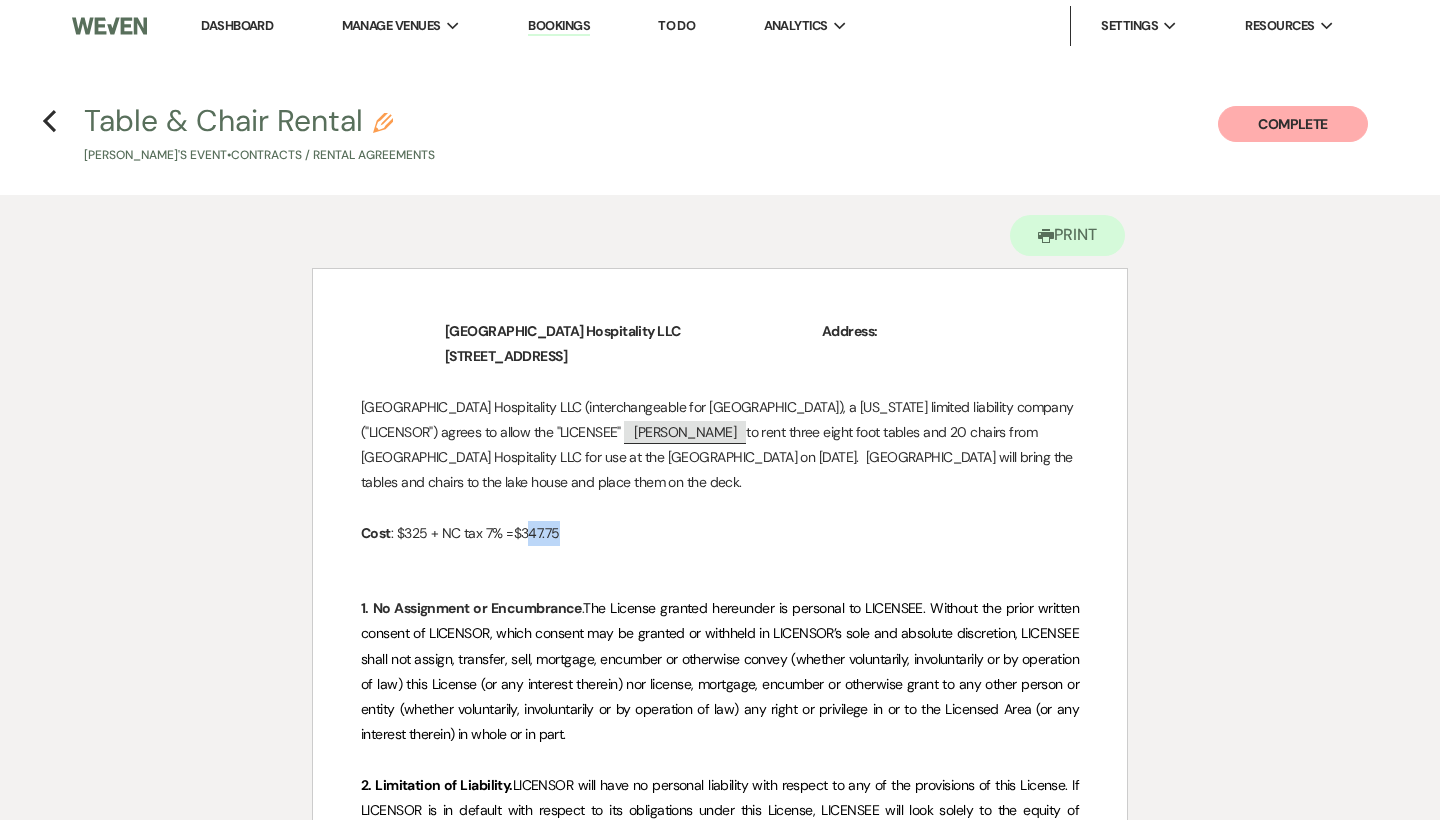 copy on "47.75" 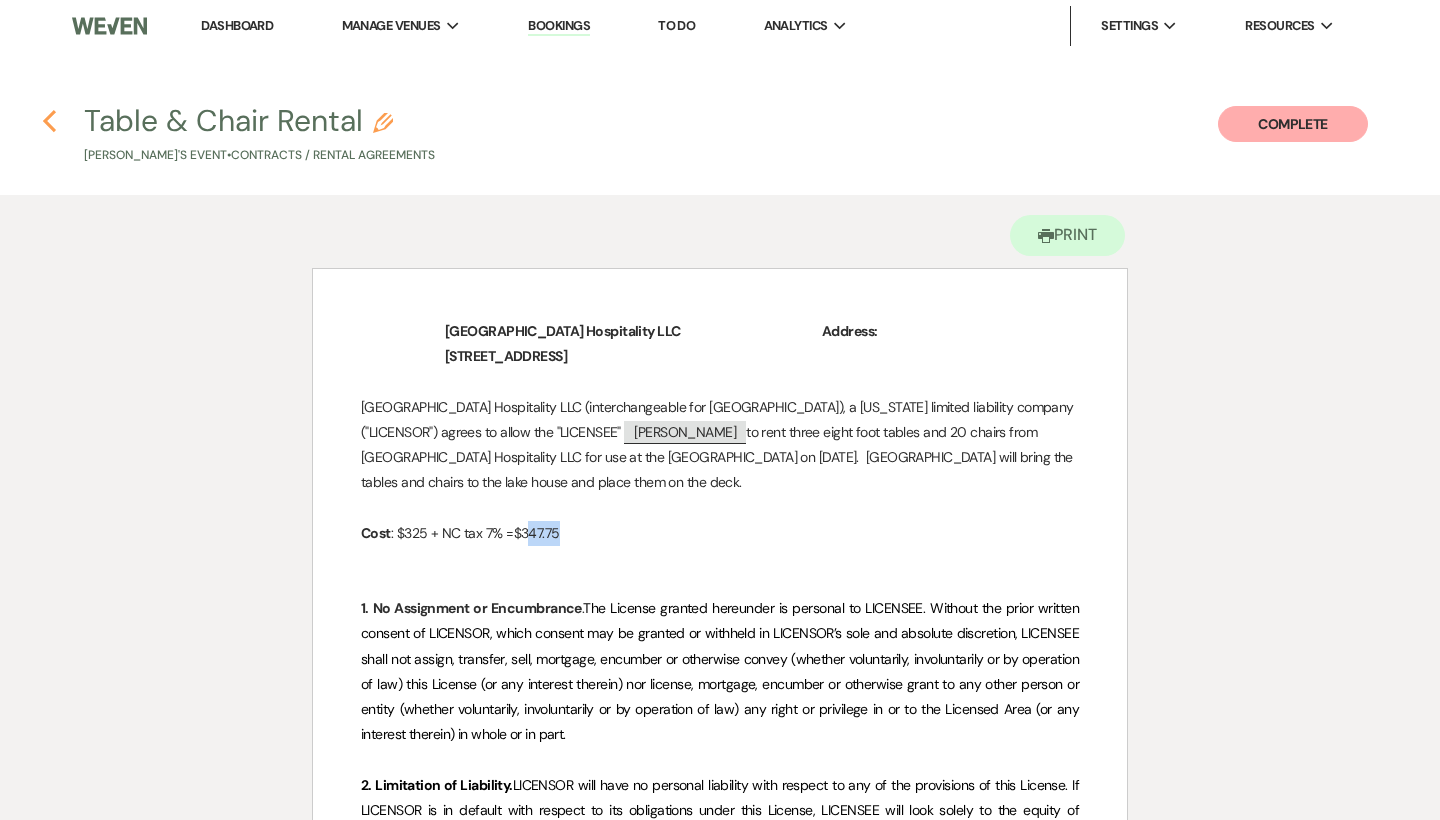 click 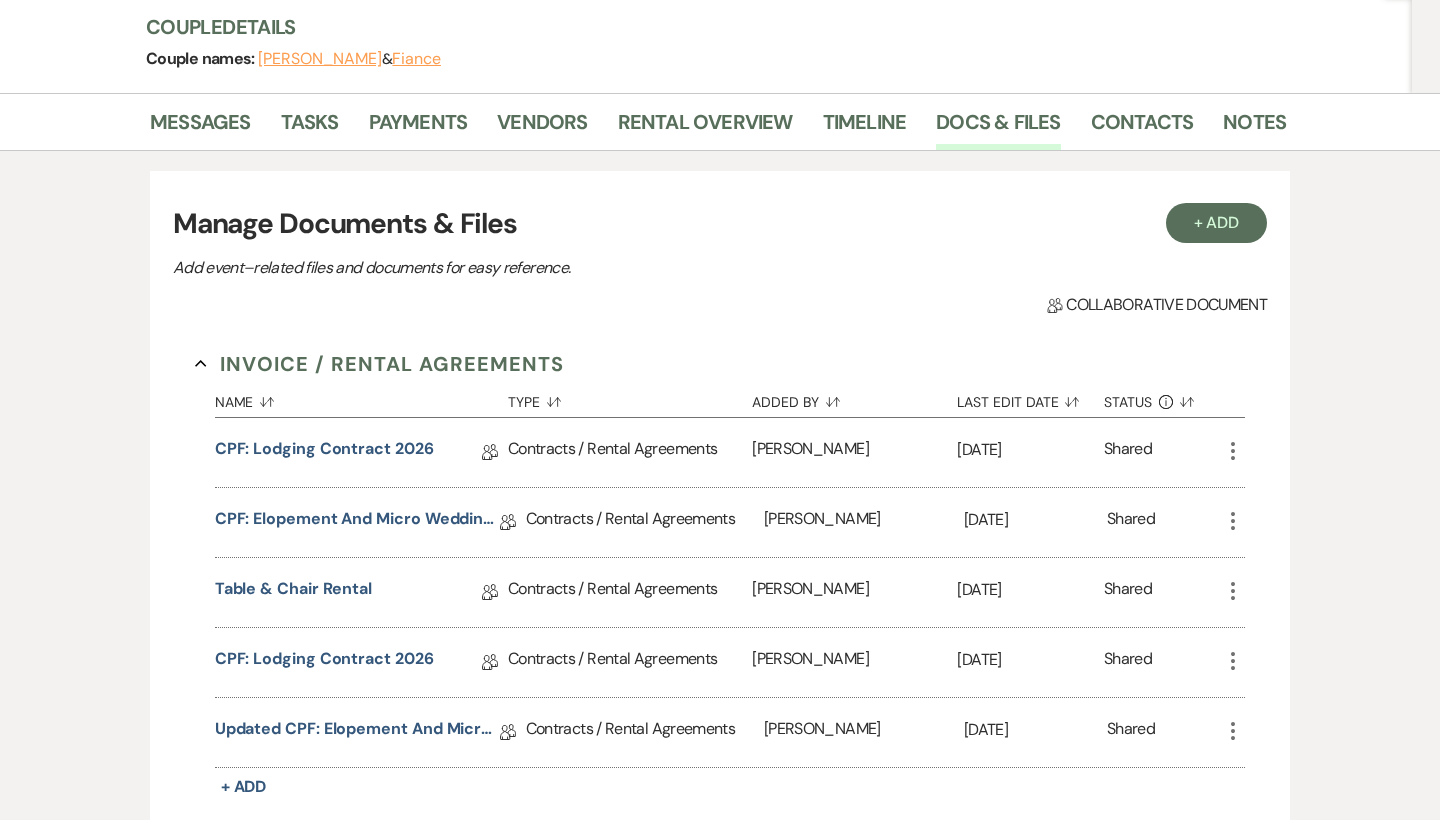 scroll, scrollTop: 264, scrollLeft: 0, axis: vertical 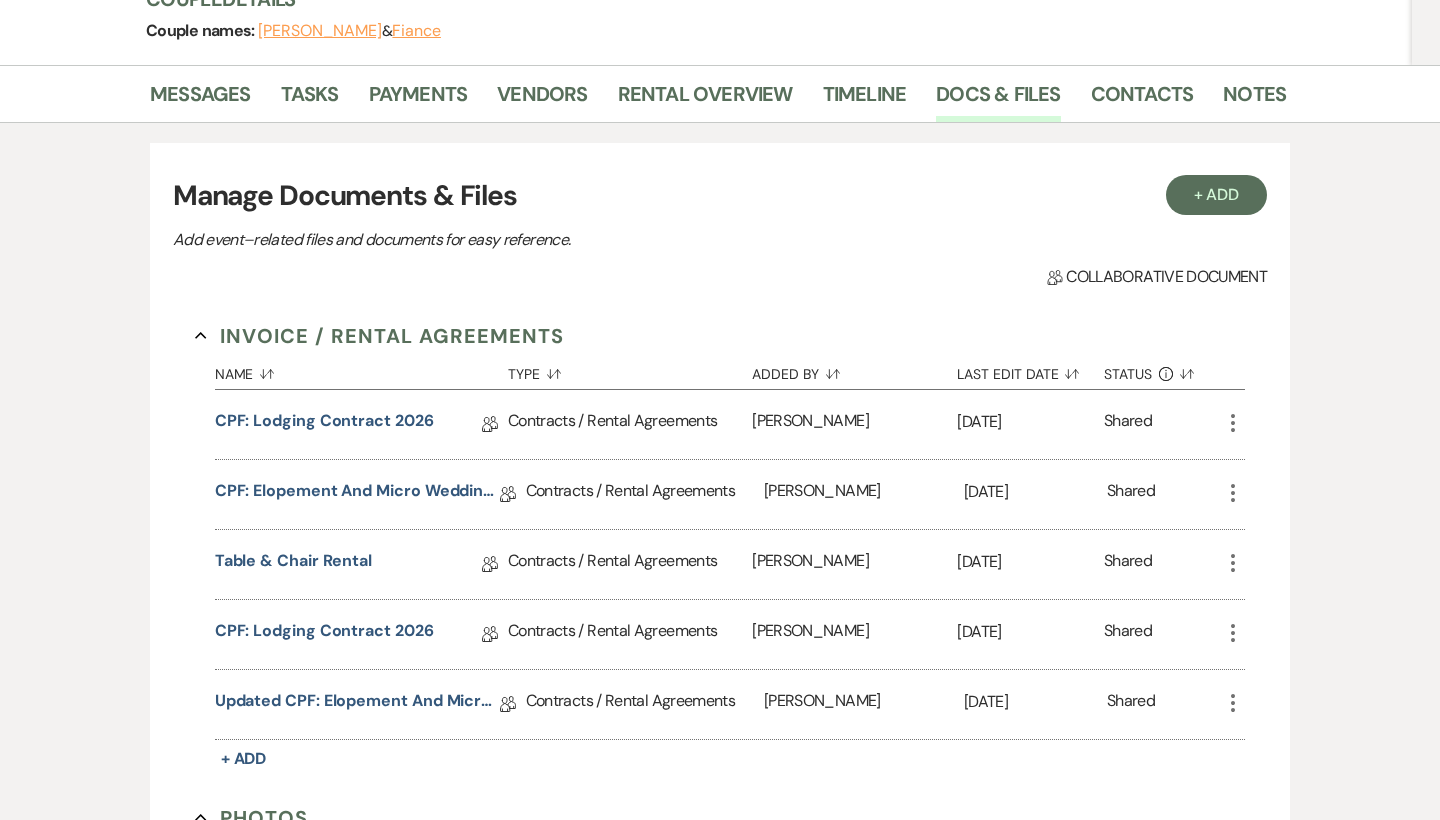click on "More" 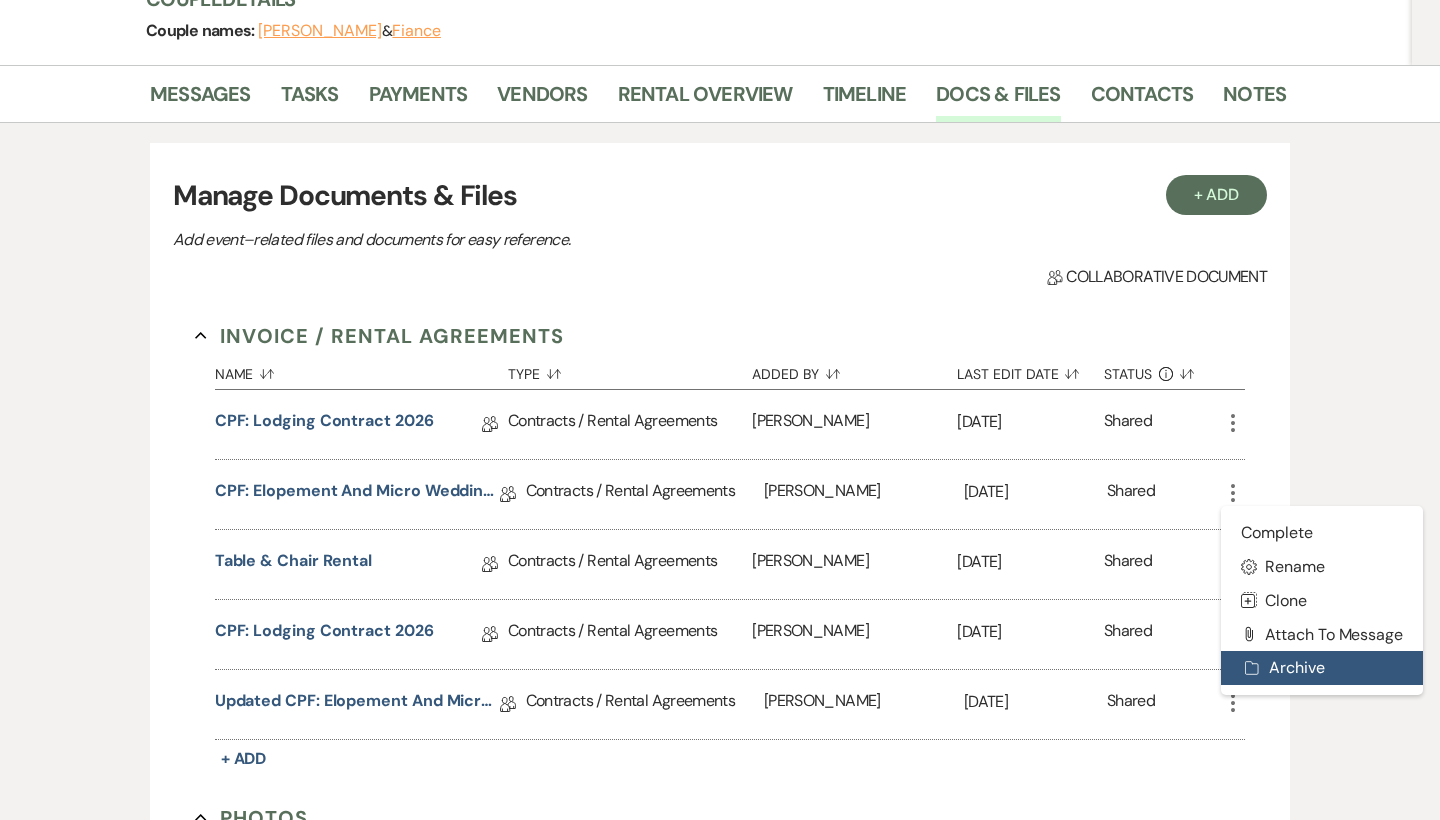 click on "Archive" 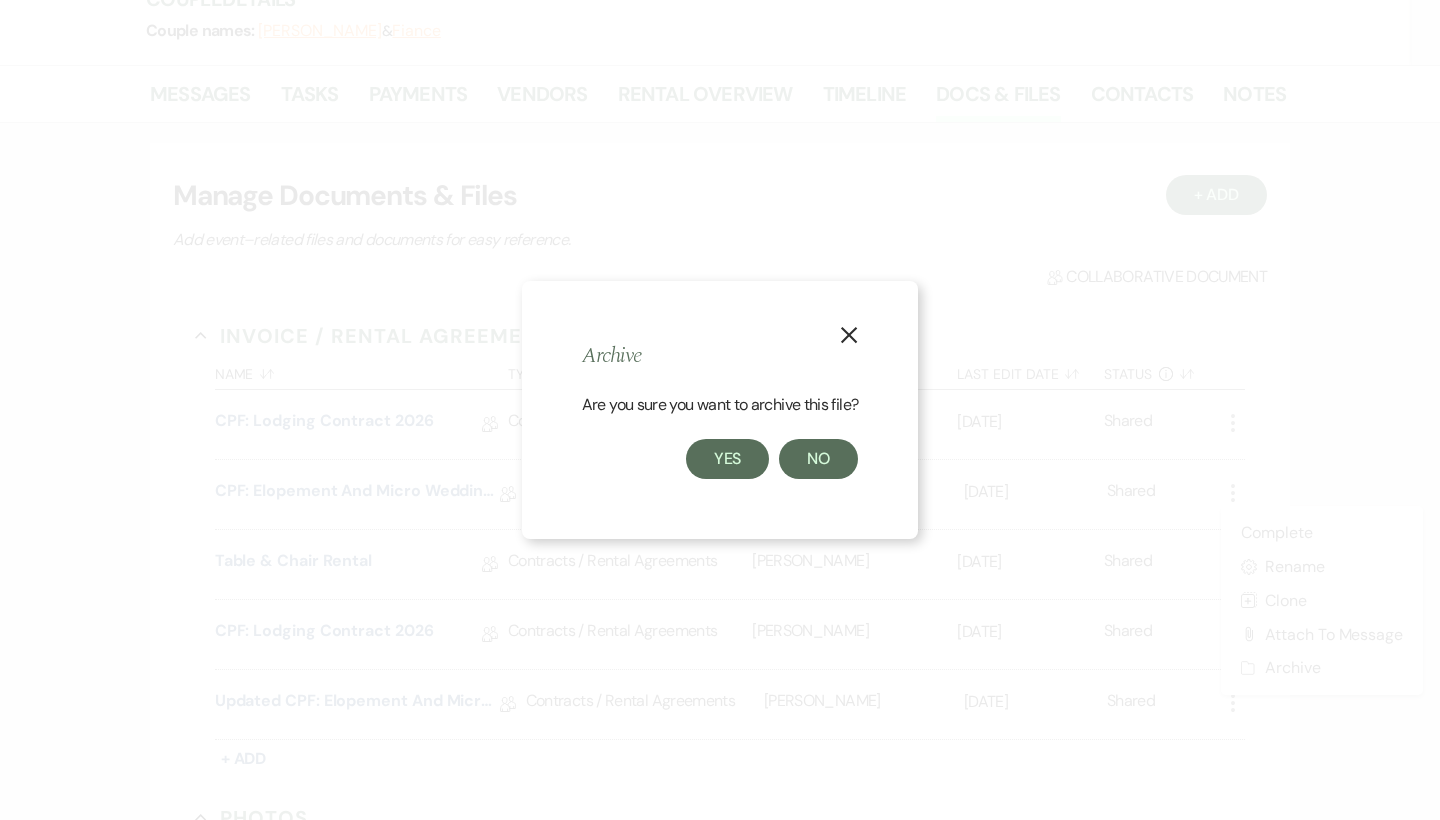 click on "Yes" at bounding box center [728, 459] 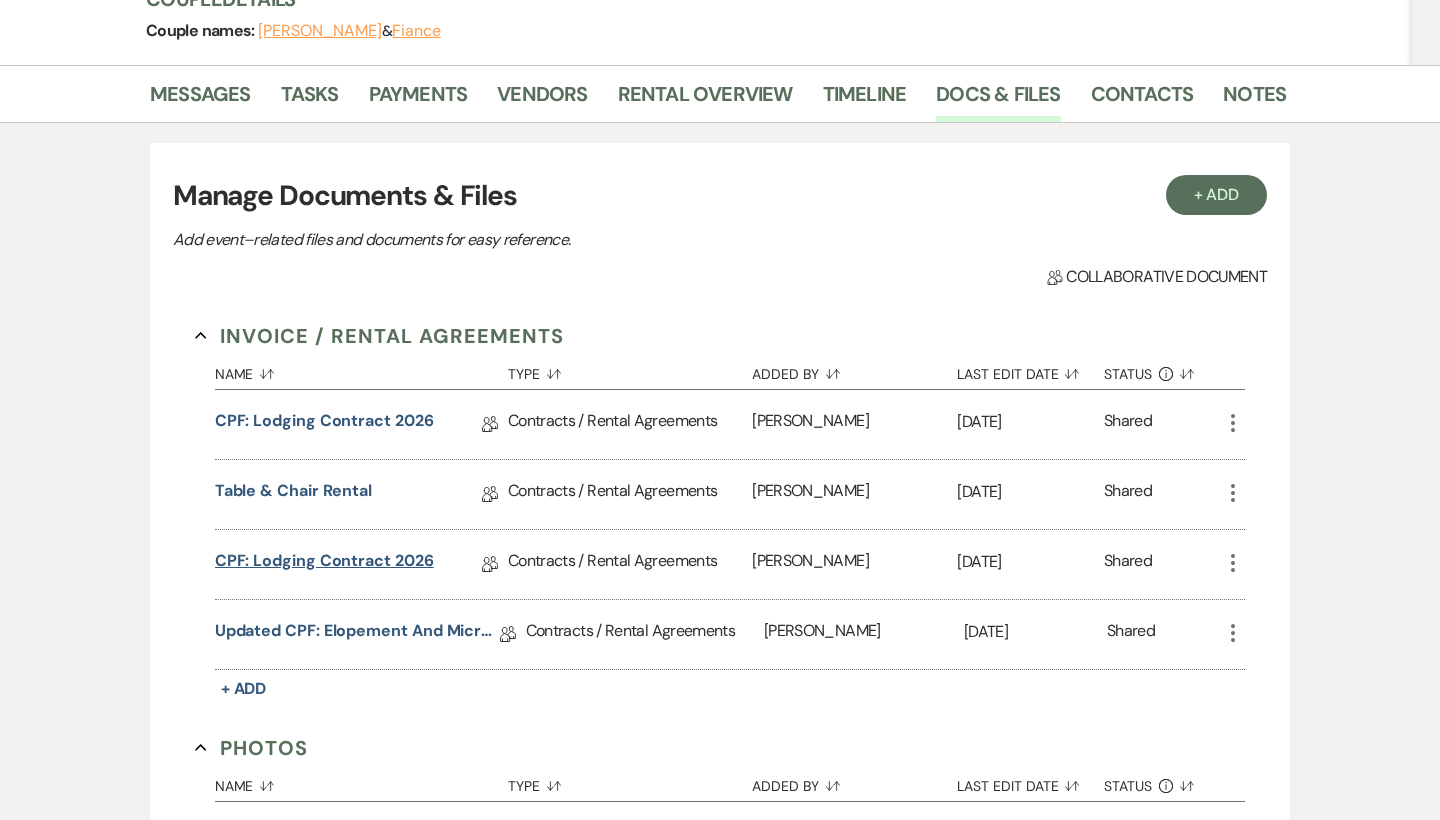 click on "CPF: Lodging Contract 2026" at bounding box center (324, 564) 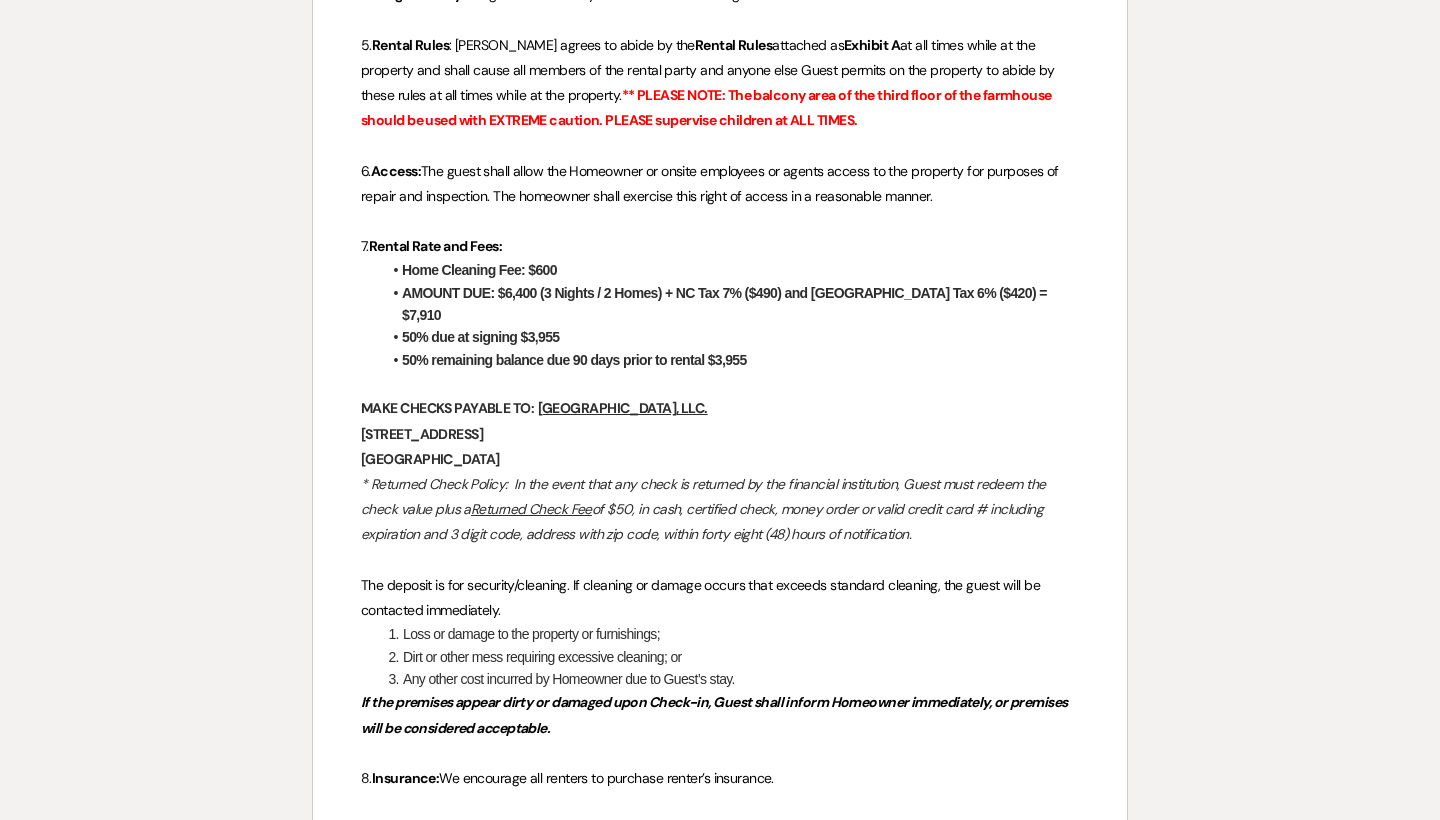 scroll, scrollTop: 931, scrollLeft: 0, axis: vertical 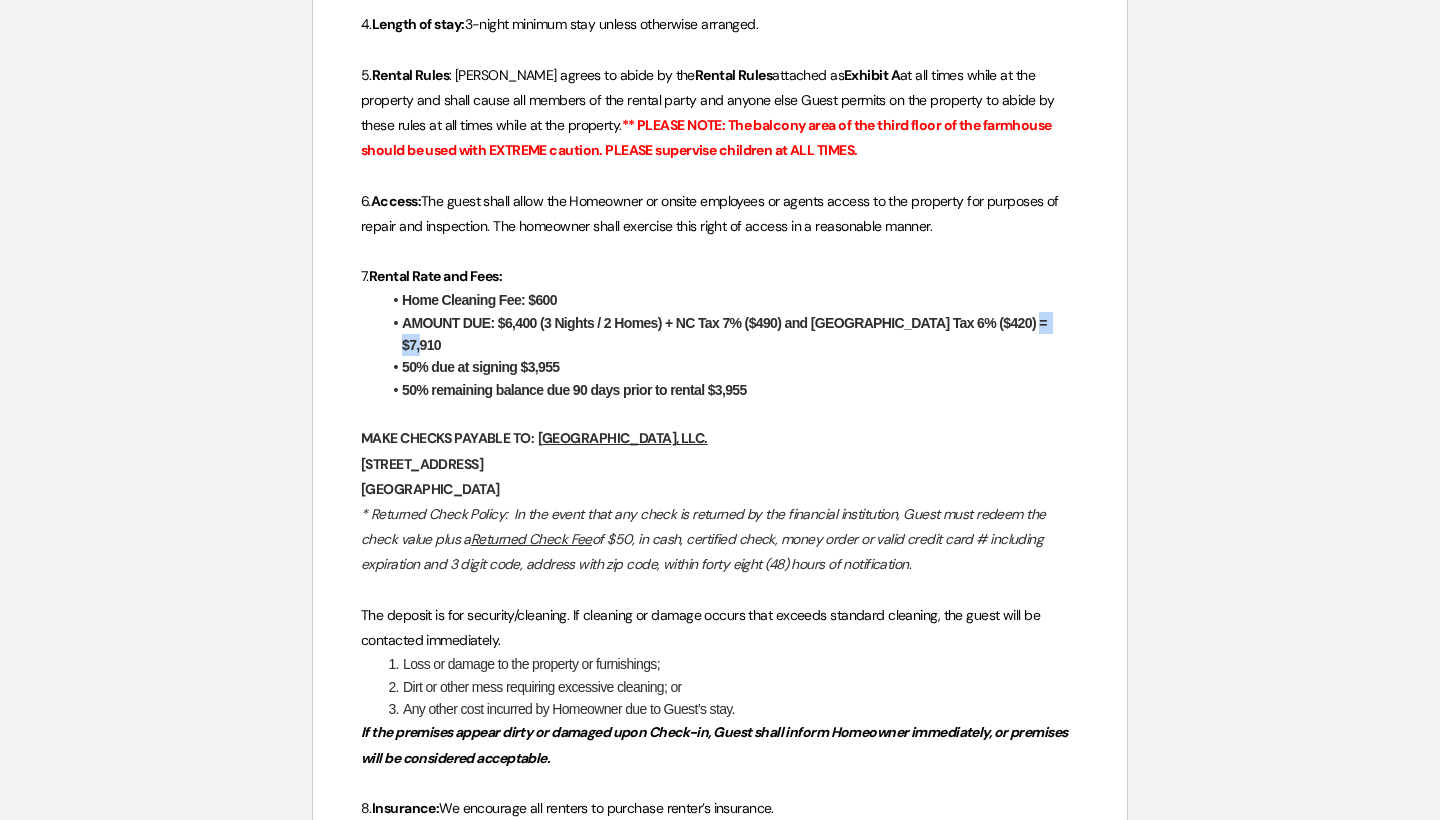 drag, startPoint x: 1019, startPoint y: 314, endPoint x: 1075, endPoint y: 314, distance: 56 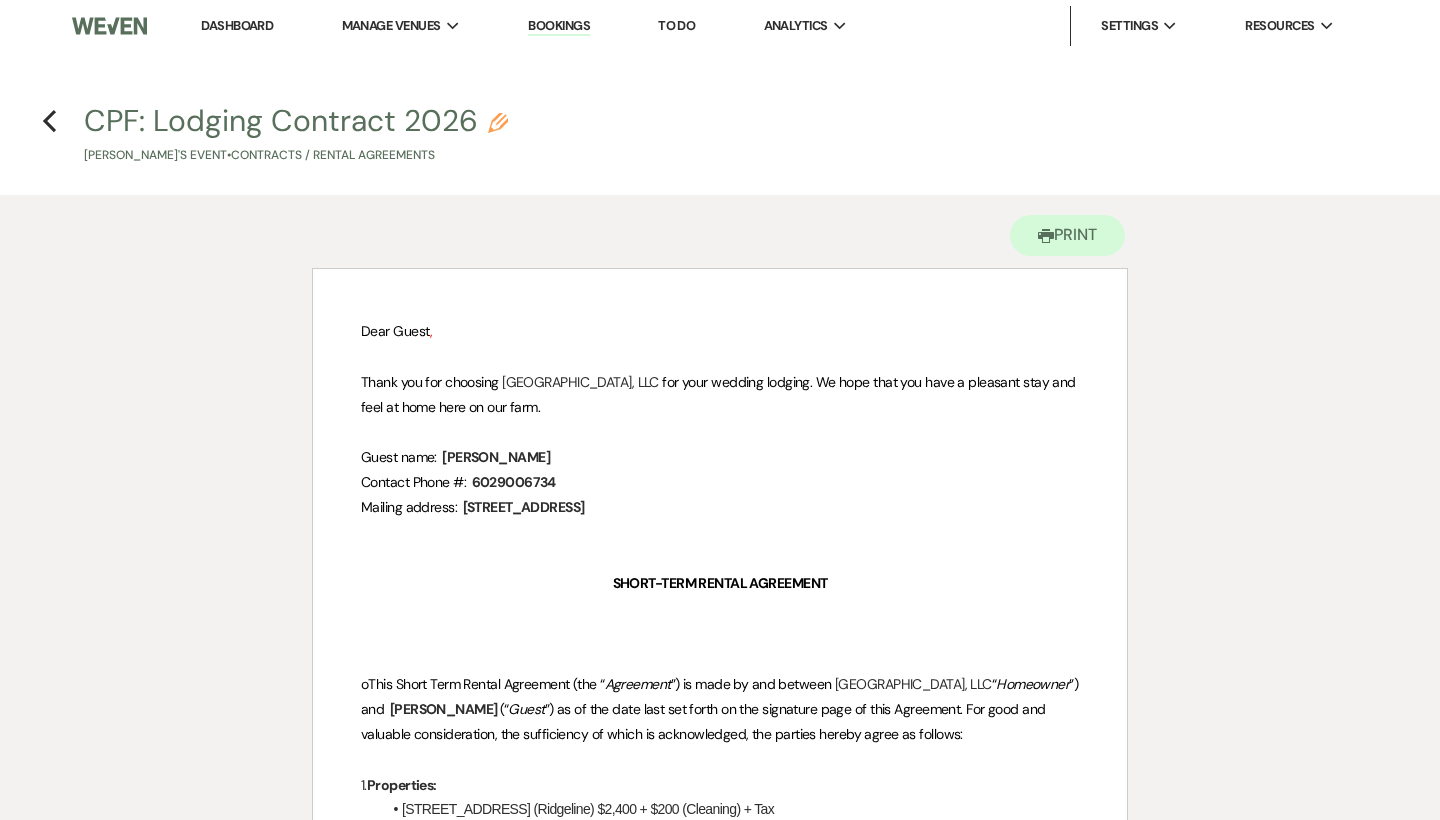 scroll, scrollTop: 0, scrollLeft: 0, axis: both 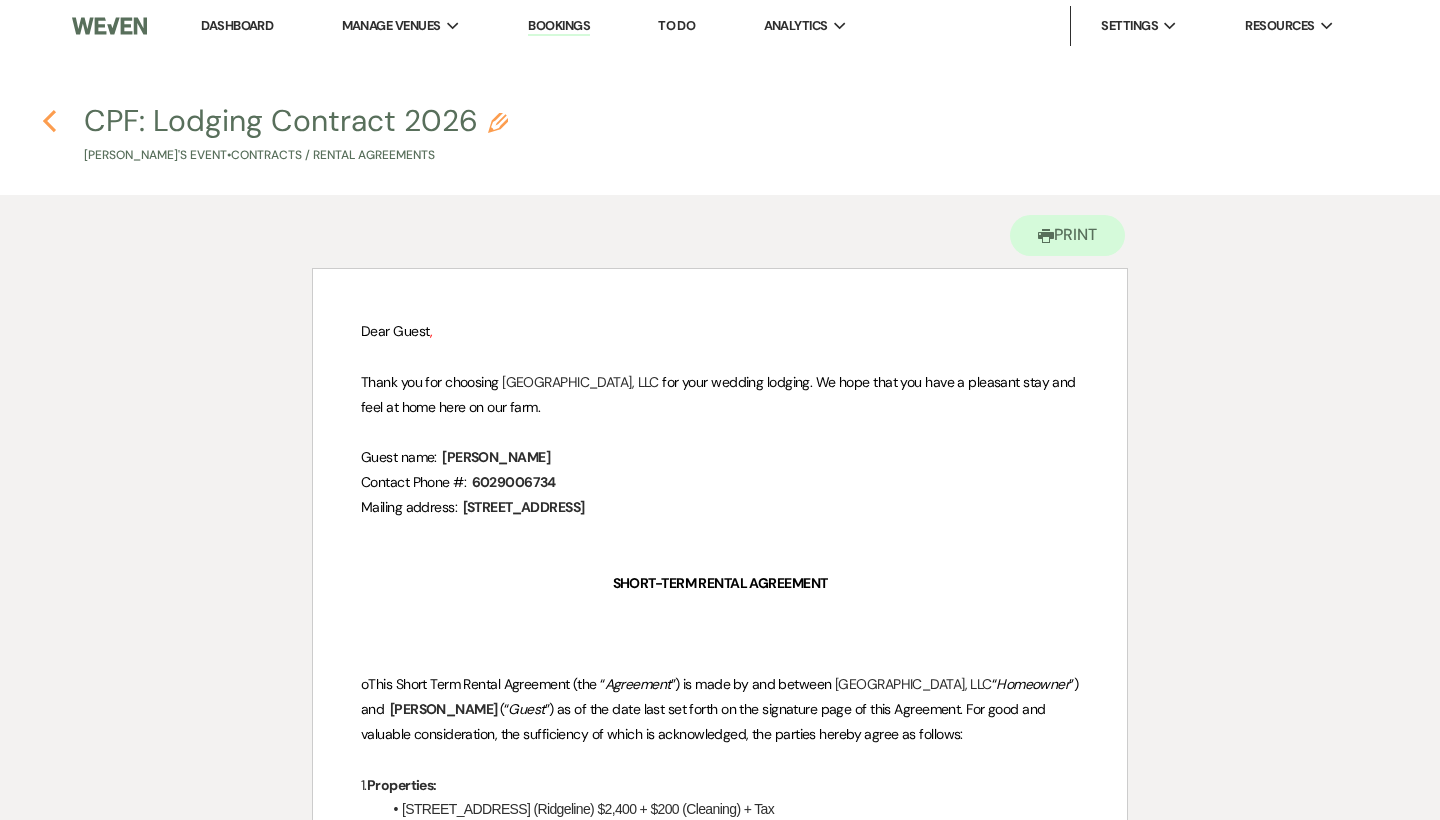 click on "Previous" 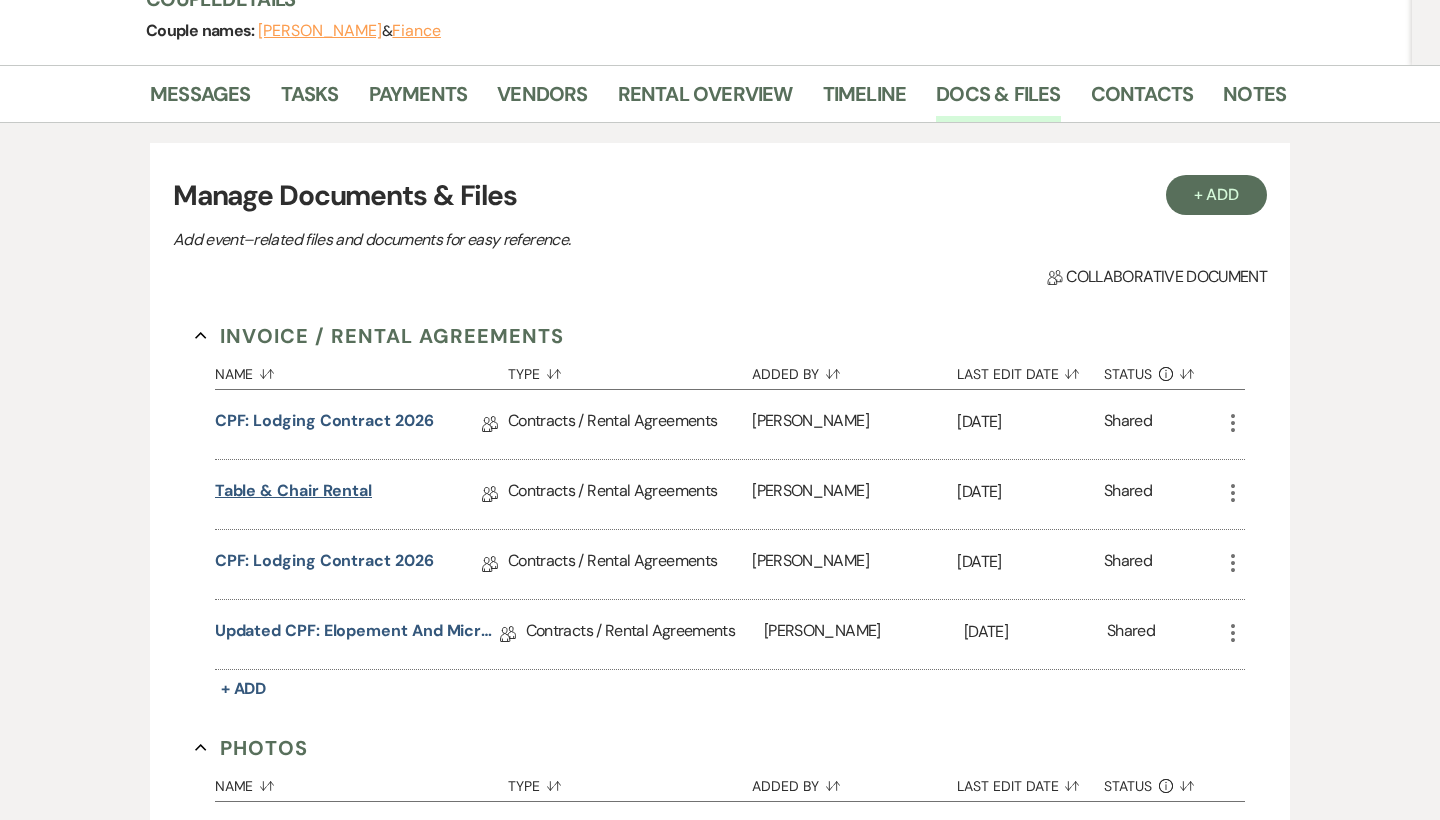click on "Table & Chair Rental" at bounding box center [293, 494] 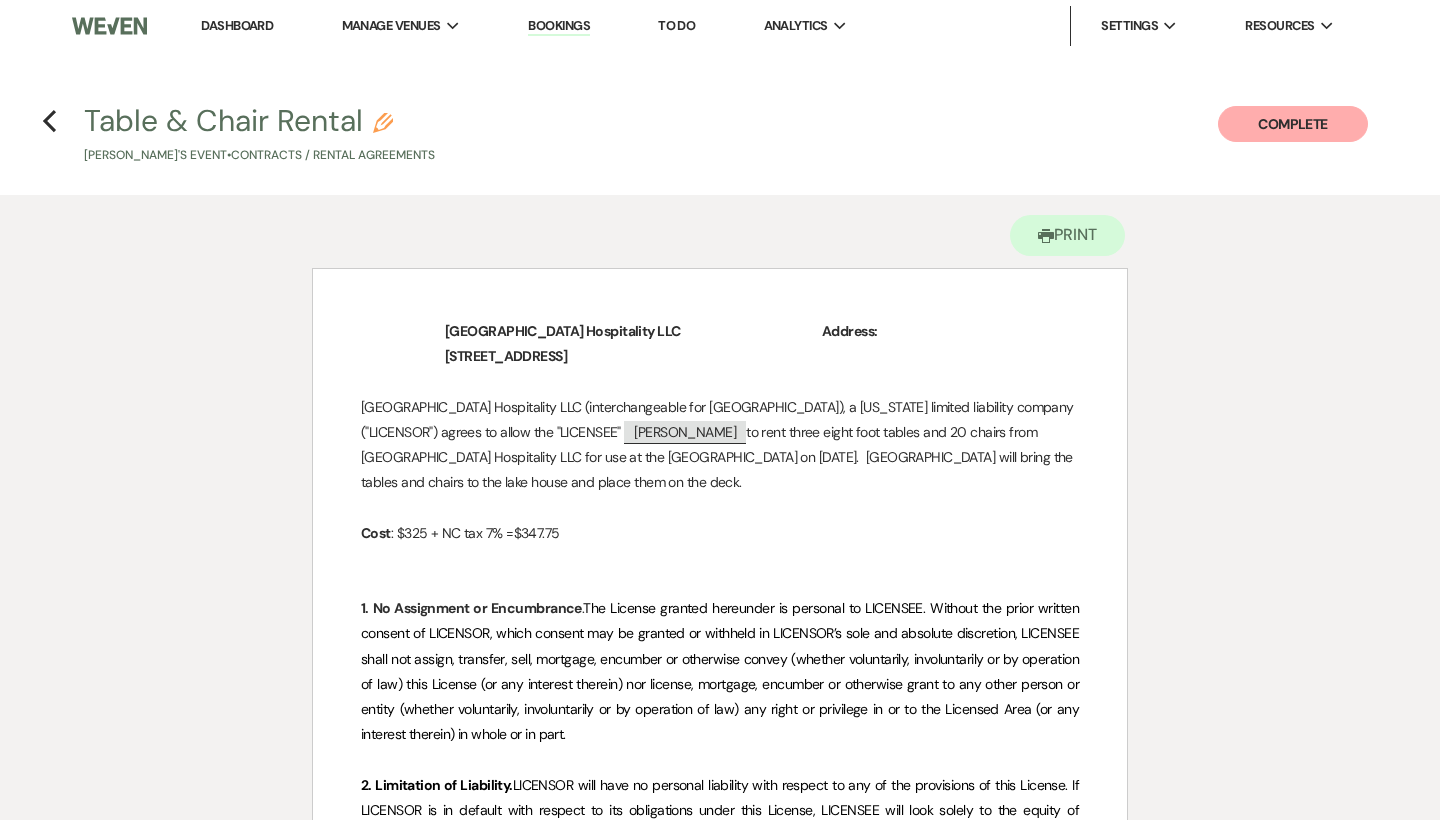 scroll, scrollTop: 0, scrollLeft: 0, axis: both 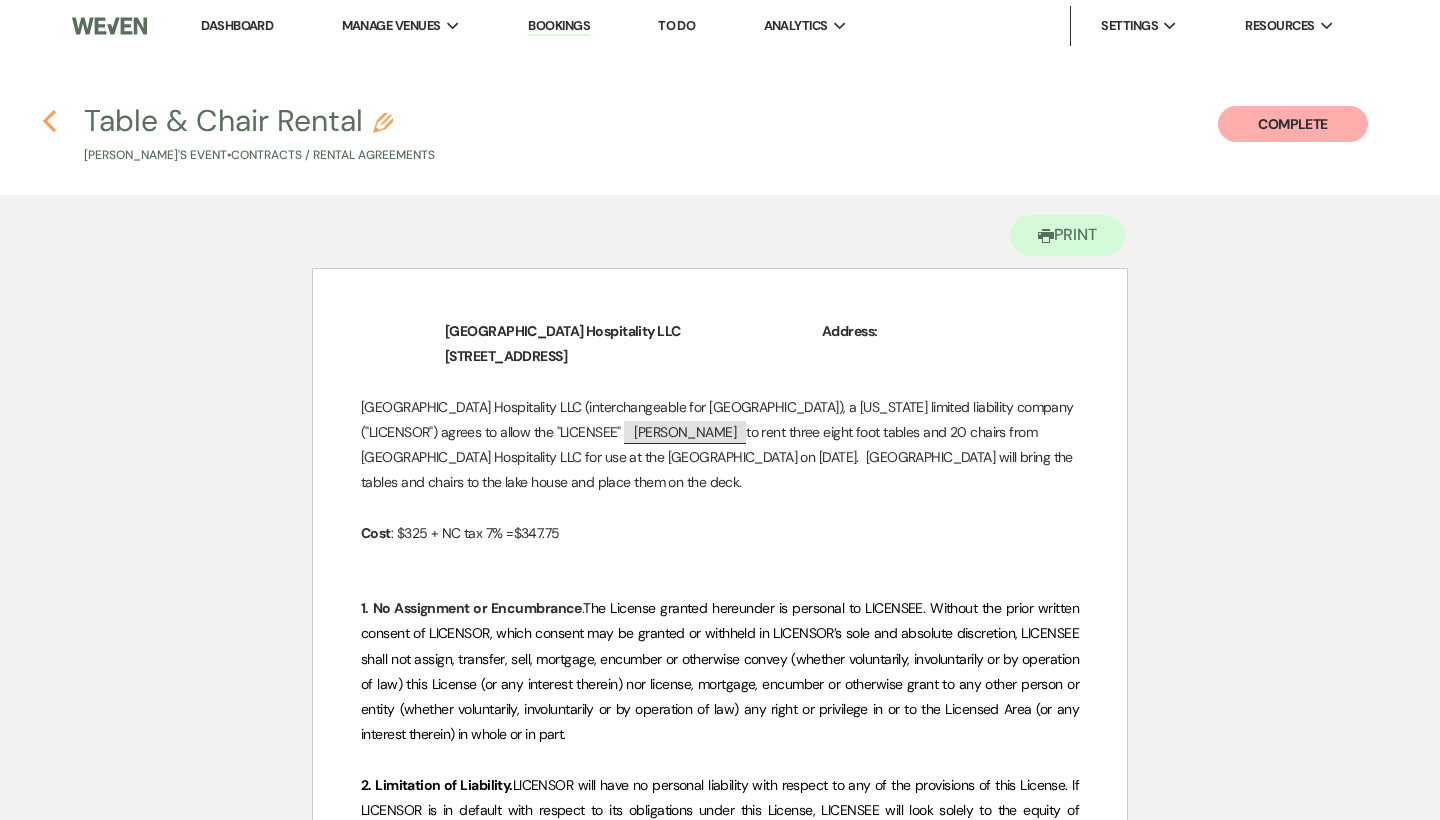 click 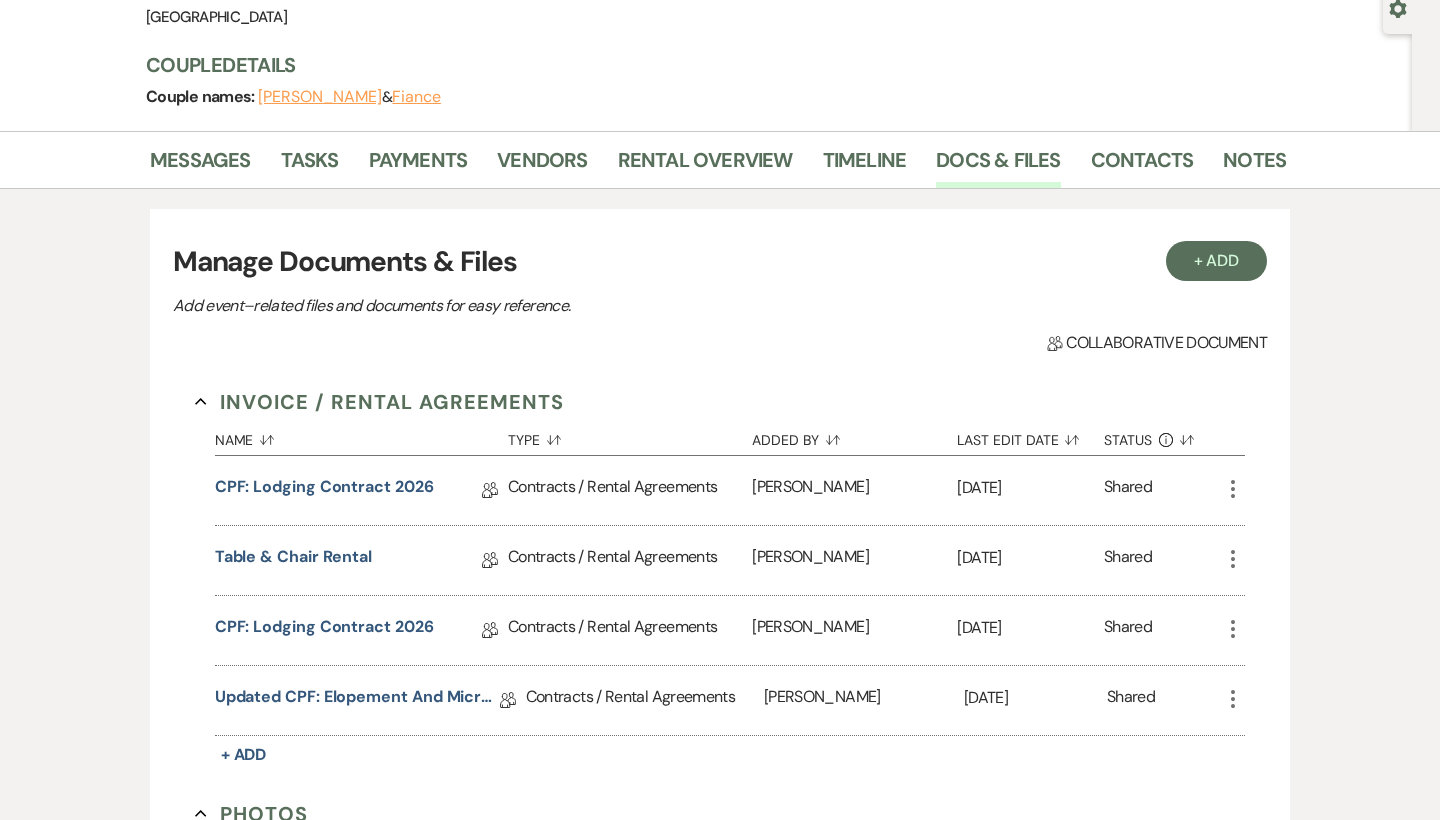 scroll, scrollTop: 191, scrollLeft: 0, axis: vertical 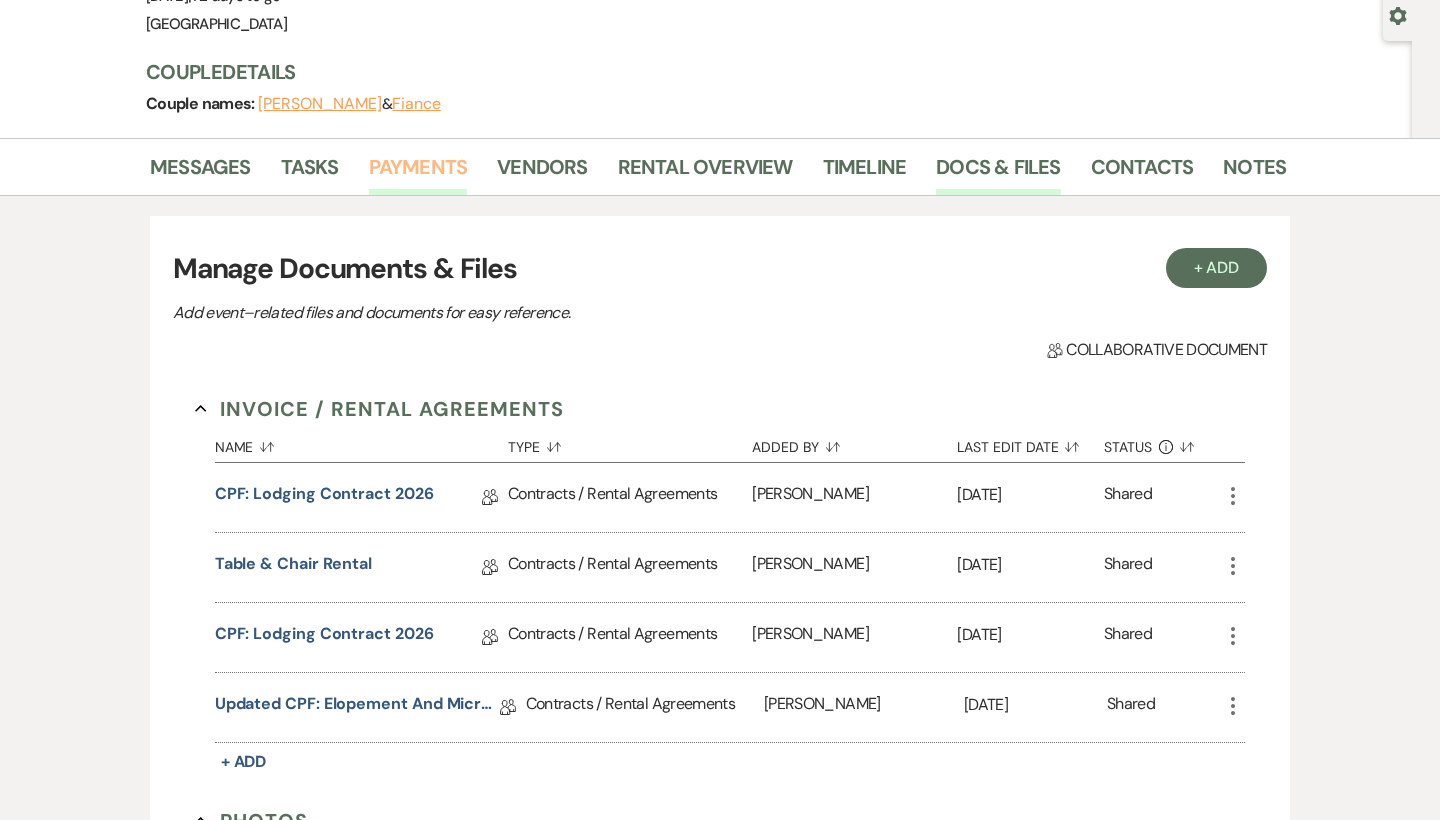 click on "Payments" at bounding box center (418, 173) 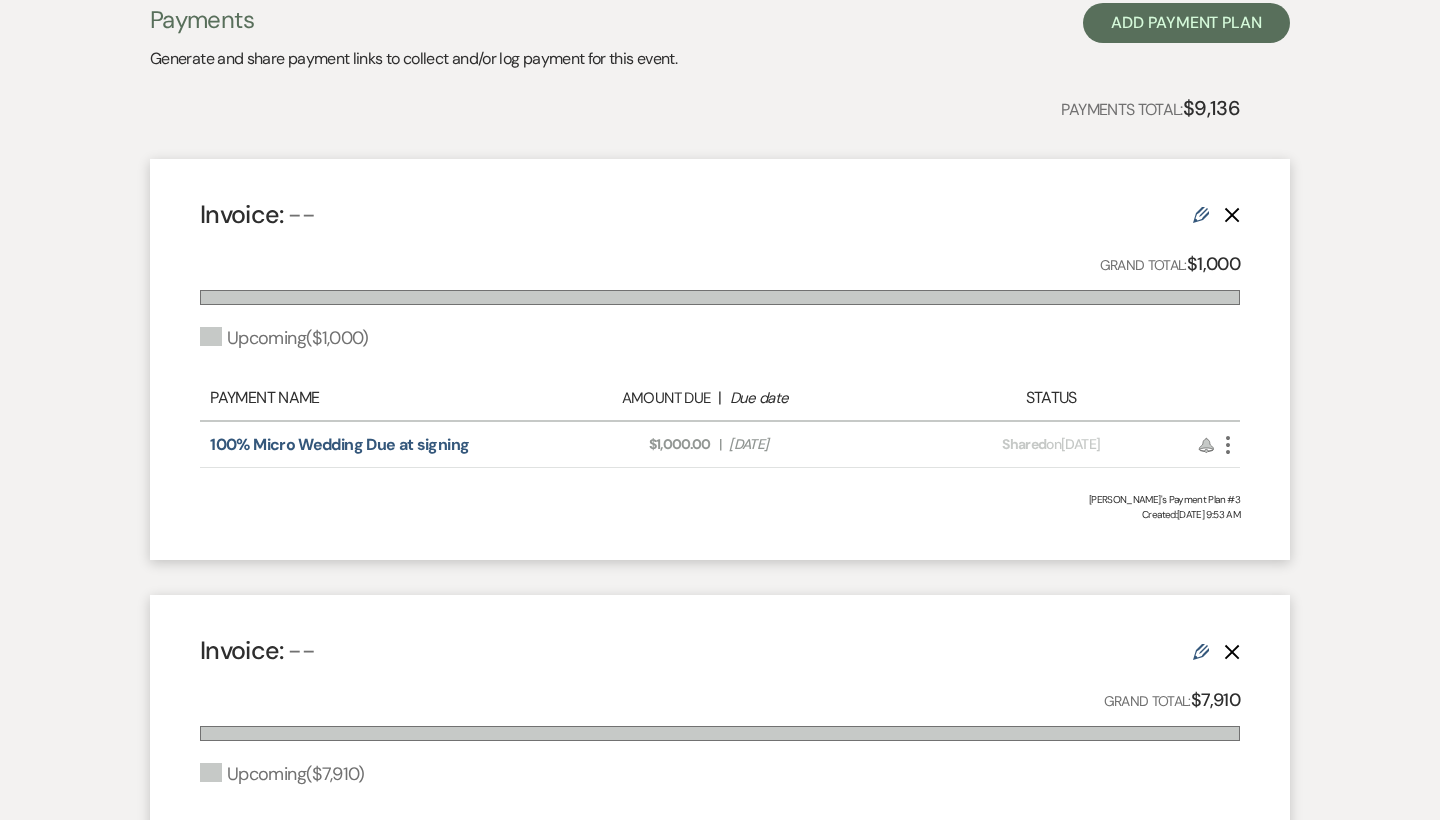 scroll, scrollTop: 0, scrollLeft: 0, axis: both 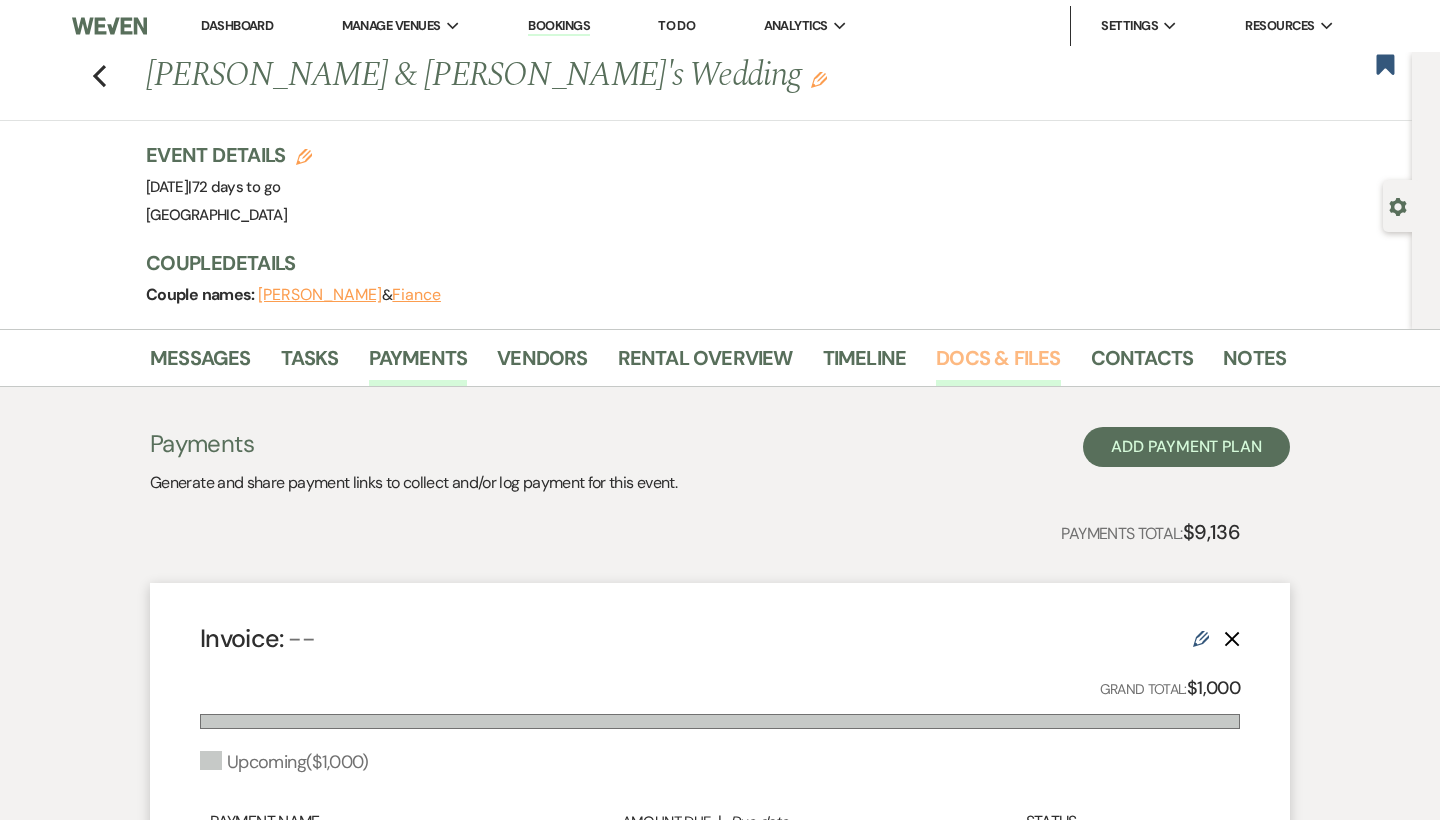 click on "Docs & Files" at bounding box center [998, 364] 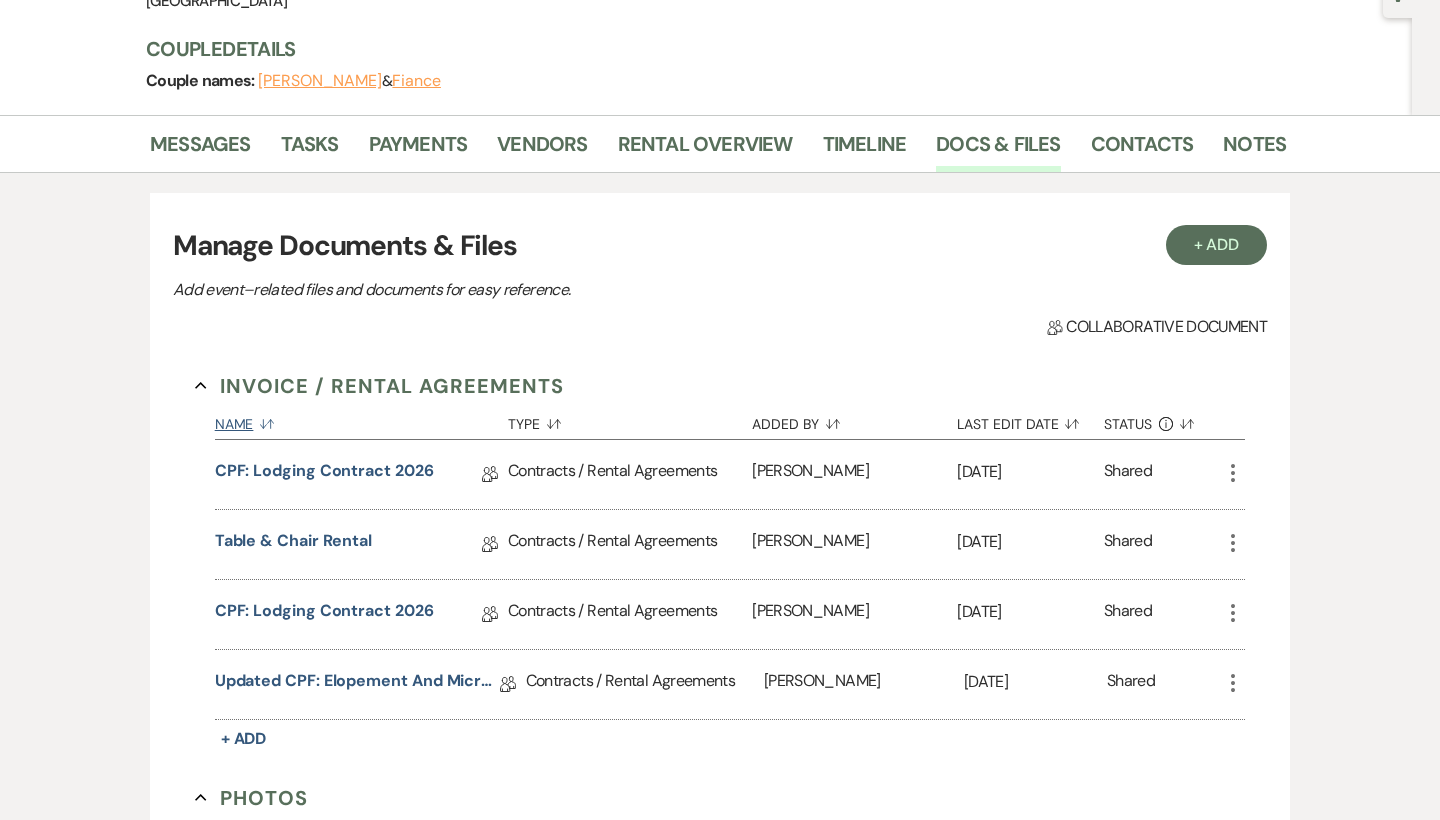 scroll, scrollTop: 213, scrollLeft: 0, axis: vertical 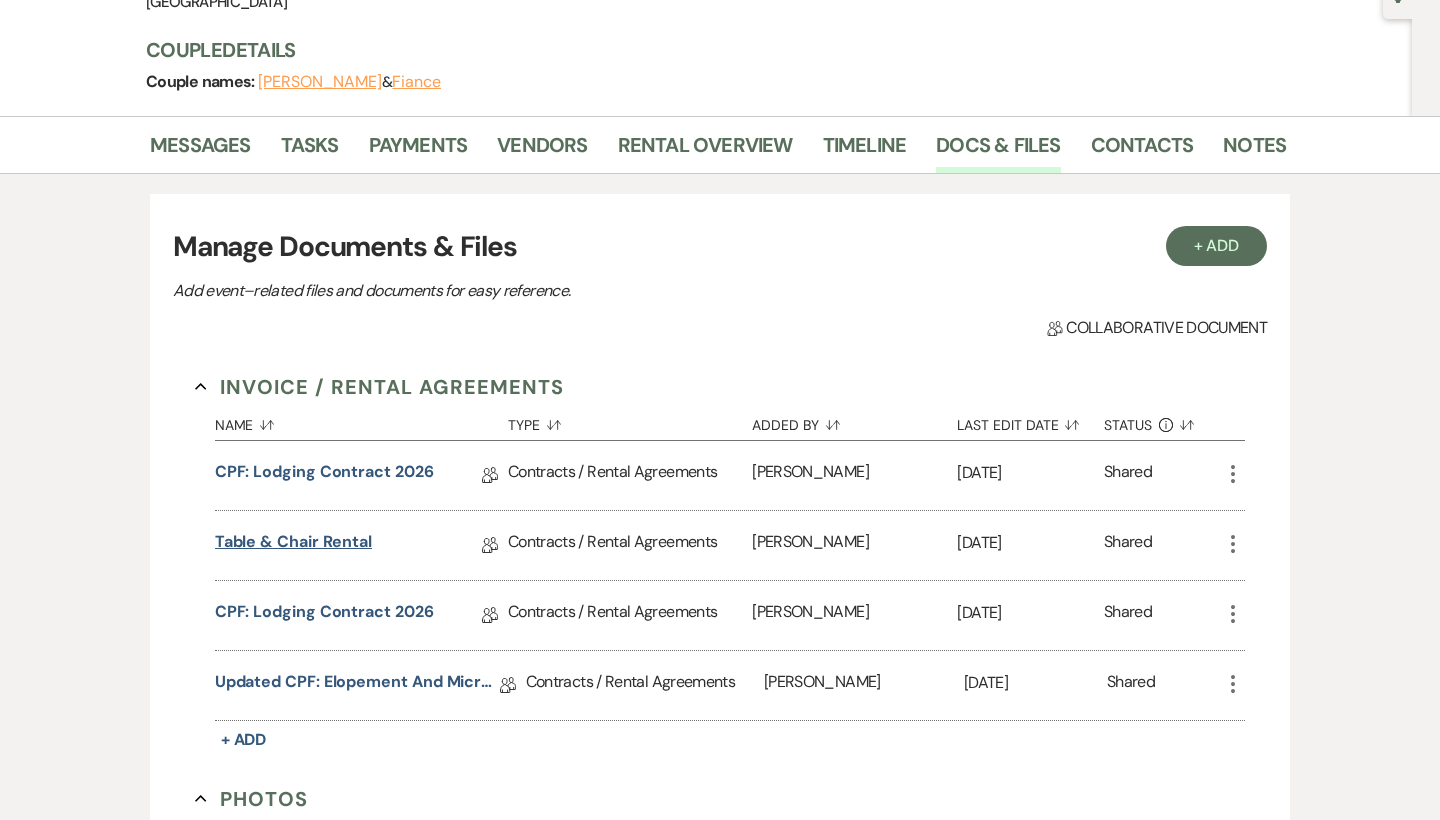 click on "Table & Chair Rental" at bounding box center [293, 545] 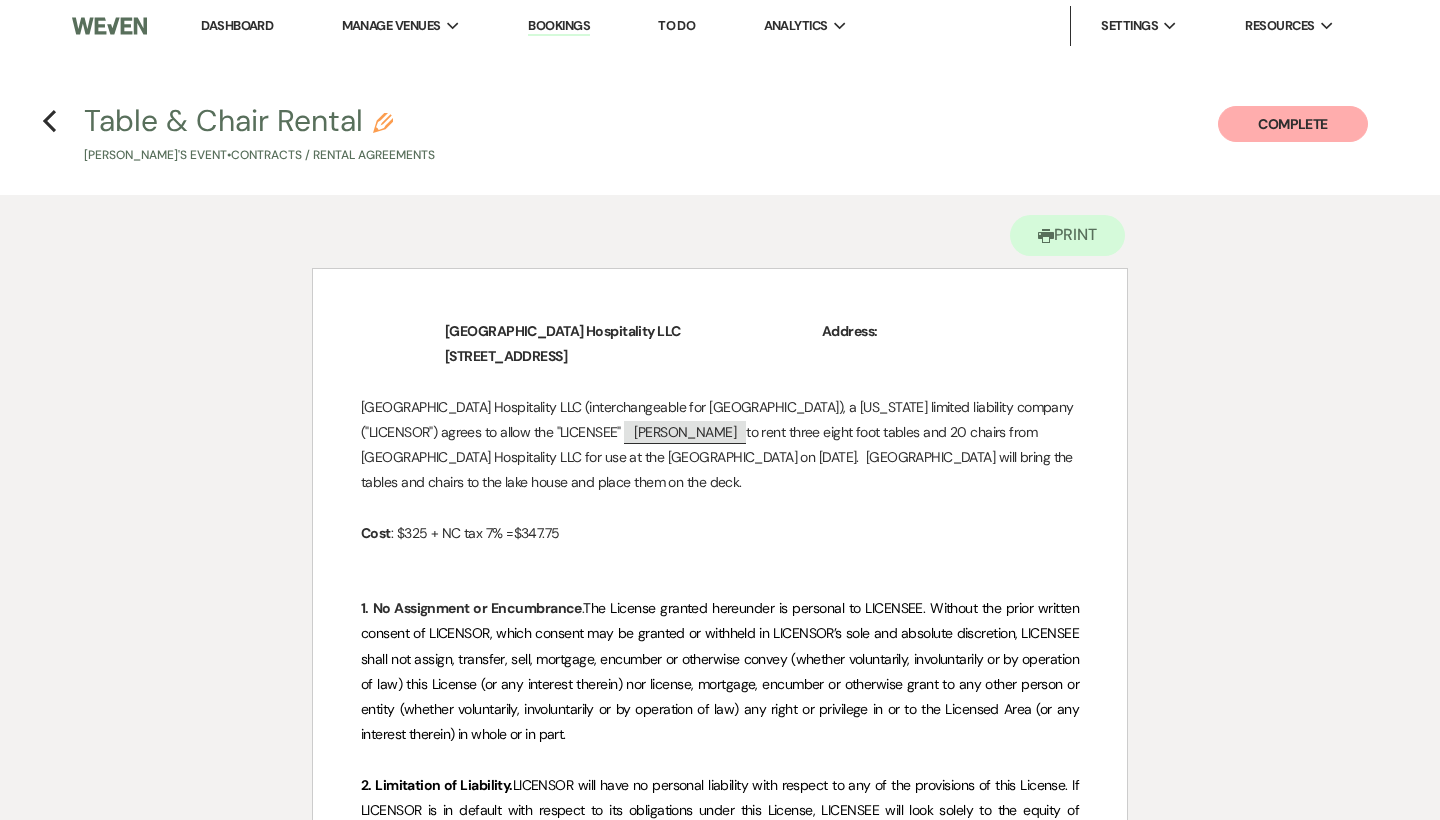 scroll, scrollTop: 0, scrollLeft: 0, axis: both 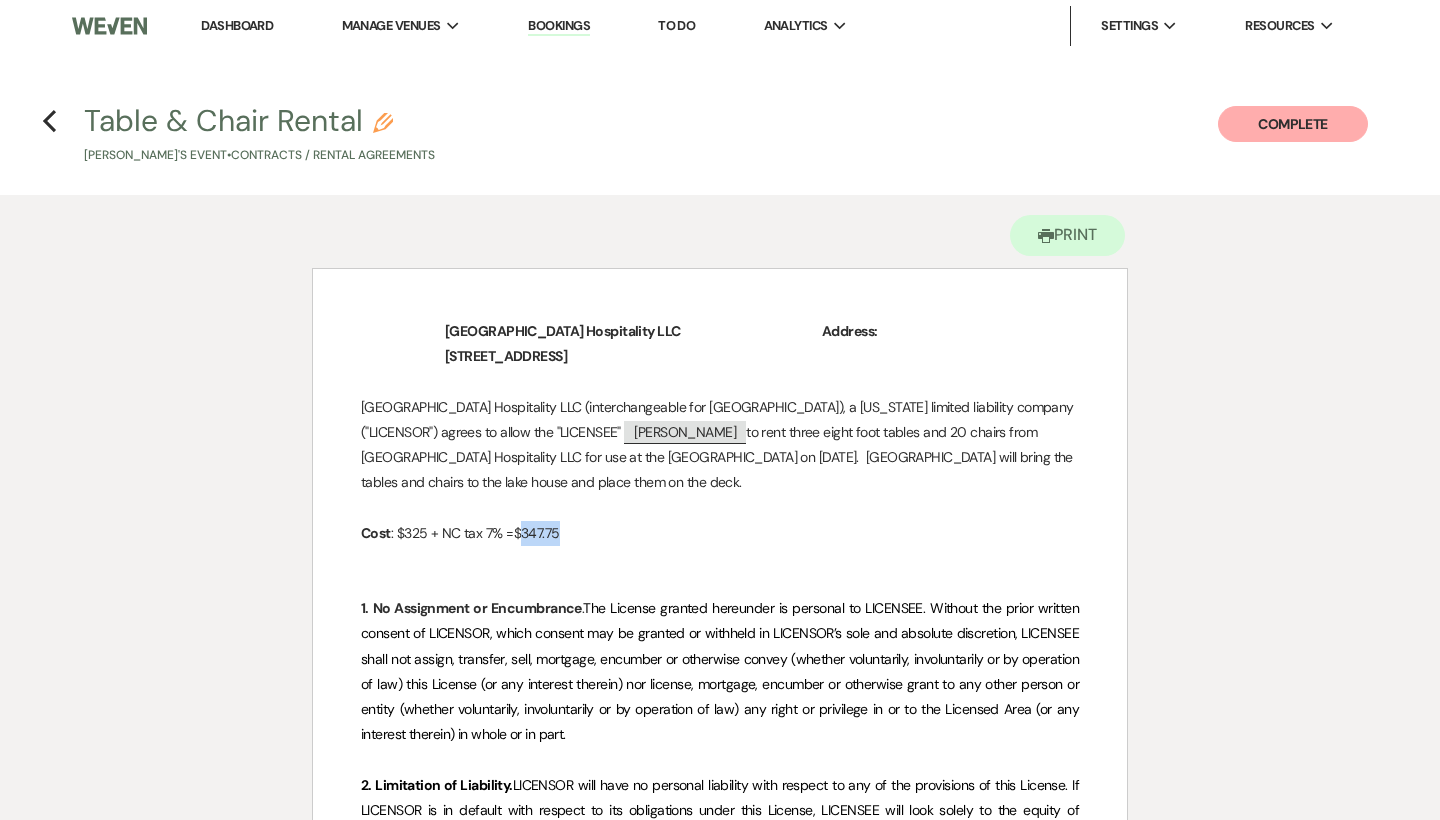 drag, startPoint x: 518, startPoint y: 532, endPoint x: 596, endPoint y: 532, distance: 78 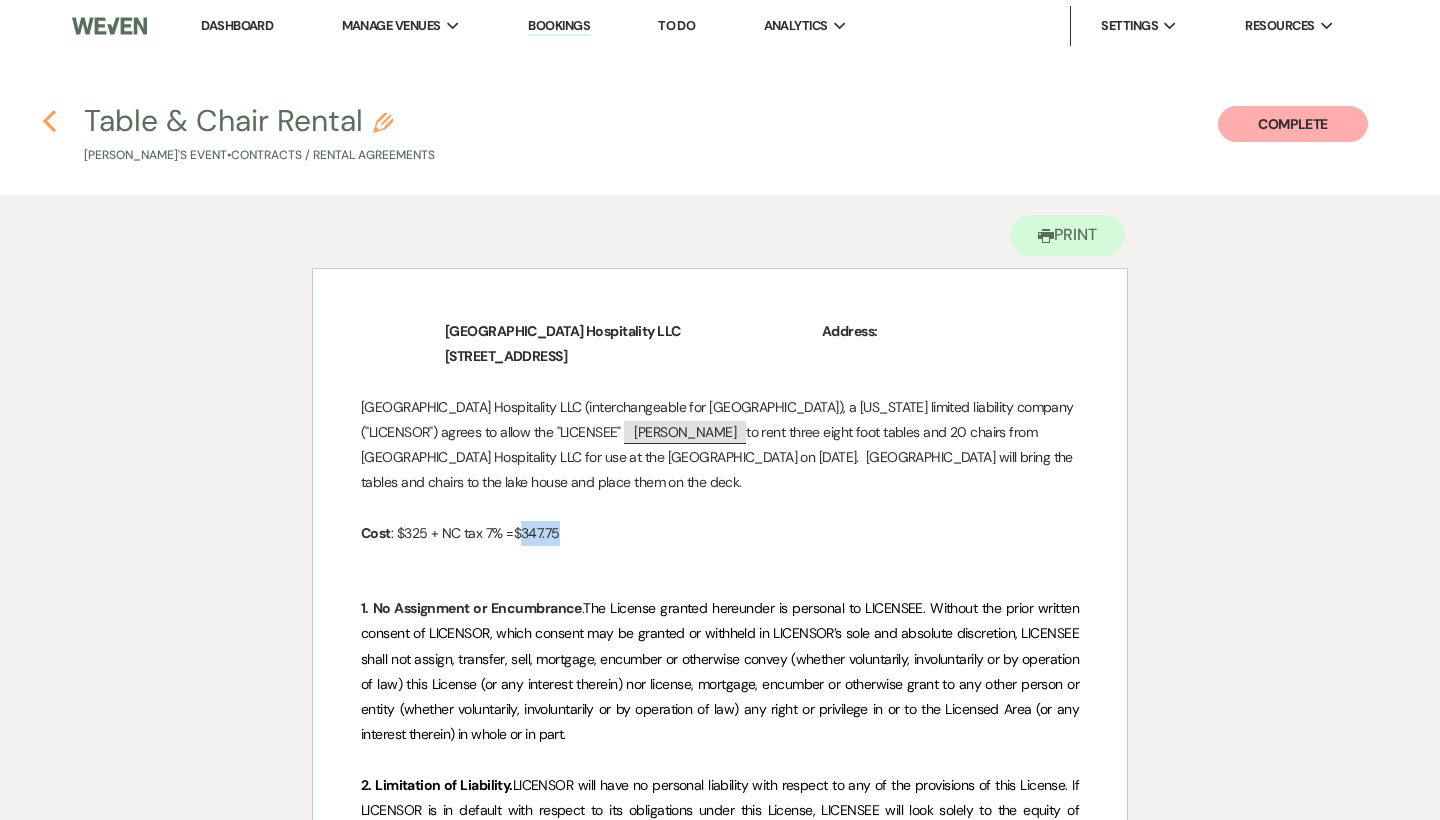 click on "Previous" 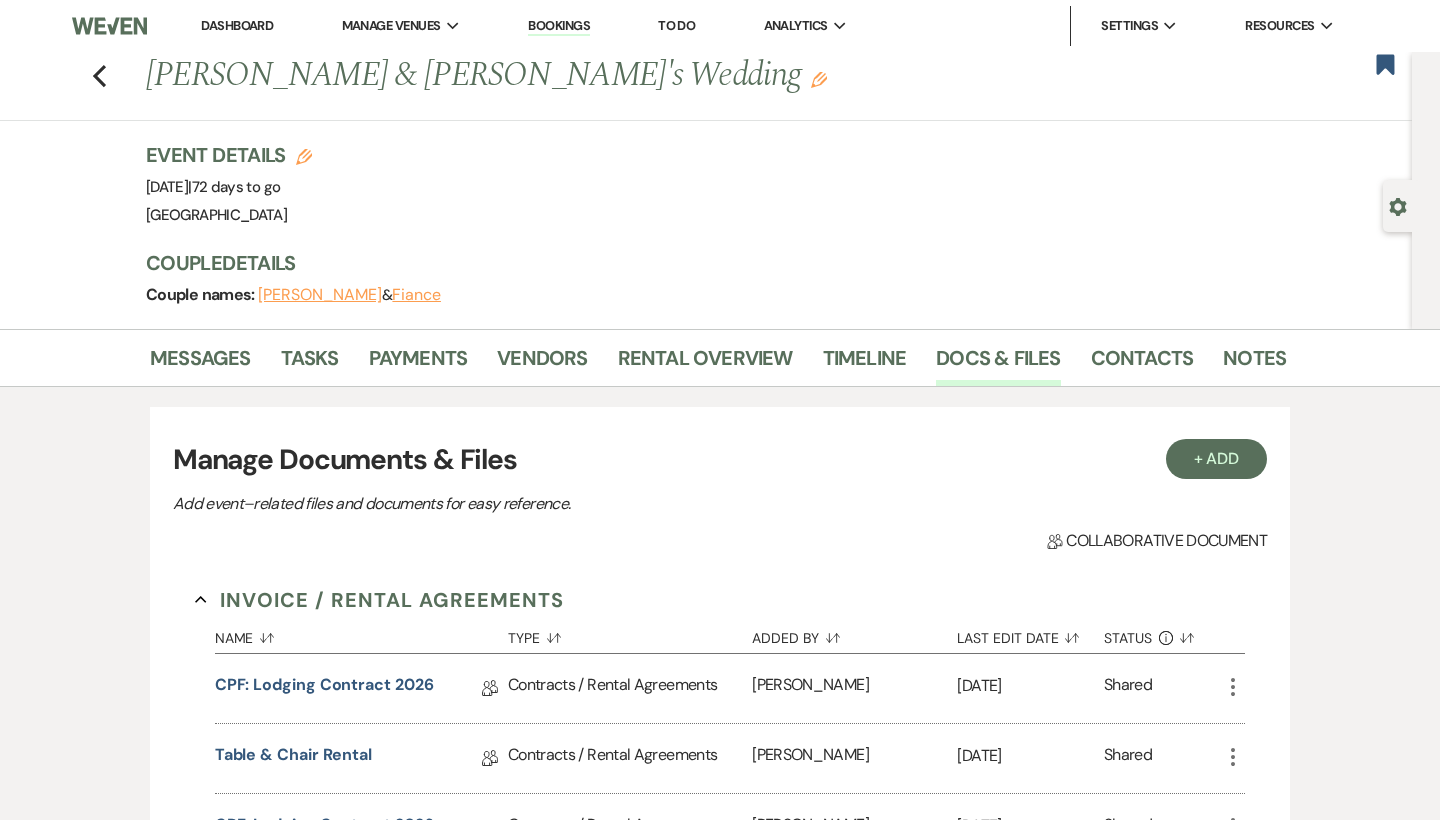 scroll, scrollTop: 213, scrollLeft: 0, axis: vertical 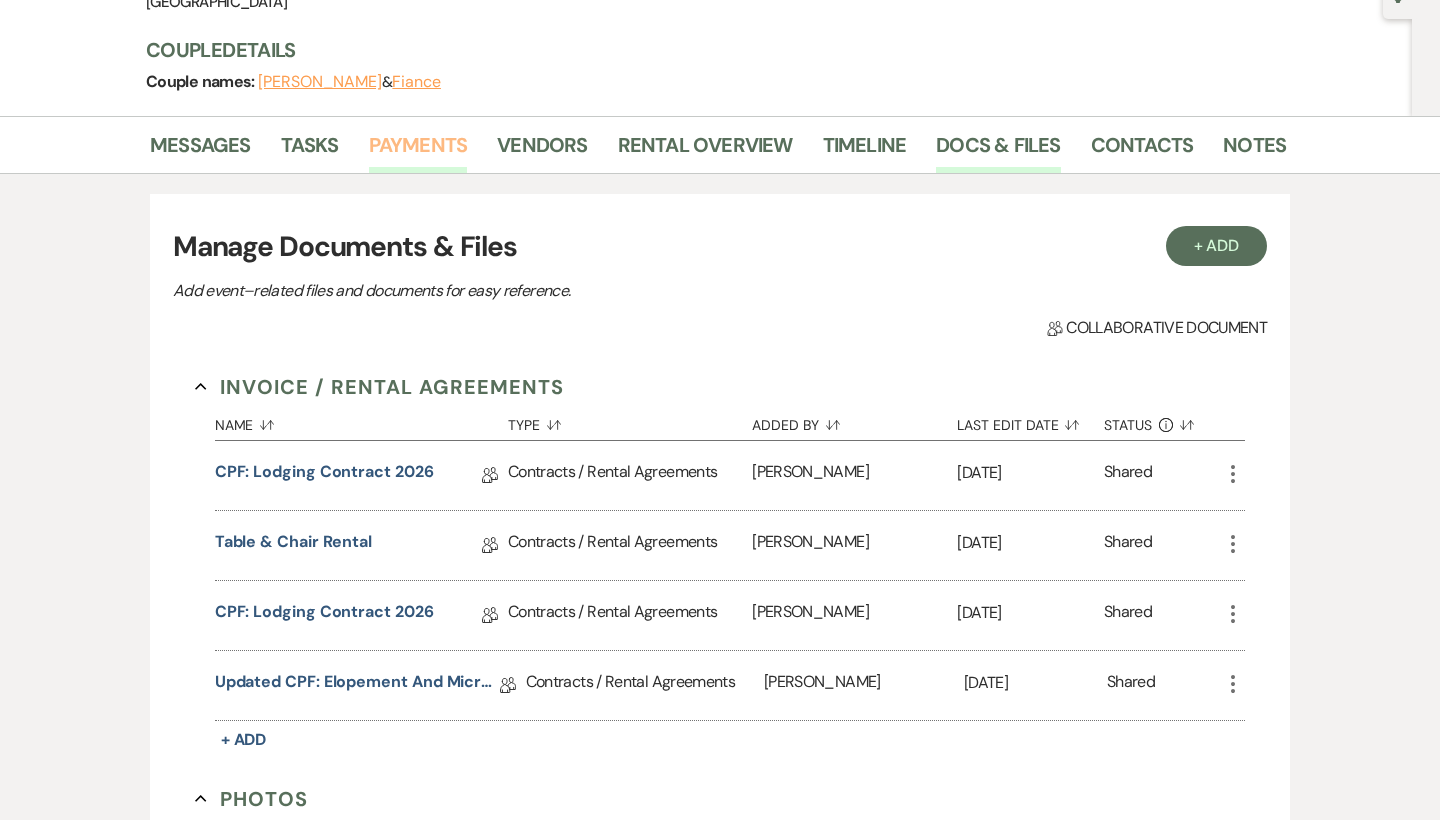click on "Payments" at bounding box center [418, 151] 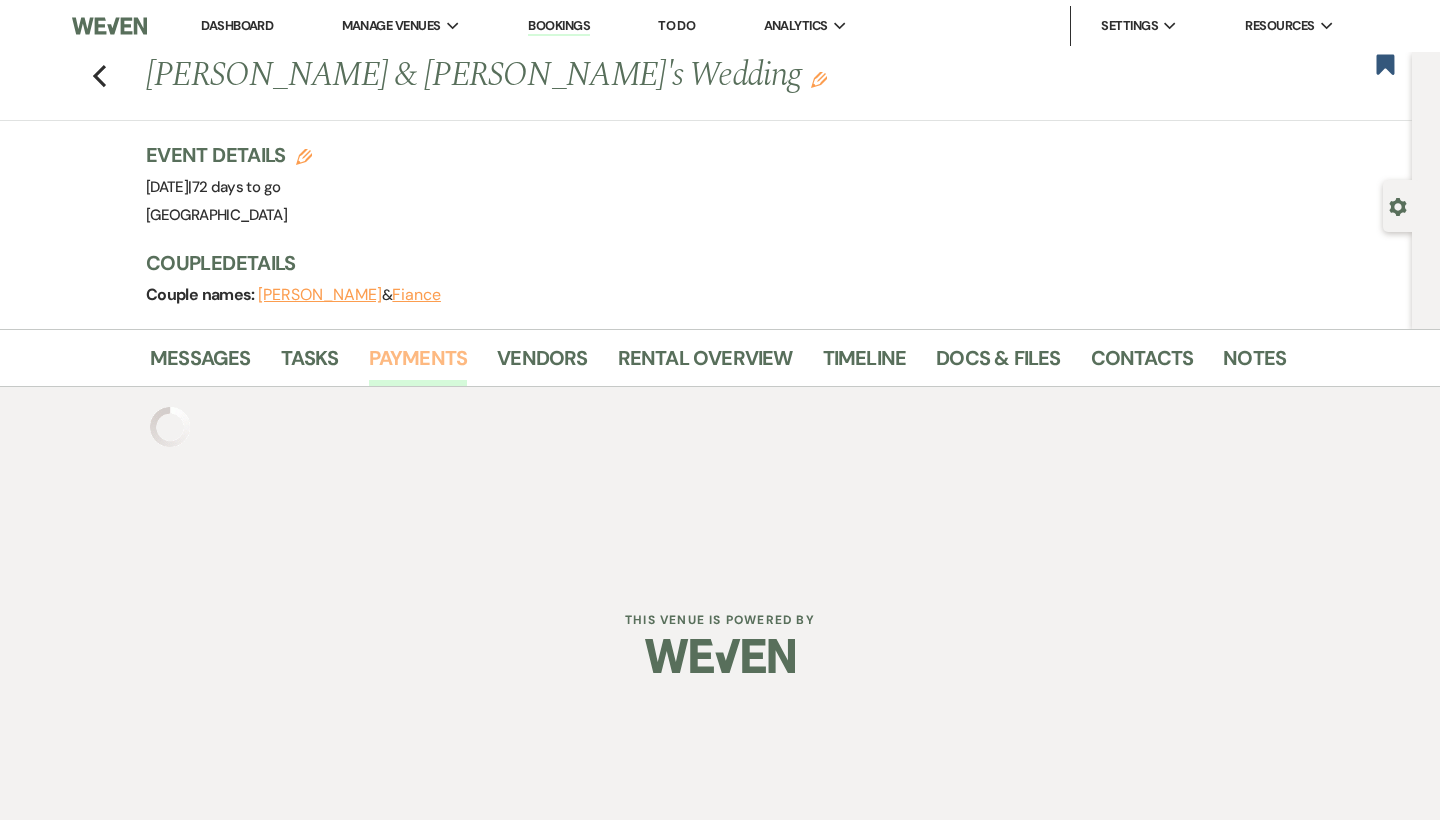 scroll, scrollTop: 0, scrollLeft: 0, axis: both 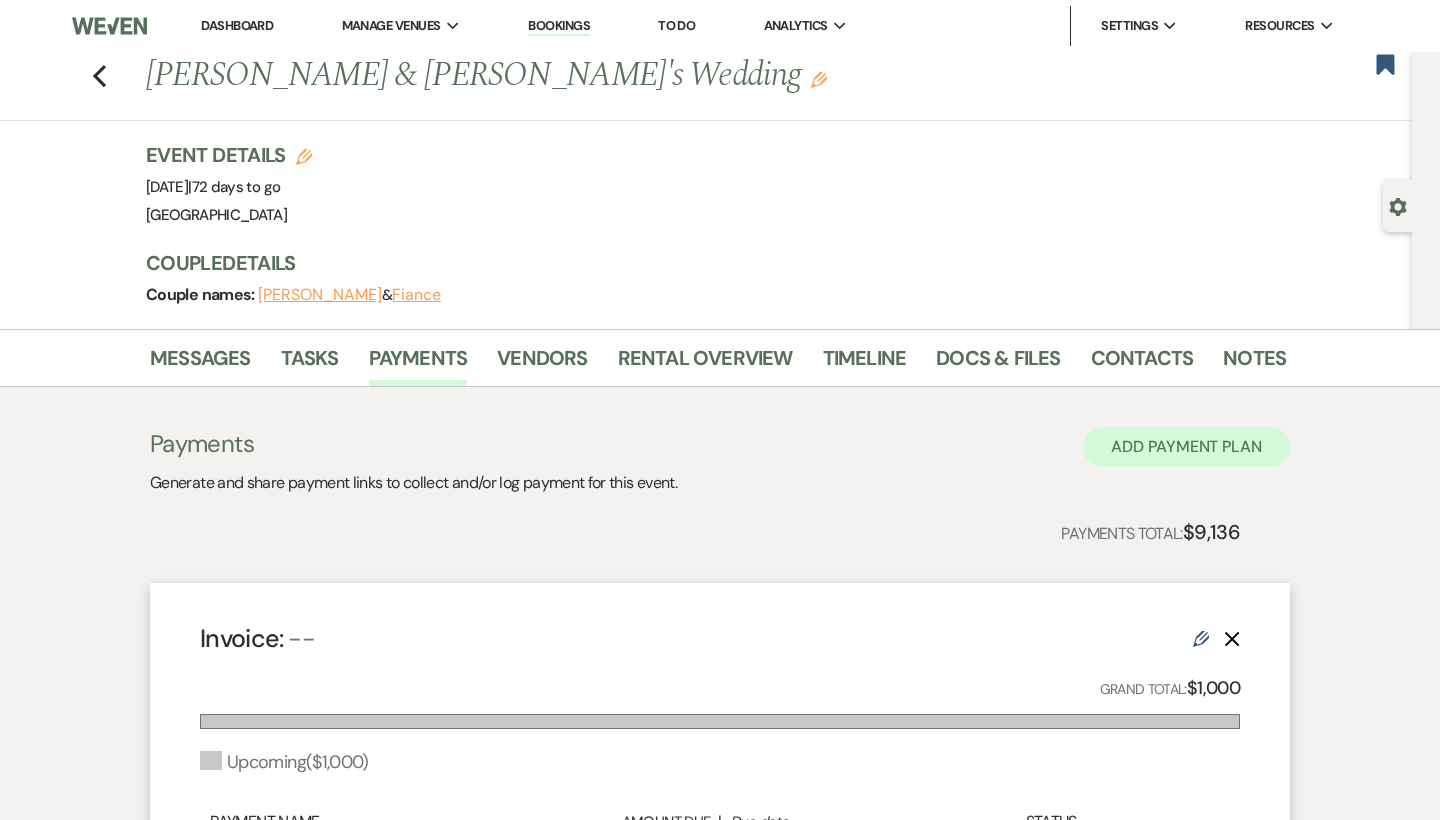 click on "Add Payment Plan" at bounding box center (1186, 447) 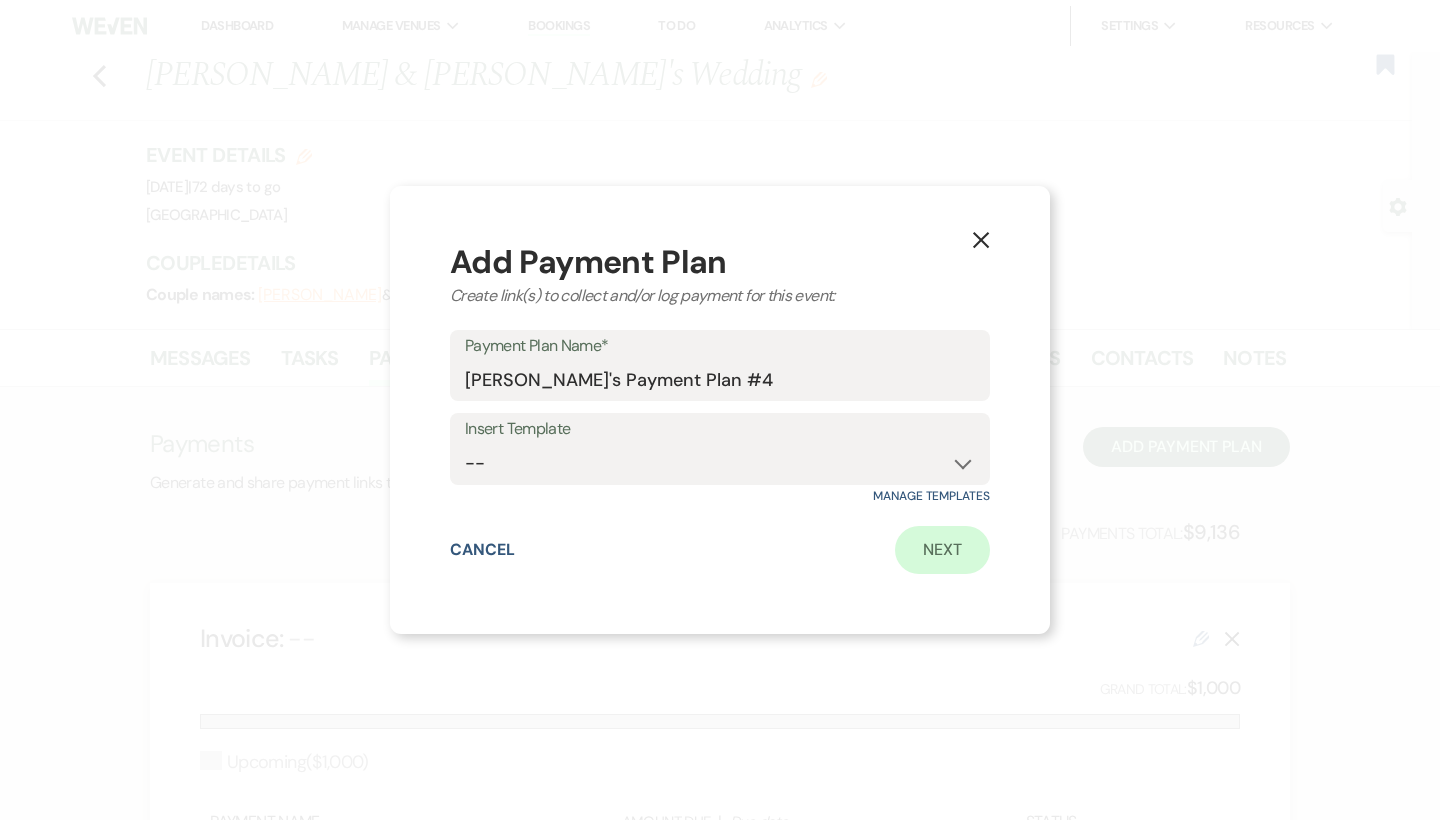 click on "Next" at bounding box center (942, 550) 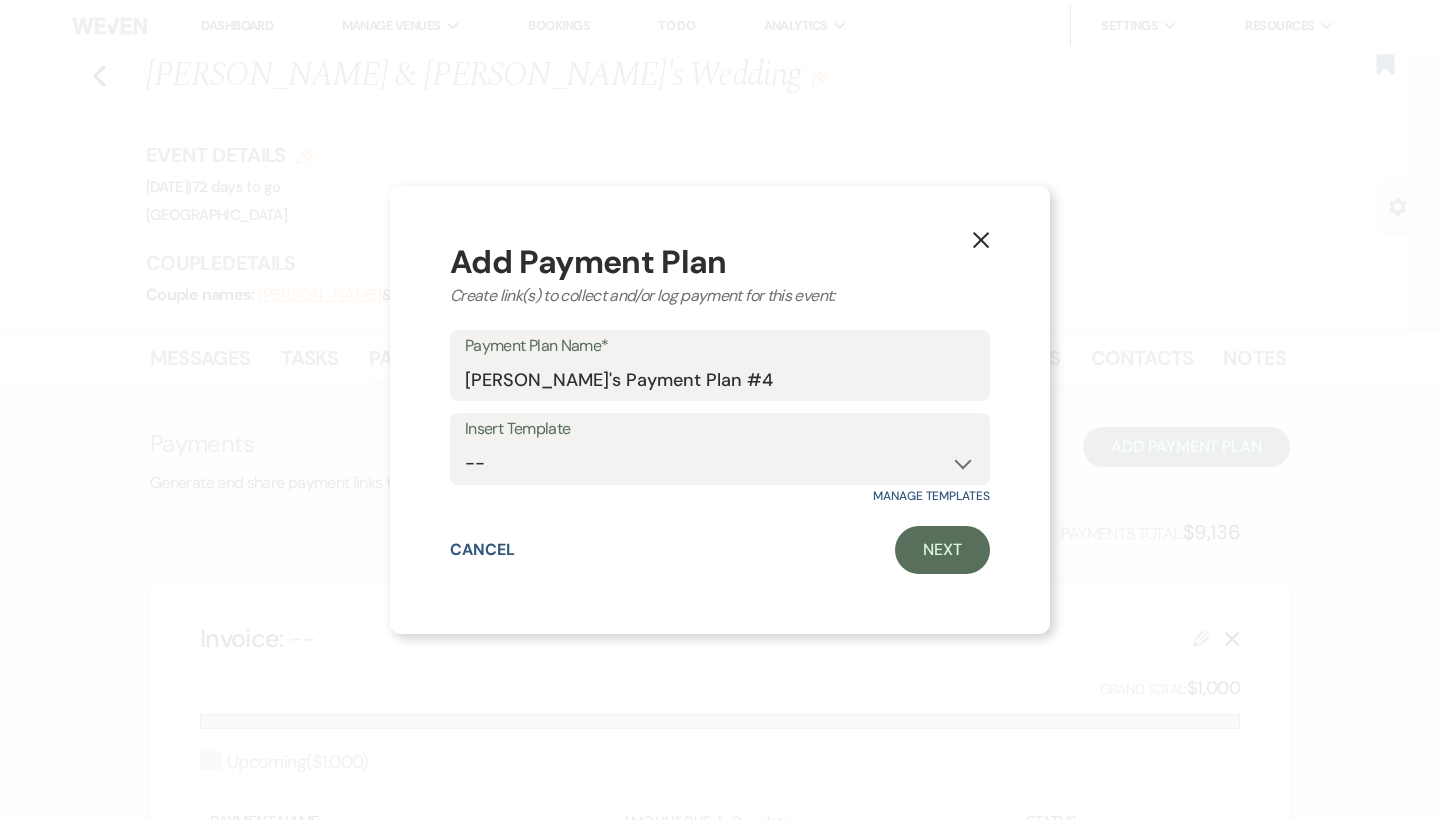 select on "2" 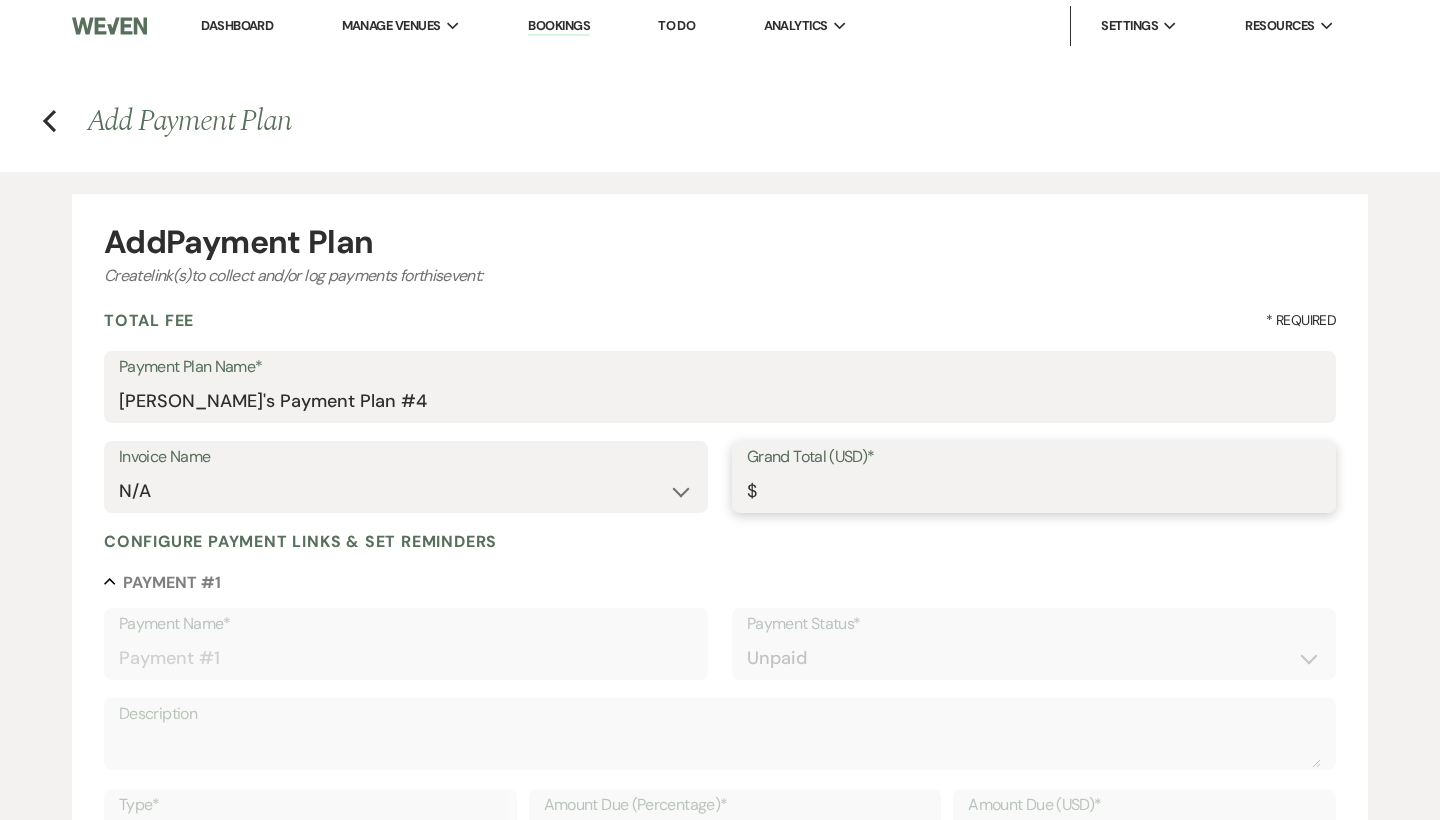 click on "Grand Total (USD)*" at bounding box center (1034, 491) 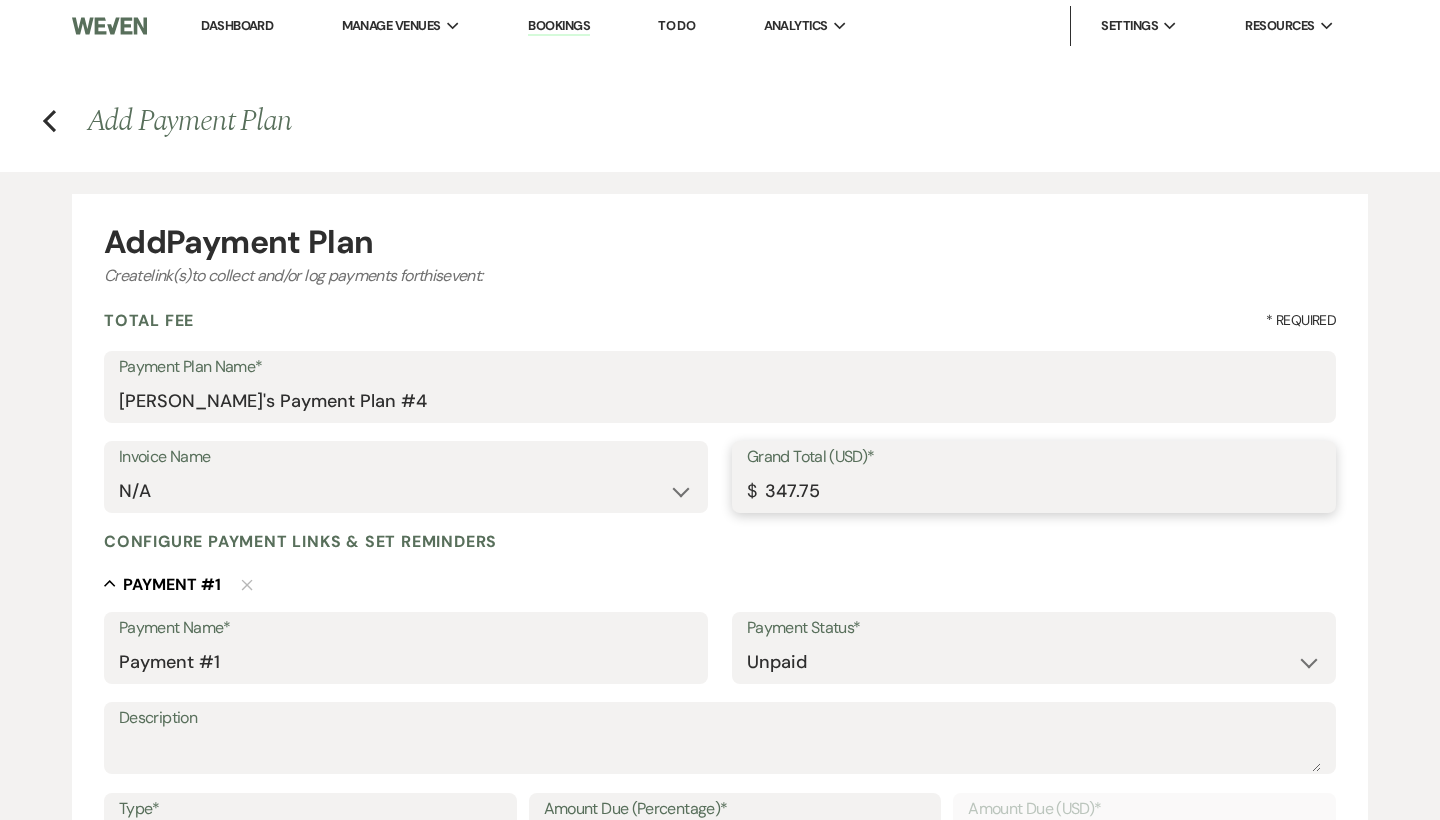 type on "347.75" 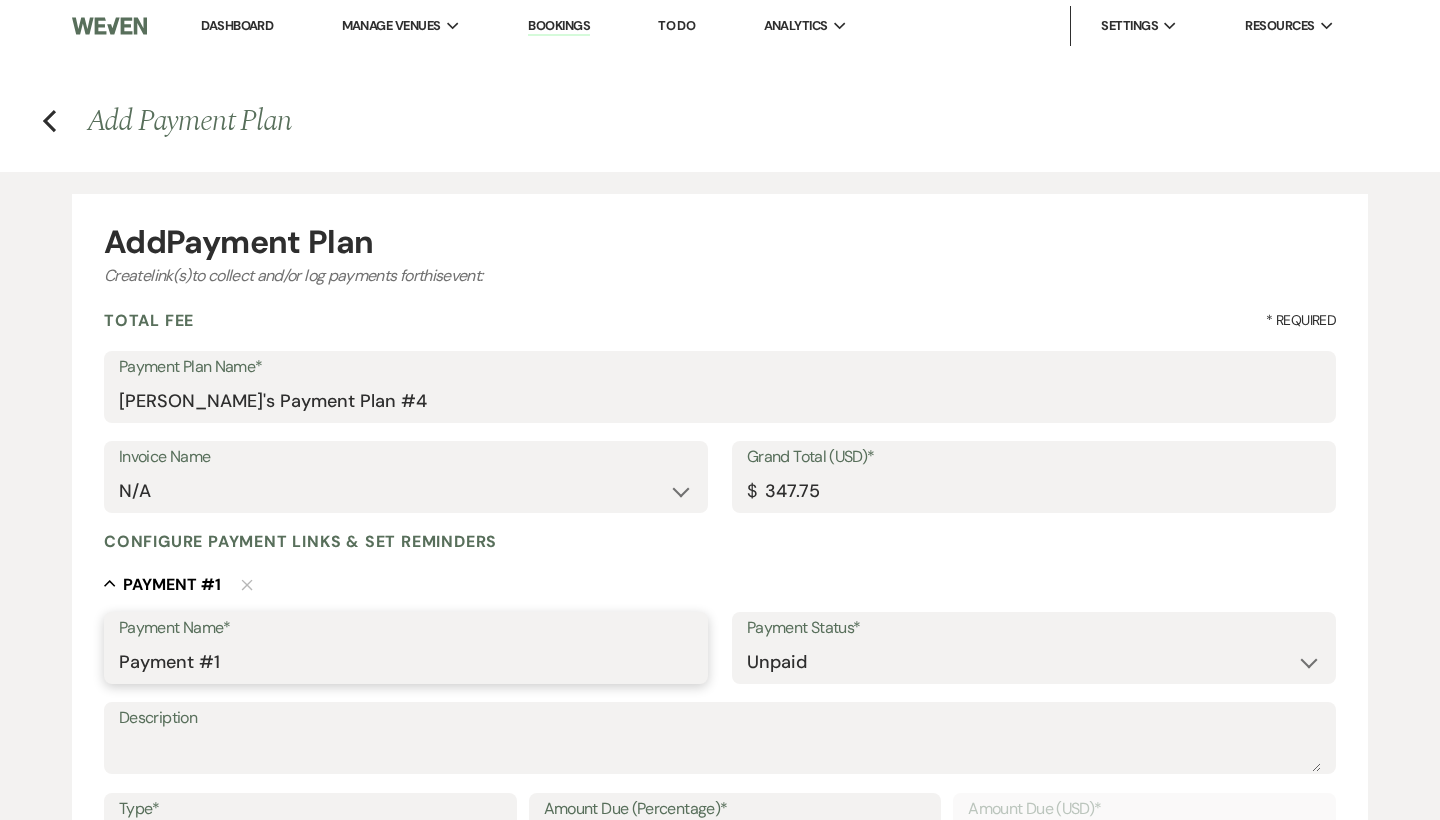 drag, startPoint x: 367, startPoint y: 650, endPoint x: 0, endPoint y: 651, distance: 367.00137 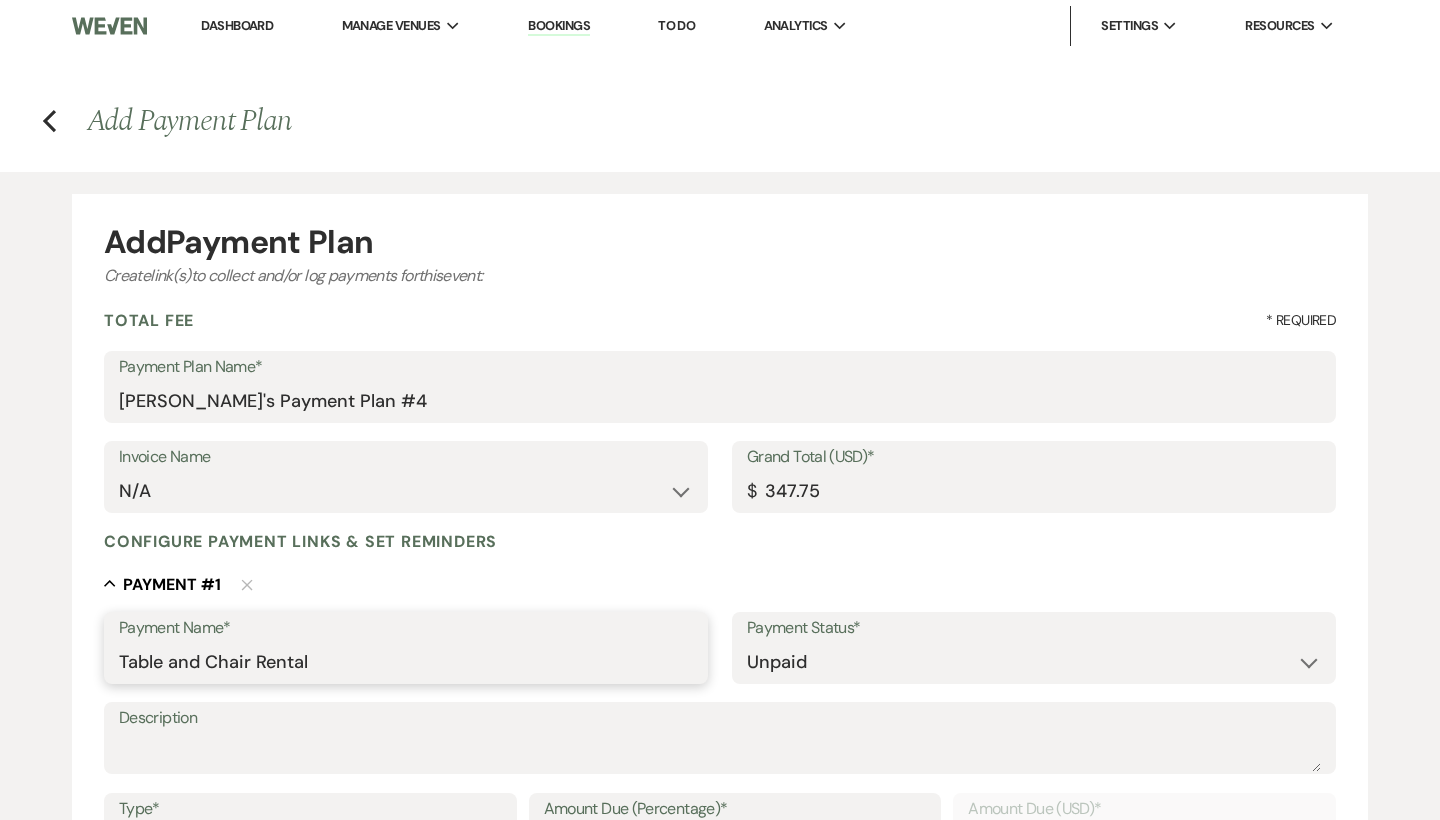 drag, startPoint x: 347, startPoint y: 658, endPoint x: 61, endPoint y: 651, distance: 286.08566 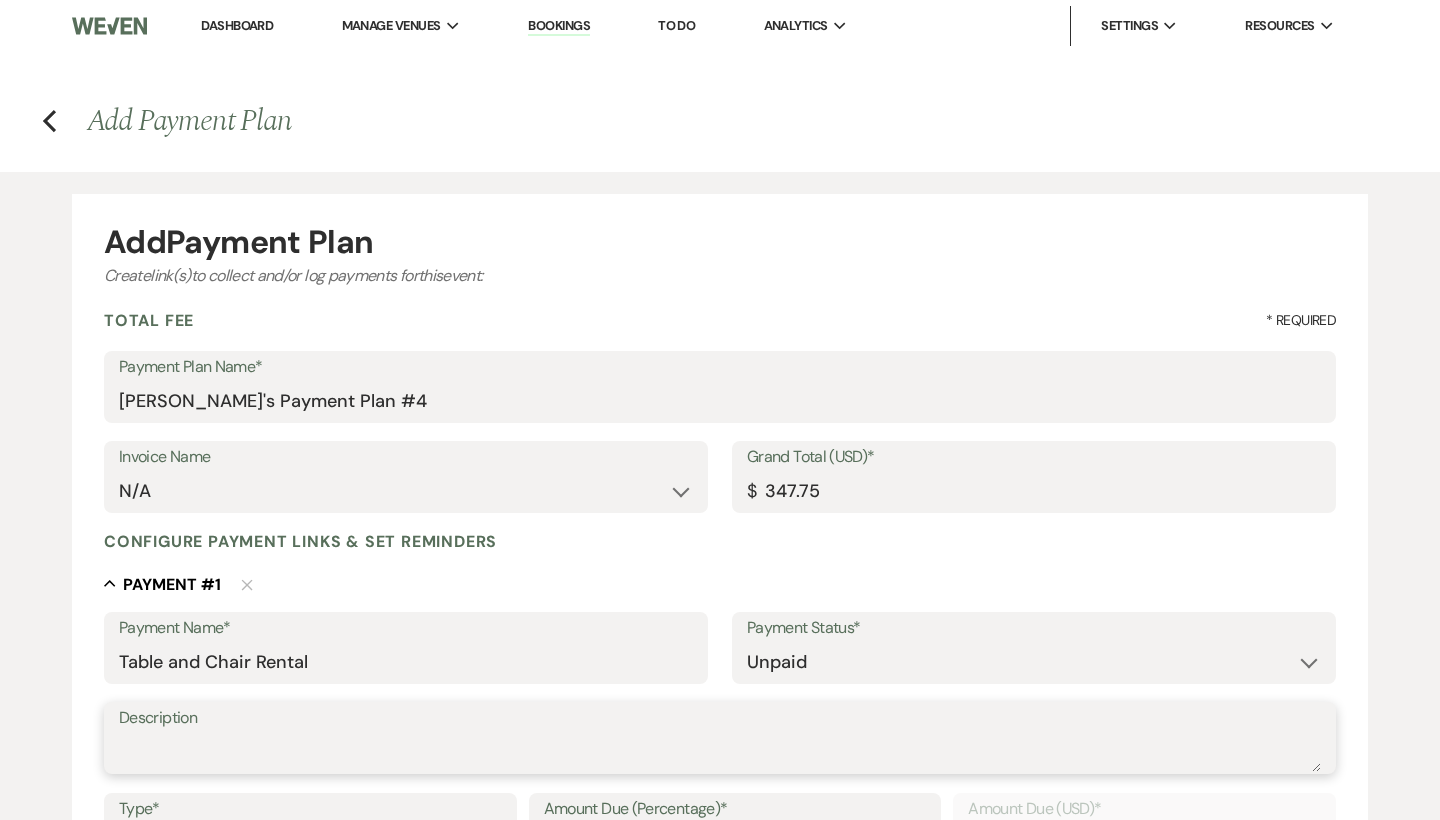 click on "Description" at bounding box center (720, 752) 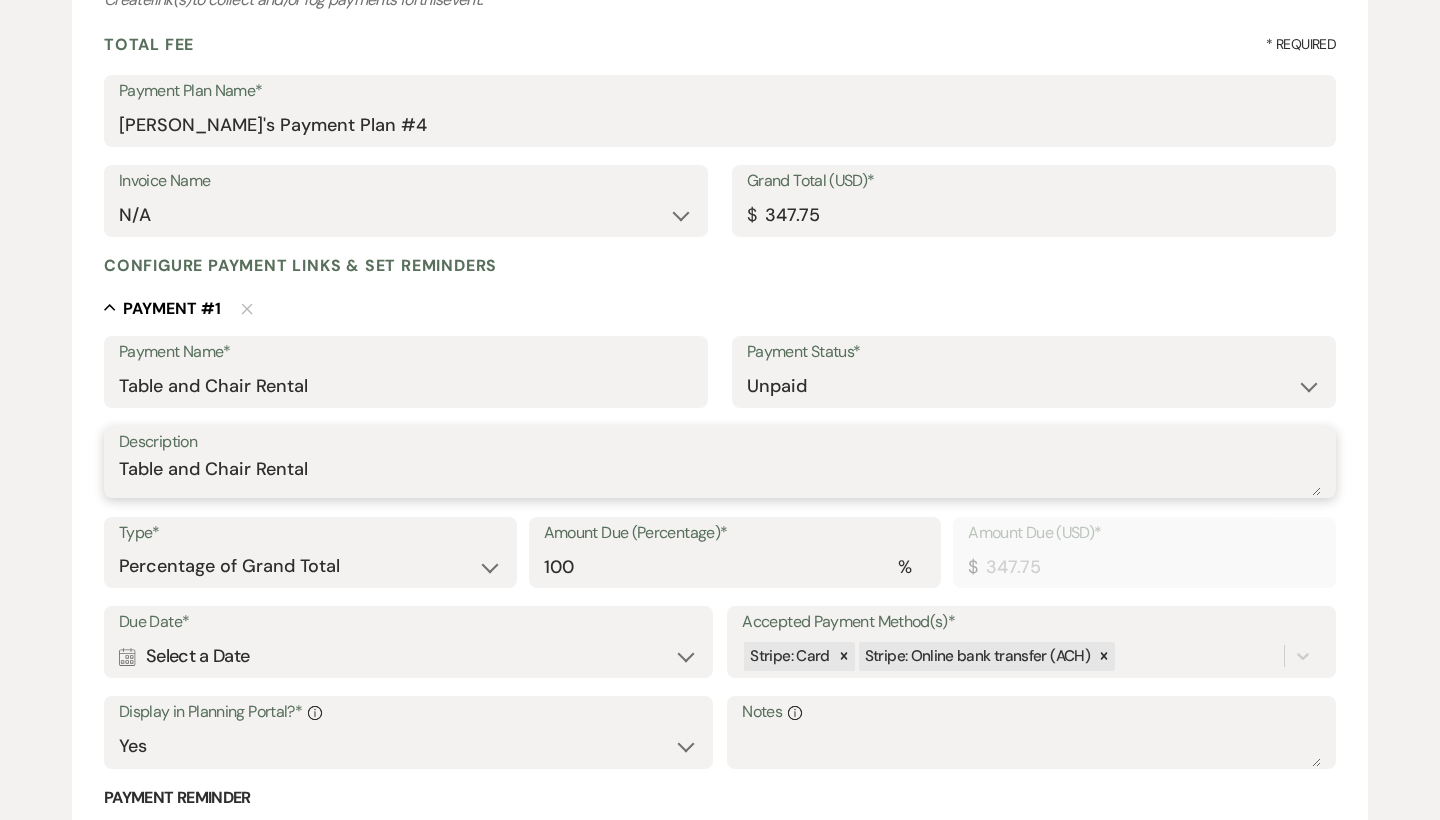 scroll, scrollTop: 352, scrollLeft: 0, axis: vertical 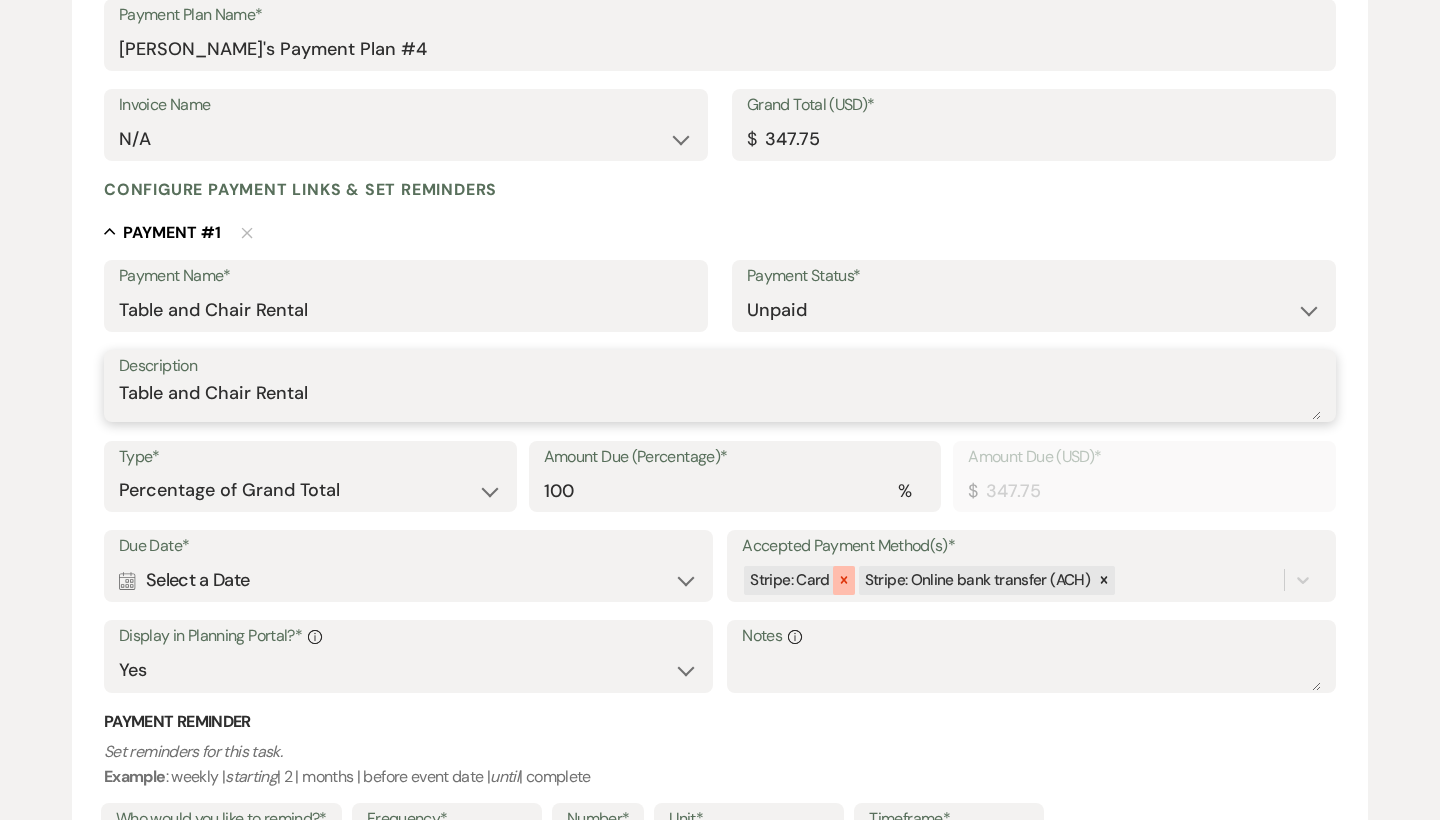 click 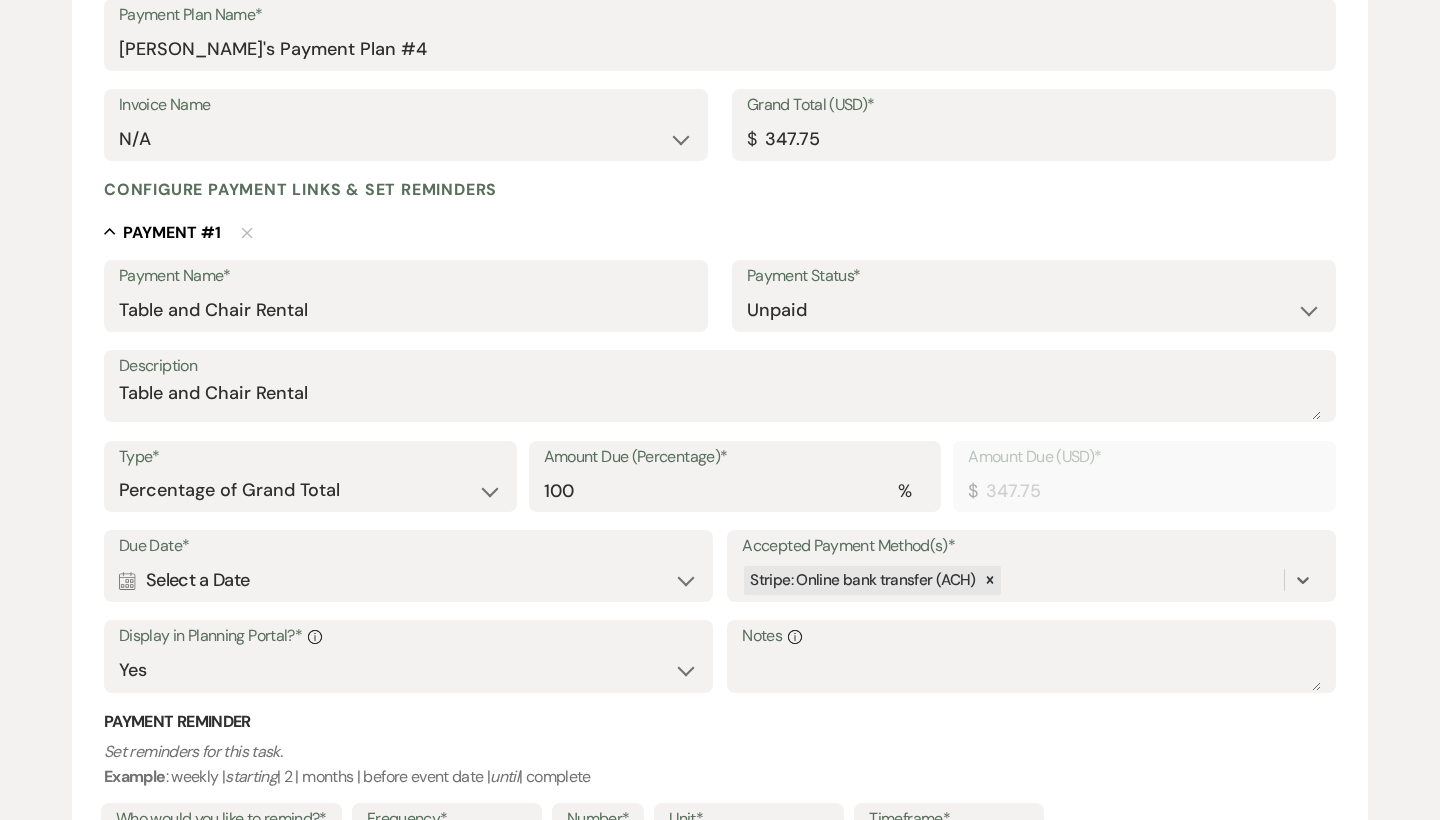 click on "Calendar Select a Date Expand" at bounding box center [408, 580] 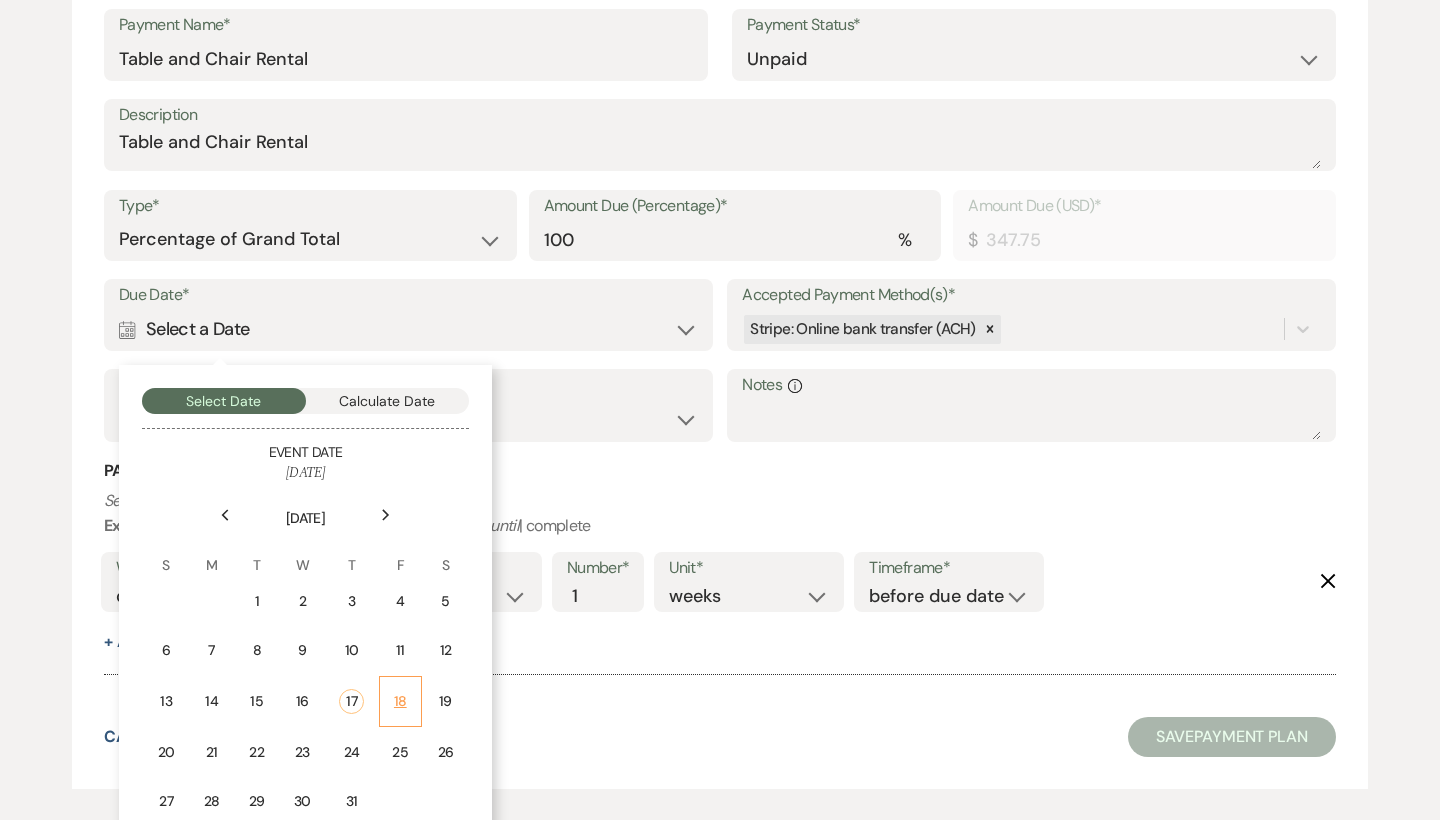 click on "18" at bounding box center (400, 701) 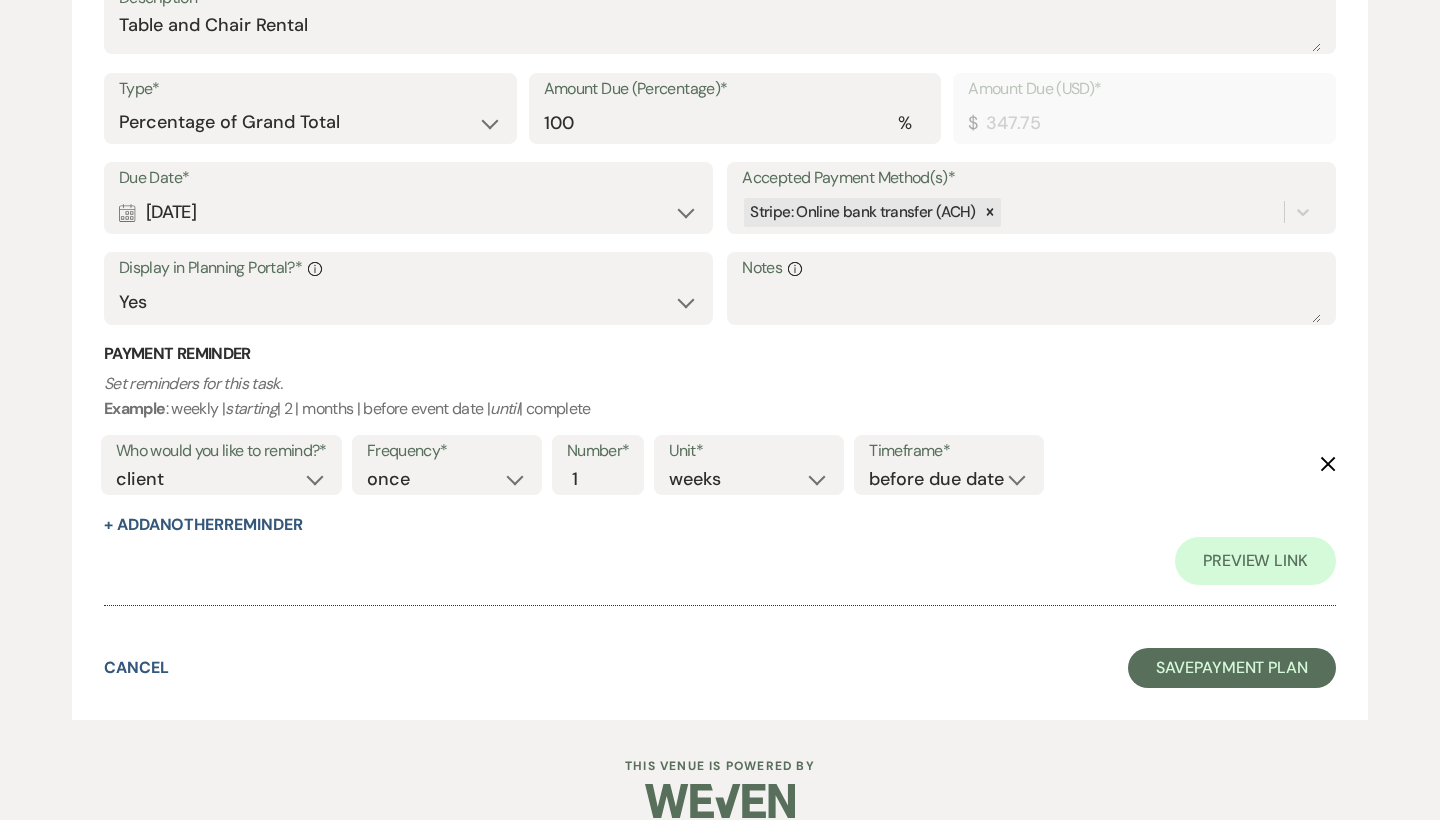 scroll, scrollTop: 719, scrollLeft: 0, axis: vertical 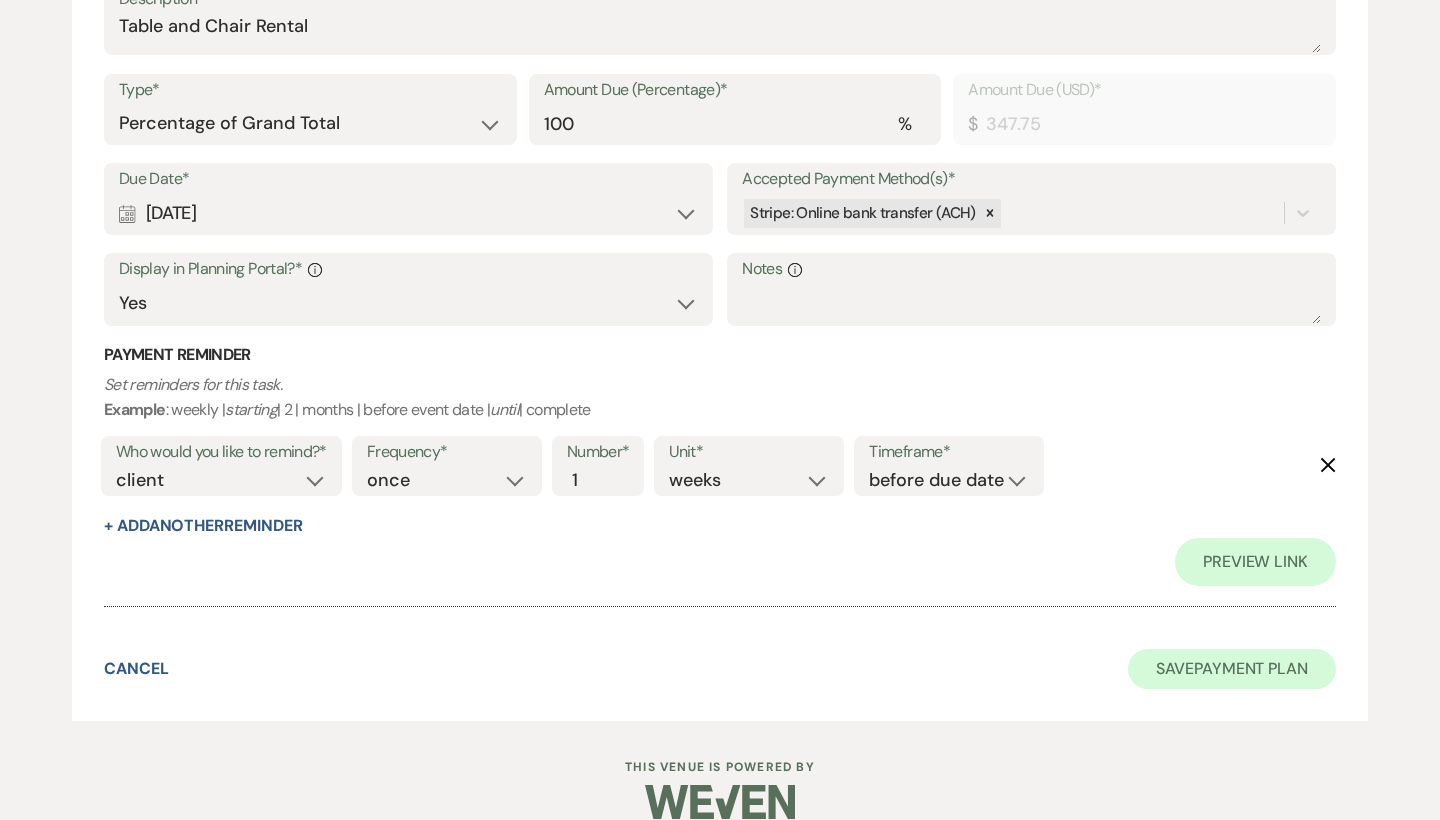 click on "Save  Payment Plan" at bounding box center (1232, 669) 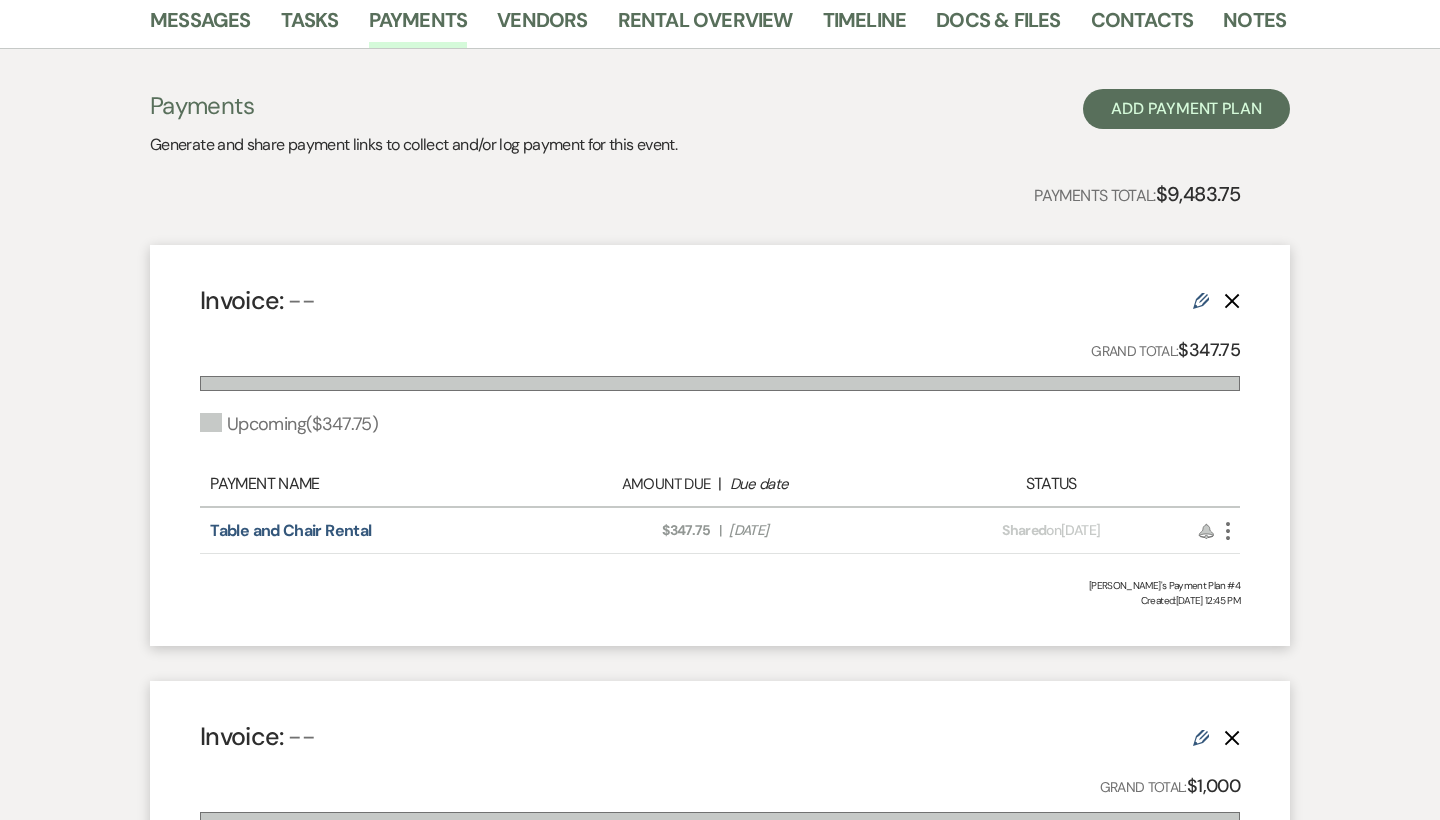 scroll, scrollTop: 352, scrollLeft: 0, axis: vertical 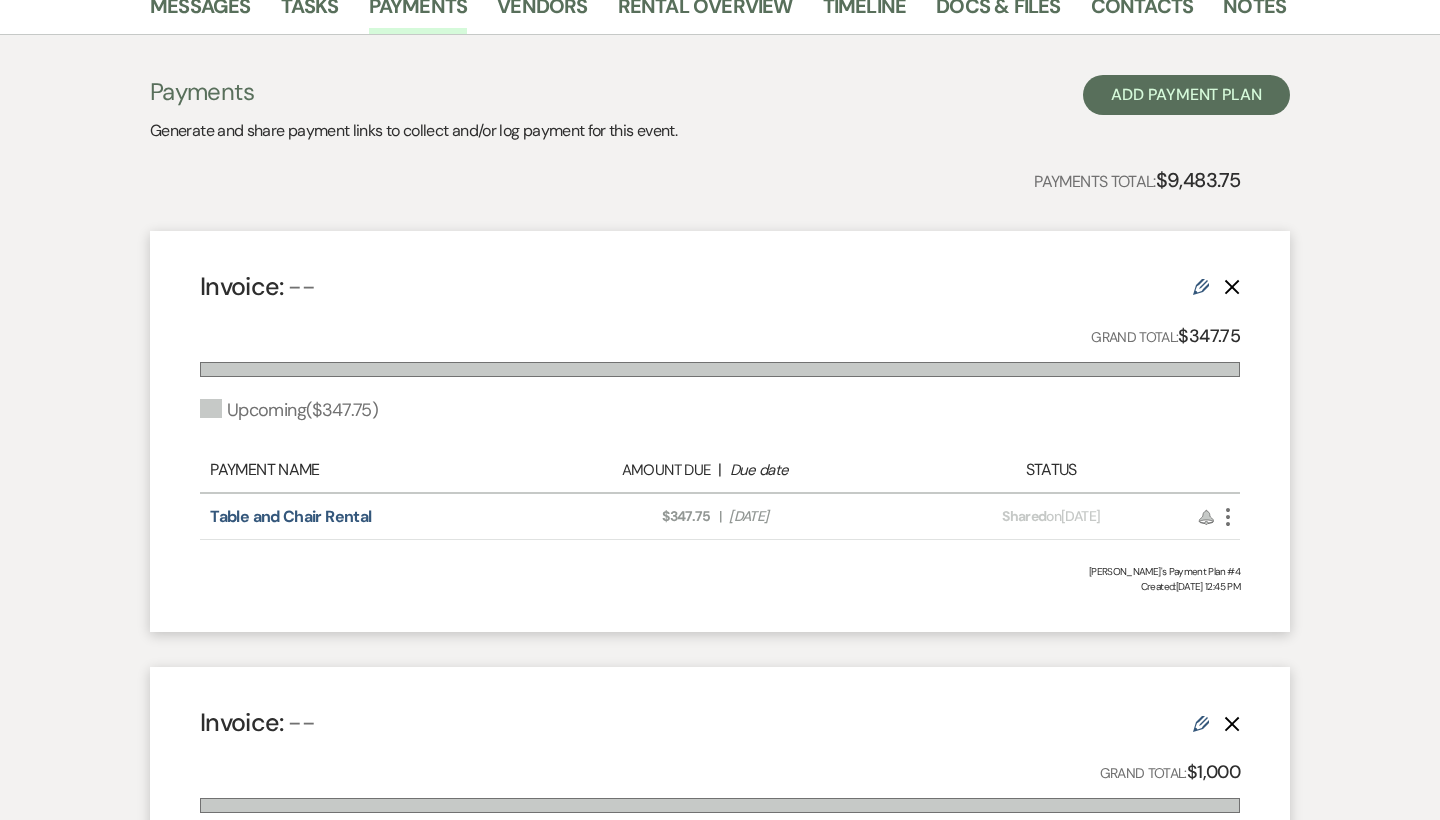 click on "More" 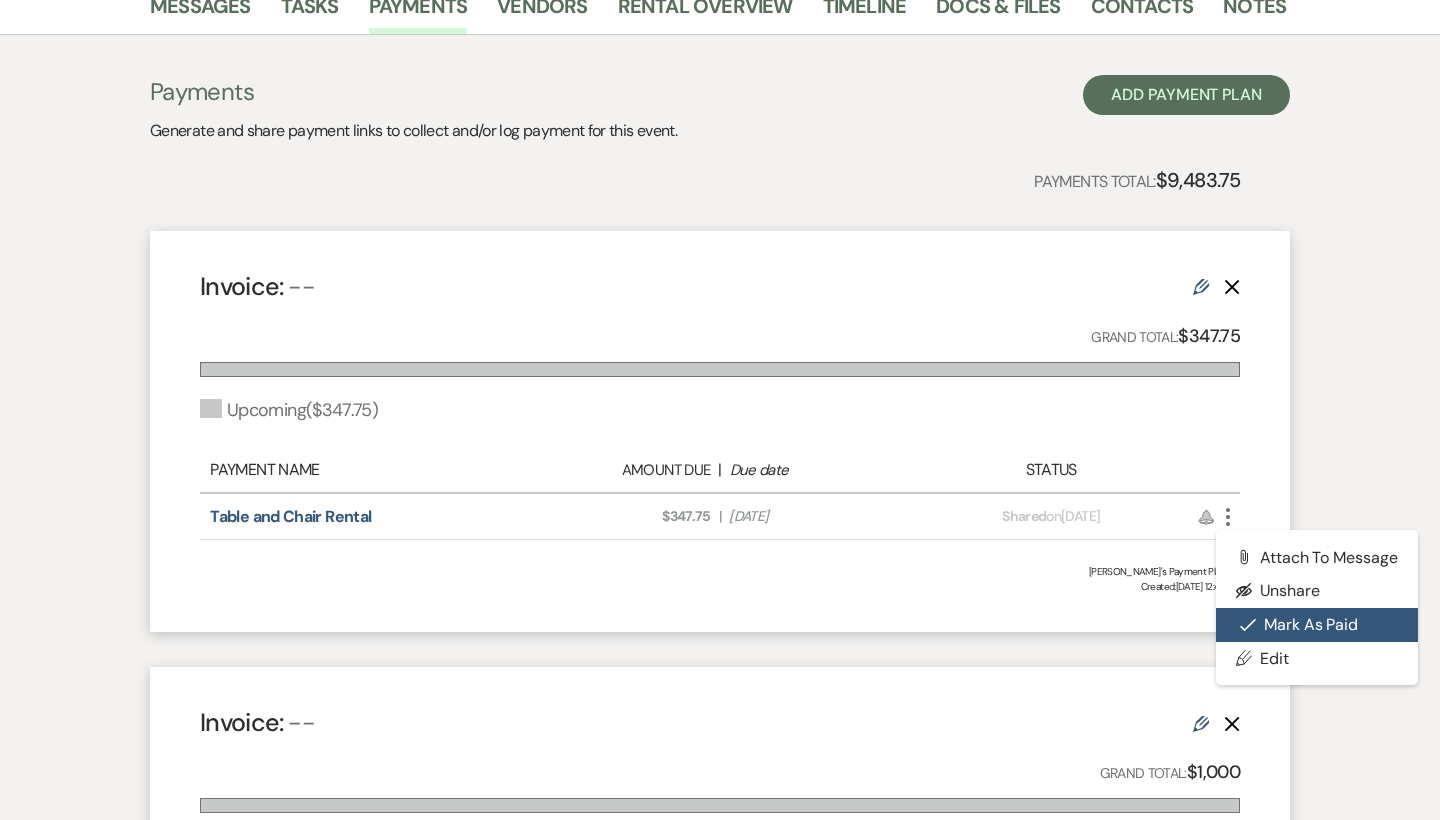 click on "Check Mark Mark as Paid" at bounding box center [1317, 625] 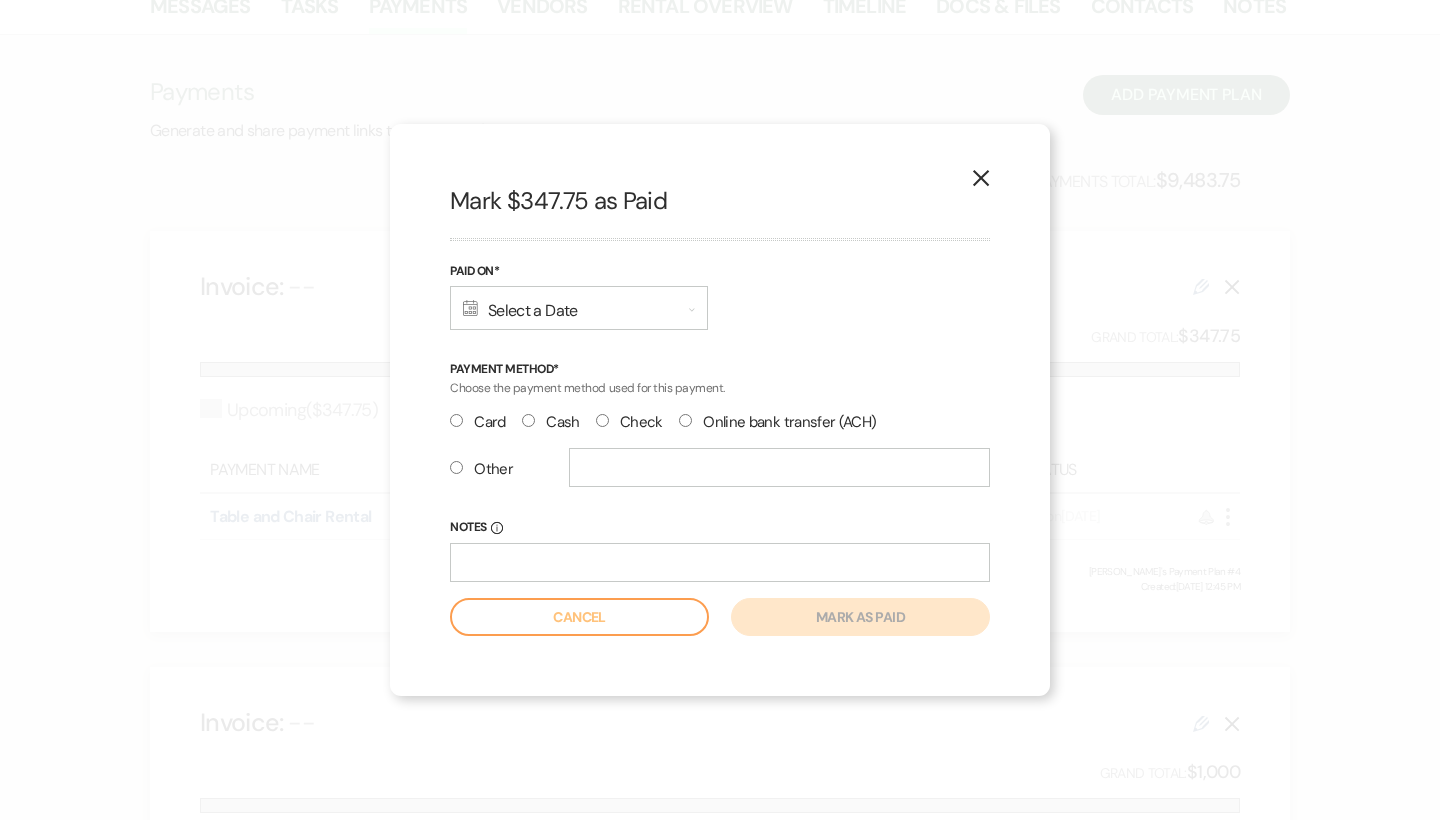 click on "Check" at bounding box center (629, 422) 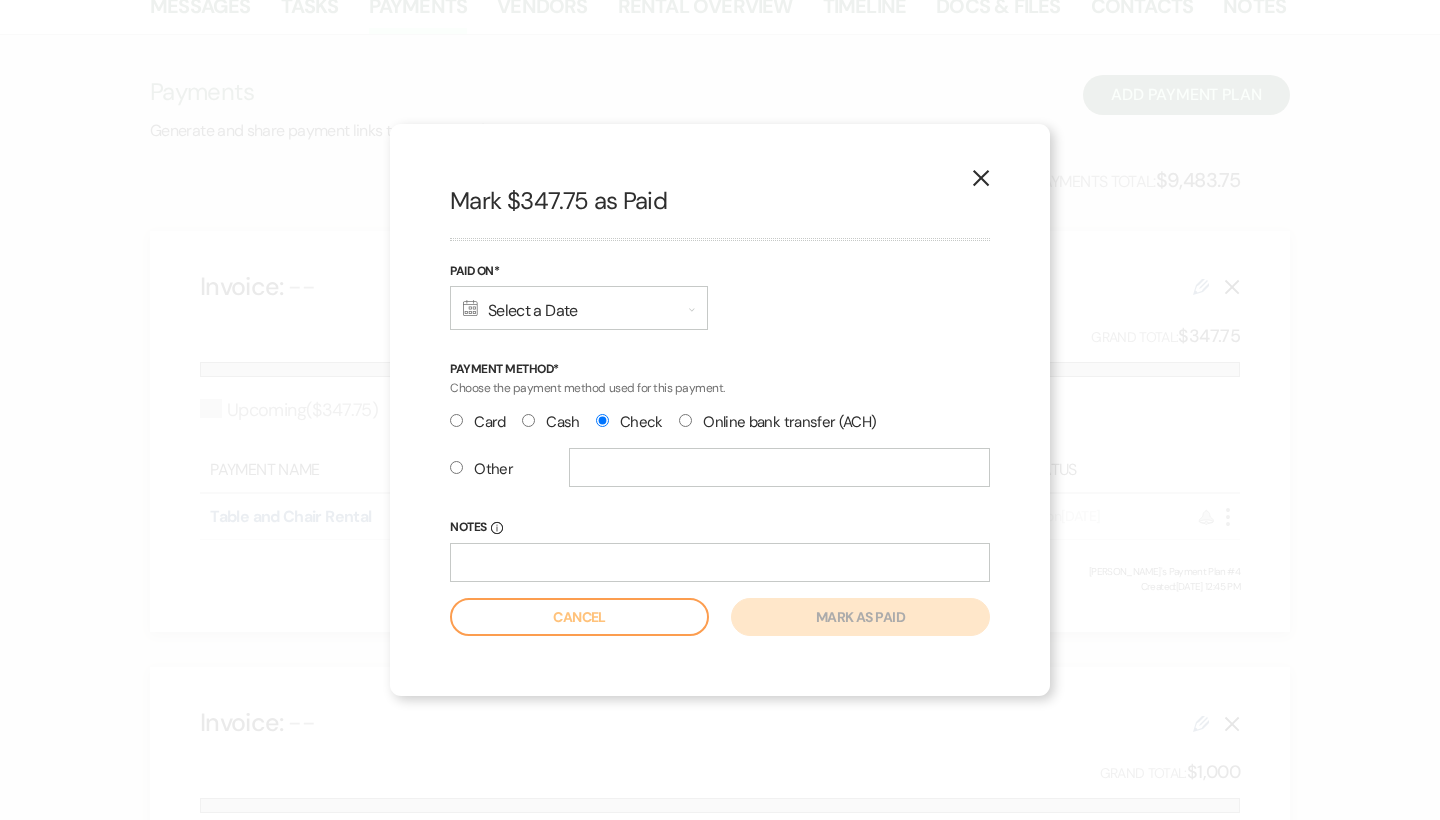 radio on "true" 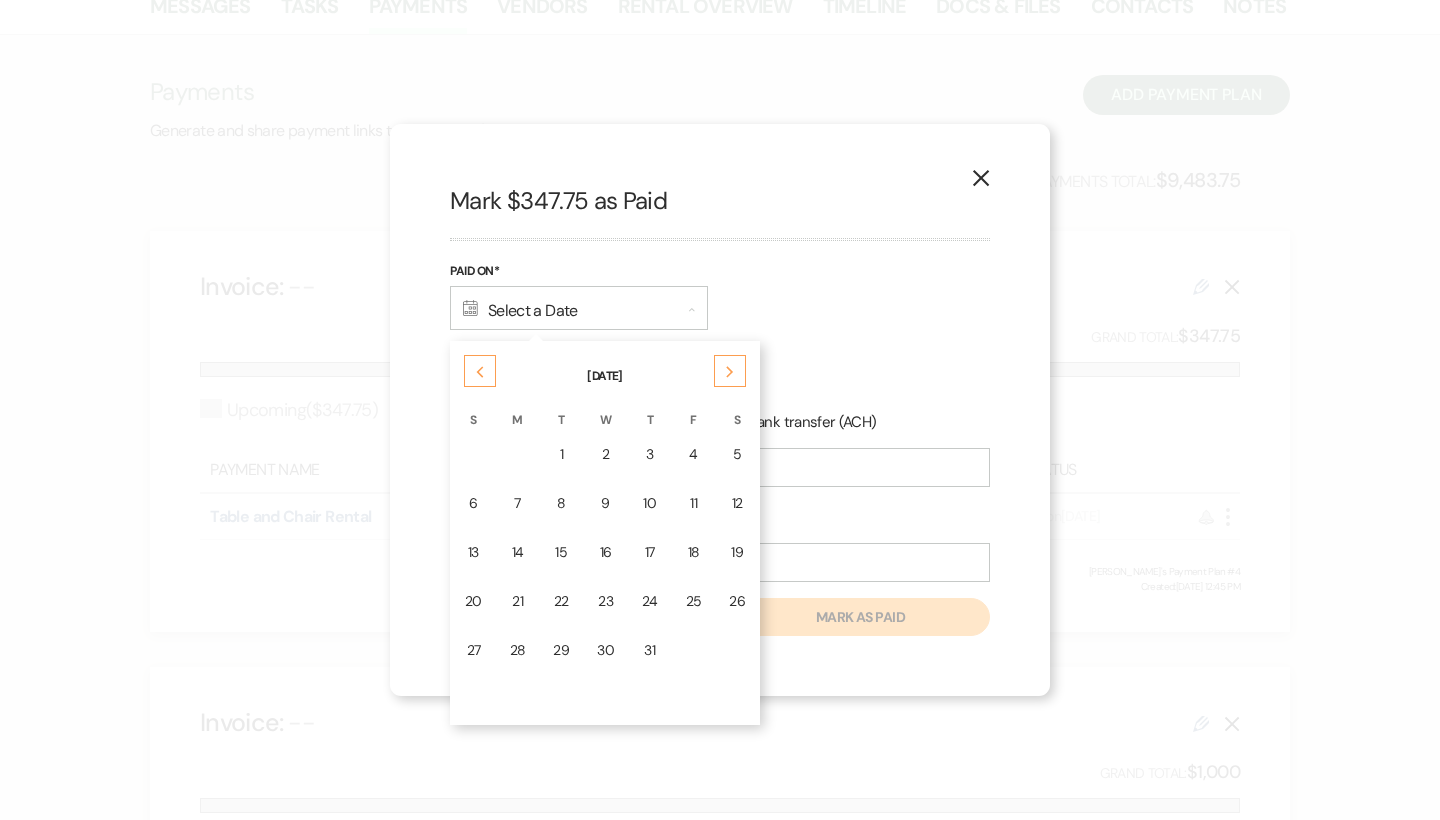 click on "Previous" at bounding box center (480, 371) 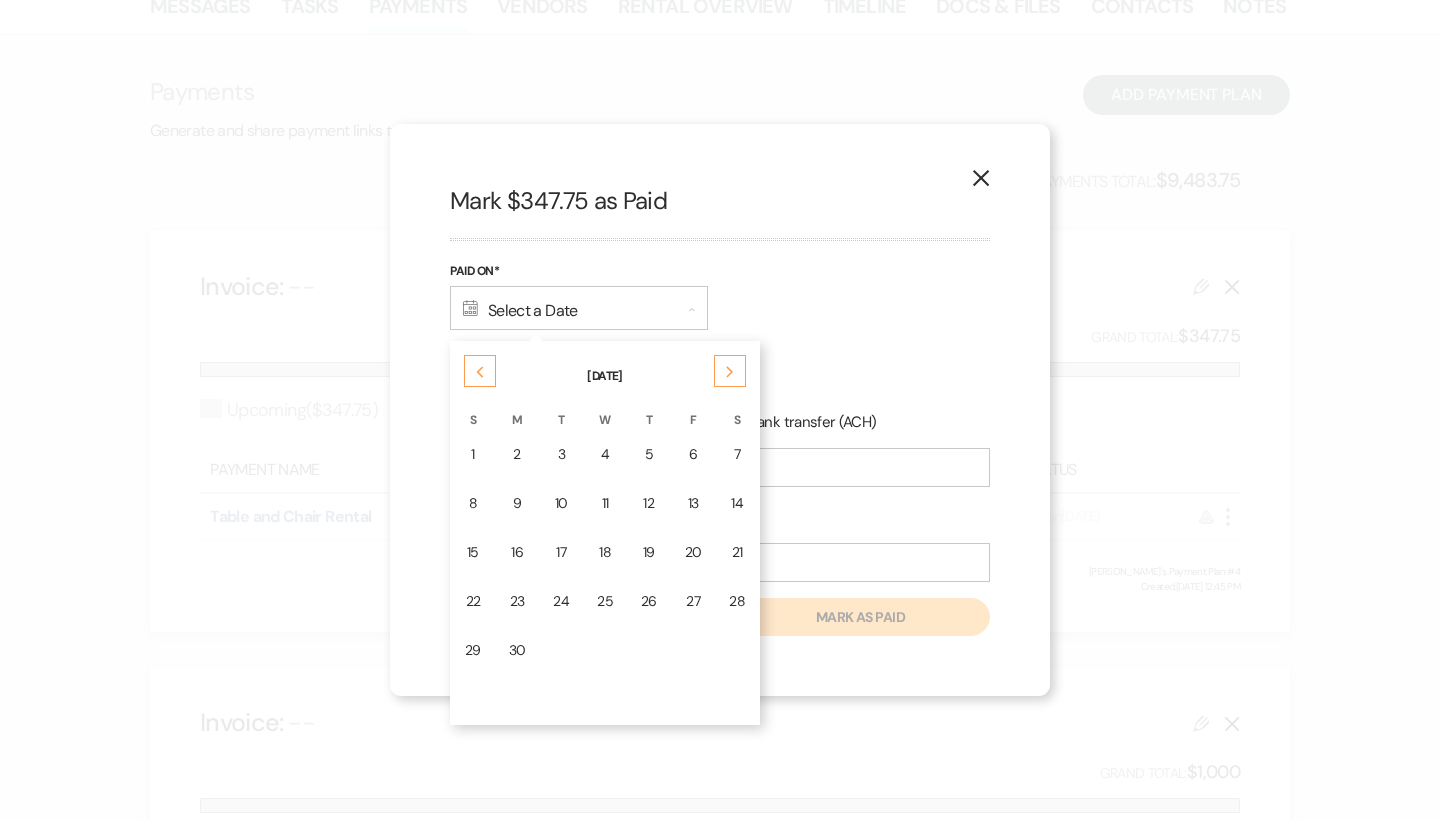 click on "Previous" at bounding box center (480, 371) 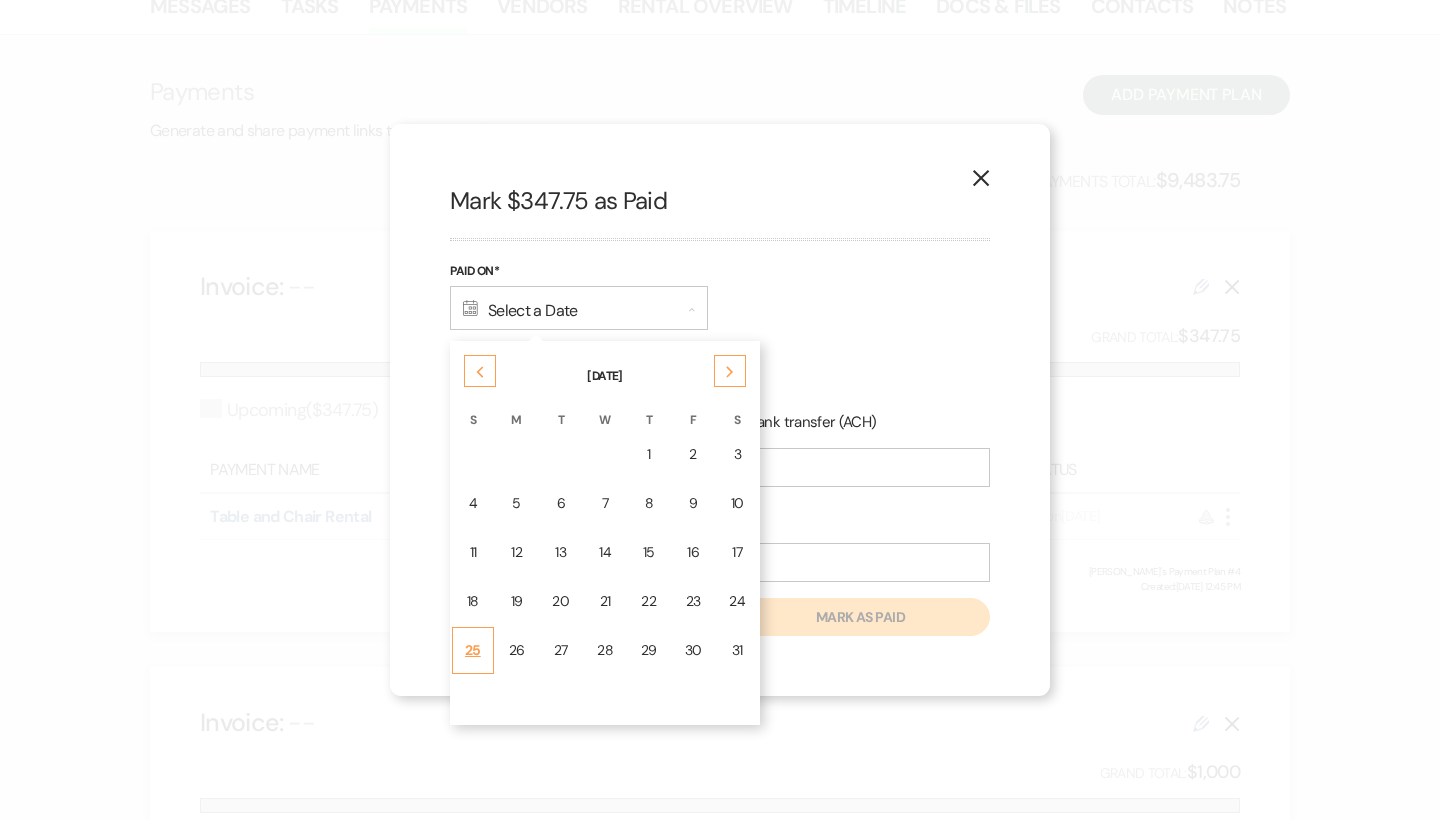 click on "25" at bounding box center (473, 650) 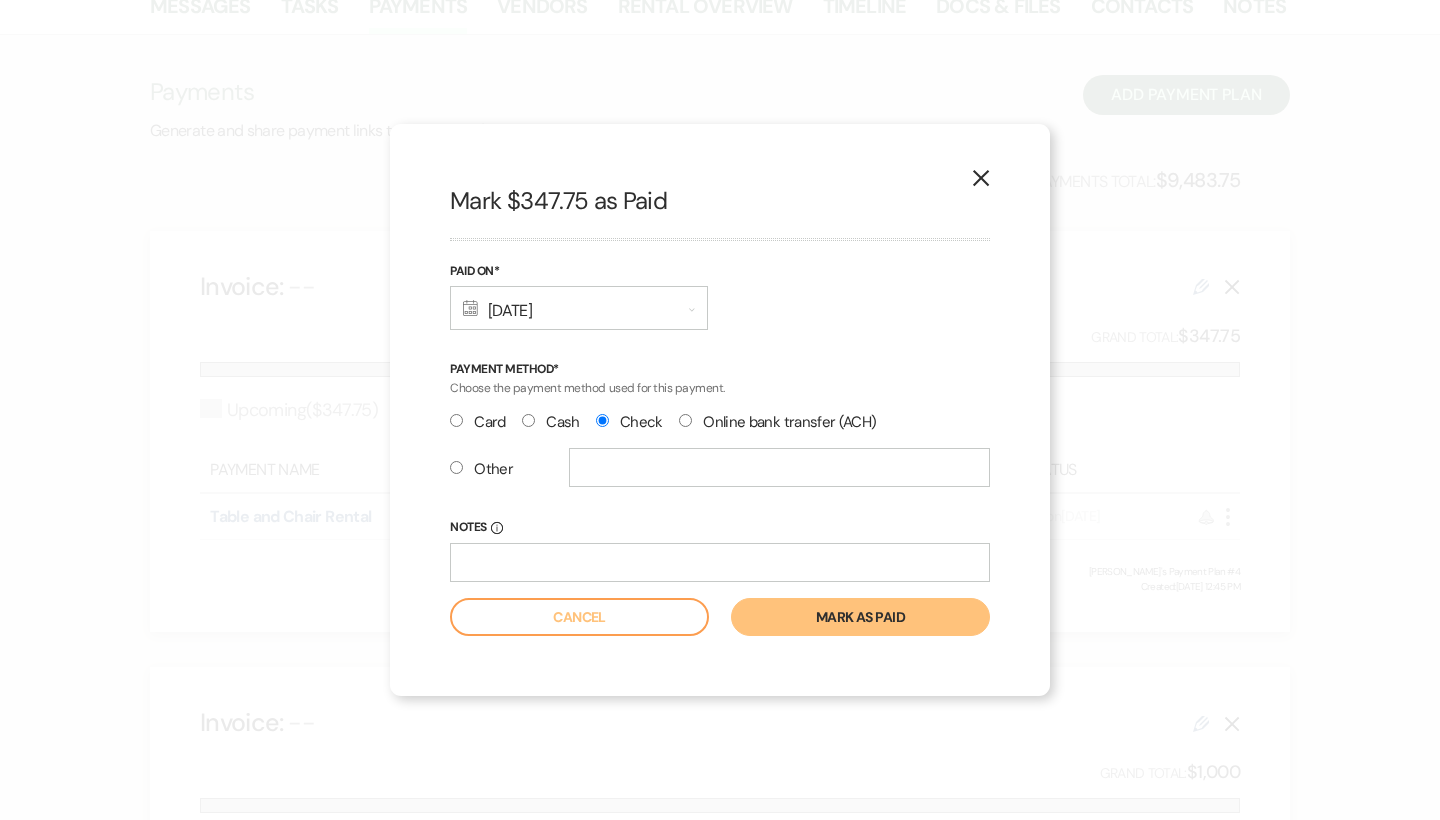 click on "Mark as paid" at bounding box center [860, 617] 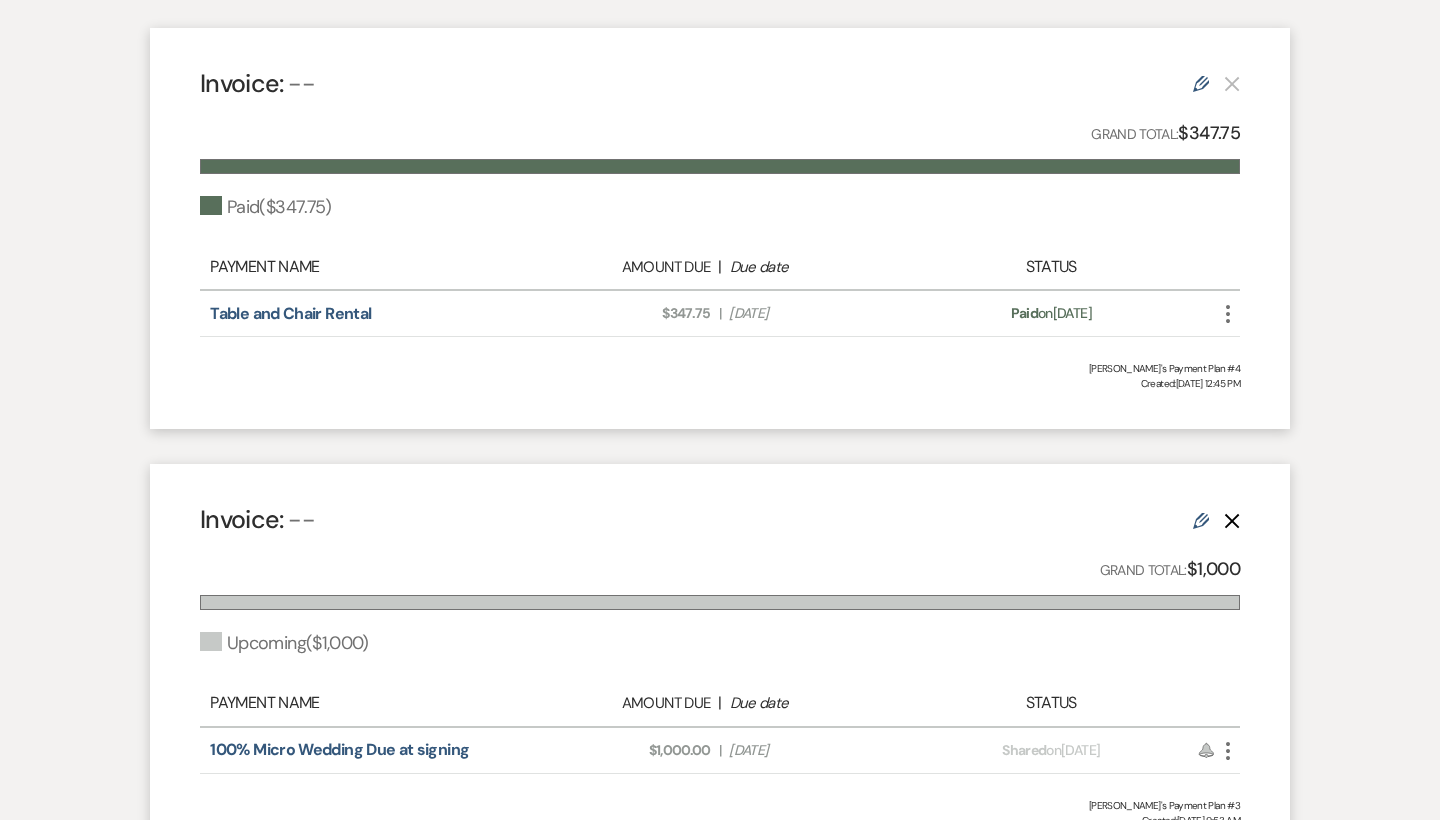 scroll, scrollTop: 693, scrollLeft: 0, axis: vertical 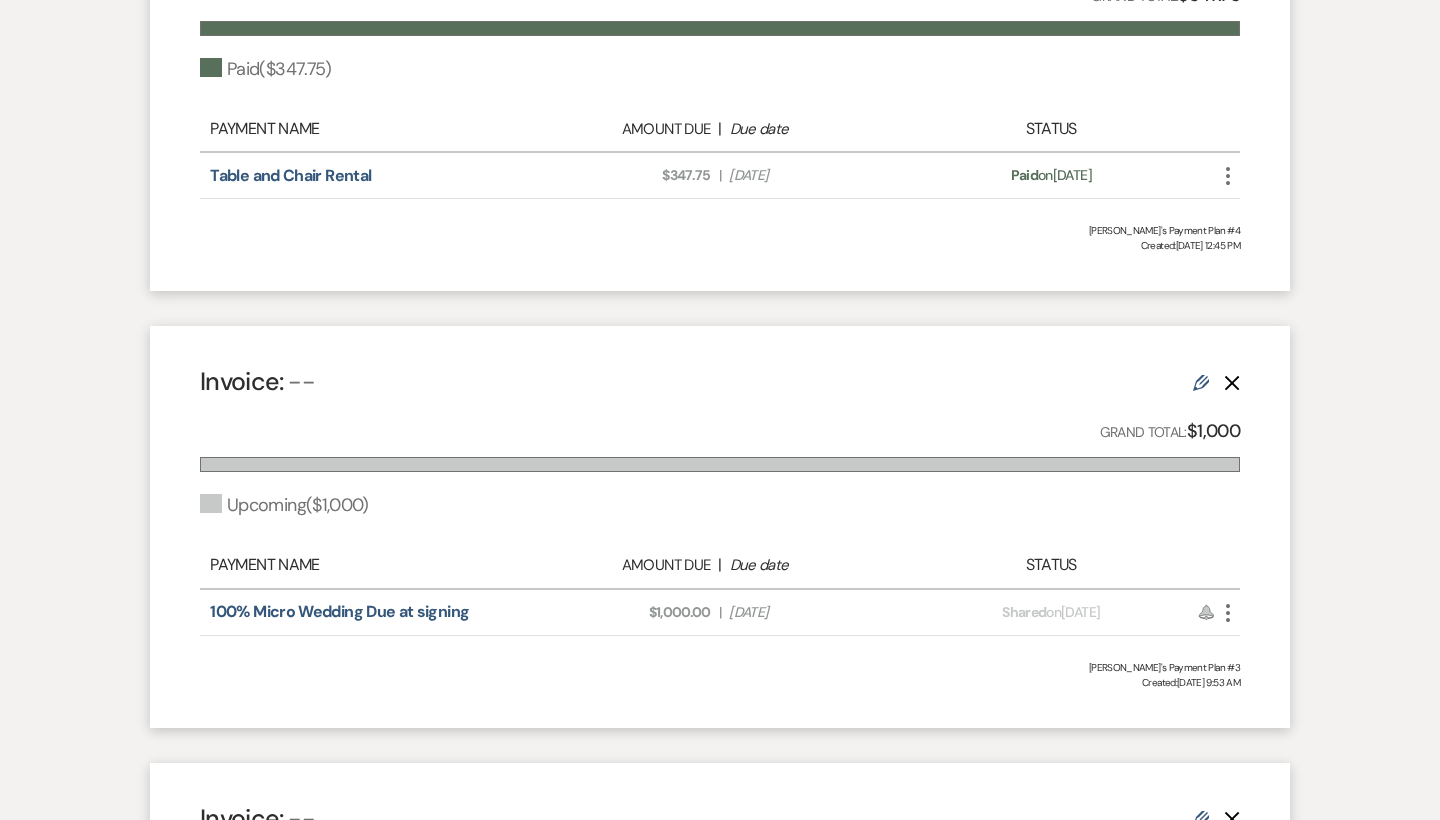 click on "More" 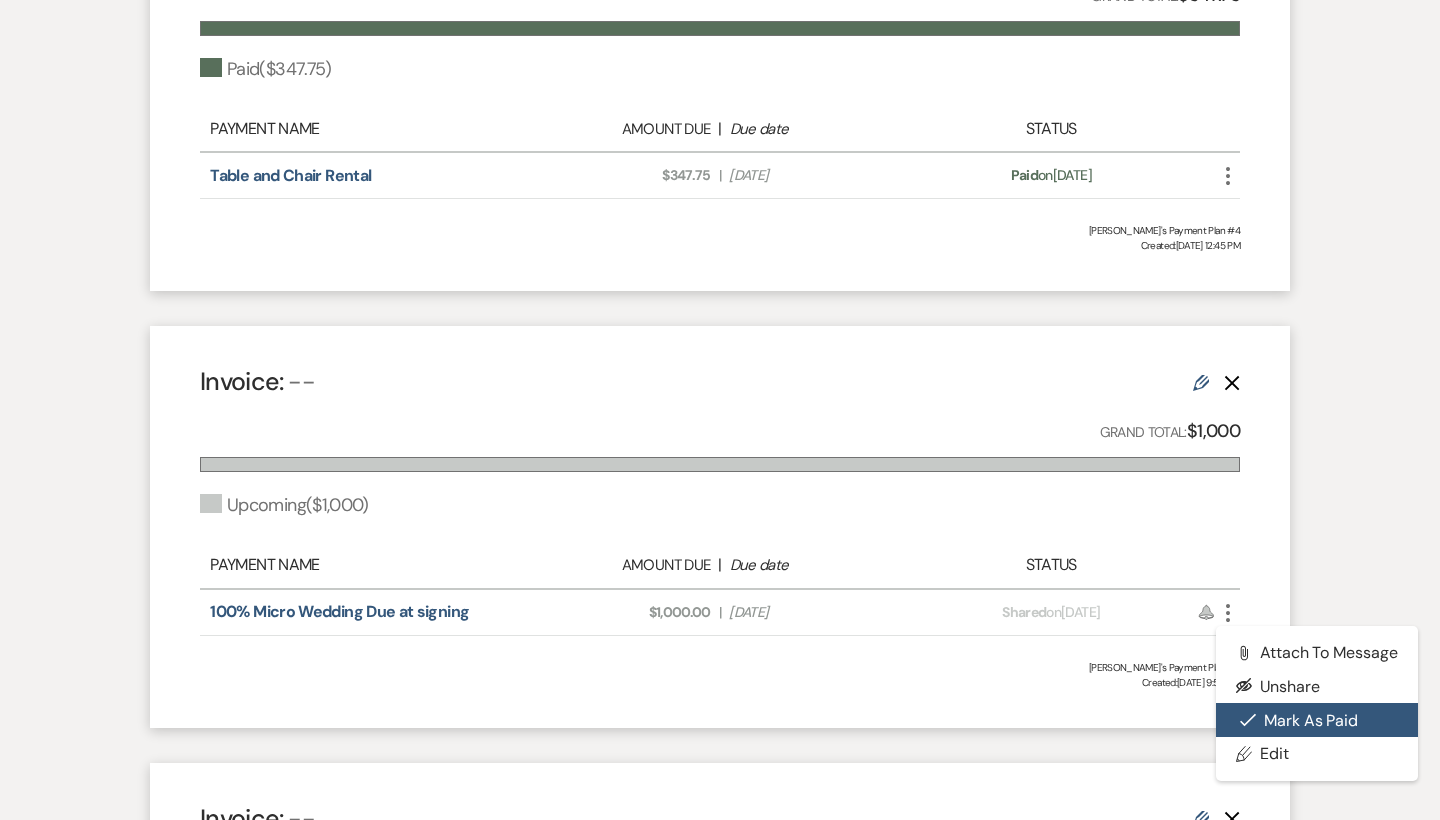 click on "Check Mark Mark as Paid" at bounding box center [1317, 720] 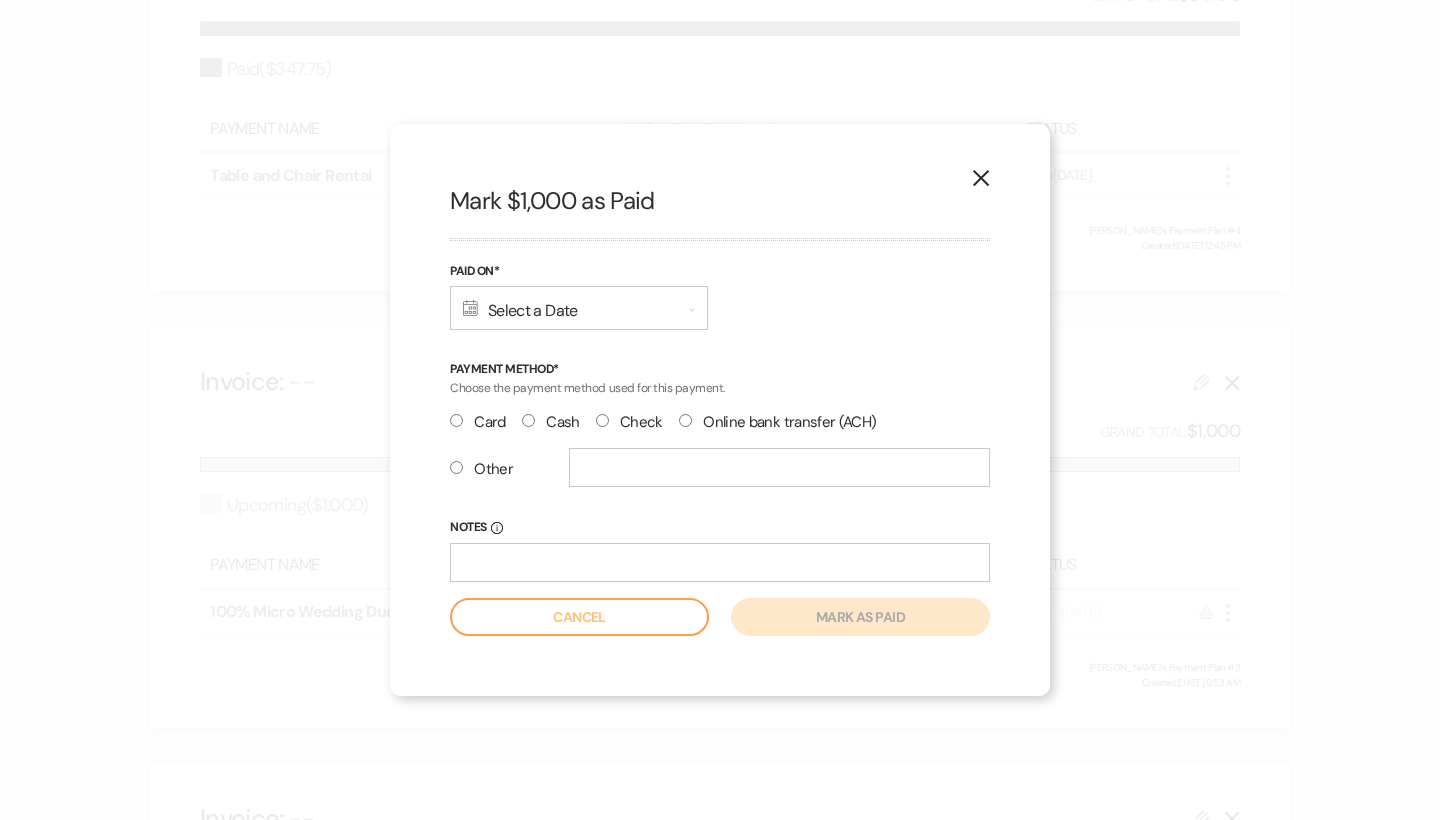 click on "Check" at bounding box center (629, 422) 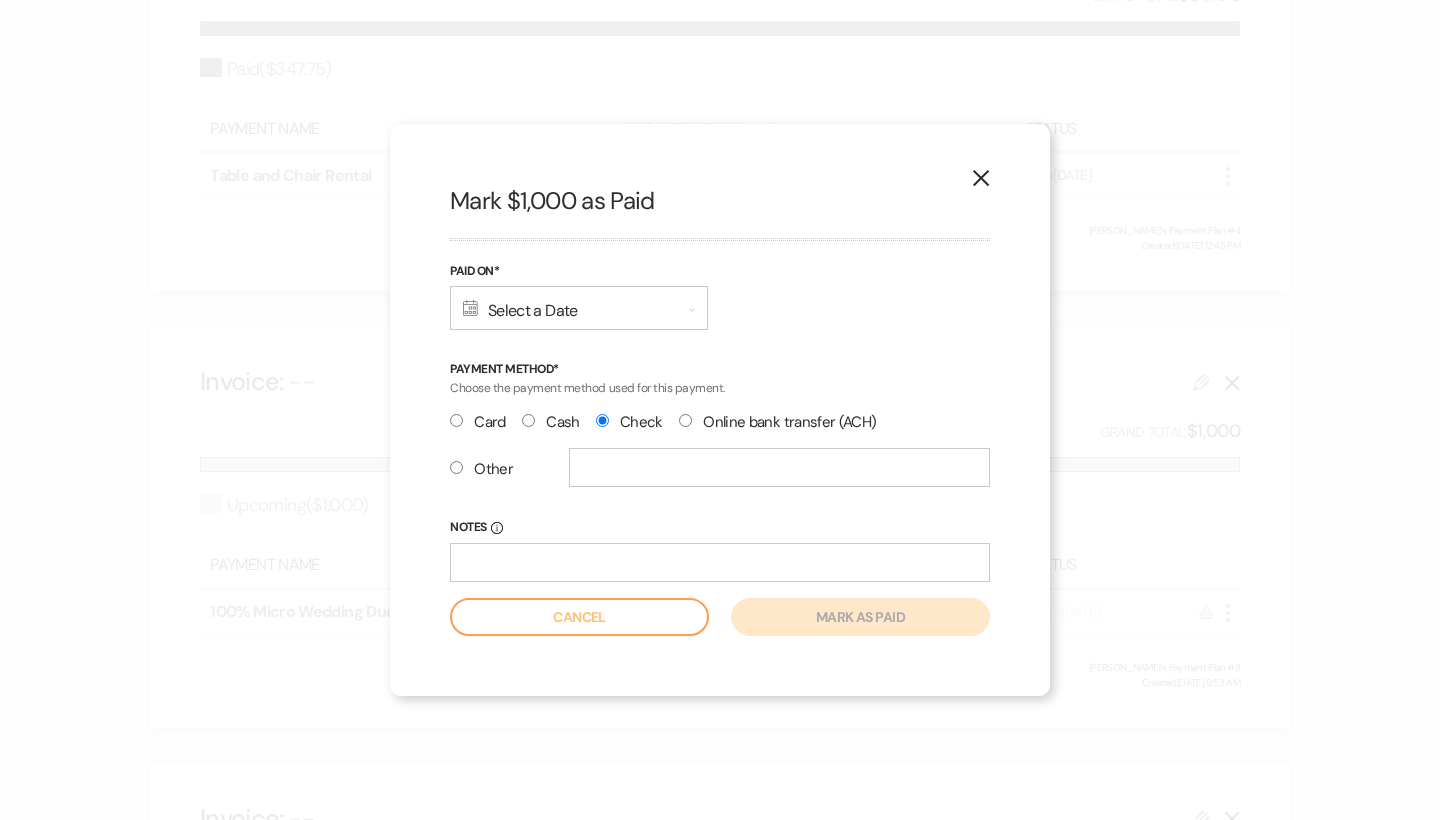 click on "Calendar Select a Date Expand" at bounding box center (579, 308) 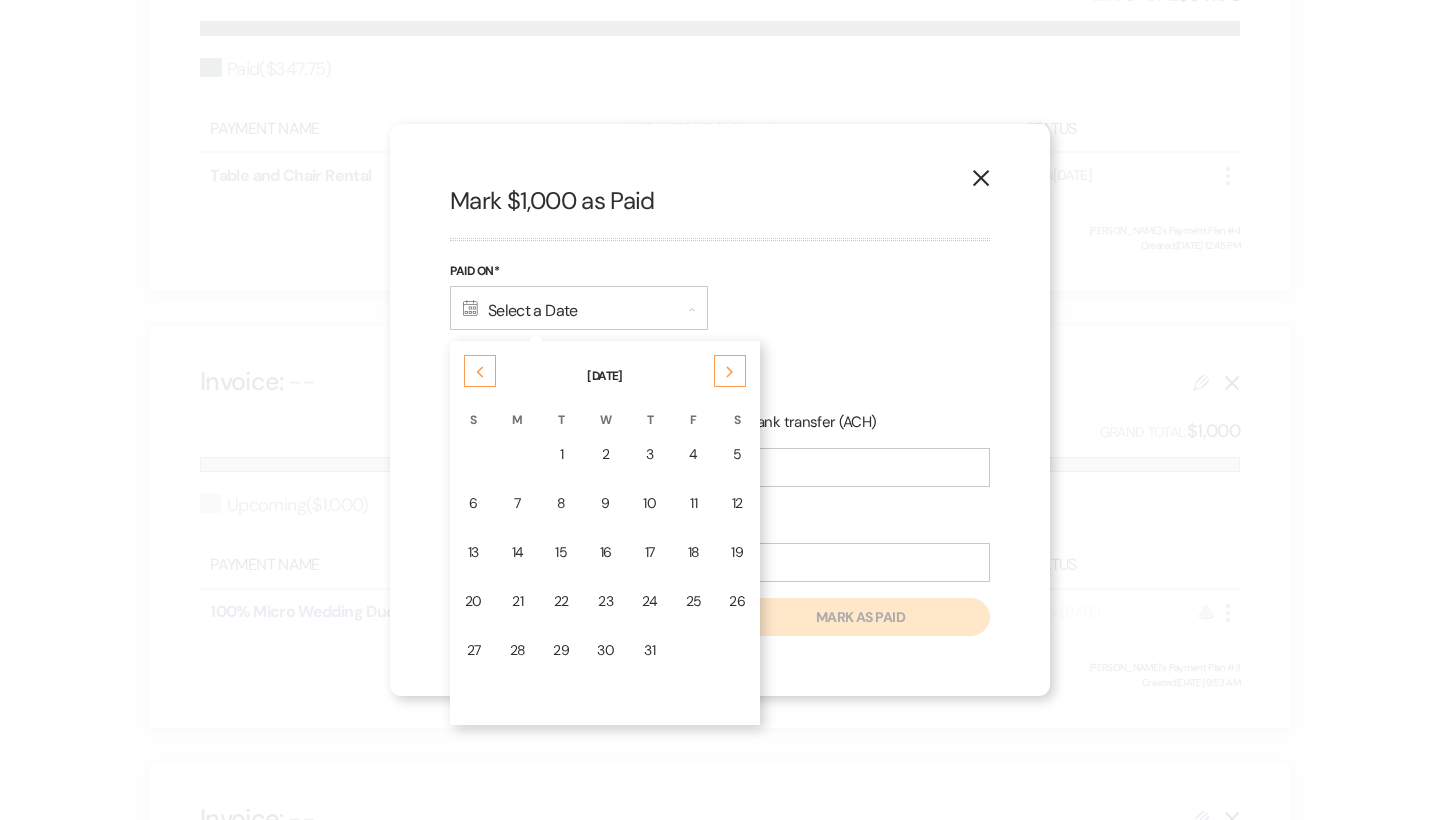 click on "Previous" 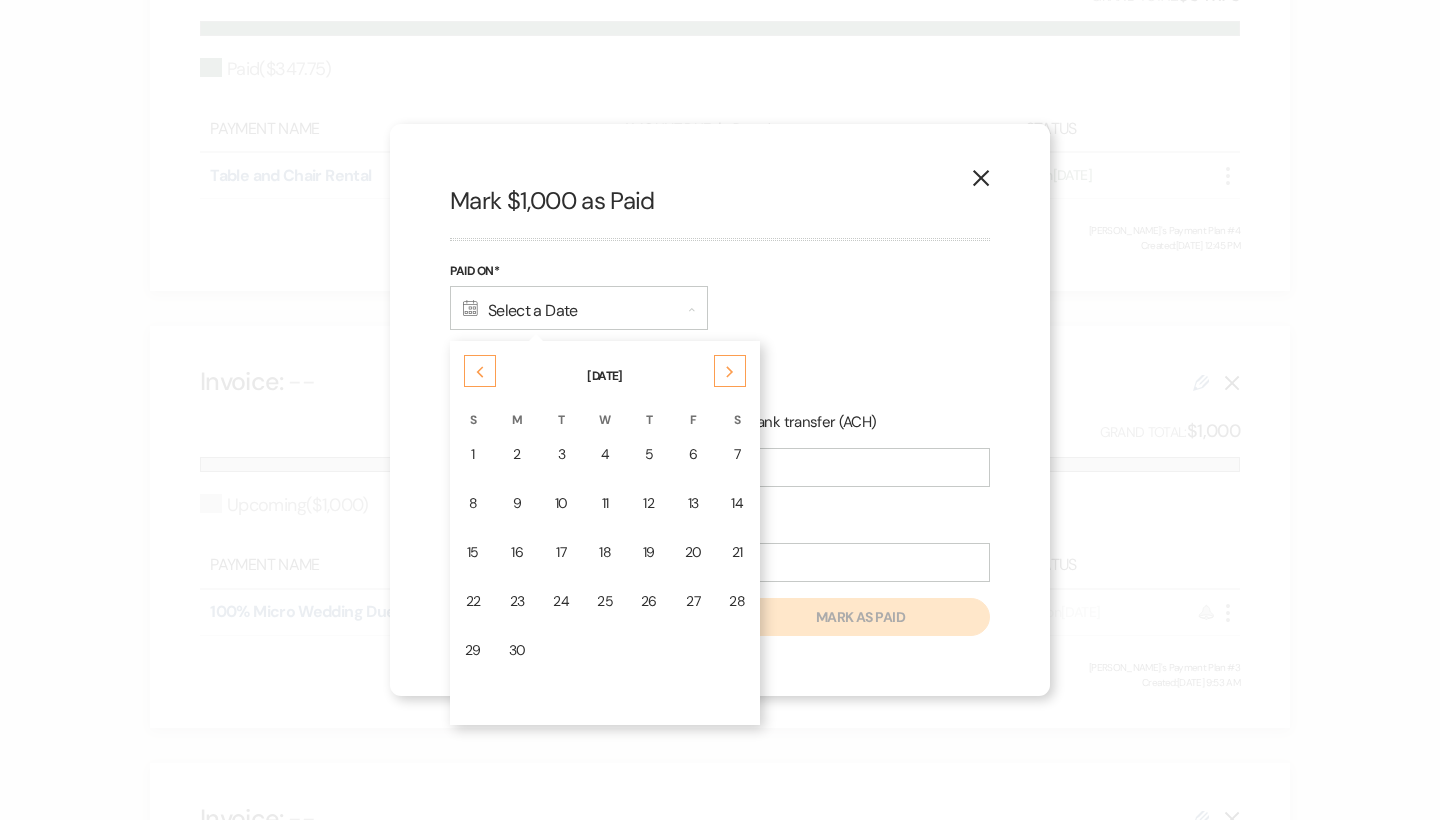 click on "Previous" 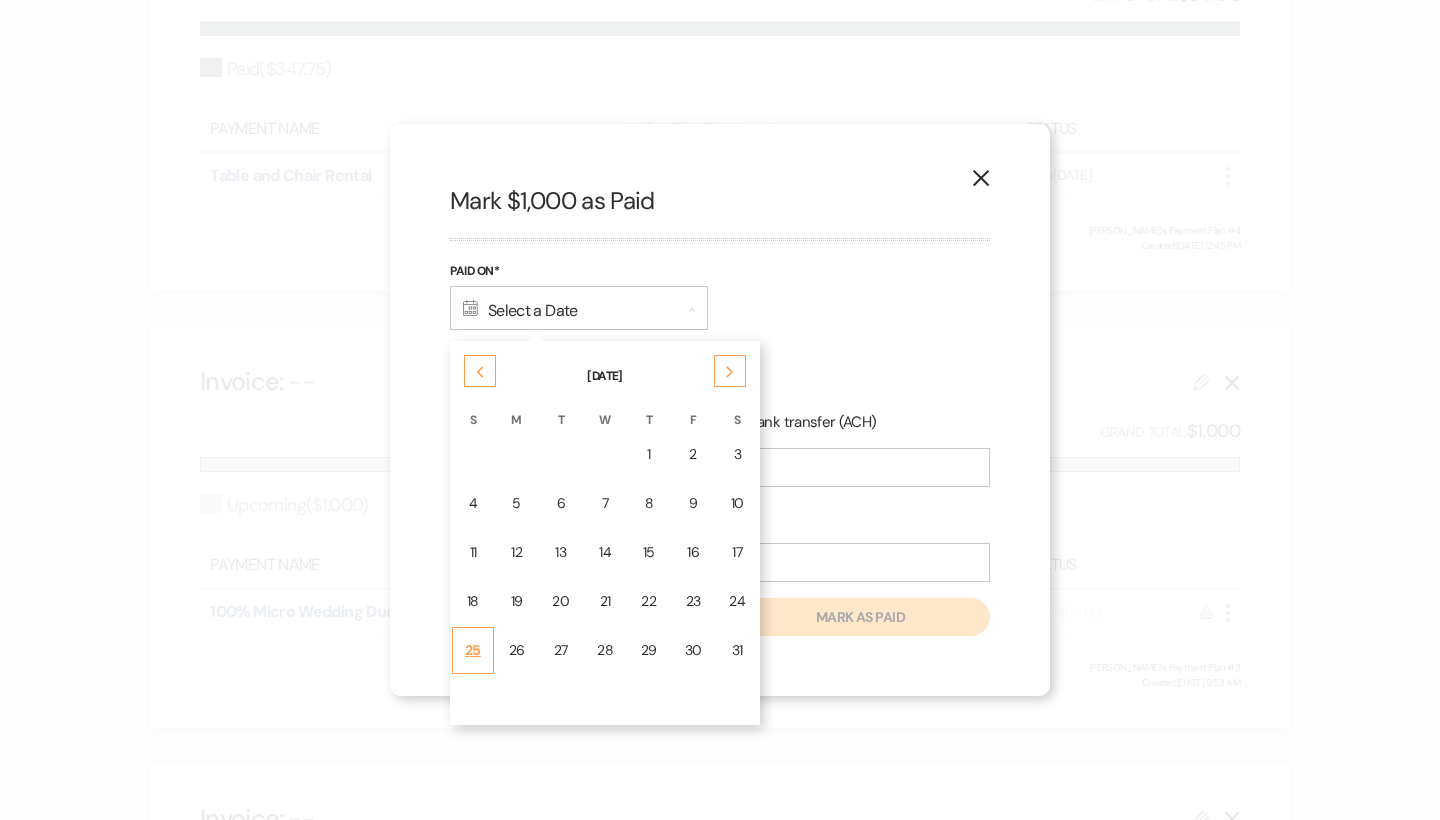 click on "25" at bounding box center [473, 650] 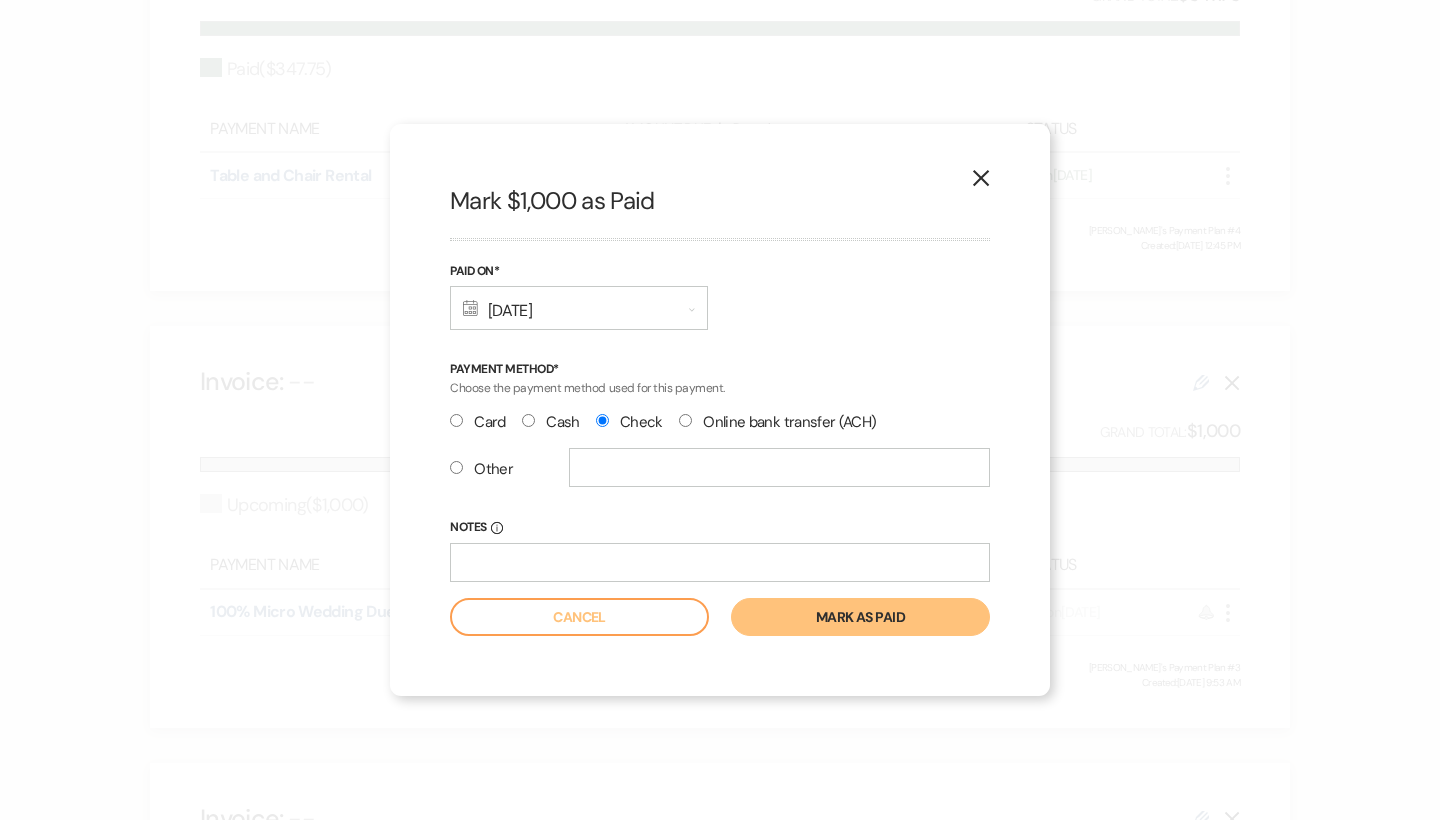 click on "Mark as paid" at bounding box center [860, 617] 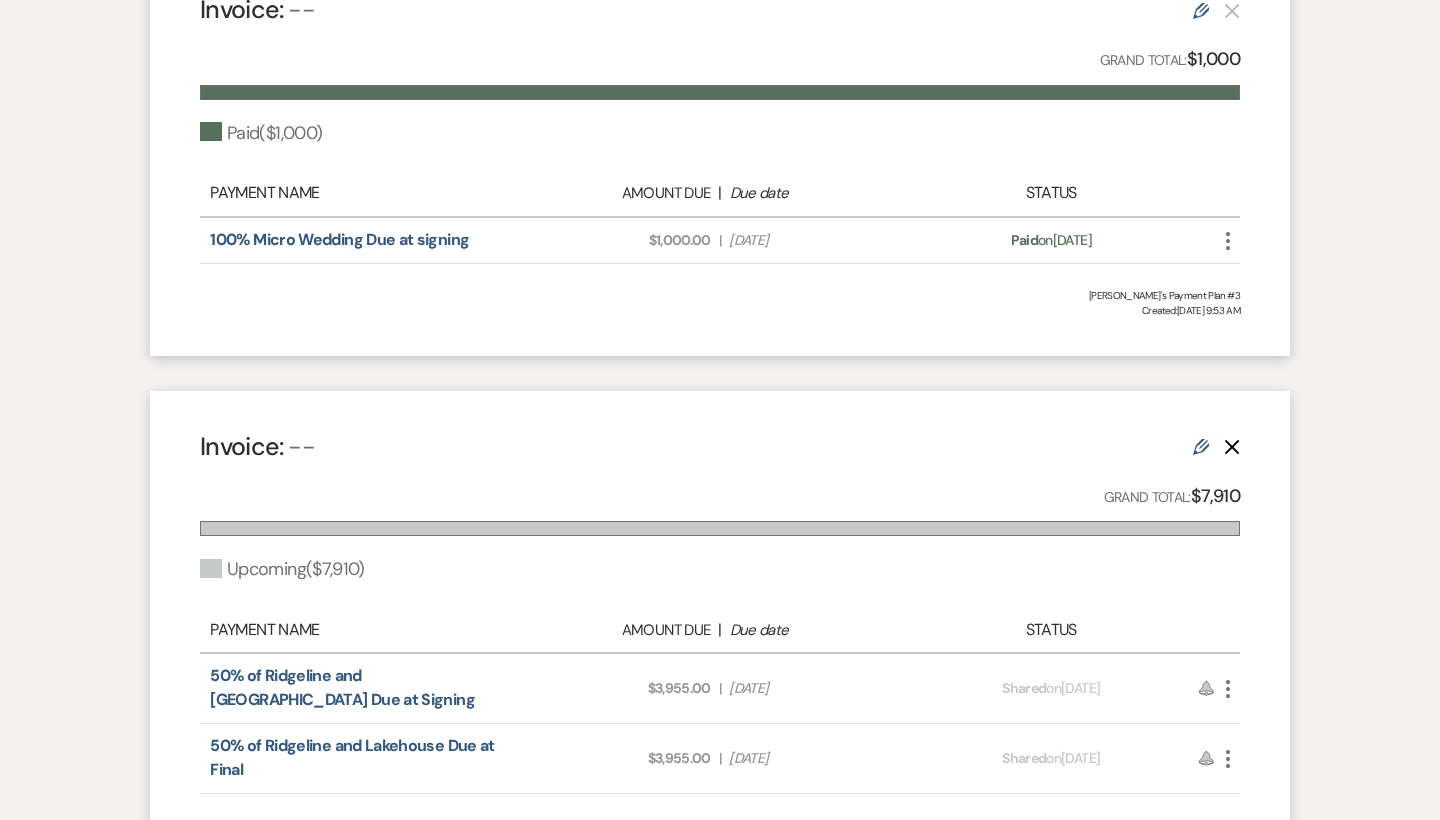 scroll, scrollTop: 1090, scrollLeft: 0, axis: vertical 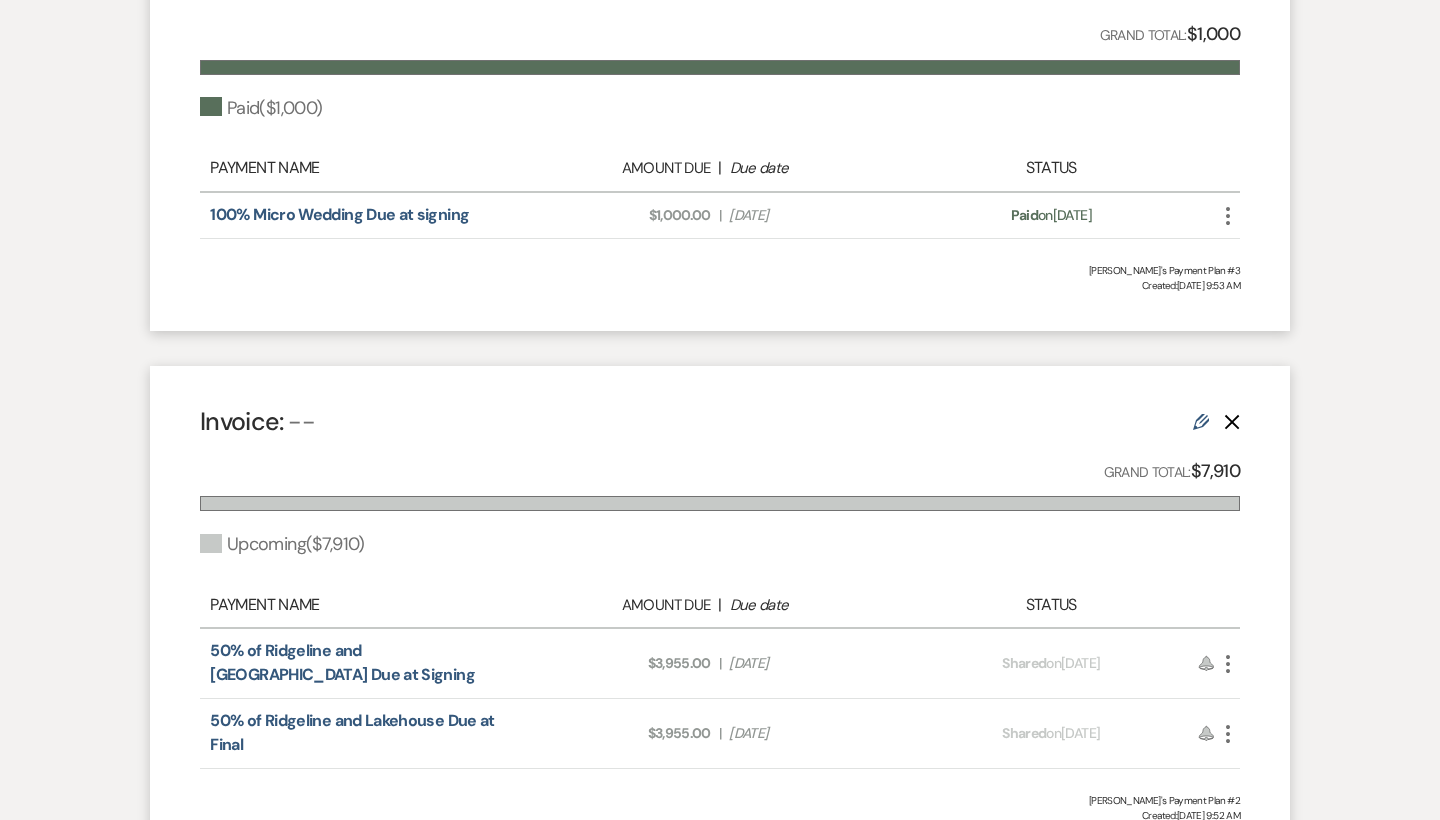 click on "More" 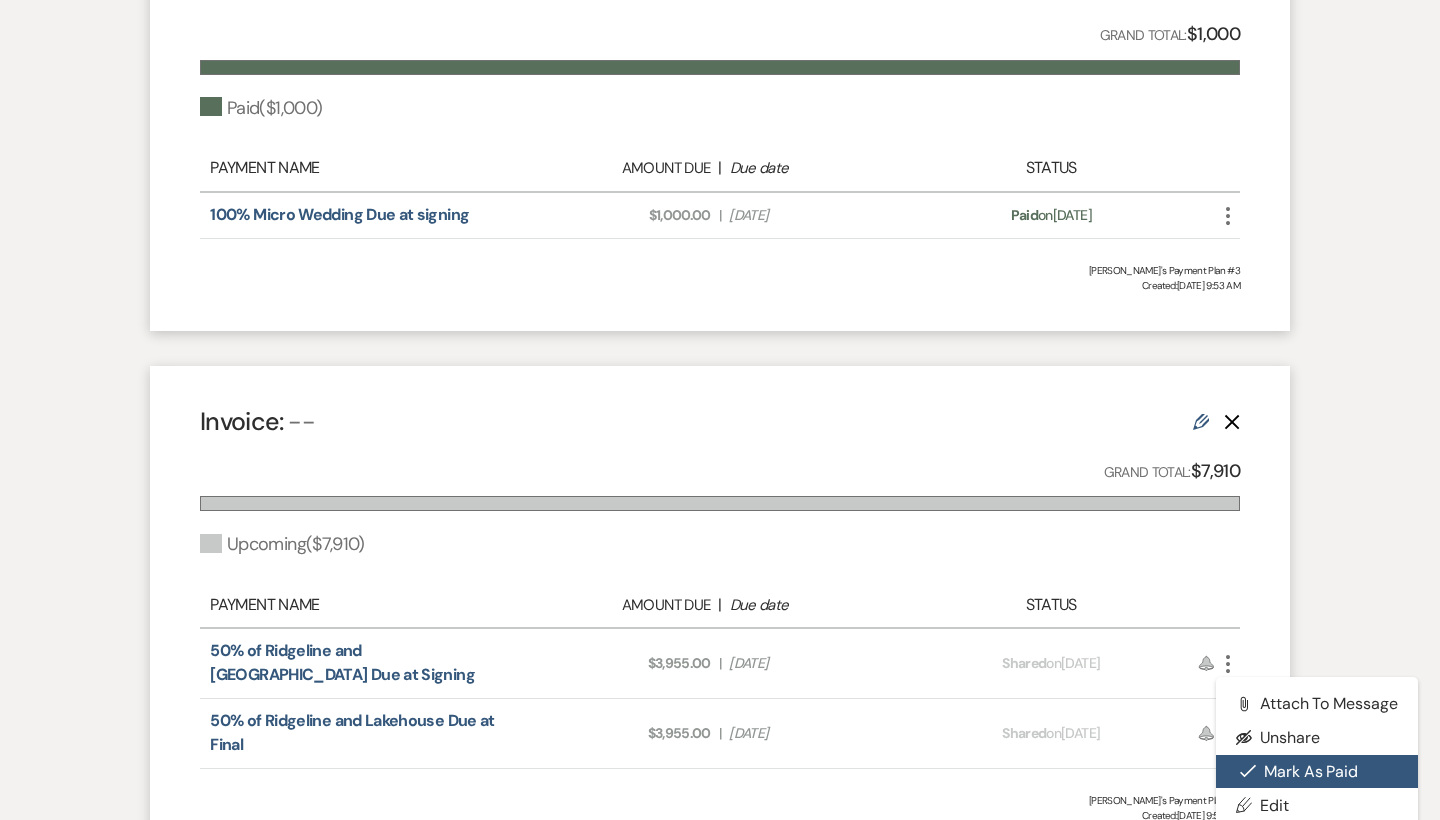click on "Check Mark Mark as Paid" at bounding box center [1317, 772] 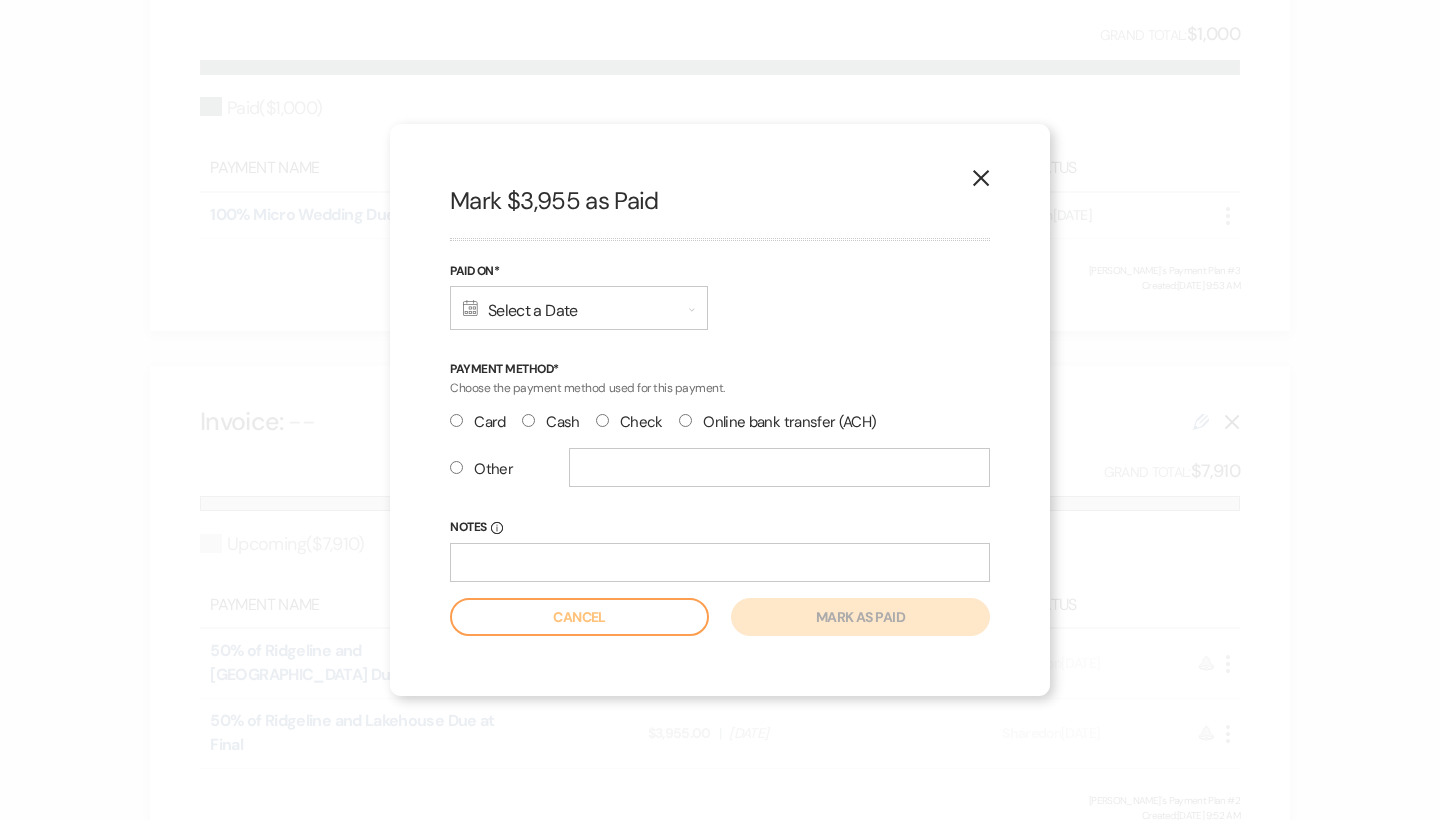 click on "Check" at bounding box center (629, 422) 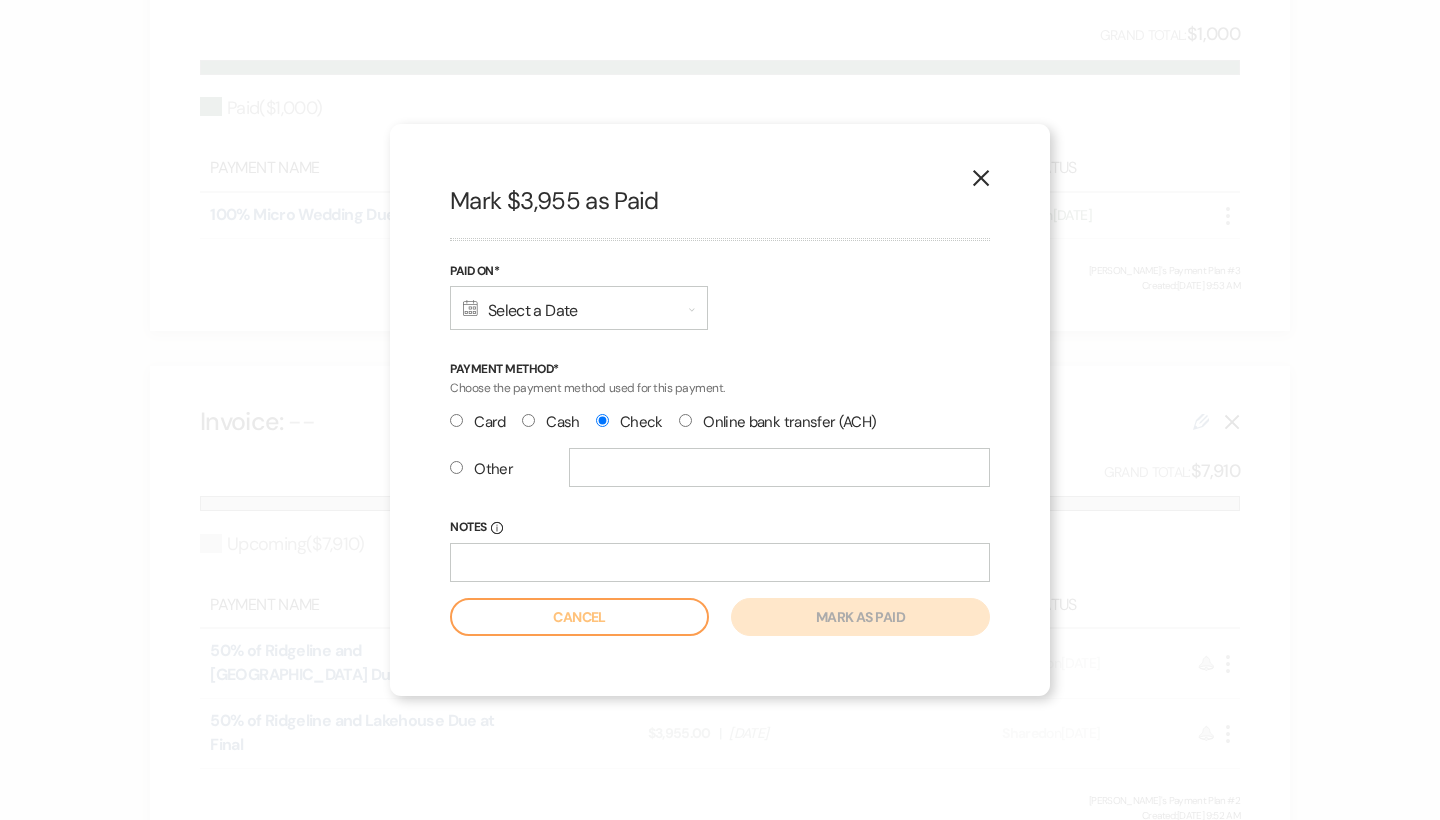 click on "Calendar Select a Date Expand" at bounding box center (579, 308) 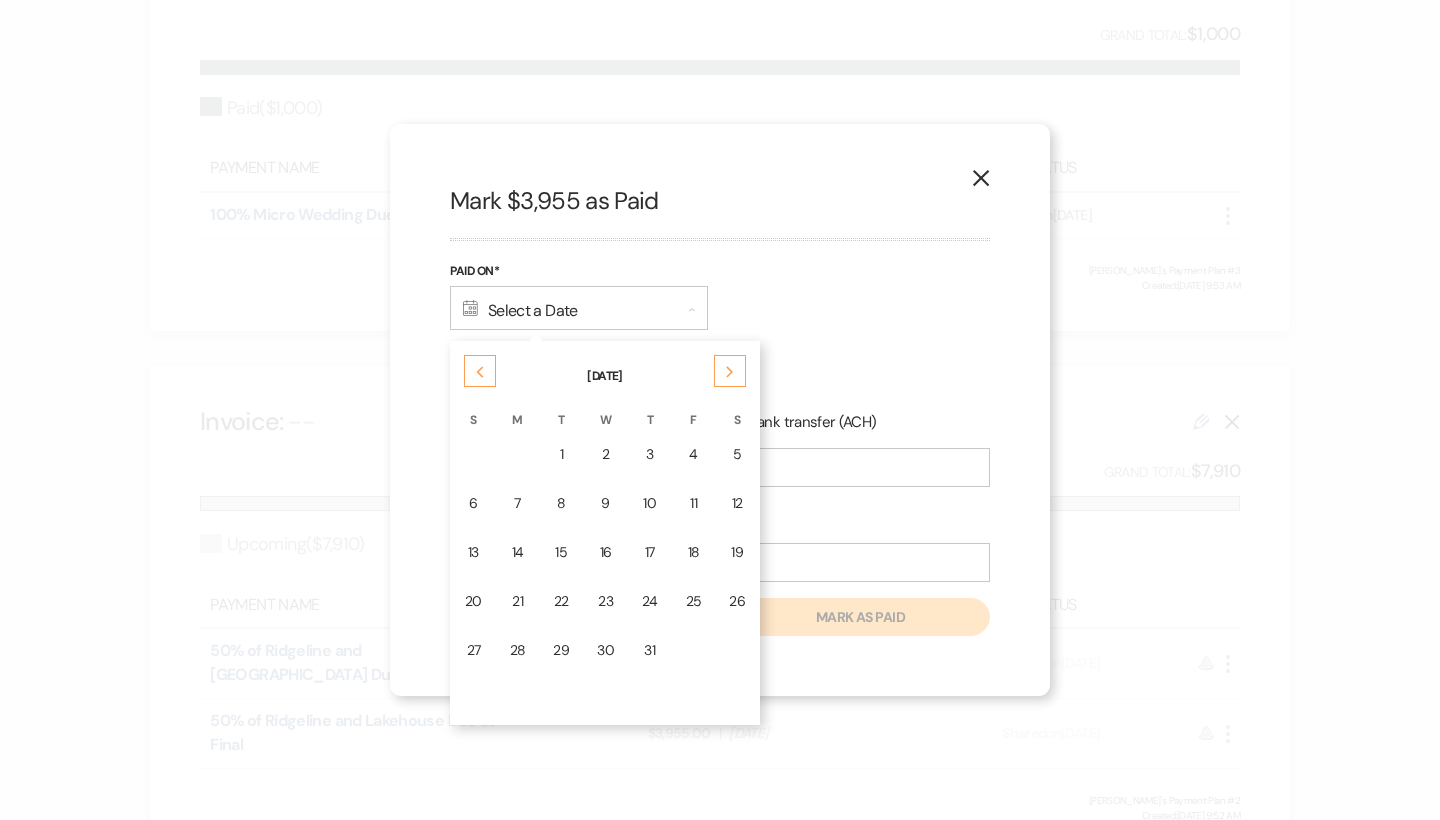 click on "Previous" at bounding box center [480, 371] 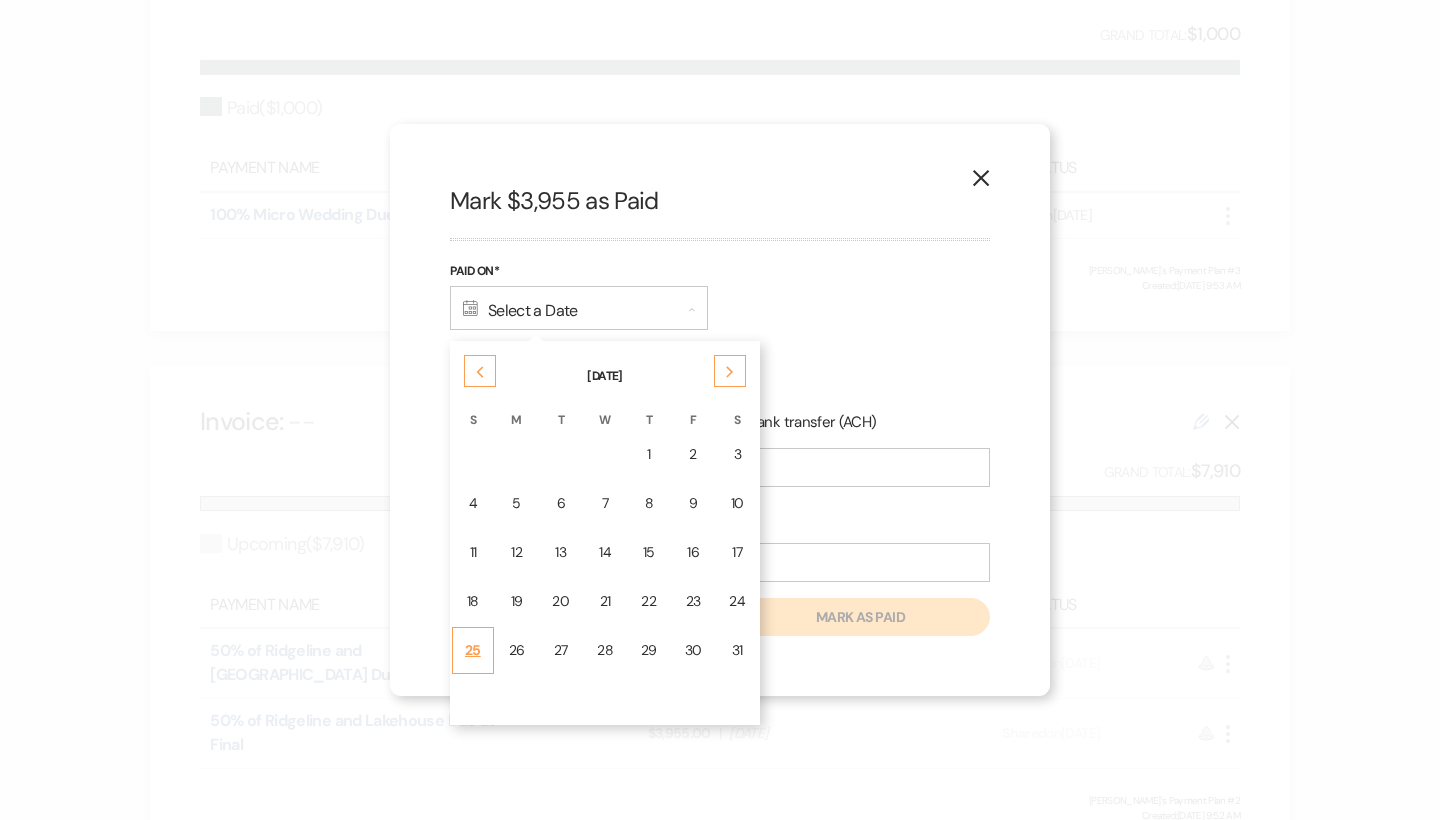 click on "25" at bounding box center [473, 650] 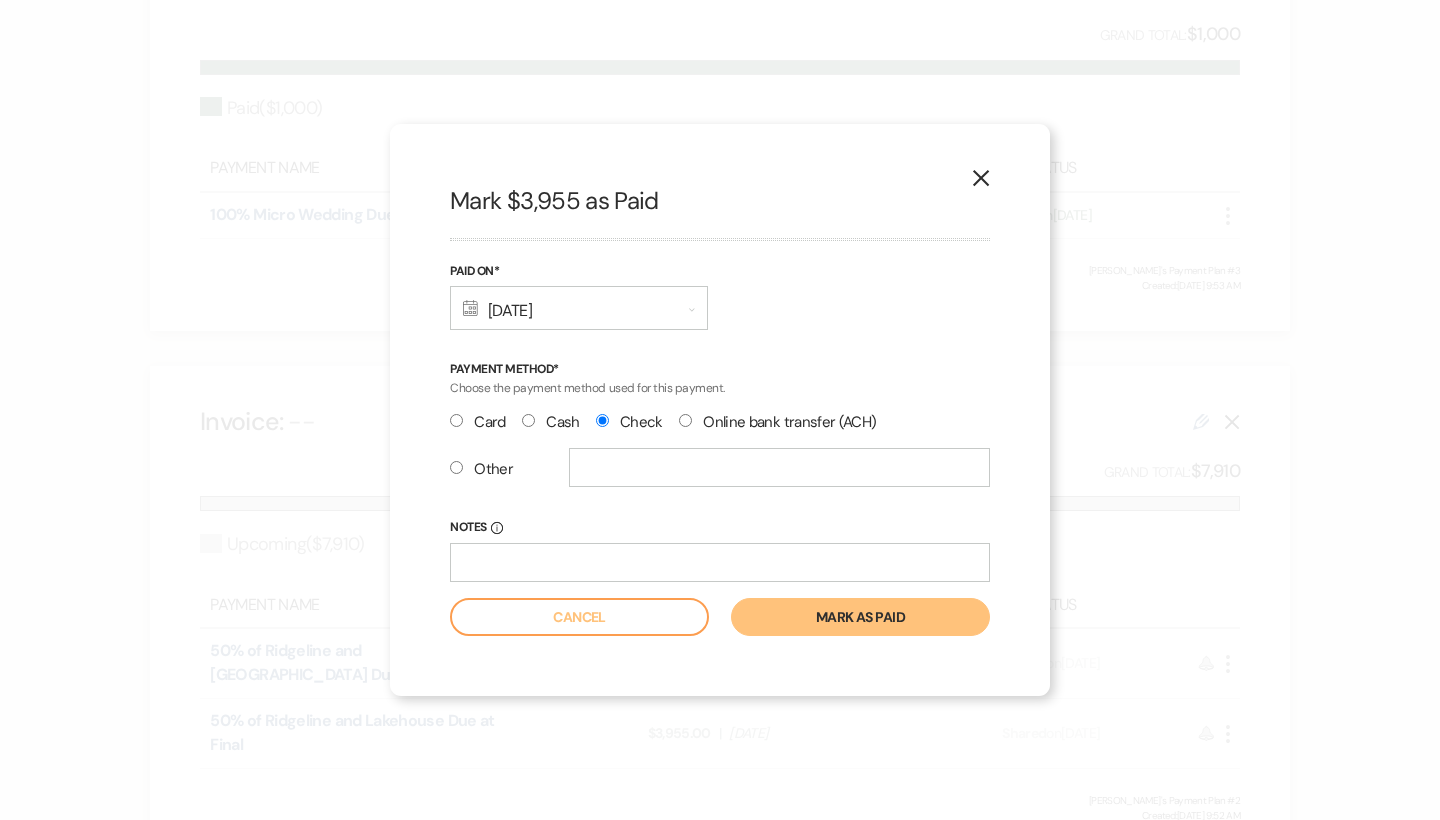 click on "Mark as paid" at bounding box center [860, 617] 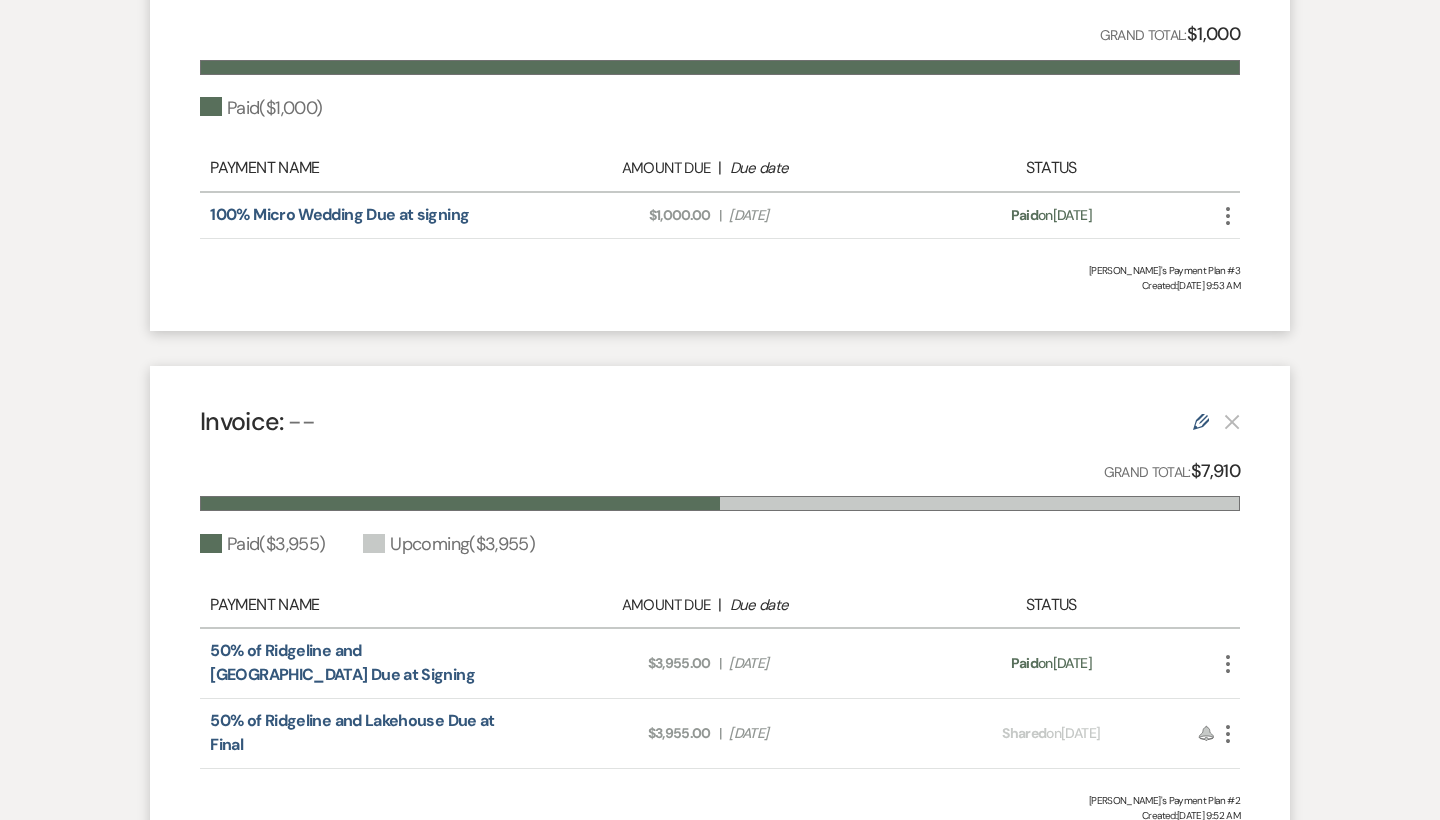 scroll, scrollTop: 1126, scrollLeft: 0, axis: vertical 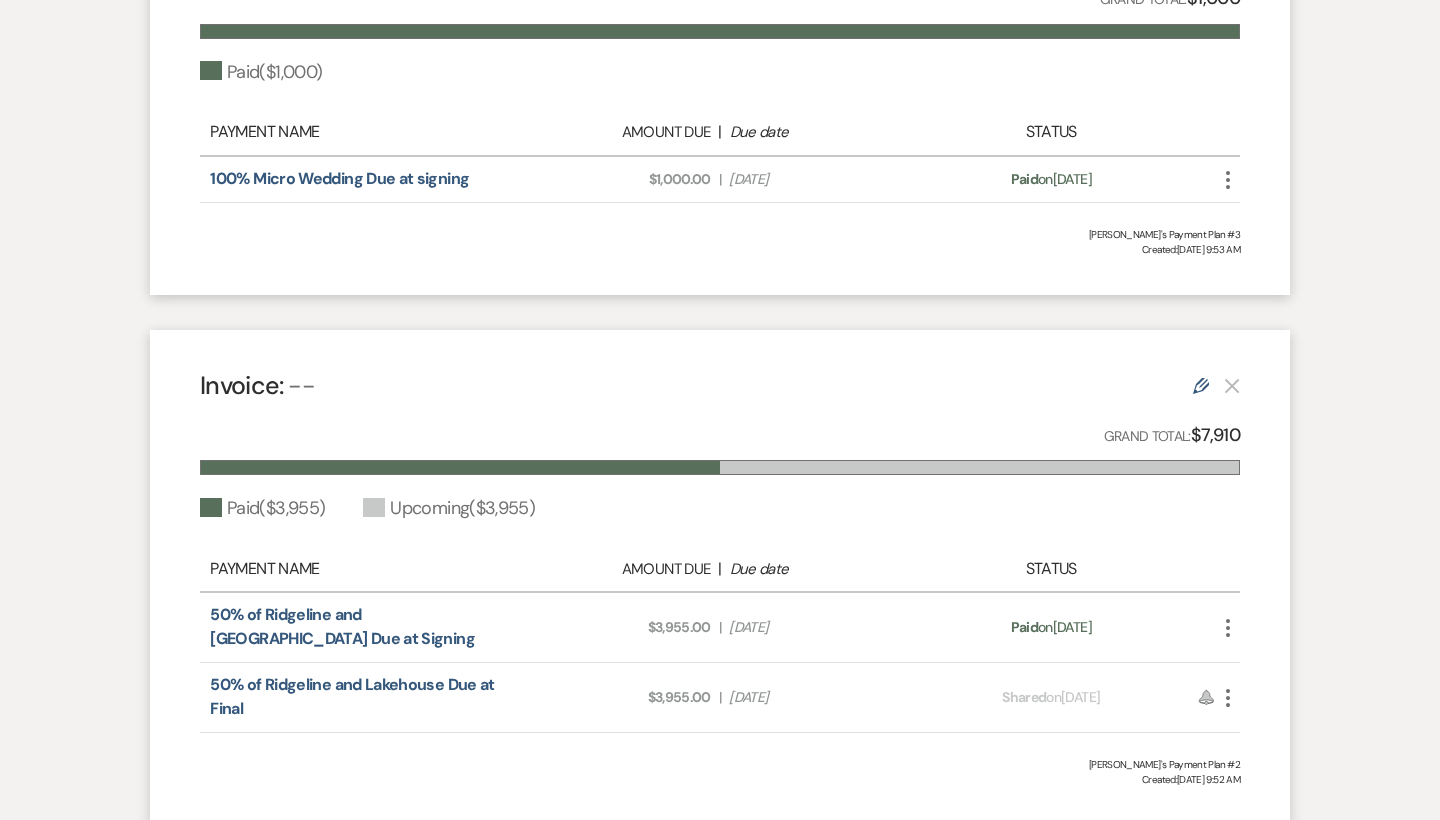 click on "More" 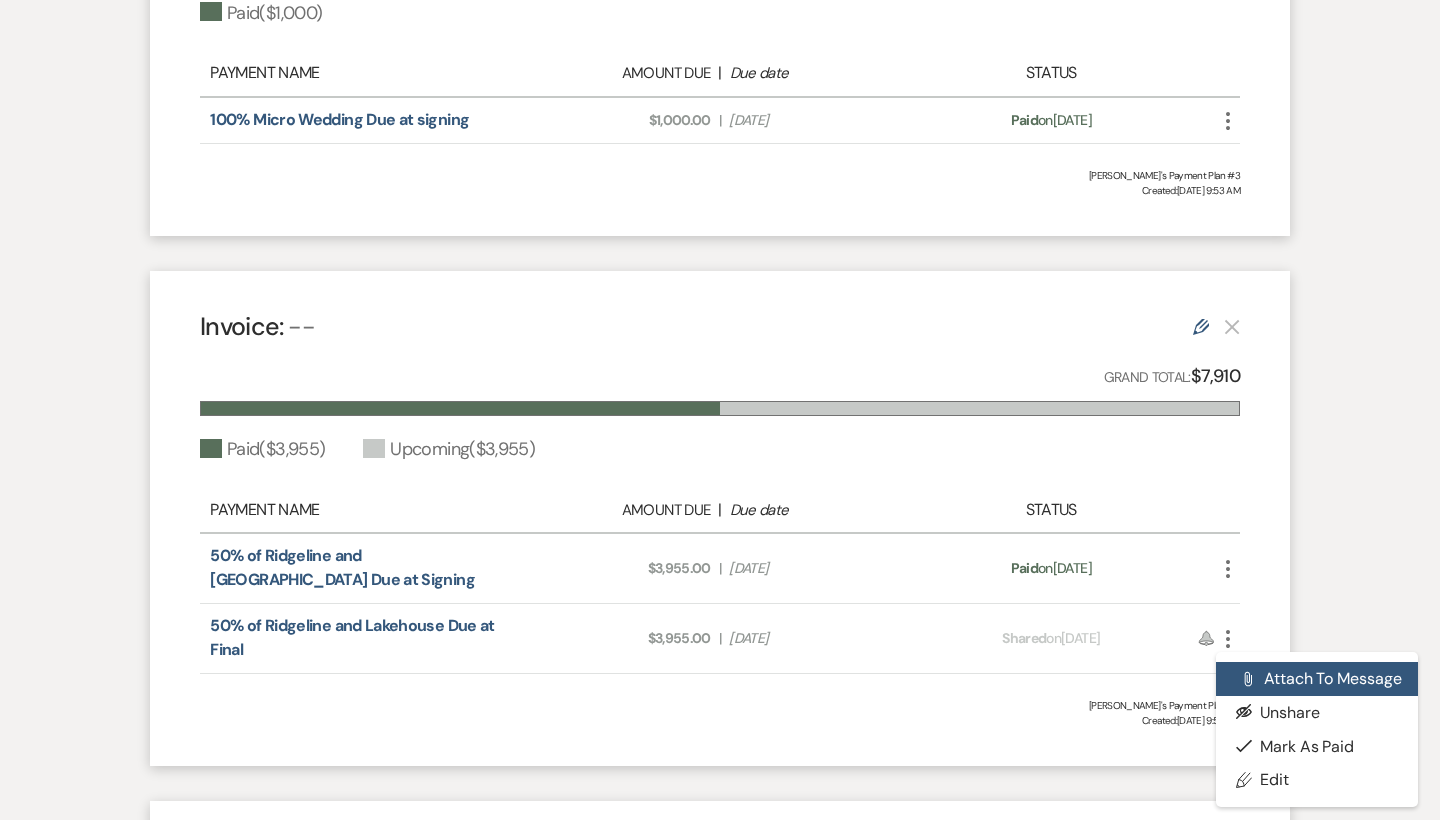 scroll, scrollTop: 1201, scrollLeft: 0, axis: vertical 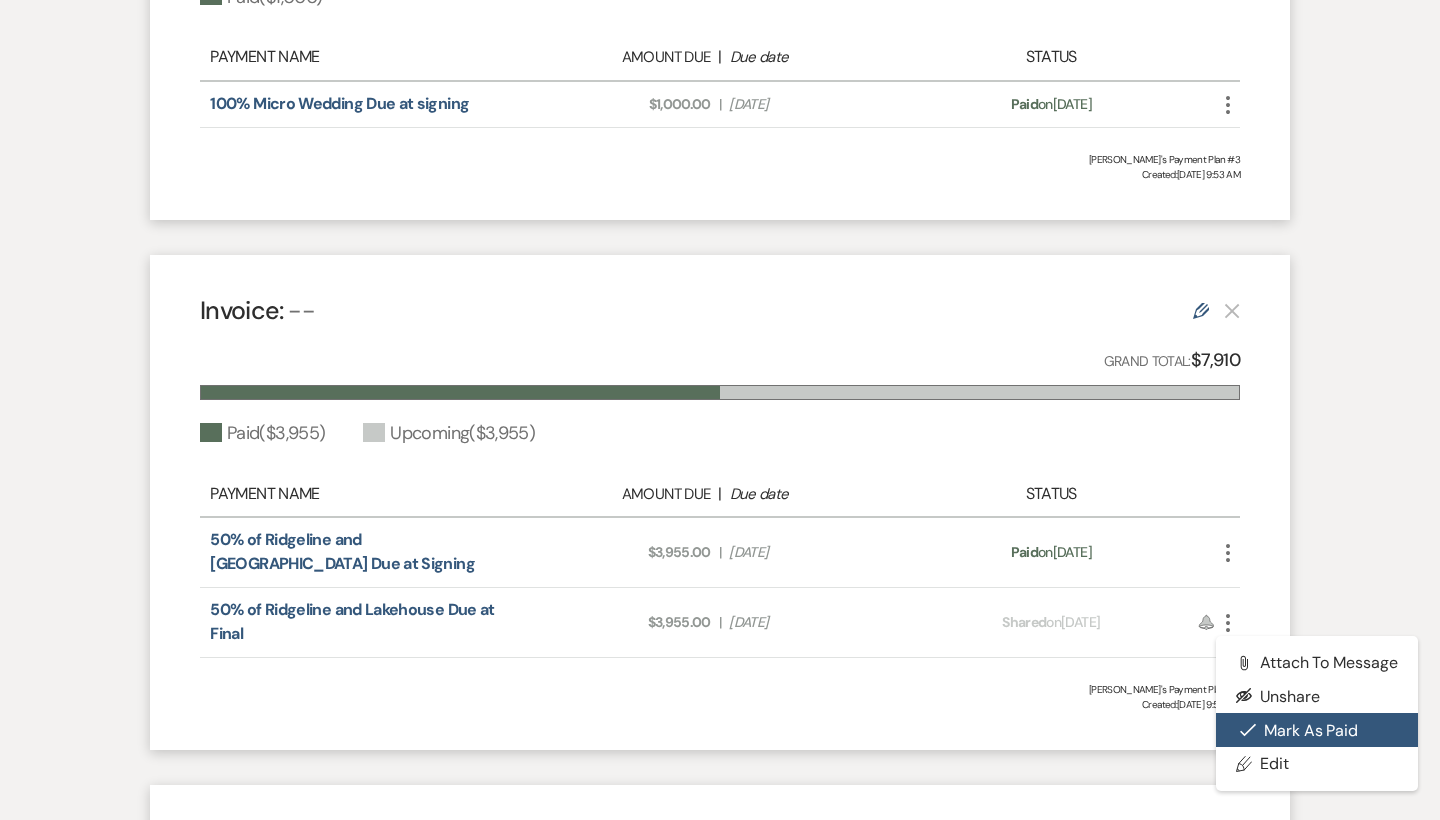click on "Check Mark Mark as Paid" at bounding box center (1317, 730) 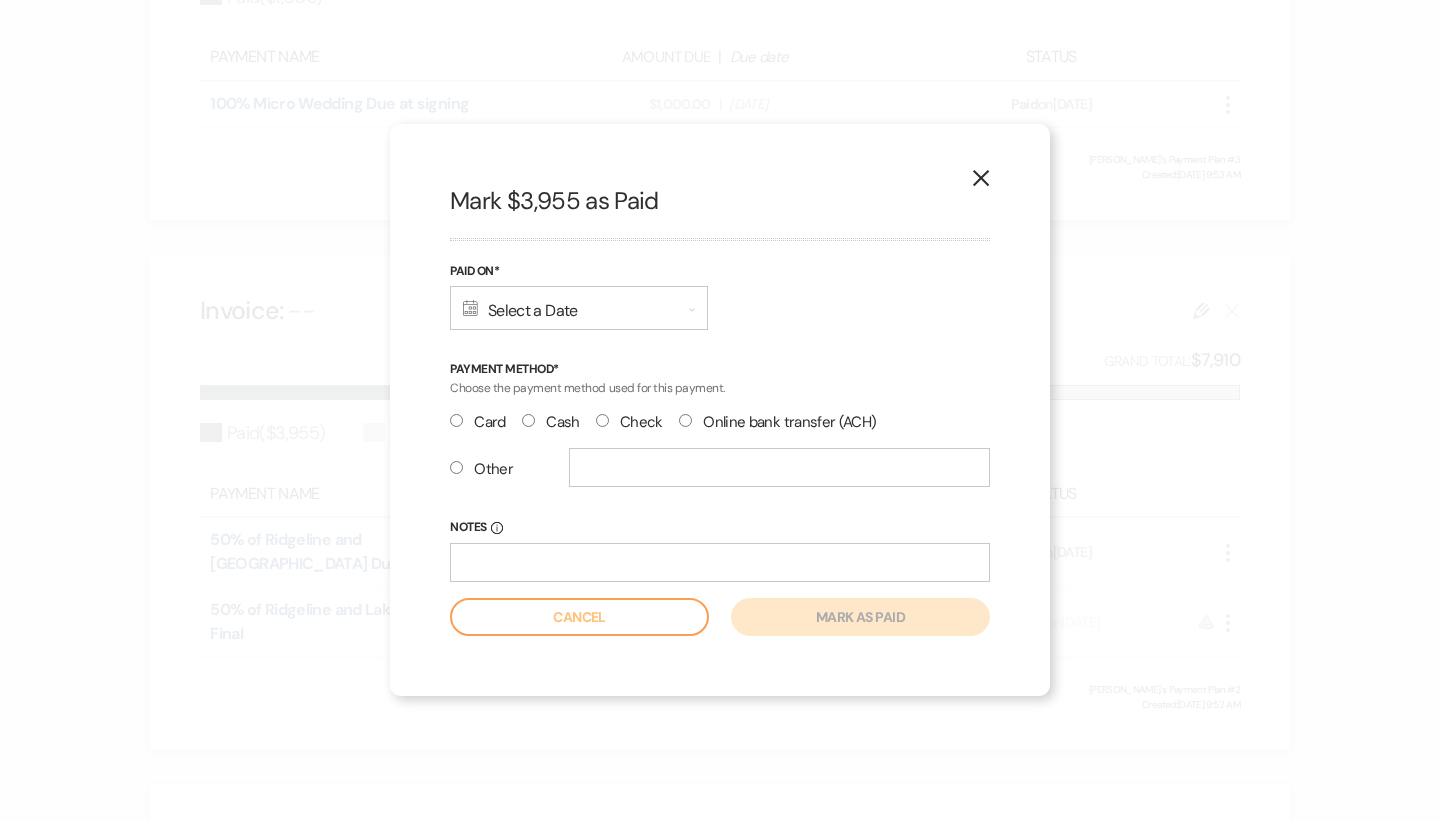click on "Check" at bounding box center [629, 422] 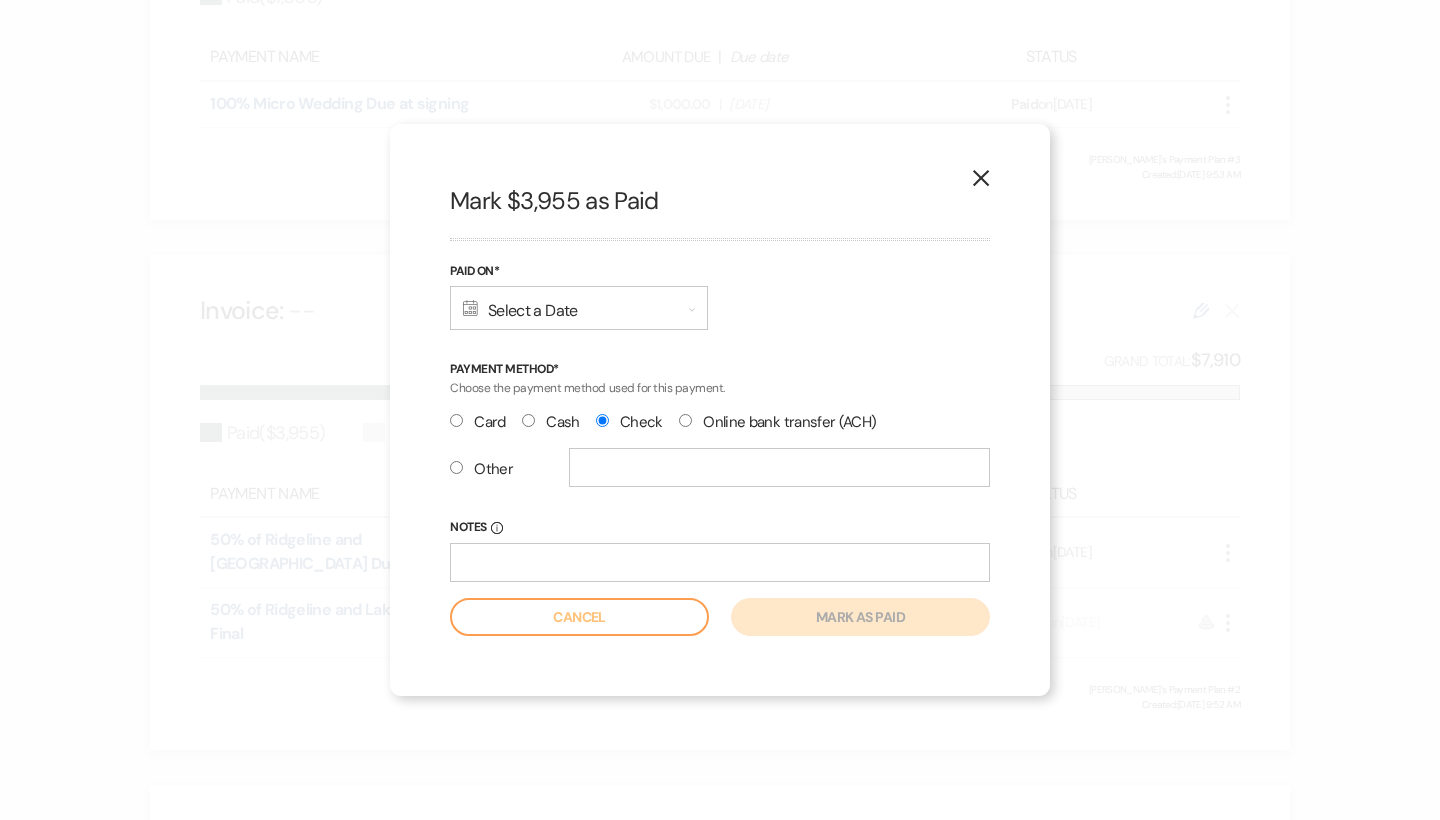 click on "Calendar Select a Date Expand" at bounding box center [579, 308] 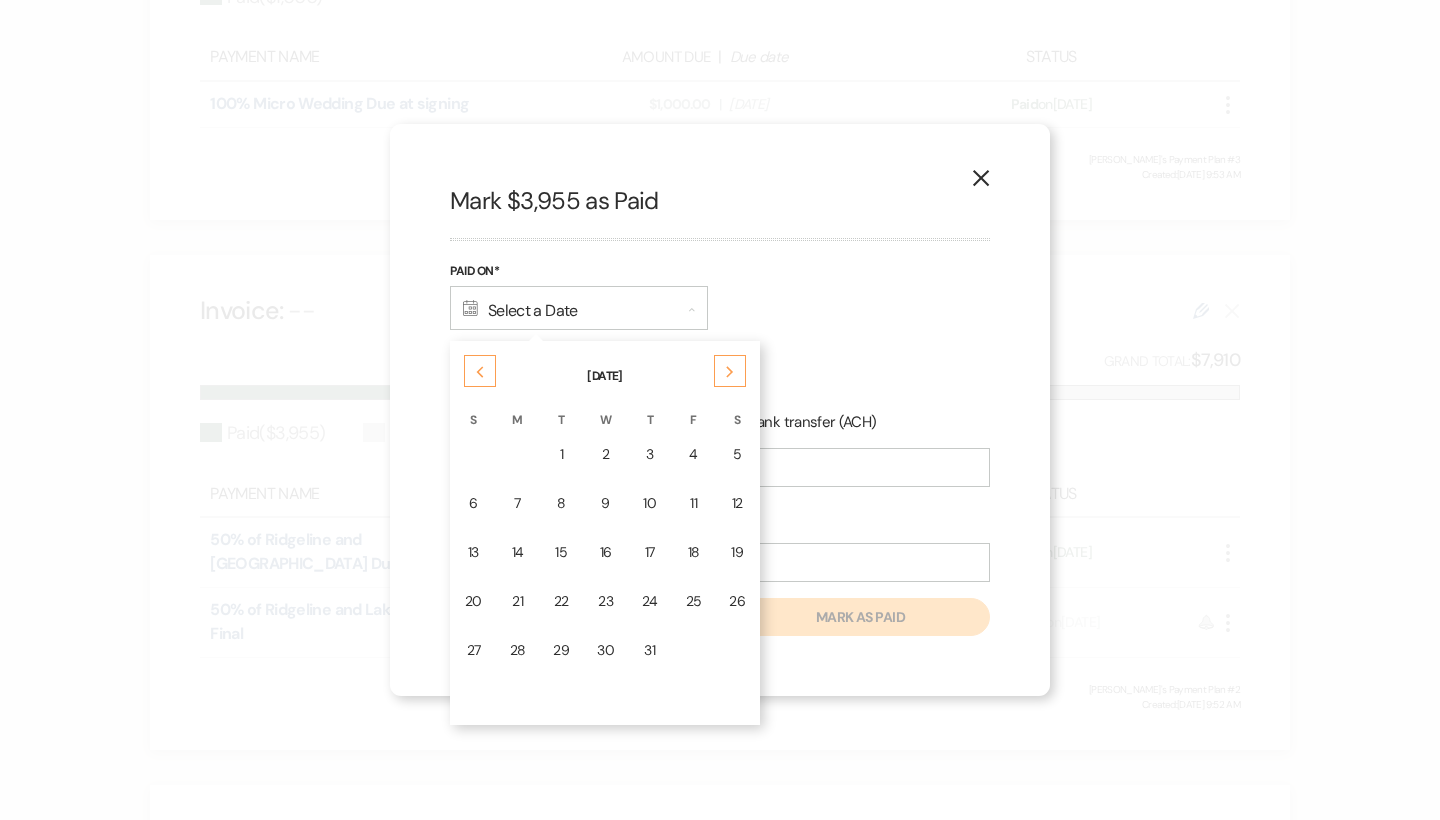 click 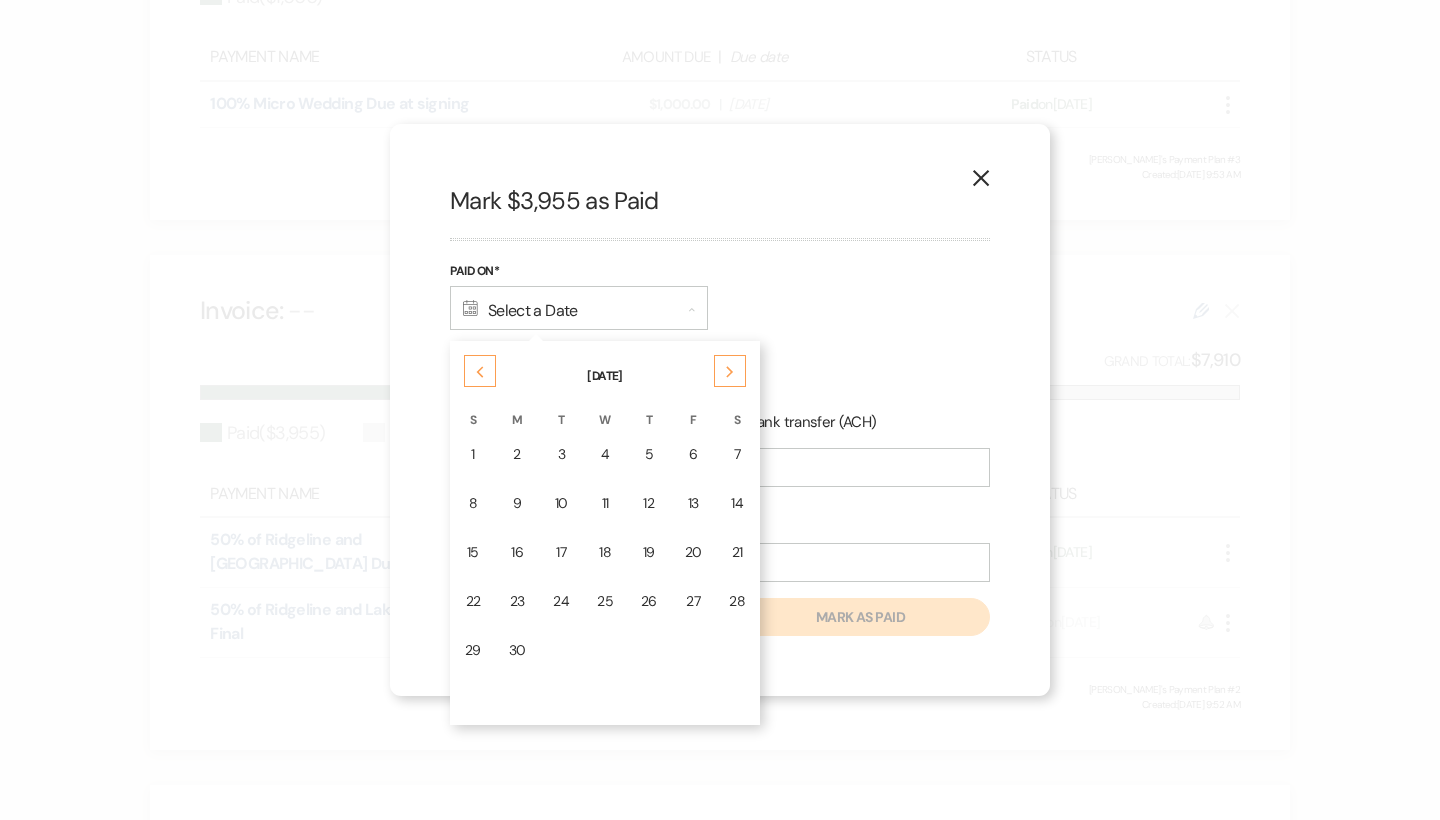 click 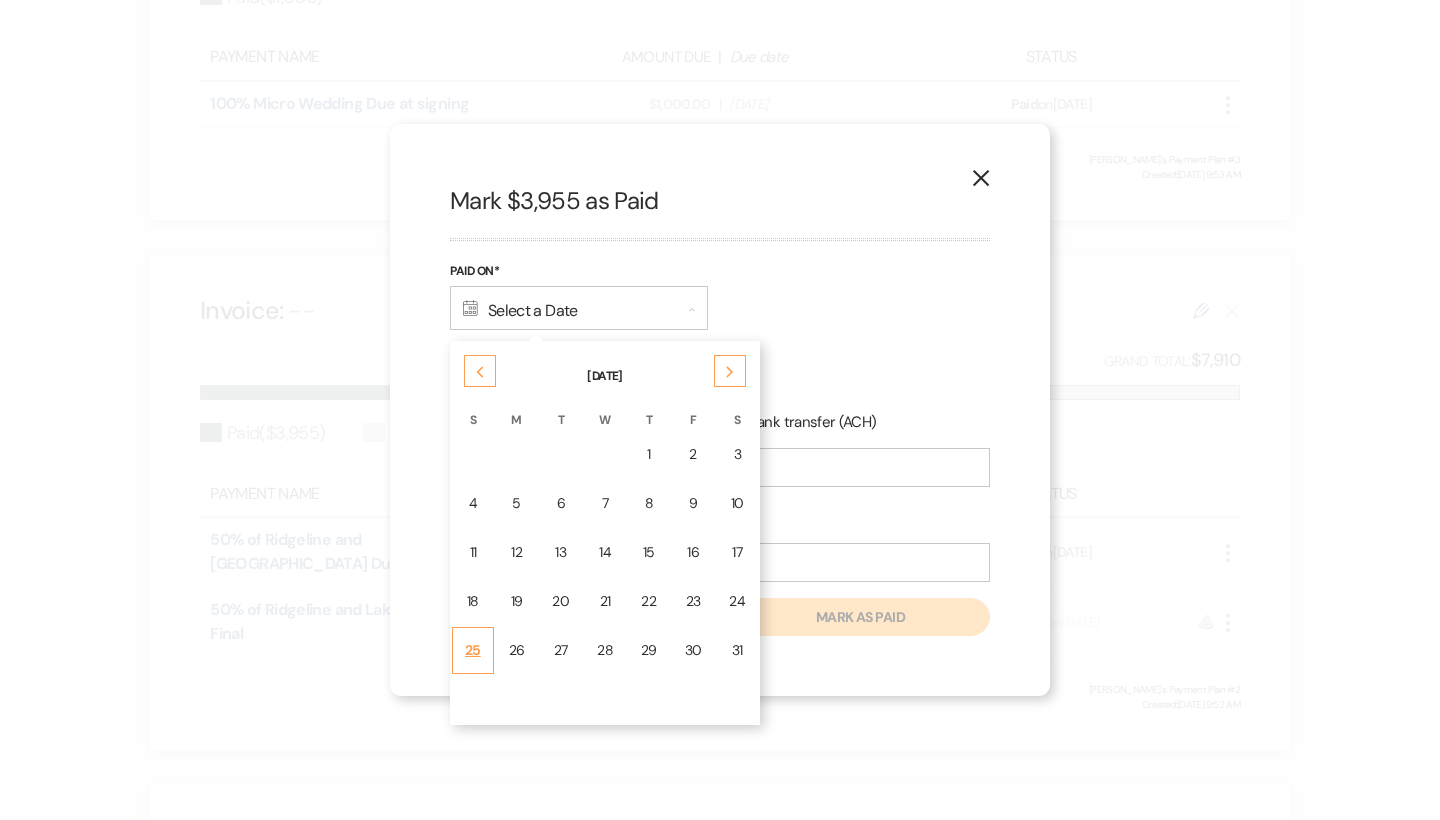 click on "25" at bounding box center (473, 650) 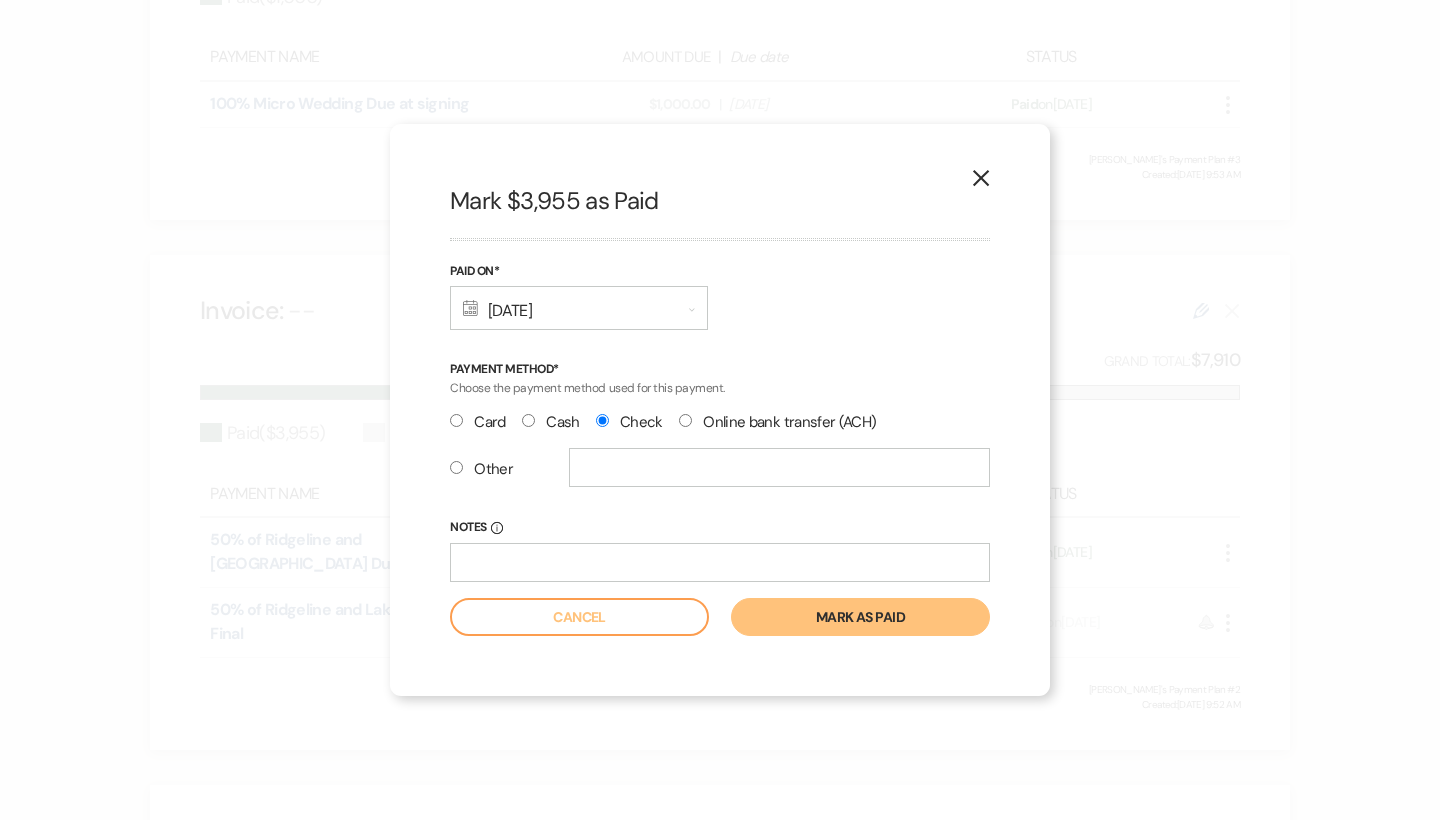click on "Mark as paid" at bounding box center (860, 617) 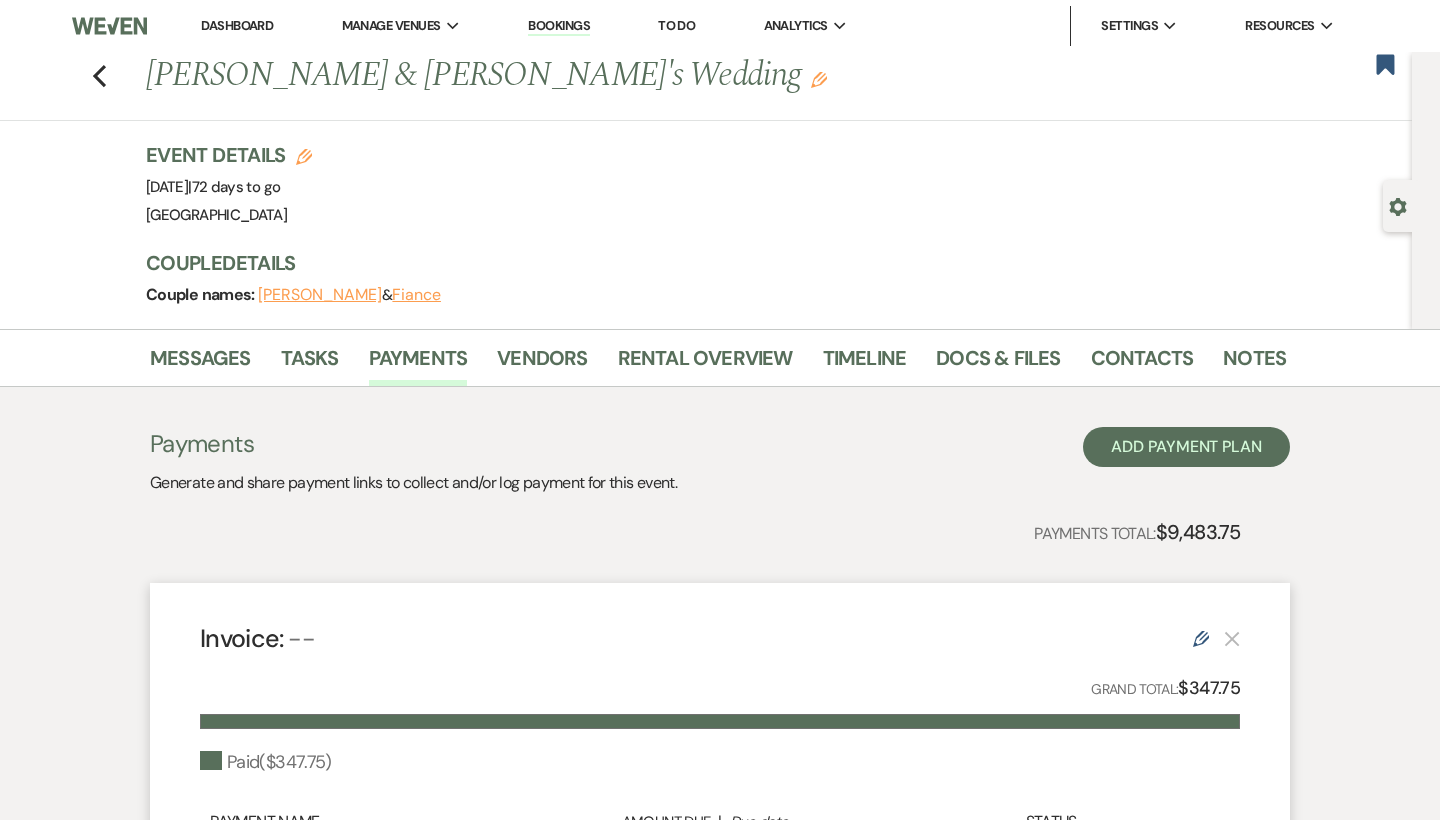 scroll, scrollTop: 0, scrollLeft: 0, axis: both 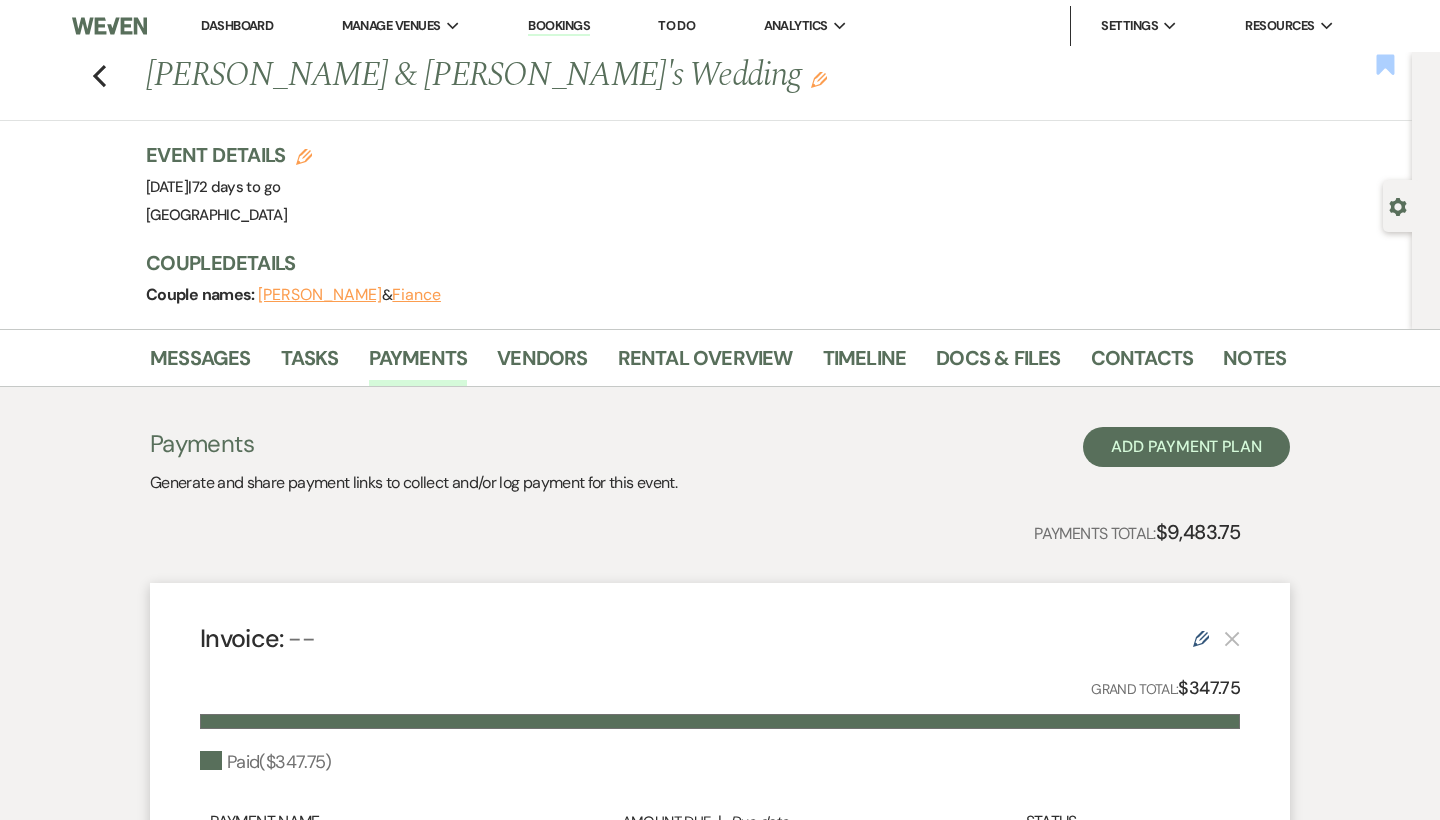 click 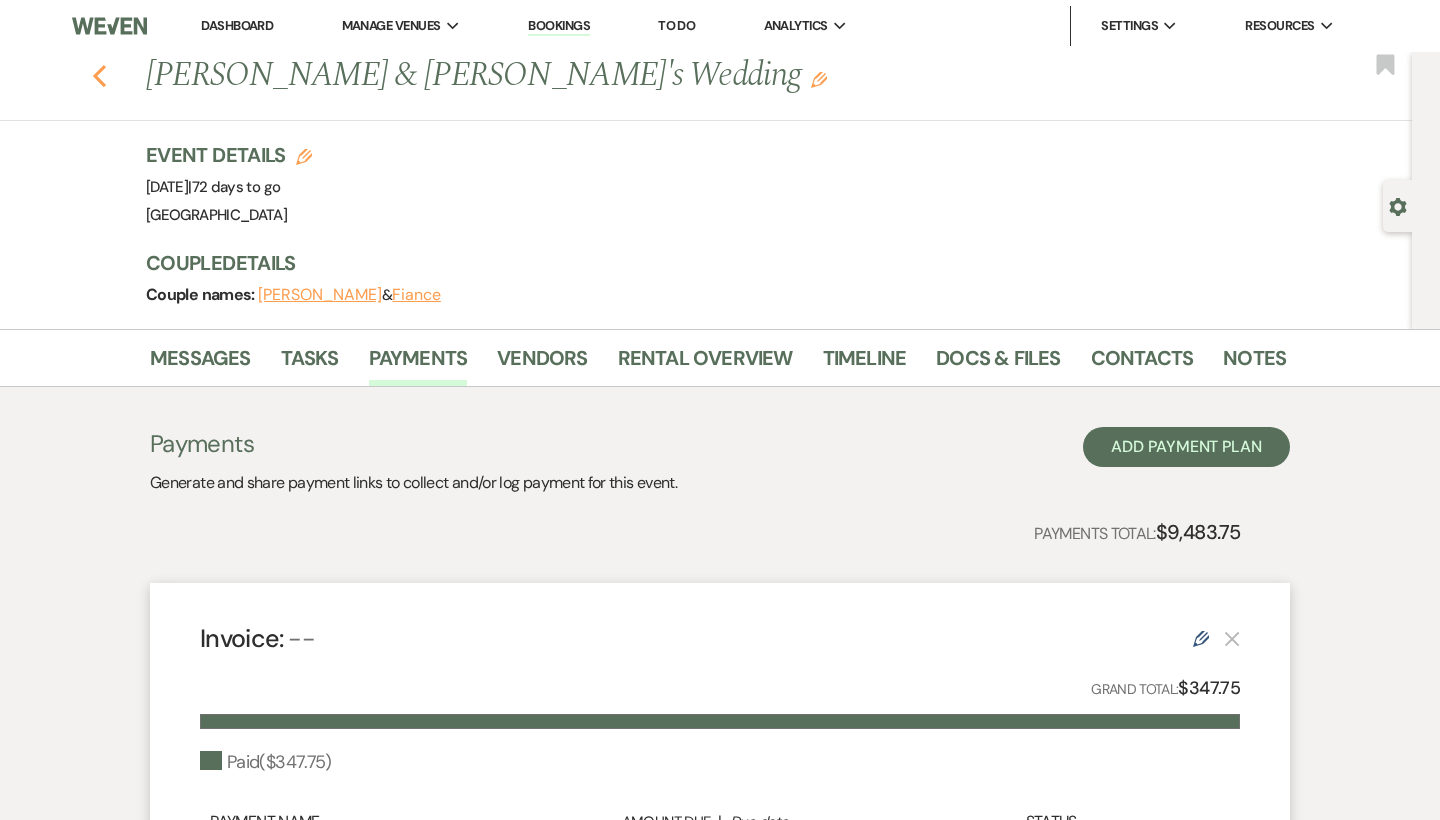 click on "Previous" 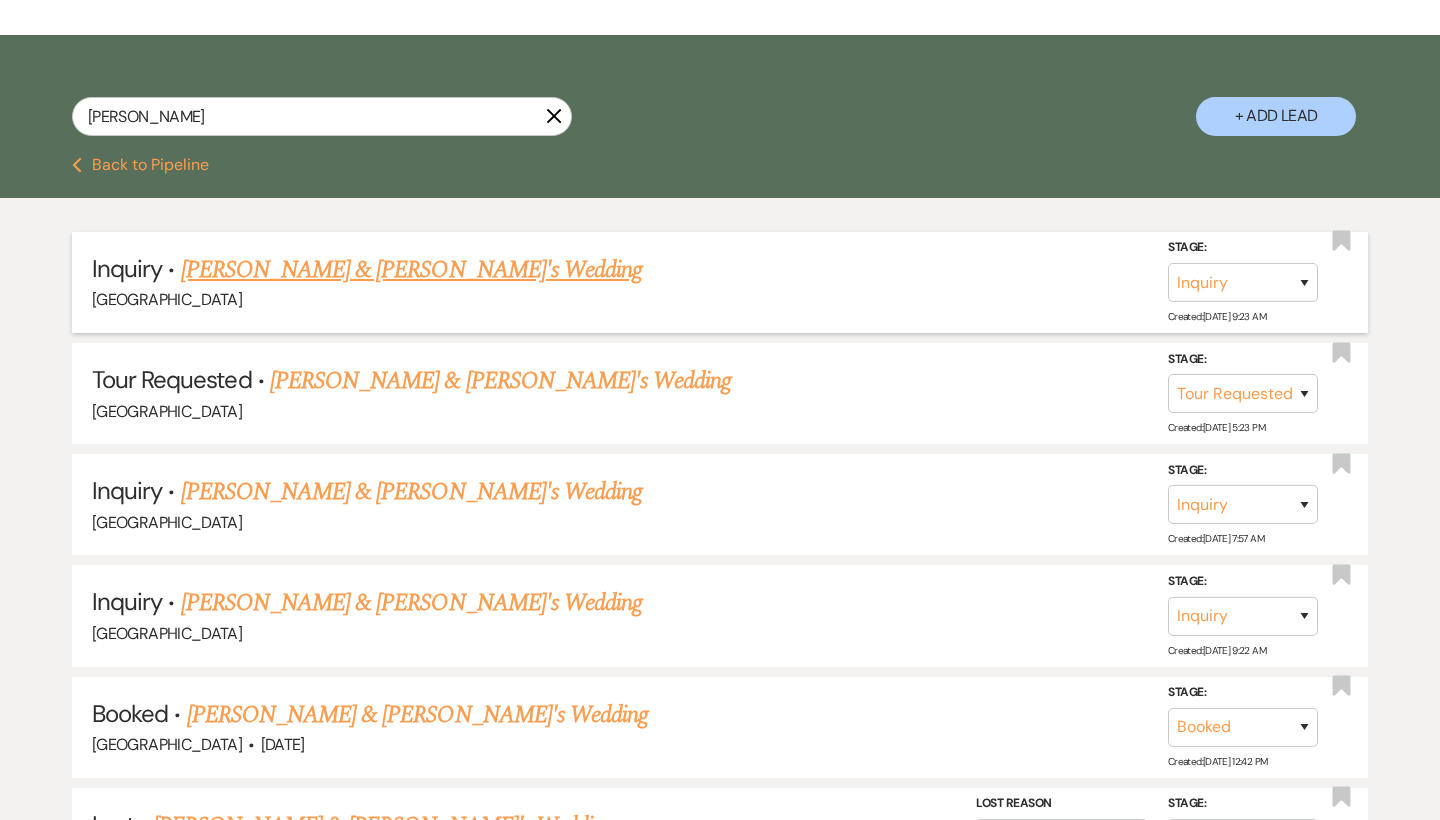 scroll, scrollTop: 322, scrollLeft: 0, axis: vertical 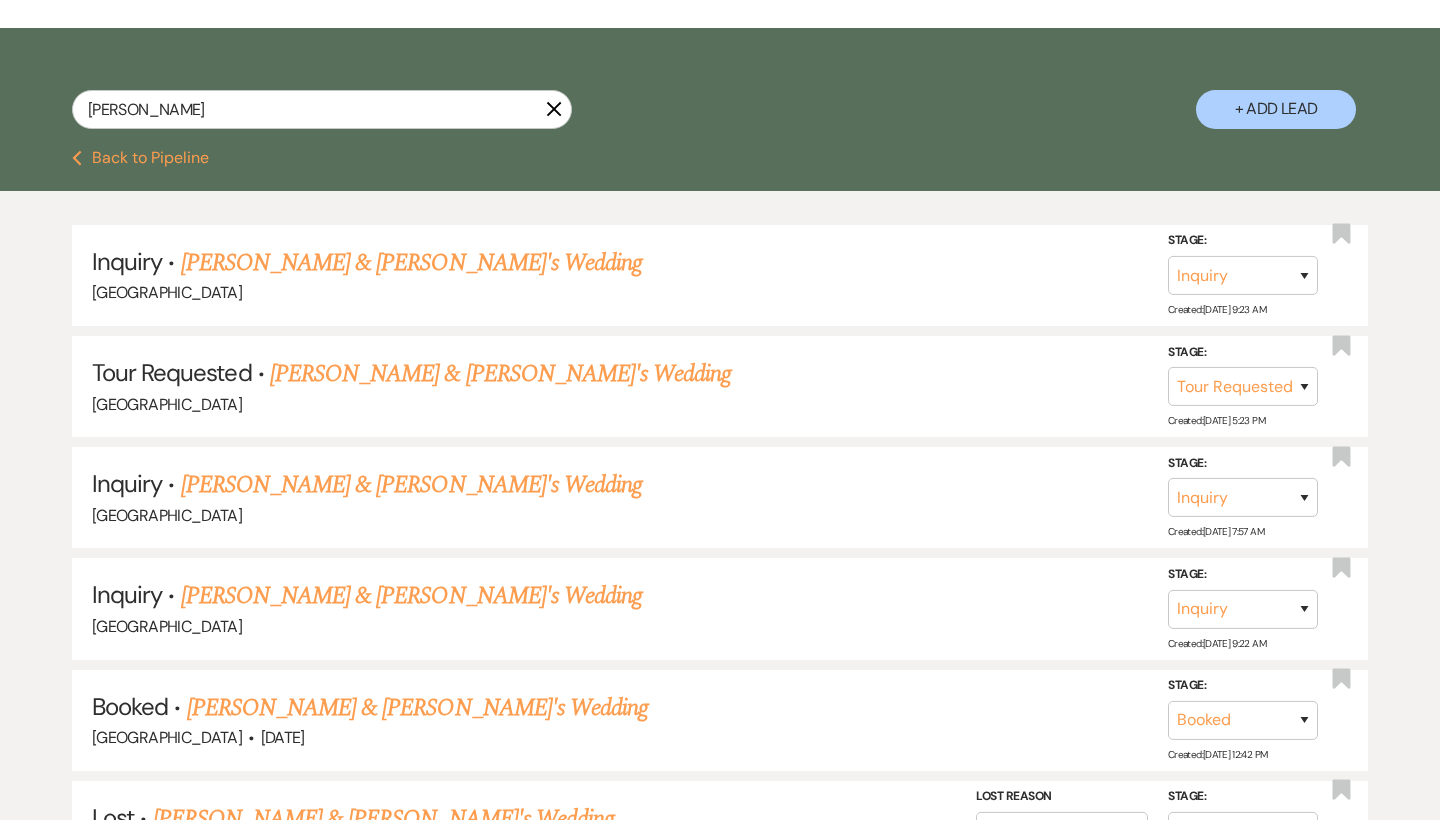 click on "X" 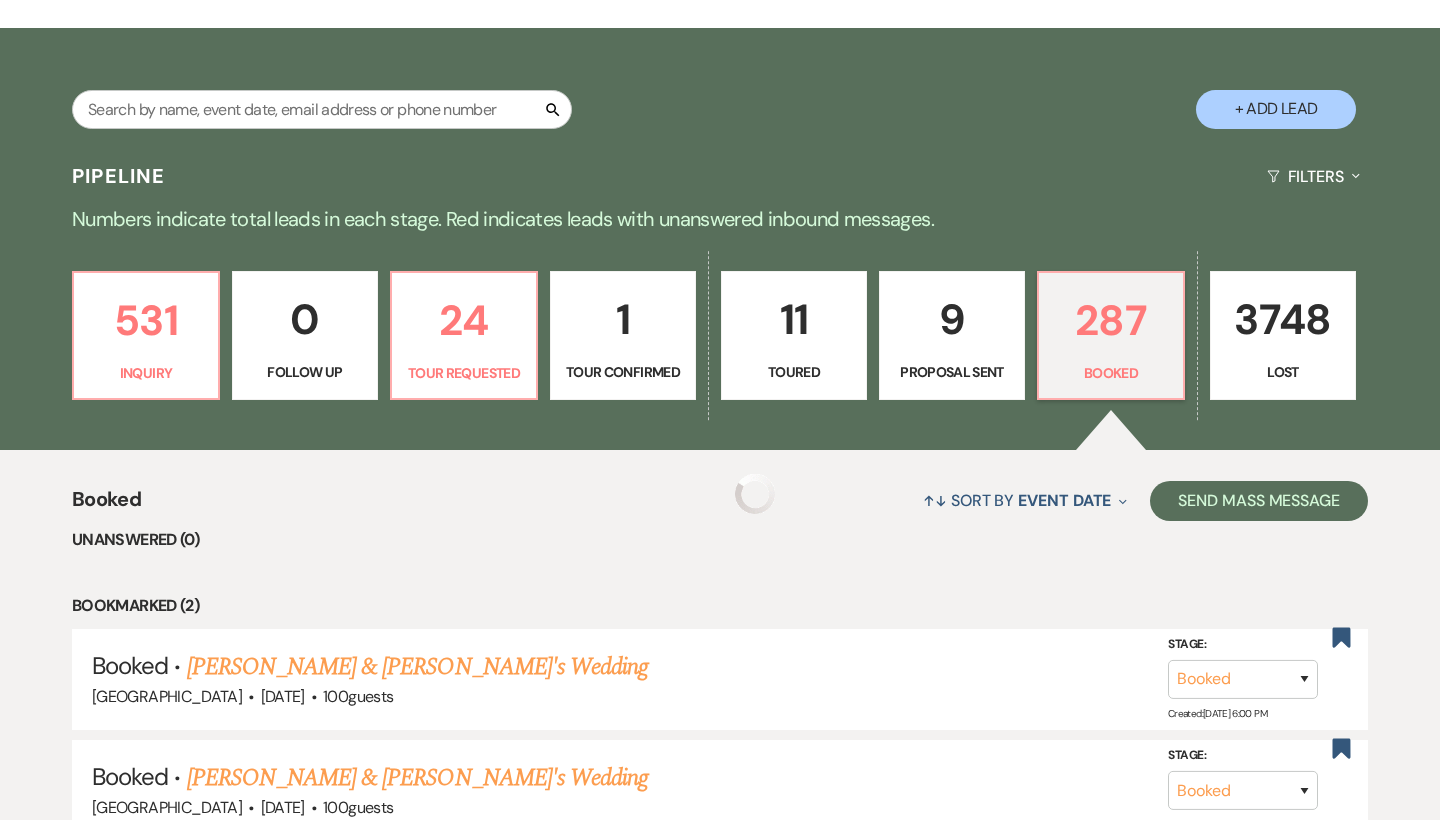 type 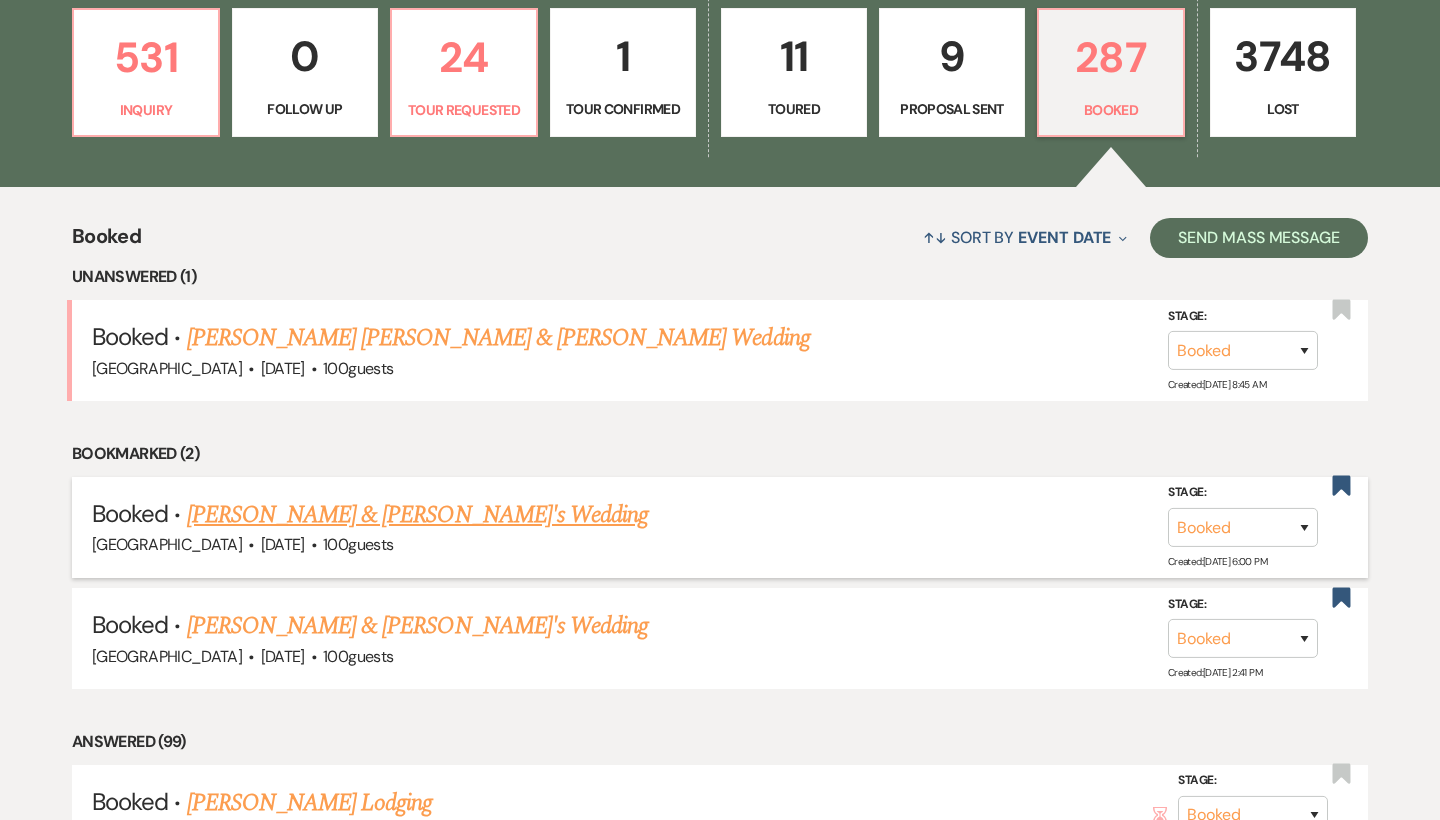 scroll, scrollTop: 590, scrollLeft: 0, axis: vertical 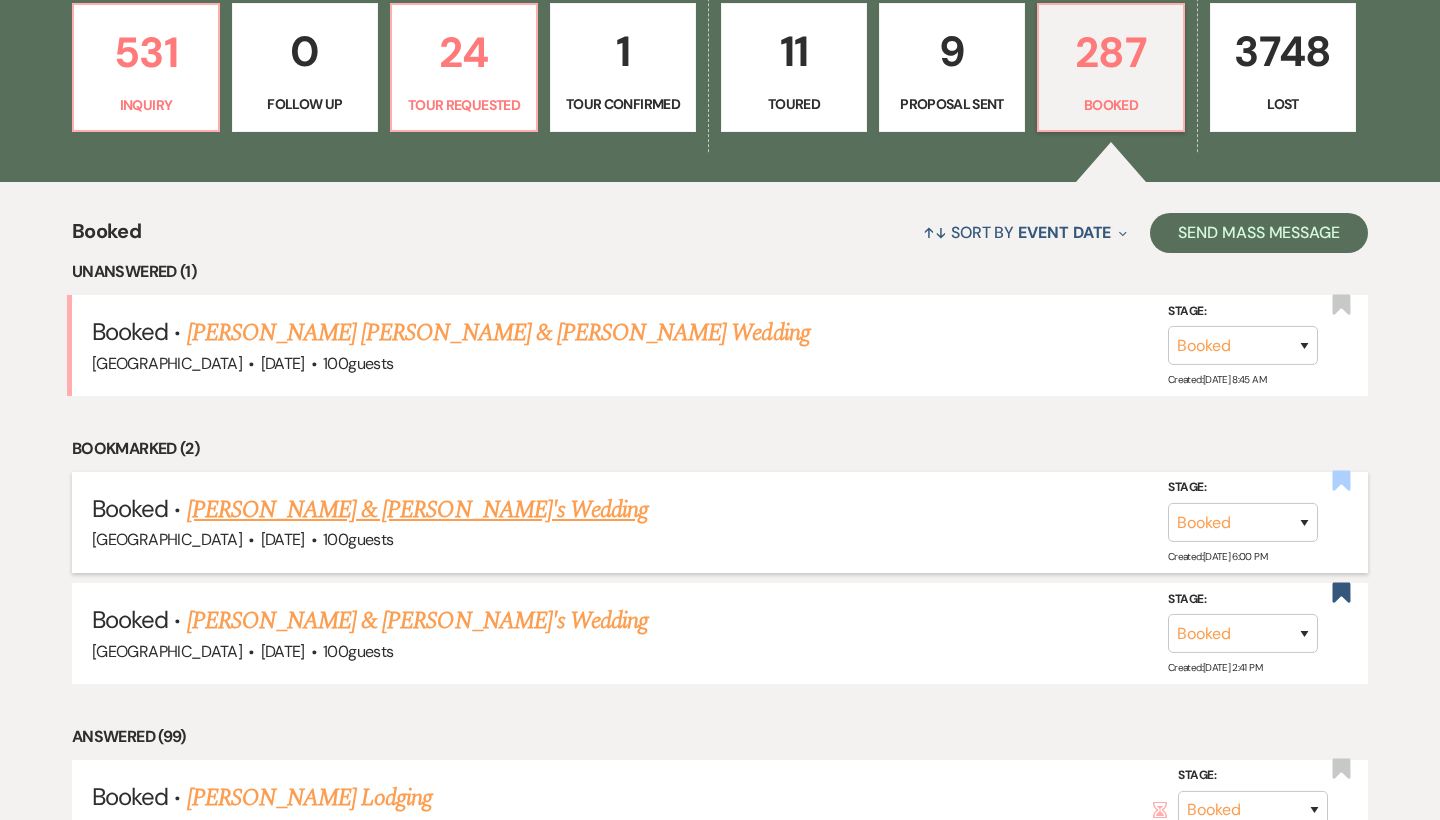 click 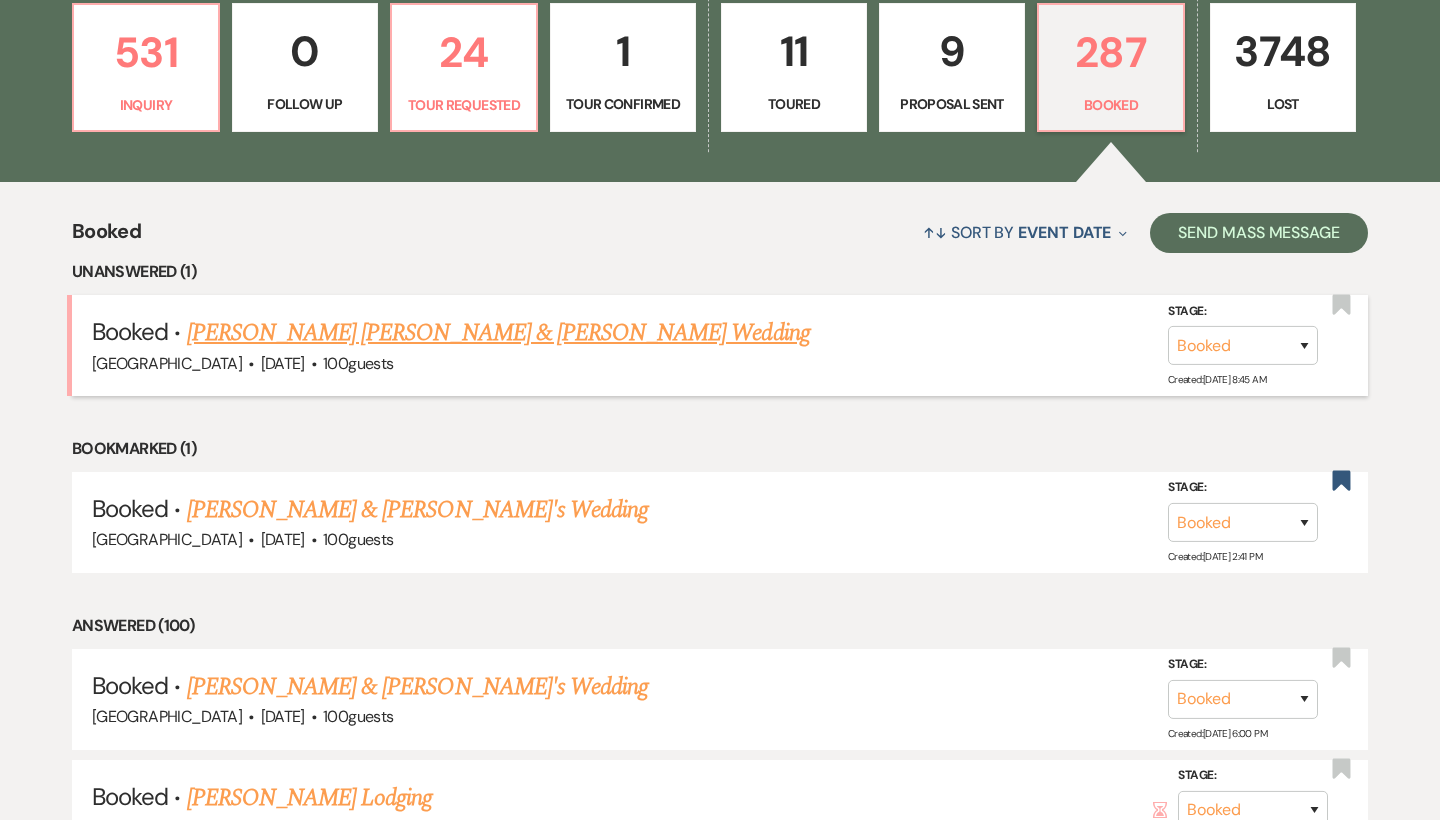 click on "Kehl Mackesey & Jacob Henley's Wedding" at bounding box center [498, 333] 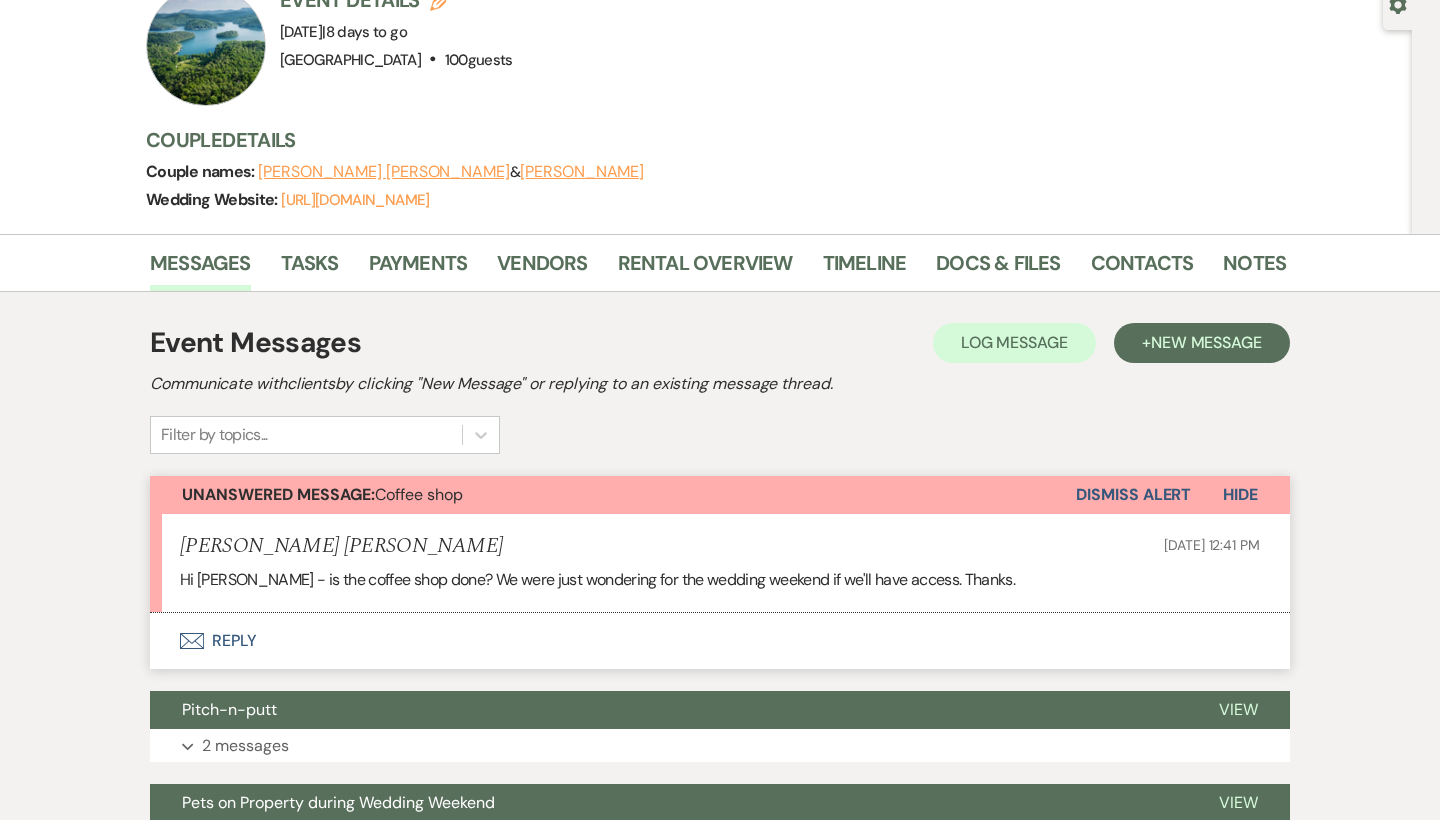 scroll, scrollTop: 203, scrollLeft: 0, axis: vertical 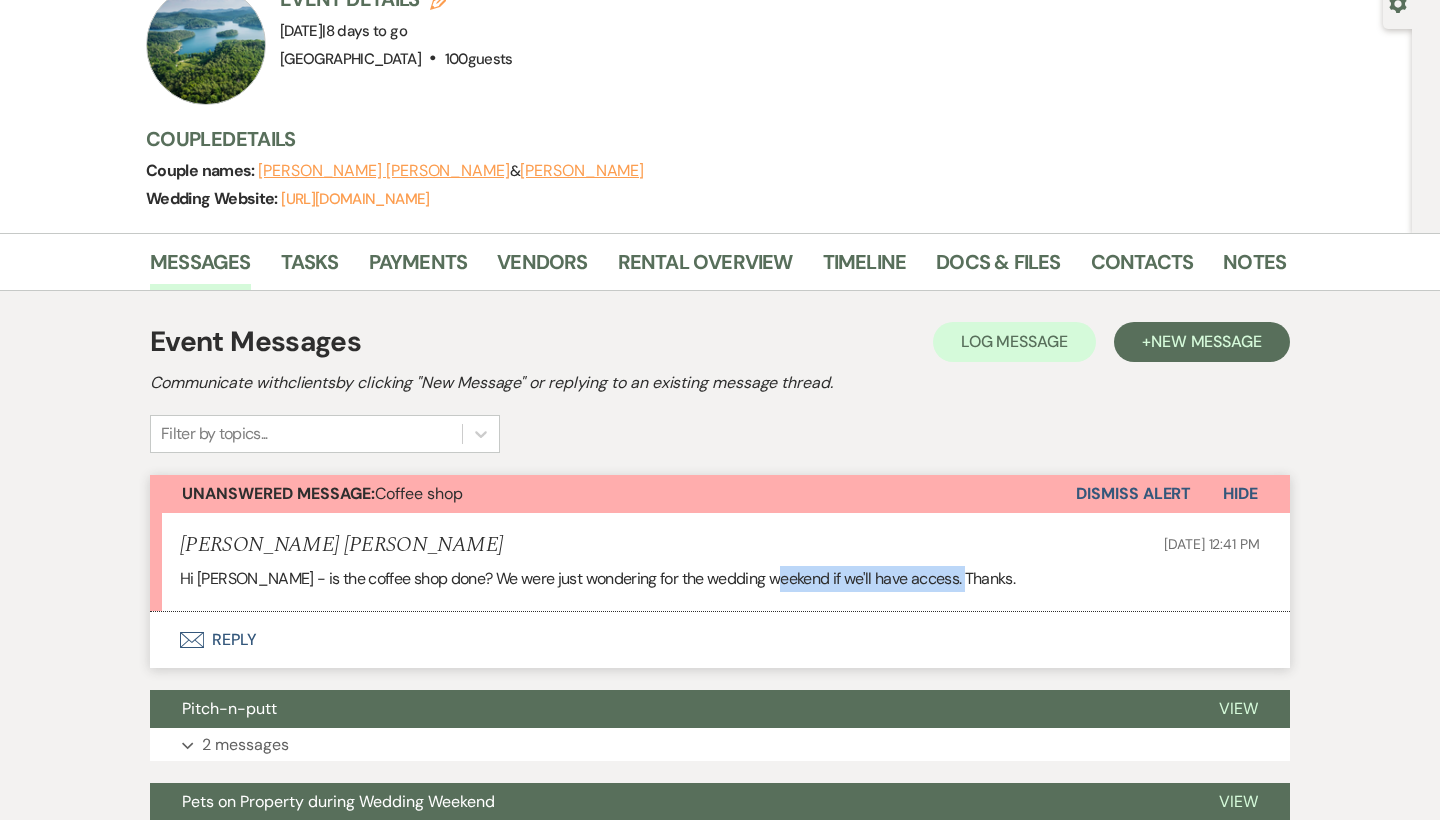 drag, startPoint x: 776, startPoint y: 531, endPoint x: 966, endPoint y: 527, distance: 190.0421 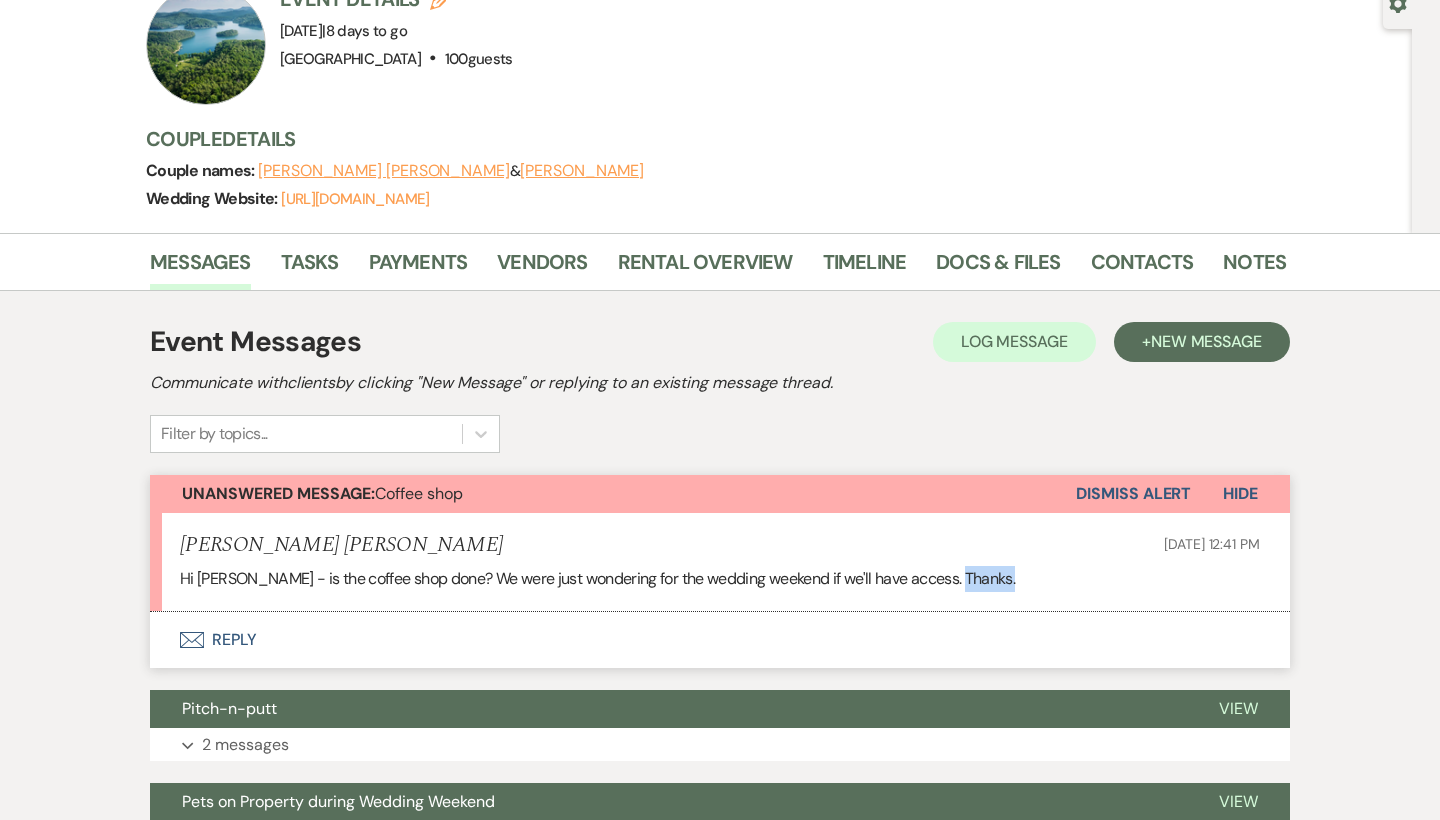 drag, startPoint x: 966, startPoint y: 527, endPoint x: 229, endPoint y: 539, distance: 737.0977 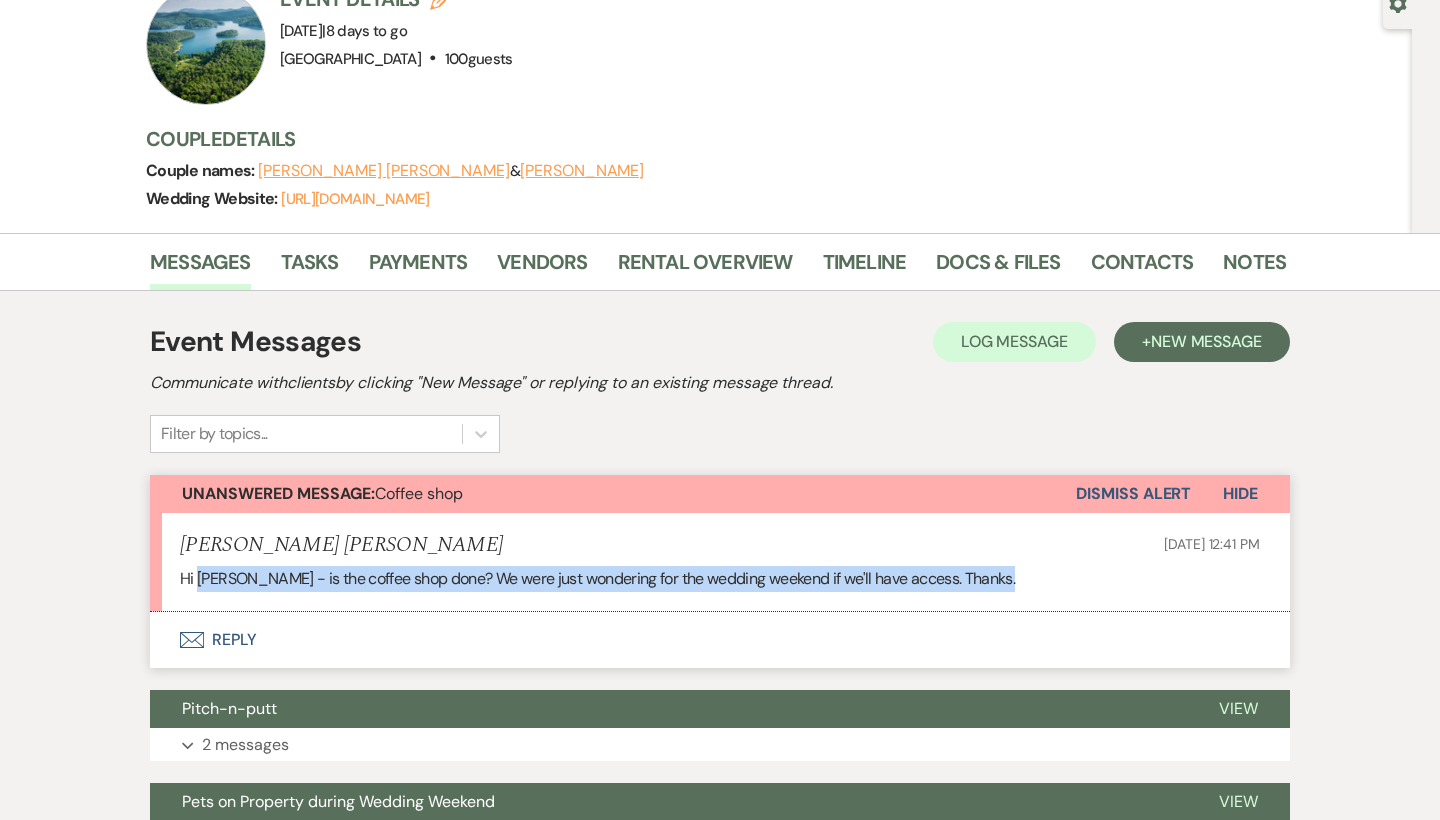click on "Hi Brooke - is the coffee shop done? We were just wondering for the wedding weekend if we'll have access. Thanks." at bounding box center [720, 579] 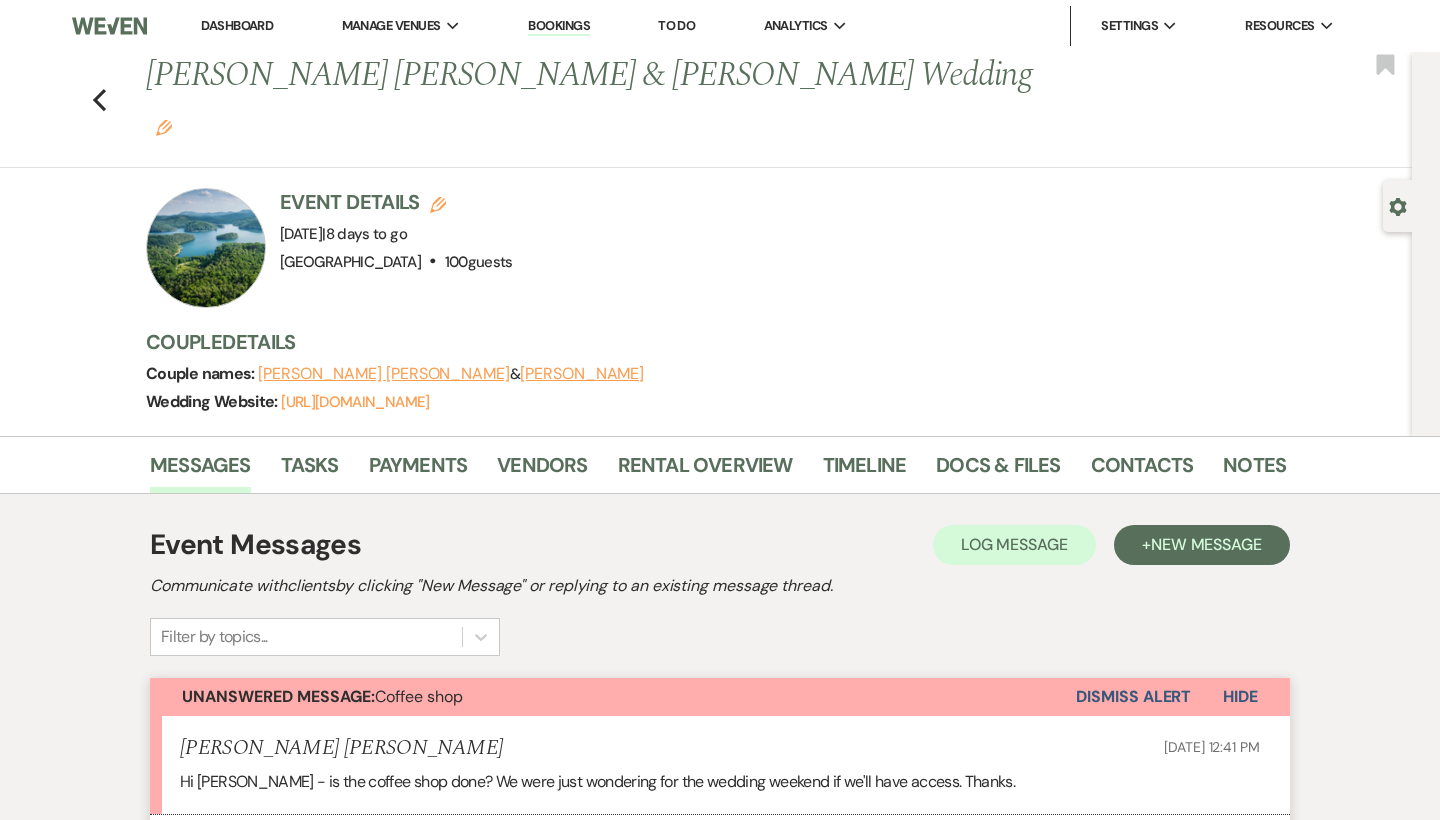 scroll, scrollTop: 0, scrollLeft: 0, axis: both 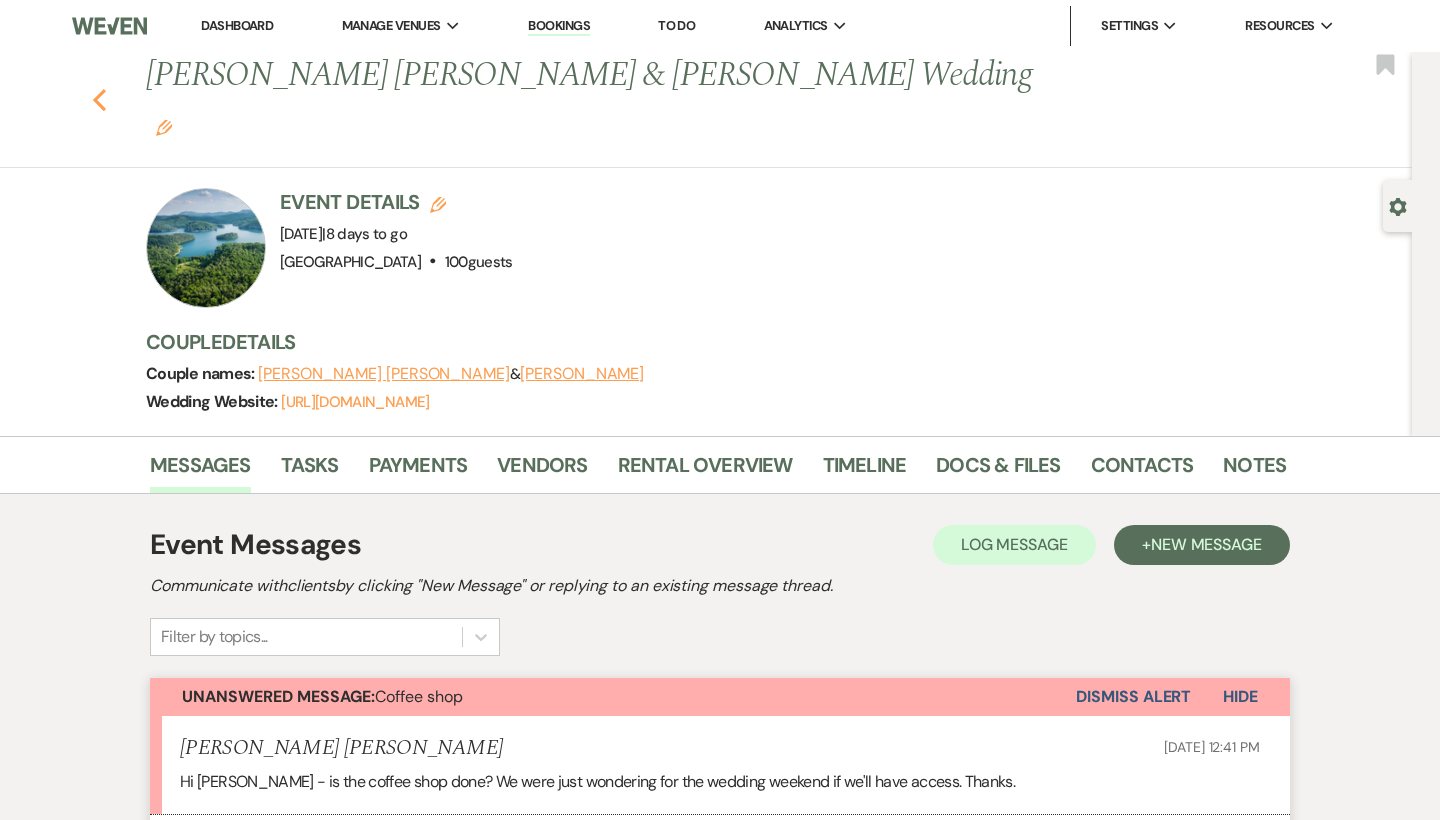 click 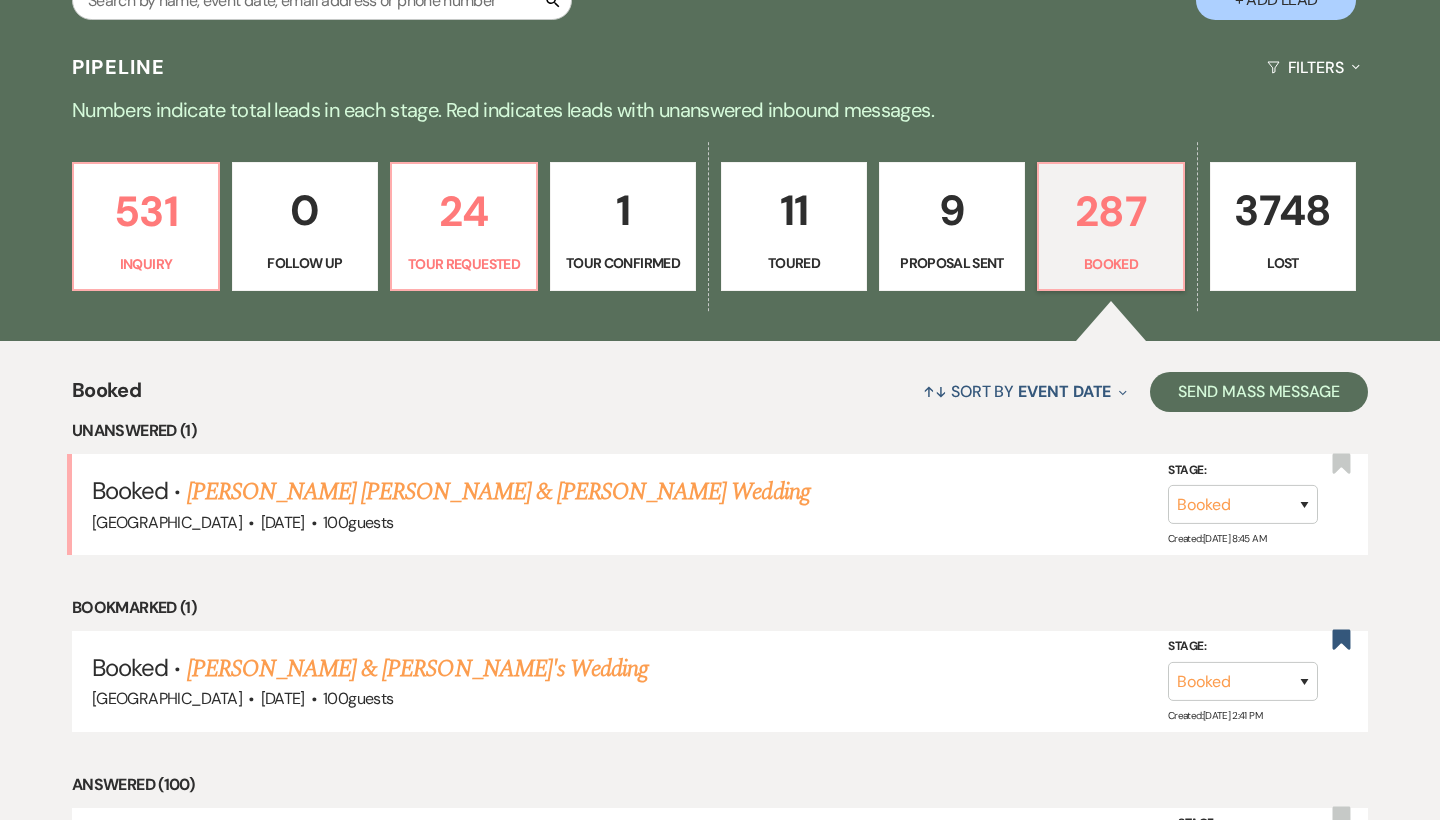 scroll, scrollTop: 408, scrollLeft: 0, axis: vertical 